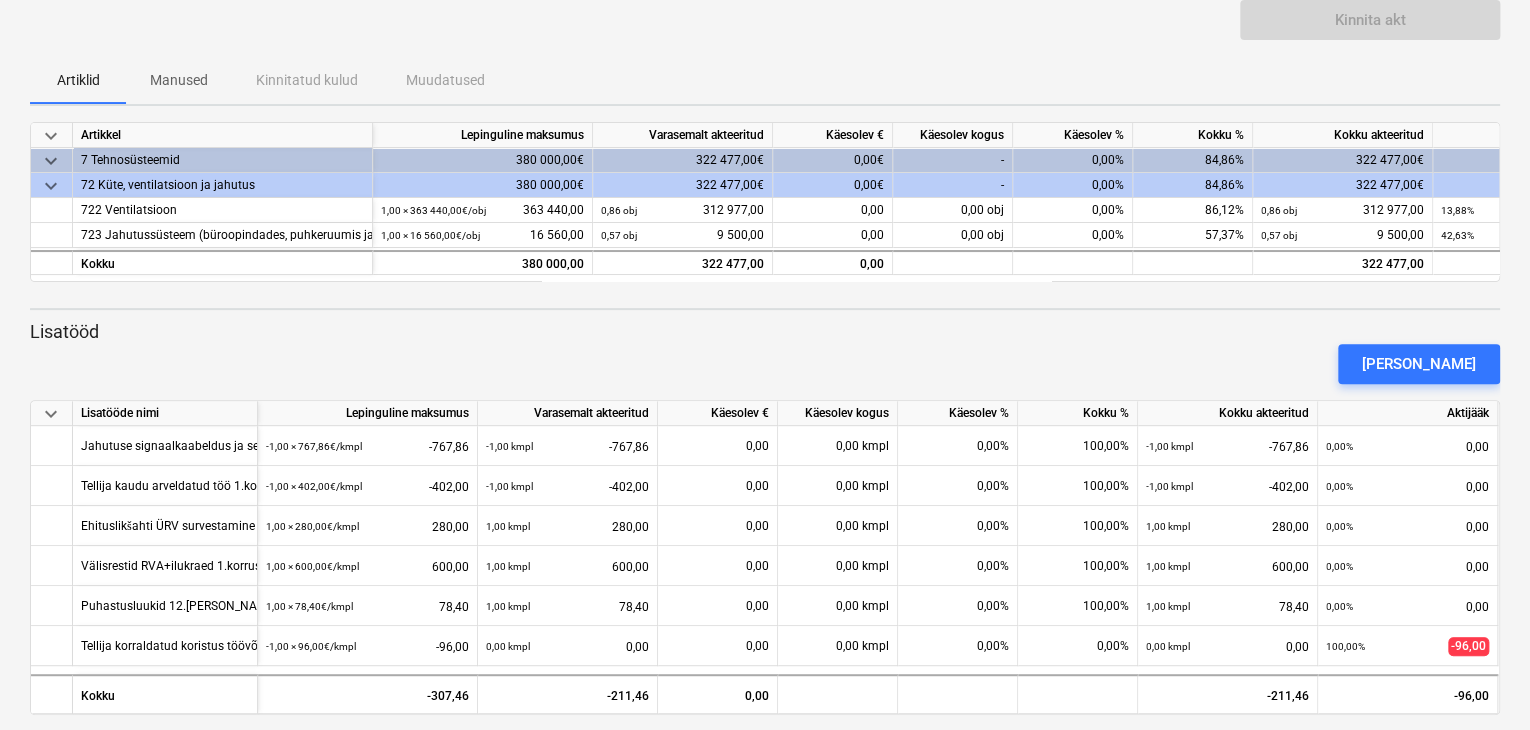 scroll, scrollTop: 0, scrollLeft: 0, axis: both 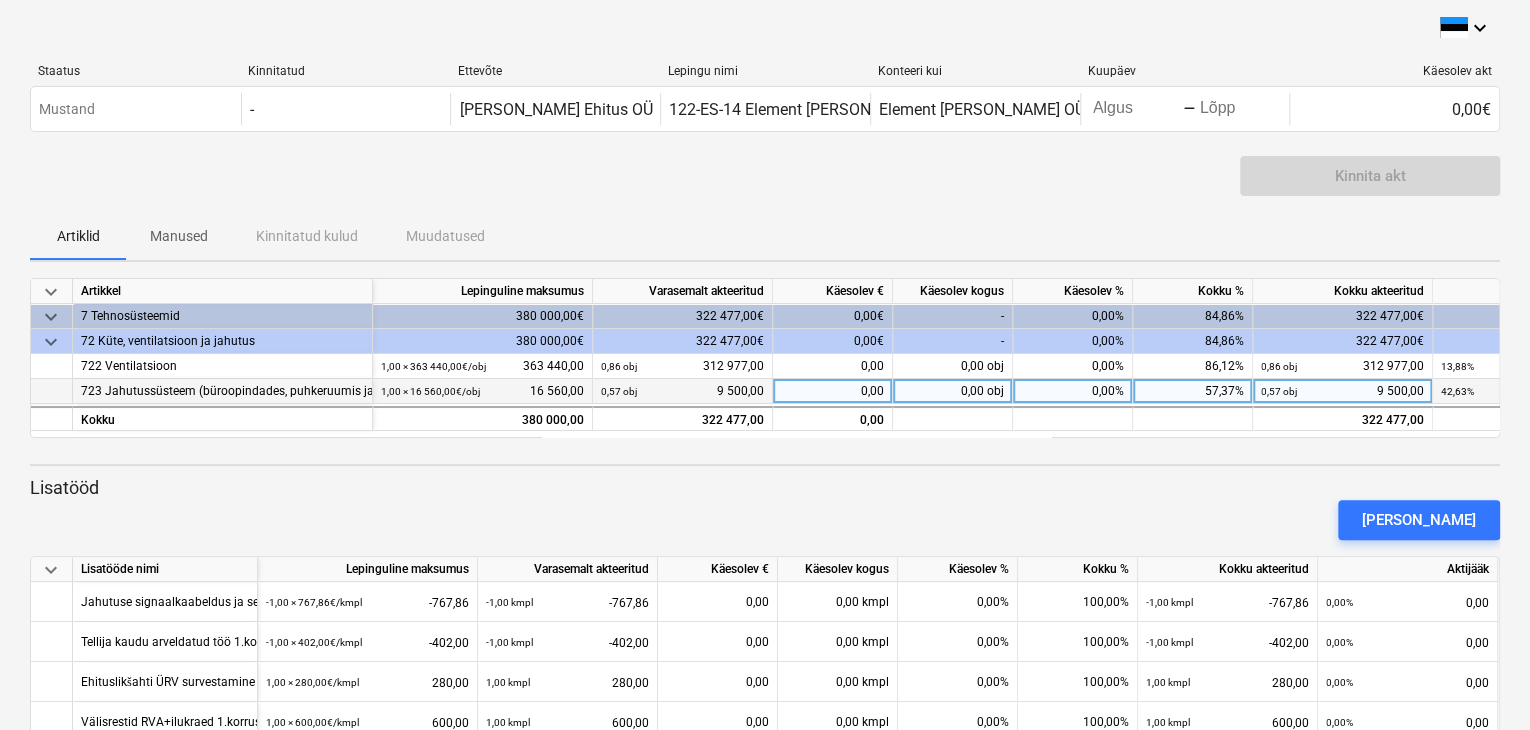 click on "0,00" at bounding box center (833, 391) 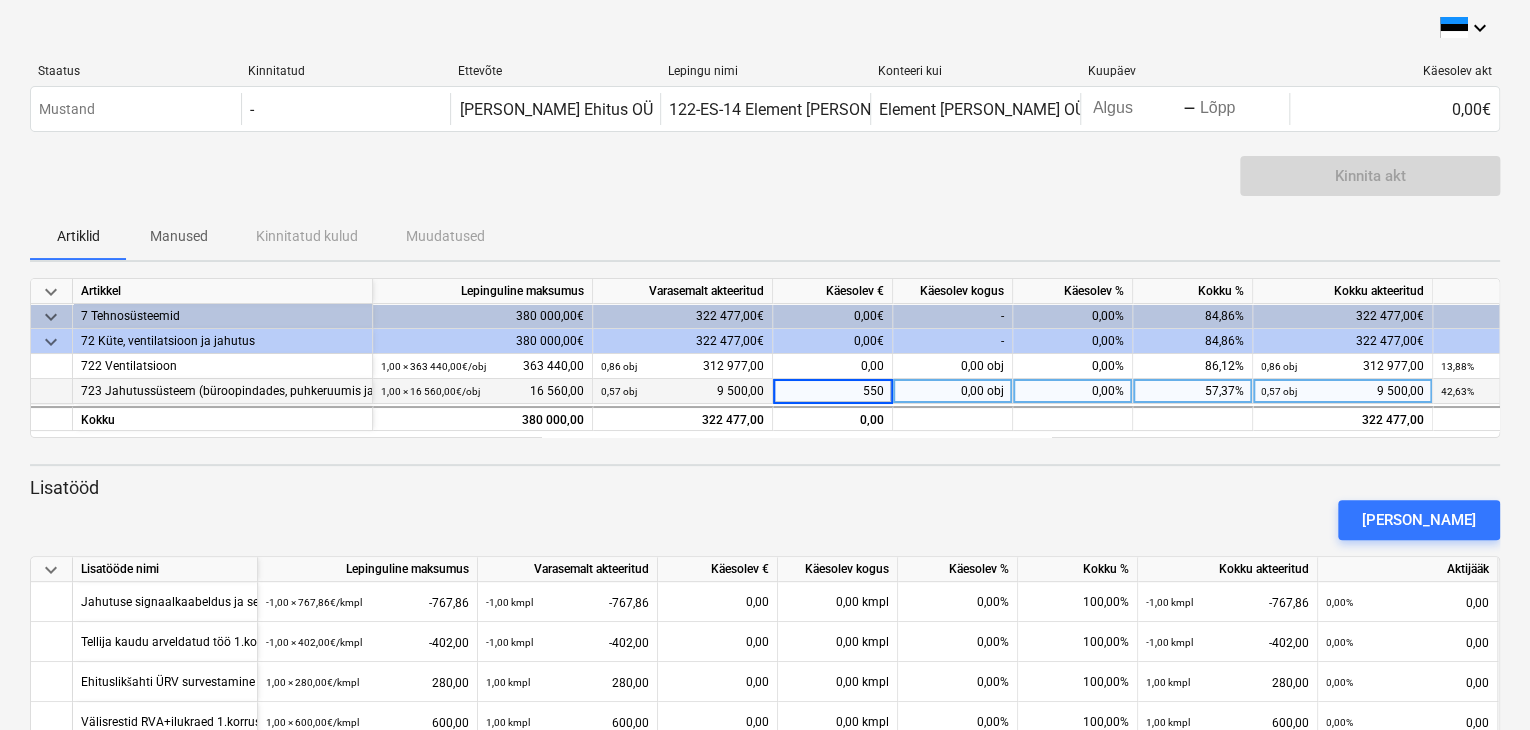 type on "5500" 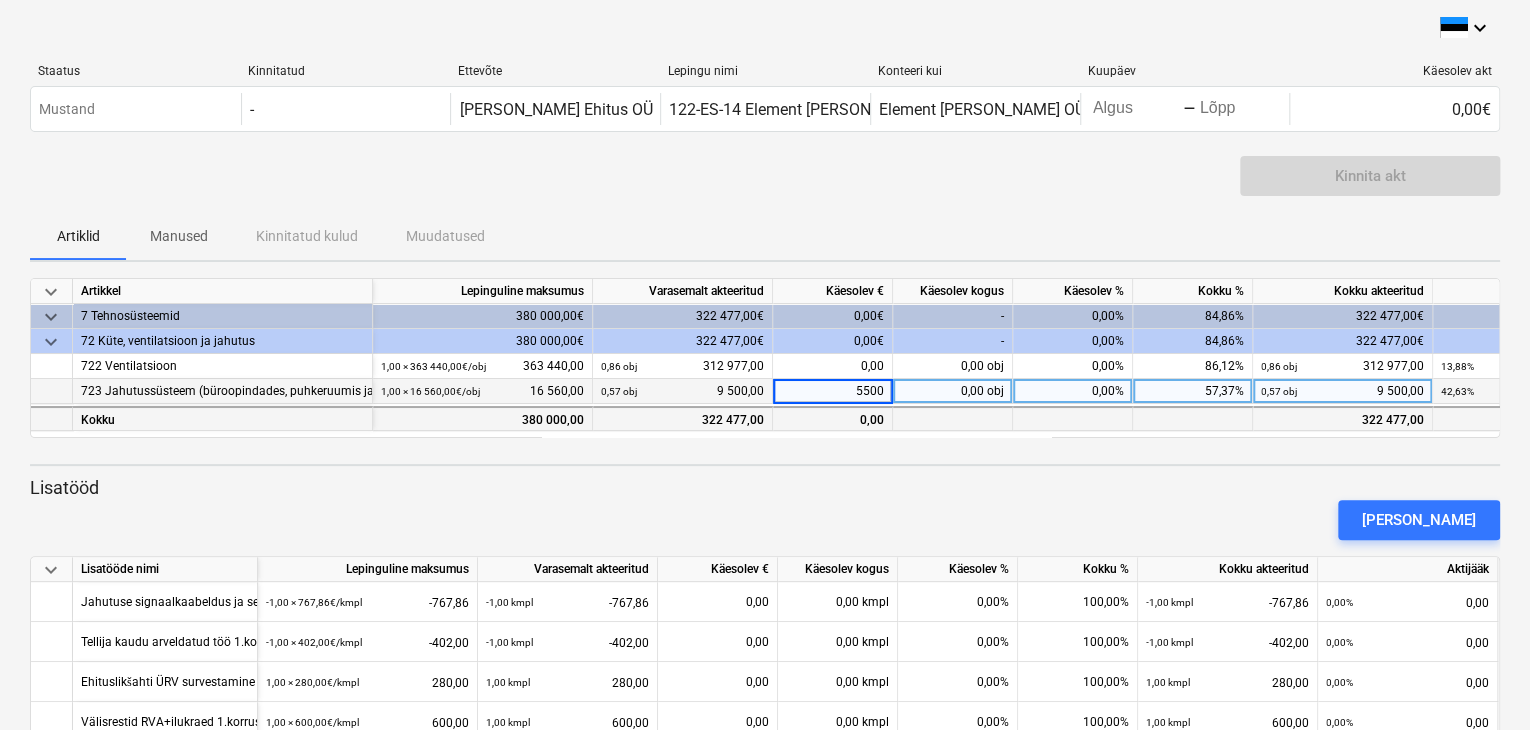 click at bounding box center [953, 418] 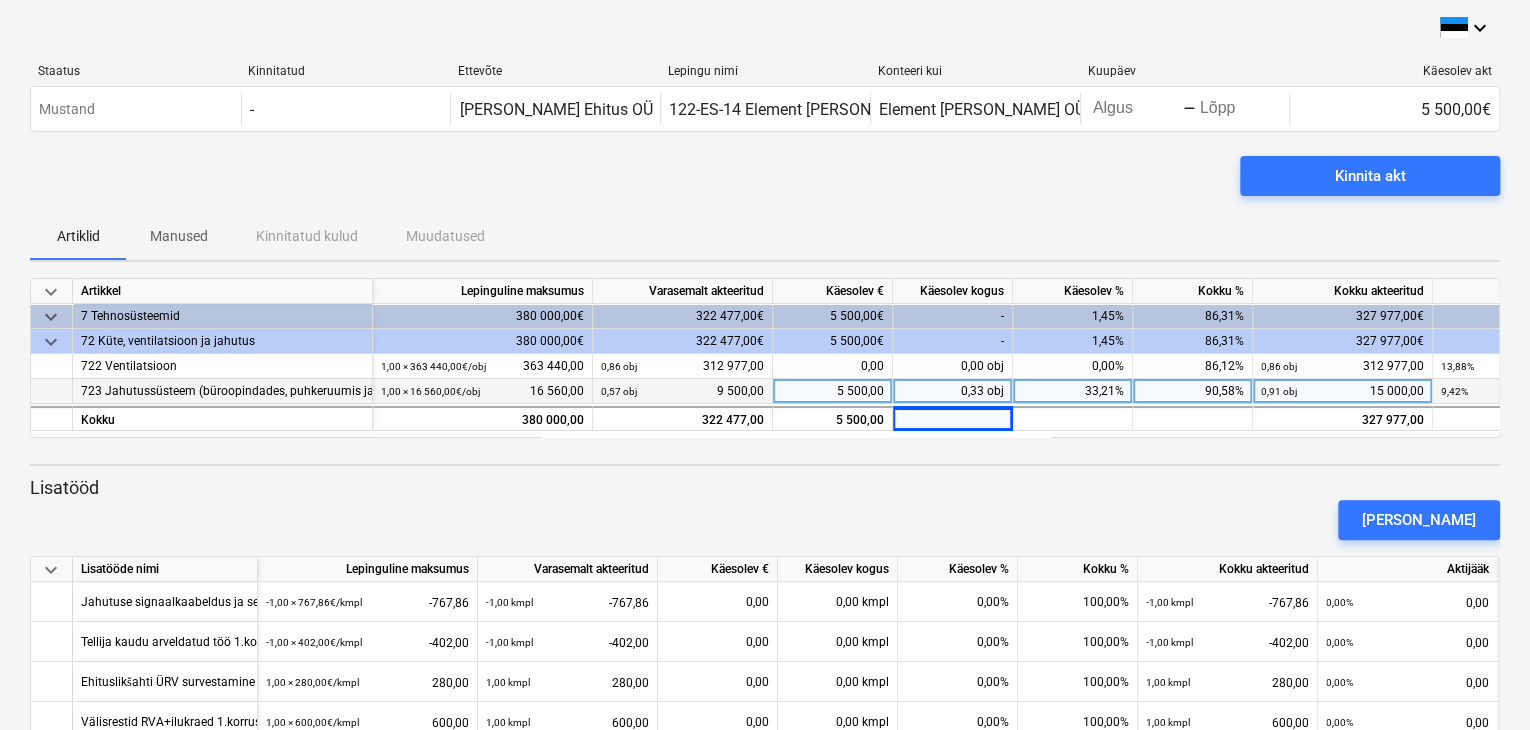 click on "5 500,00" at bounding box center (833, 391) 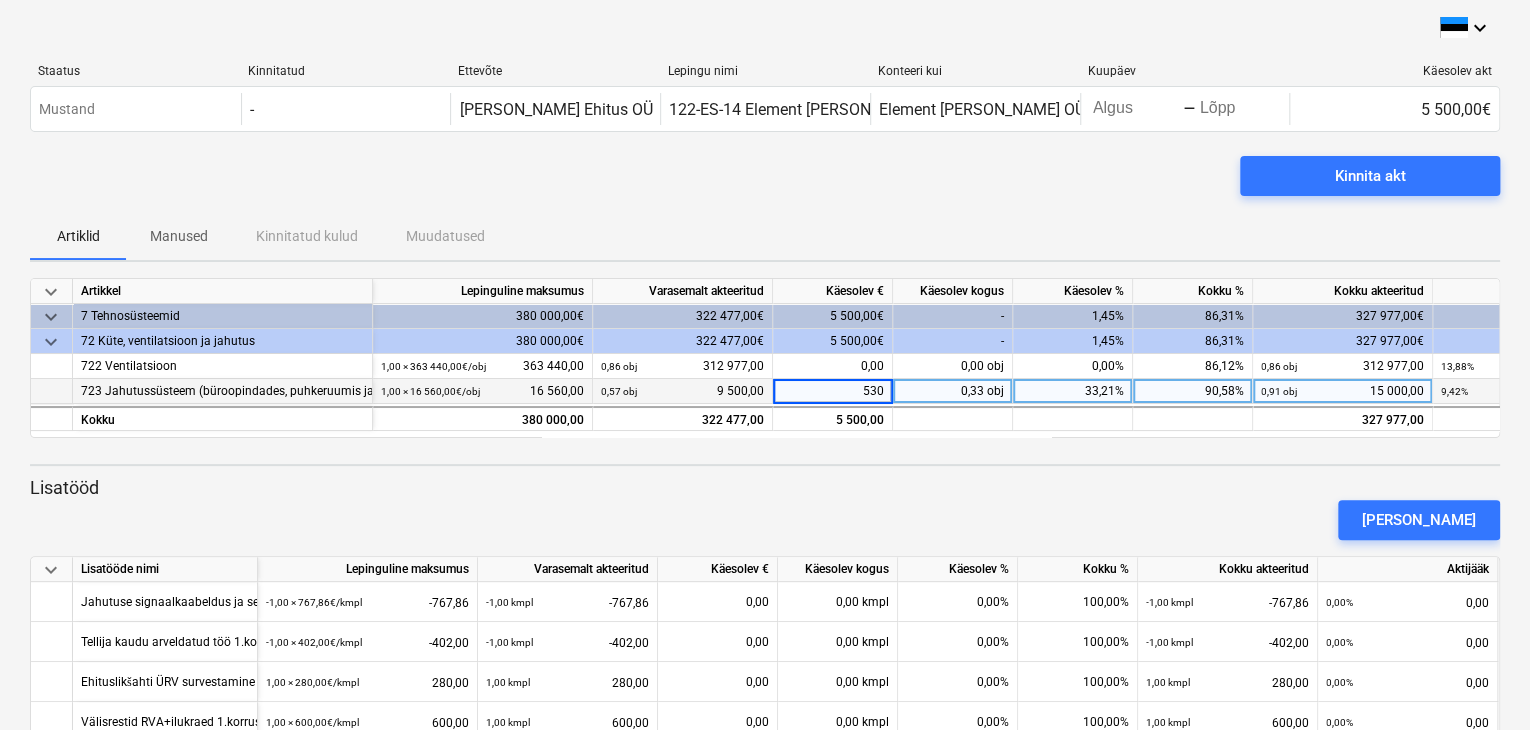 type on "5300" 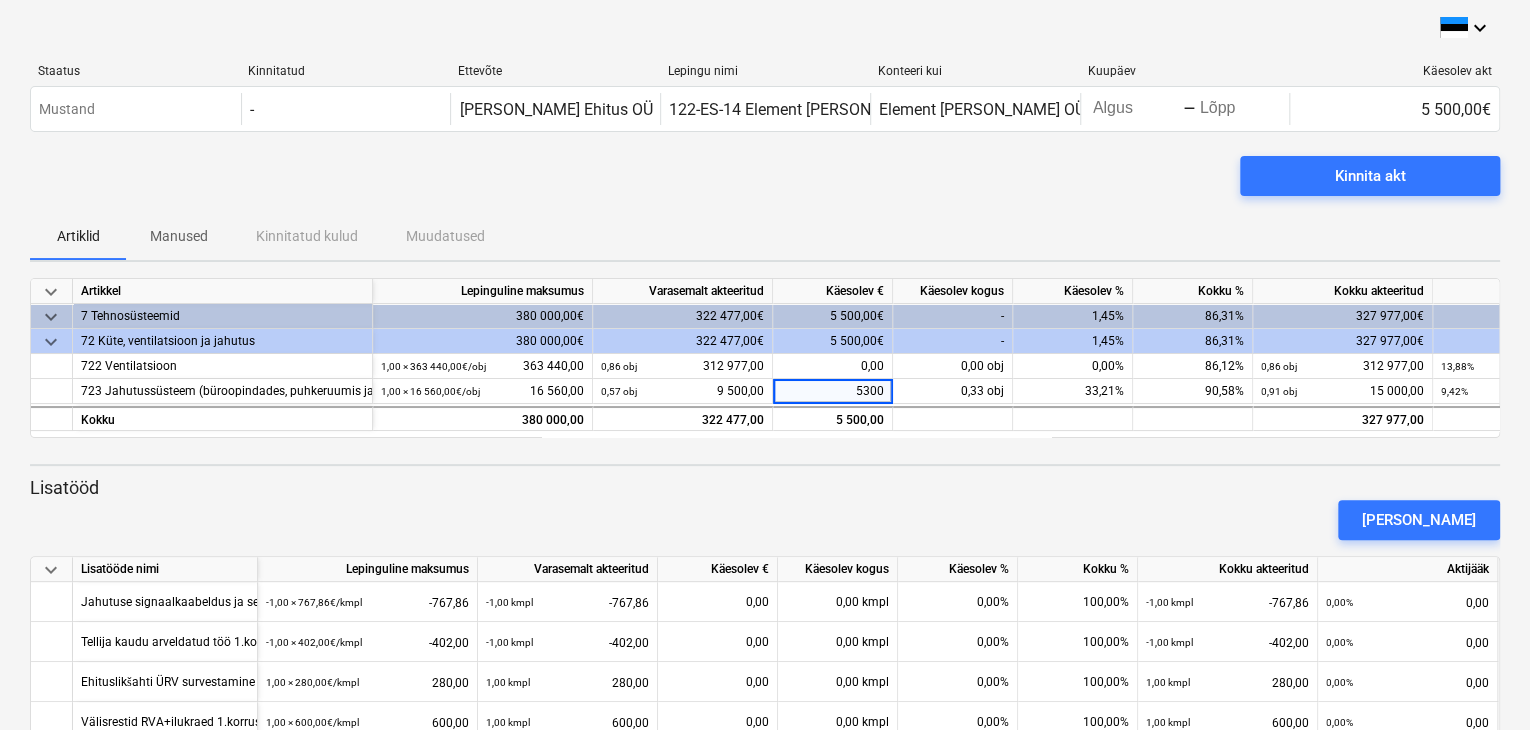 click at bounding box center (765, 446) 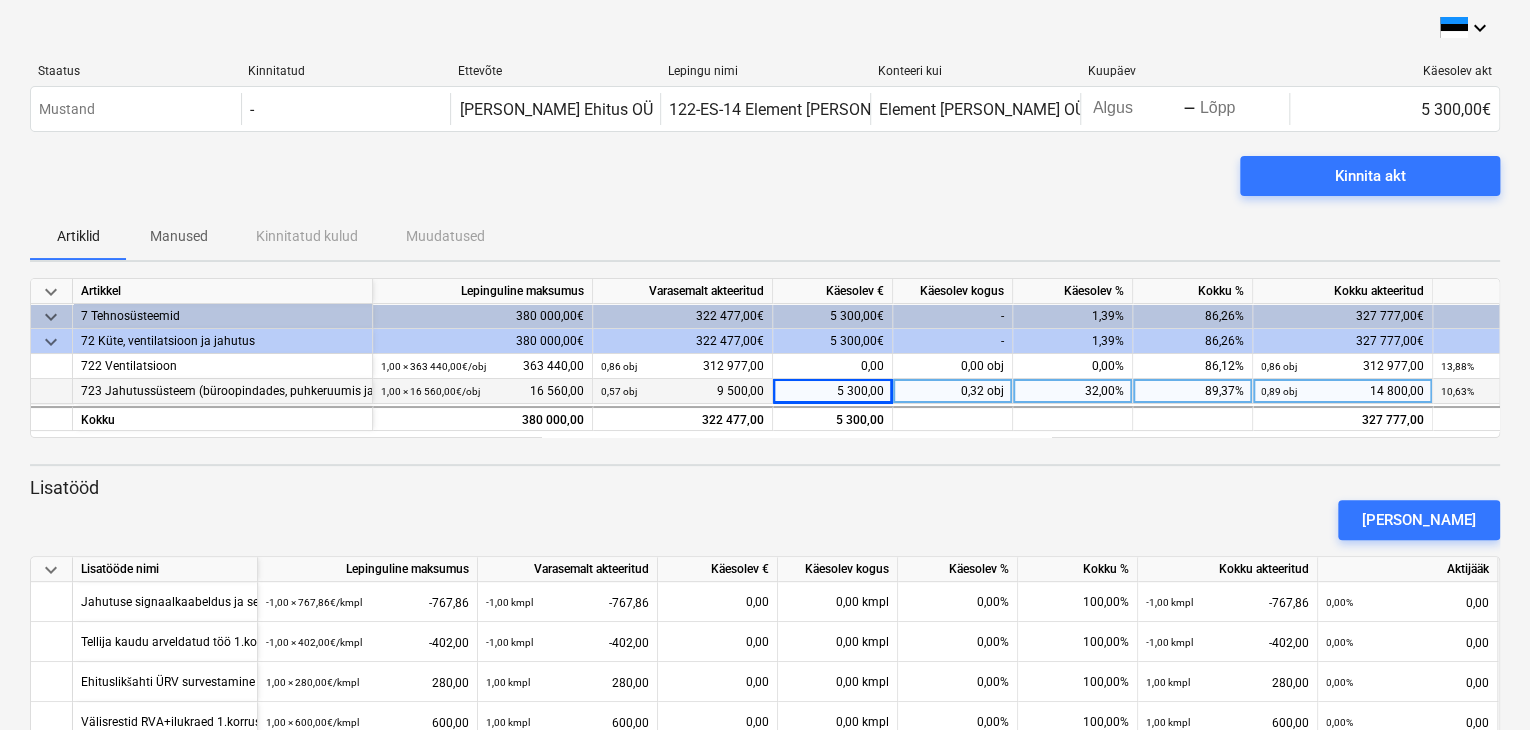 click on "5 300,00" at bounding box center (833, 391) 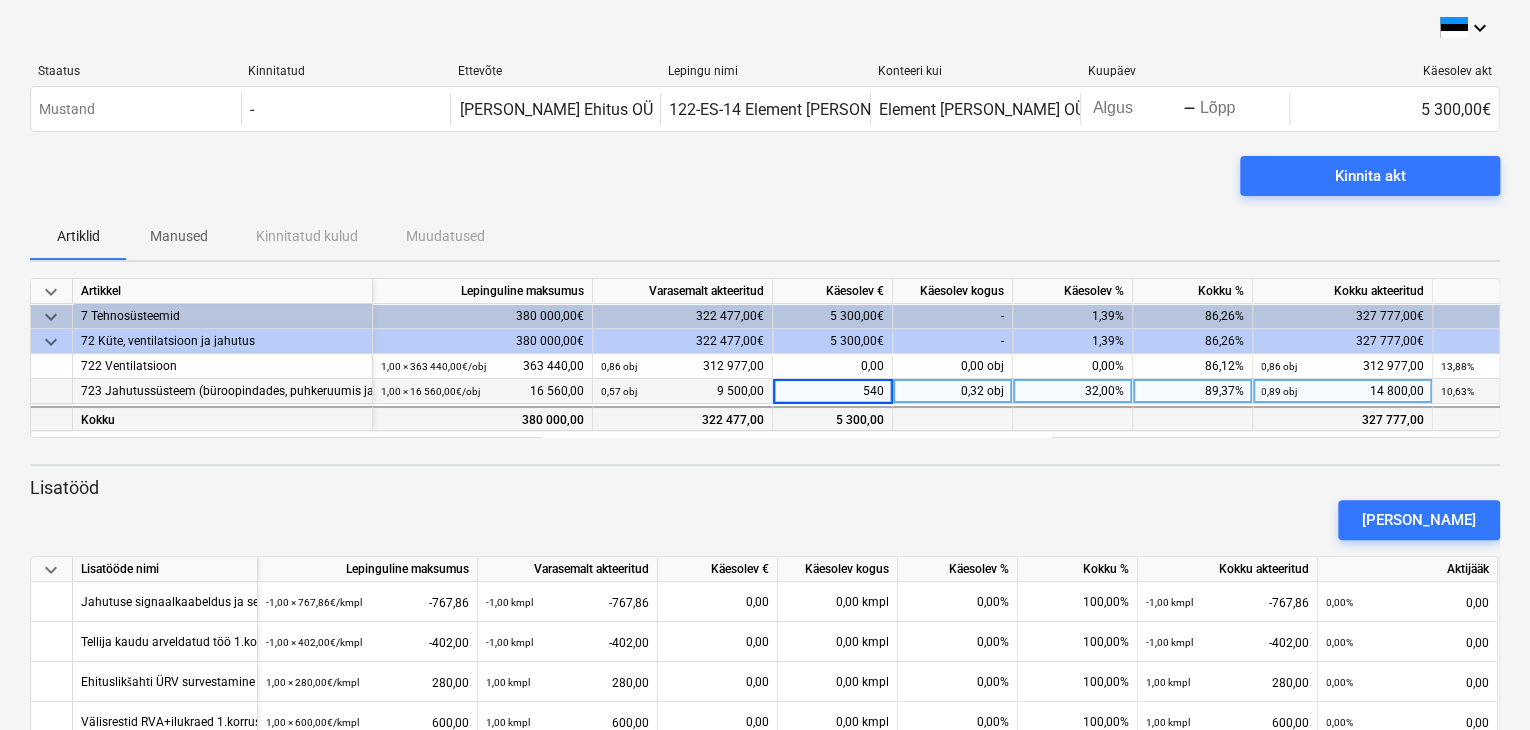 type on "5400" 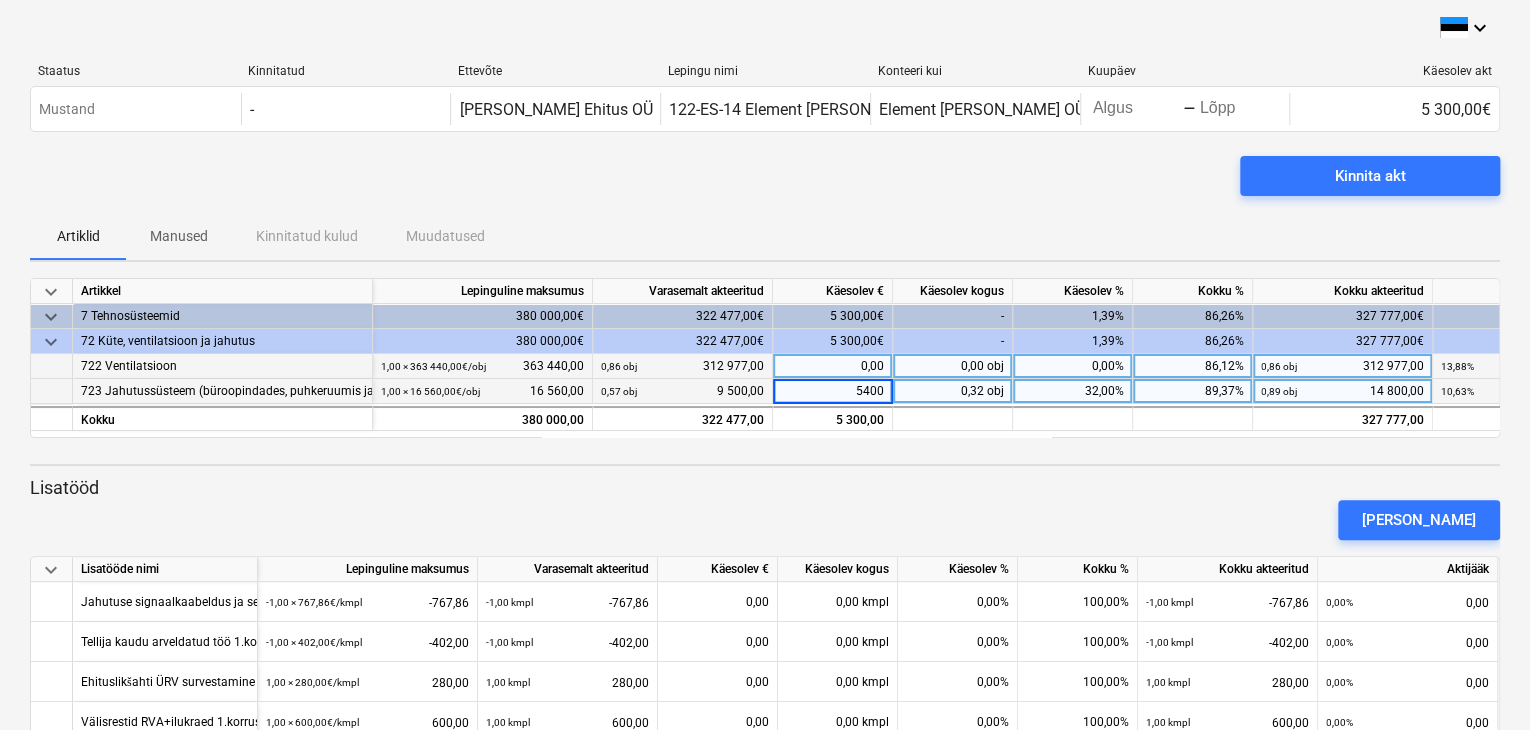 click on "0,00   obj" at bounding box center [953, 366] 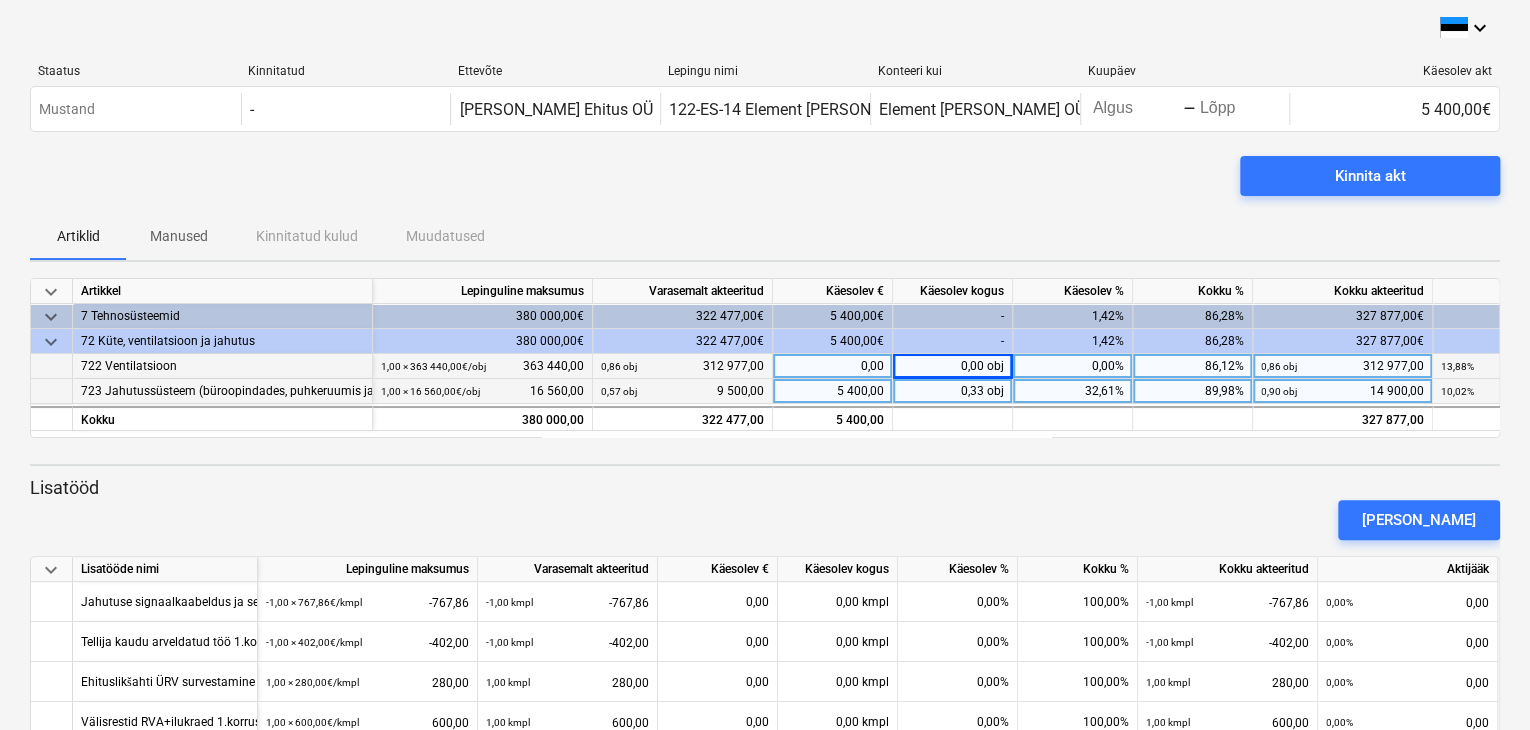 click on "0,00" at bounding box center (833, 366) 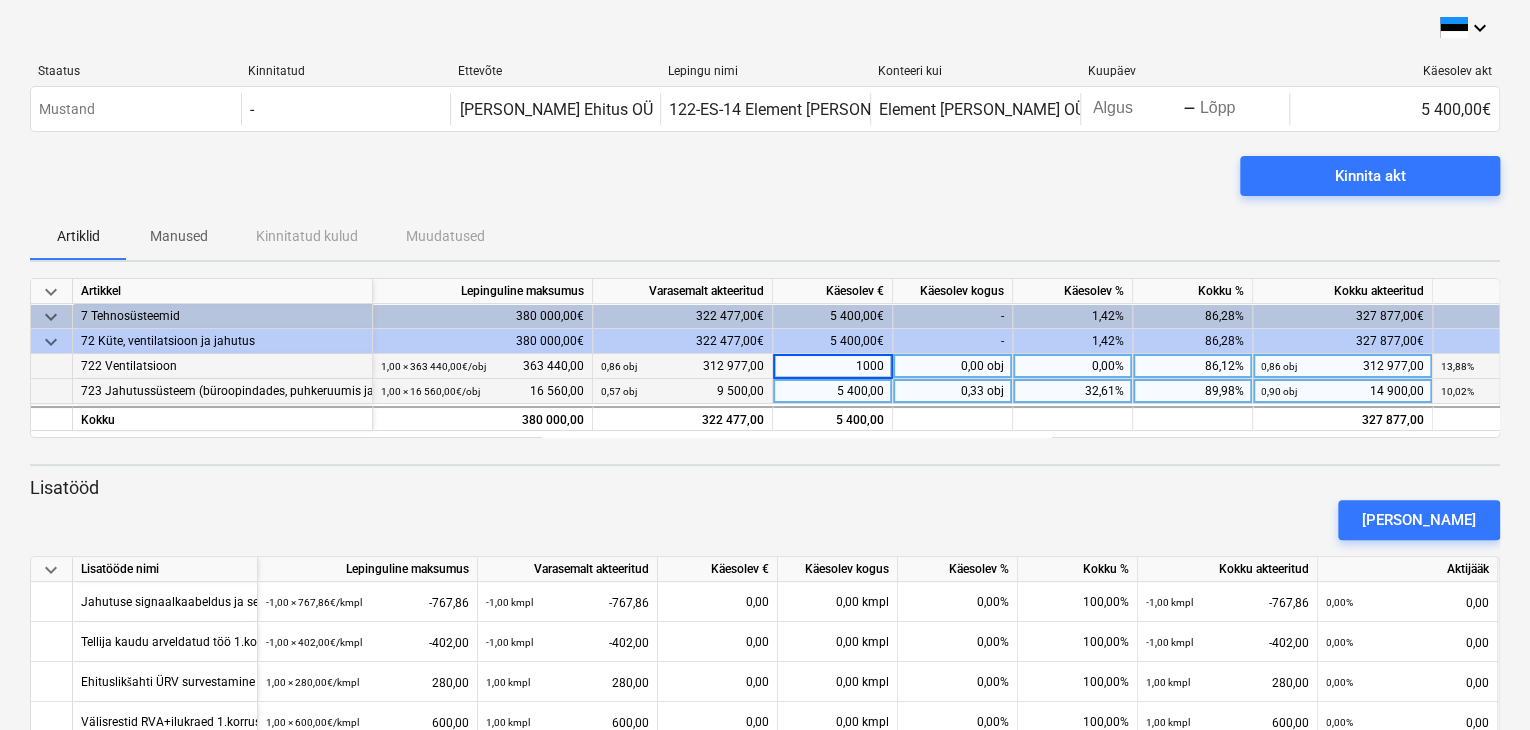 type on "10000" 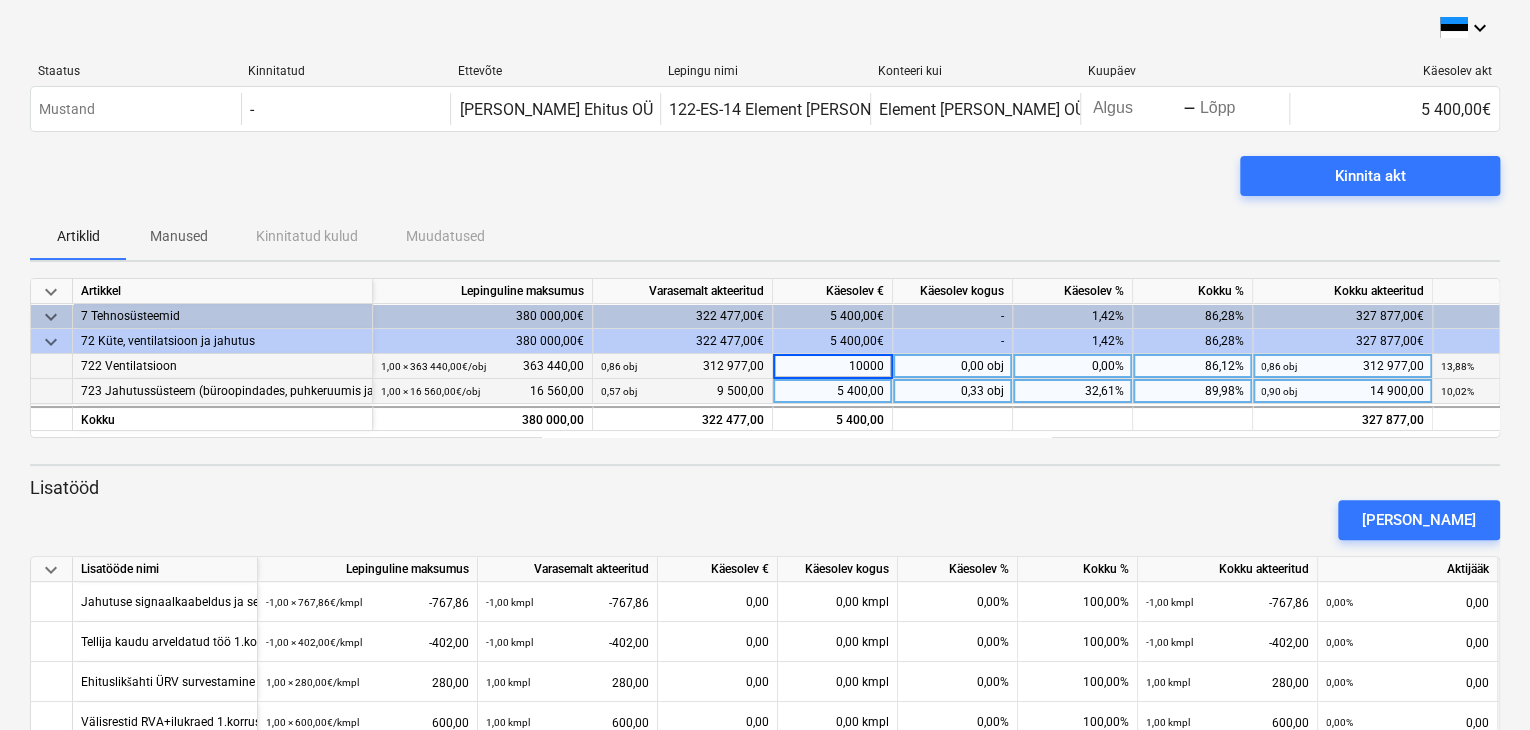 click on "0,00   obj" at bounding box center (953, 366) 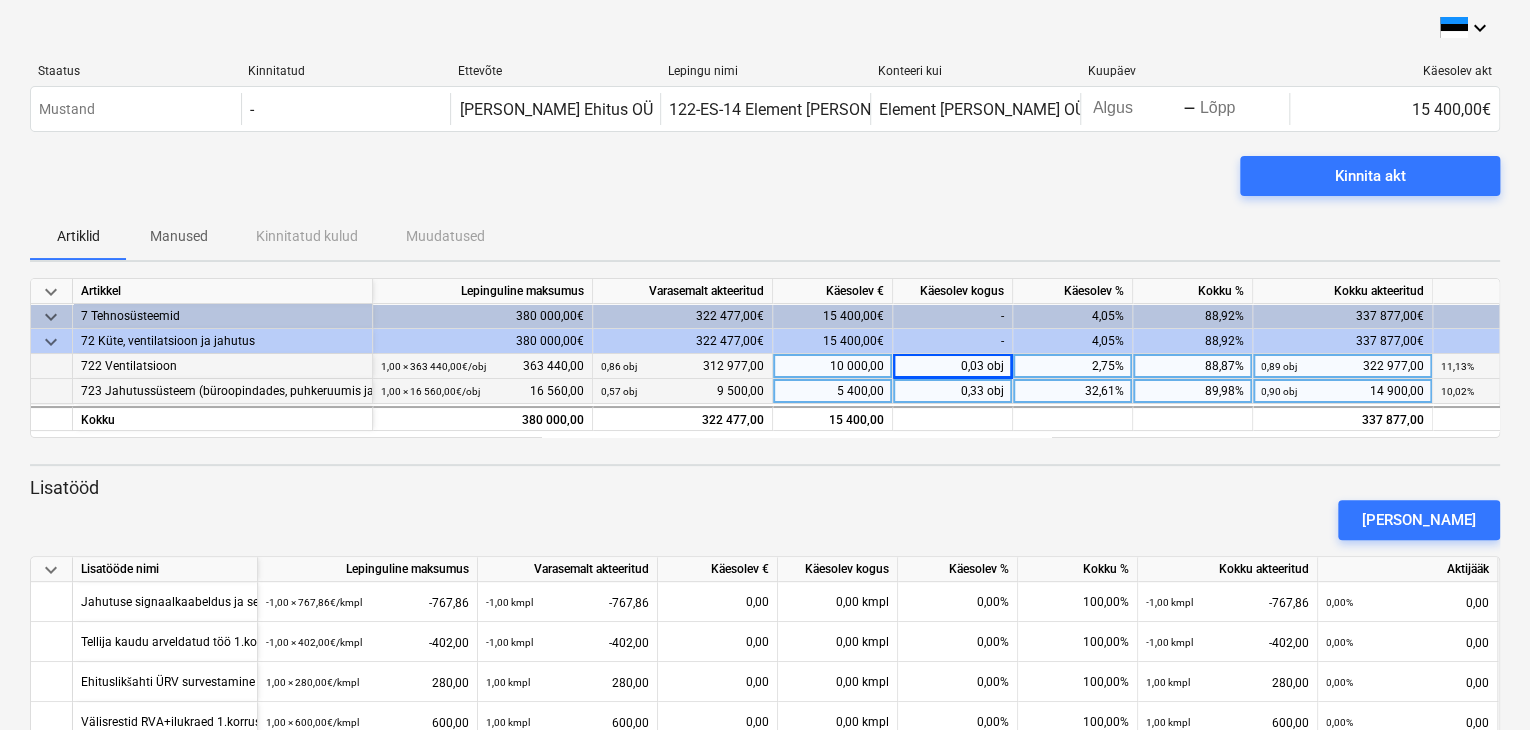 click on "10 000,00" at bounding box center [833, 366] 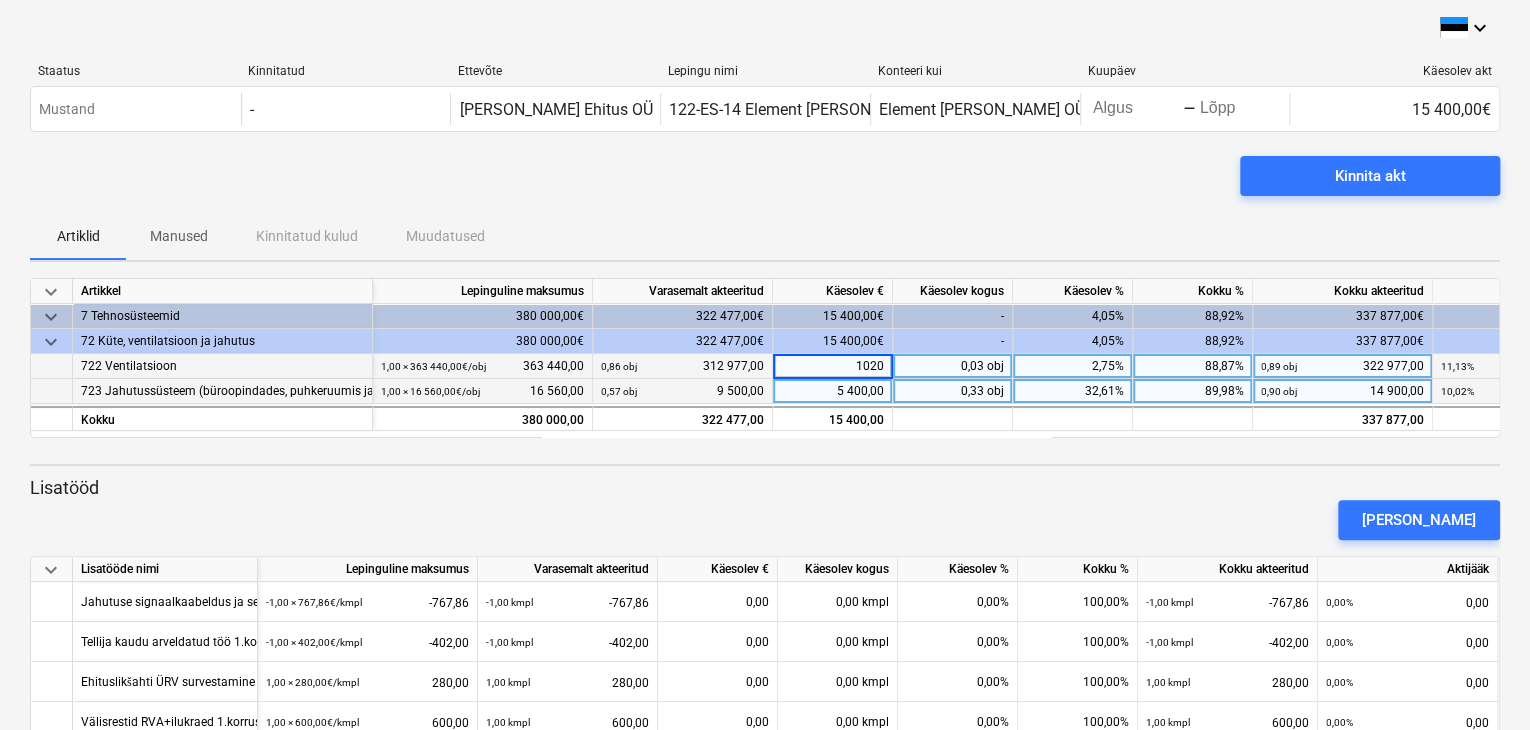 type on "10200" 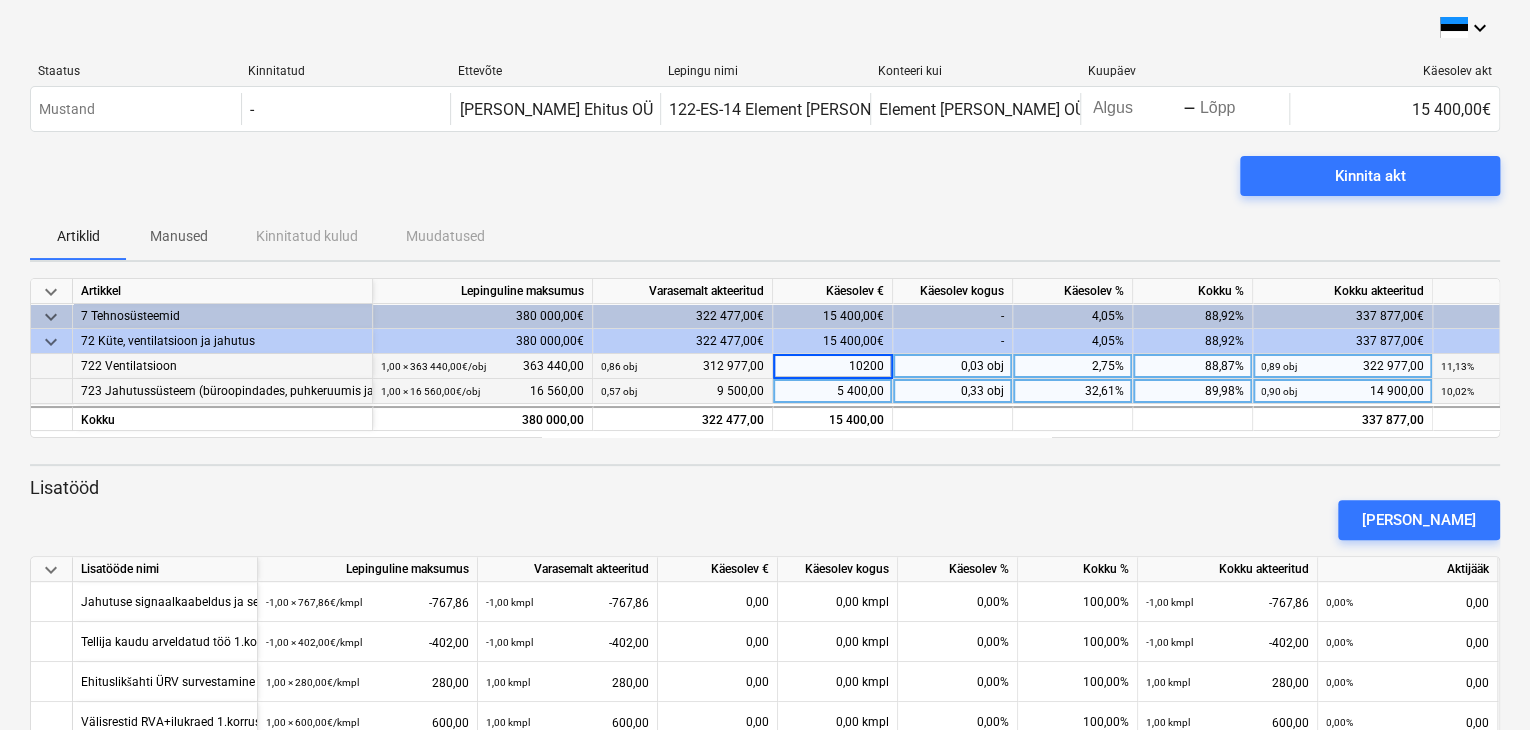 click on "0,03   obj" at bounding box center [953, 366] 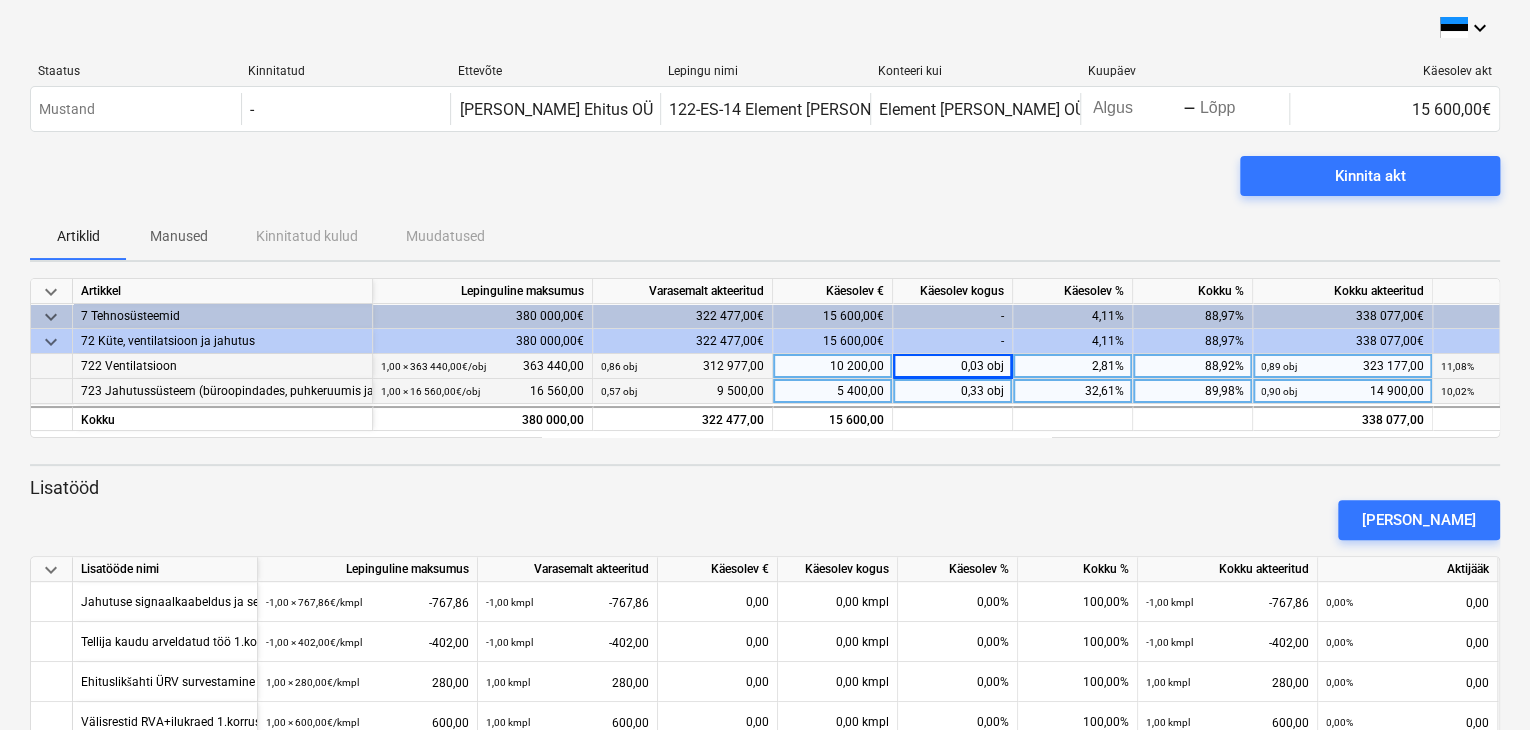 click on "10 200,00" at bounding box center (833, 366) 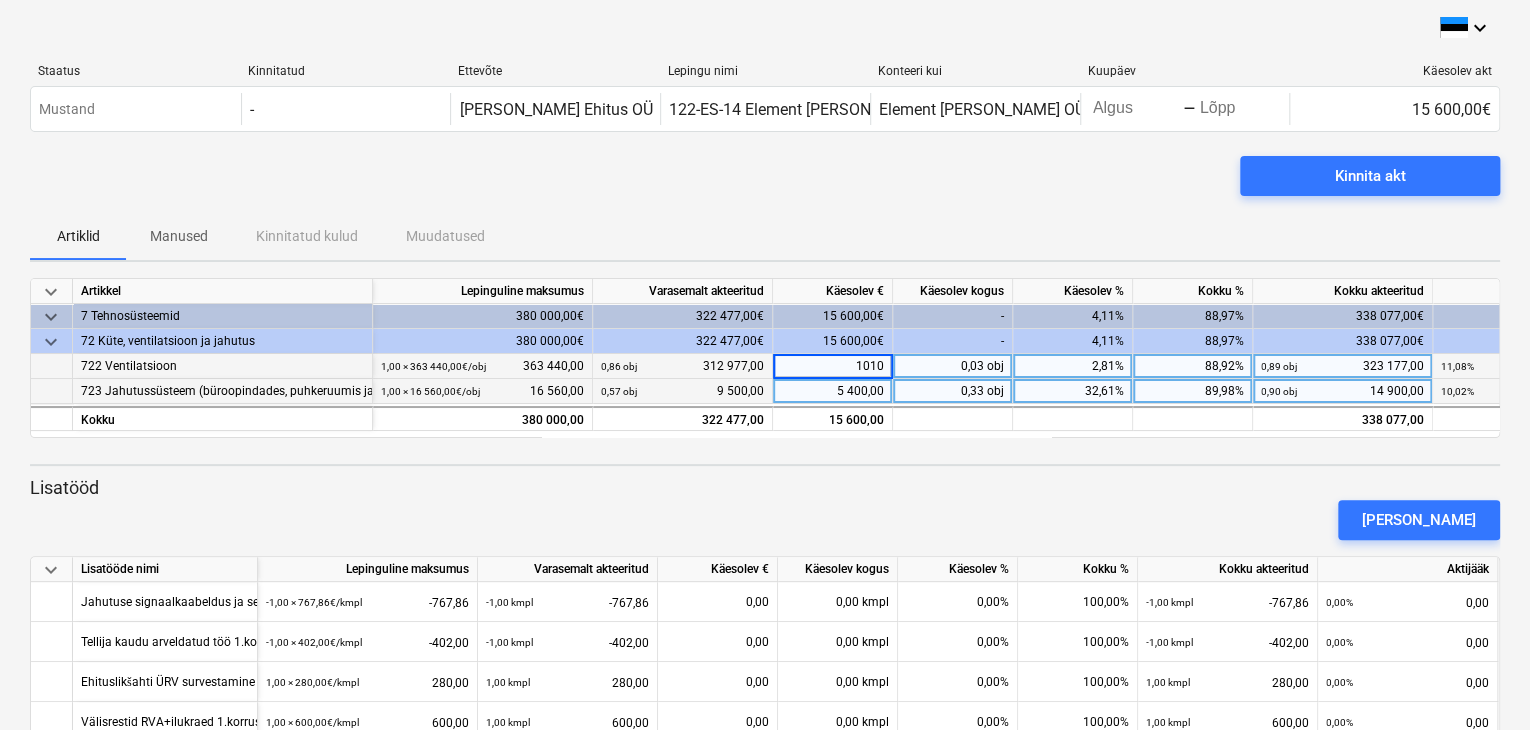 type on "10100" 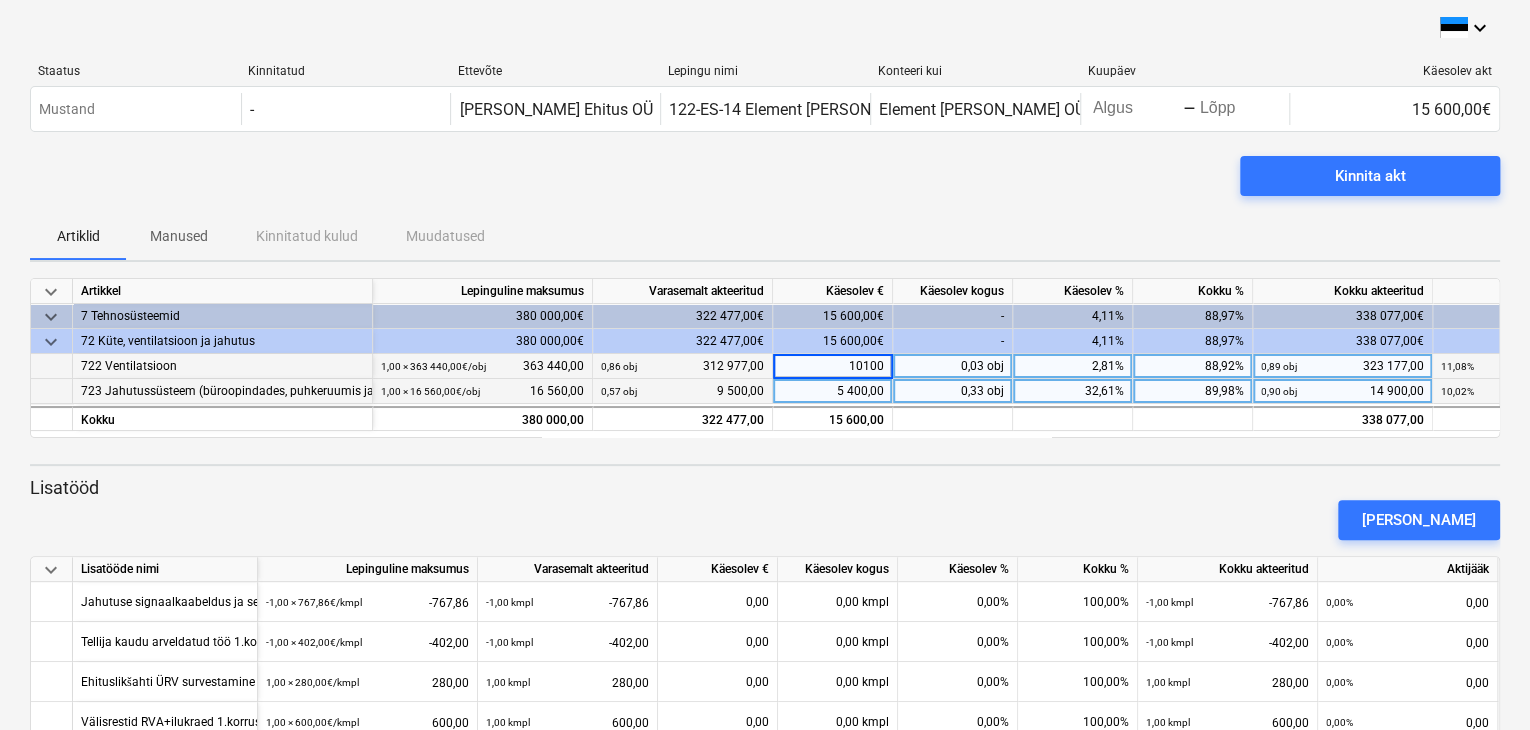 click on "0,33   obj" at bounding box center (953, 391) 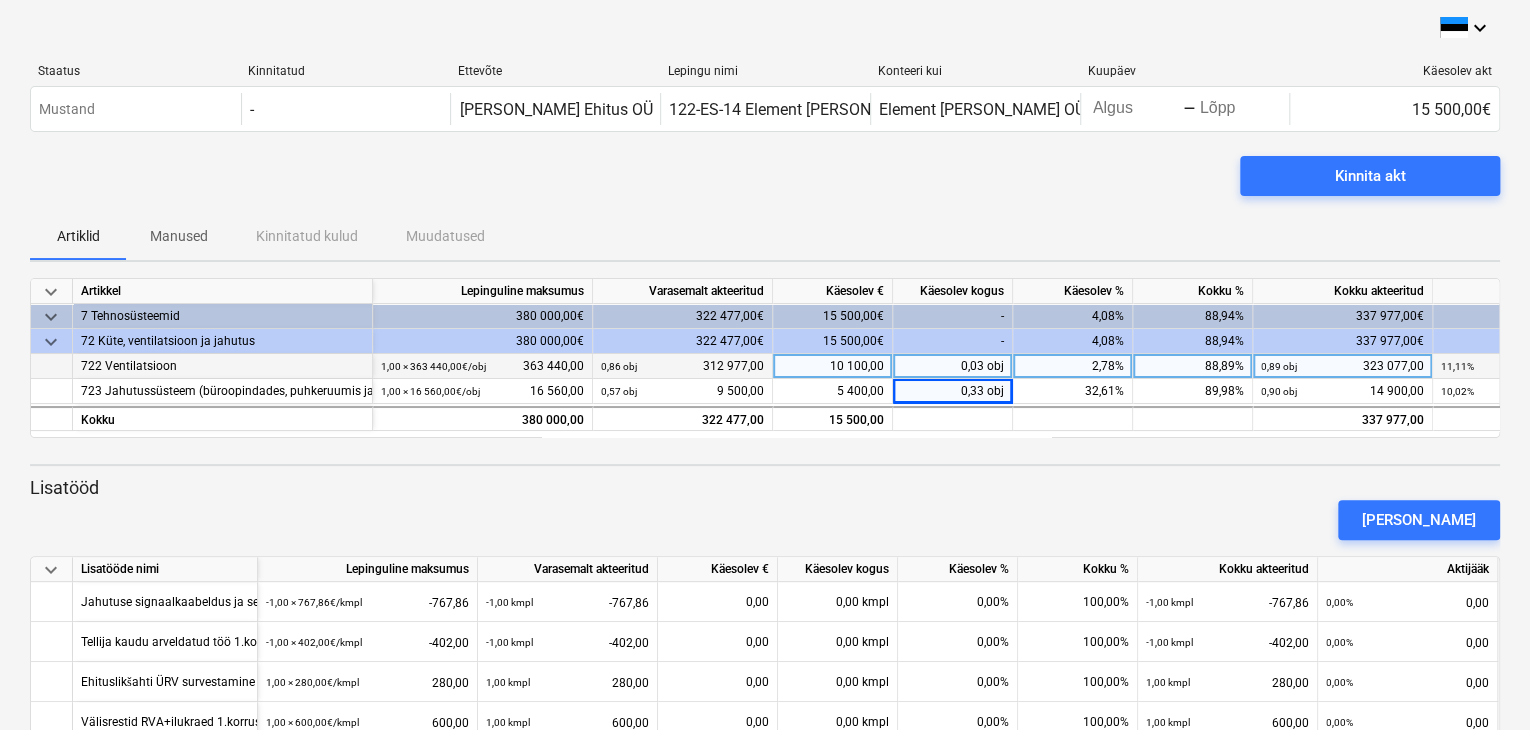 scroll, scrollTop: 172, scrollLeft: 0, axis: vertical 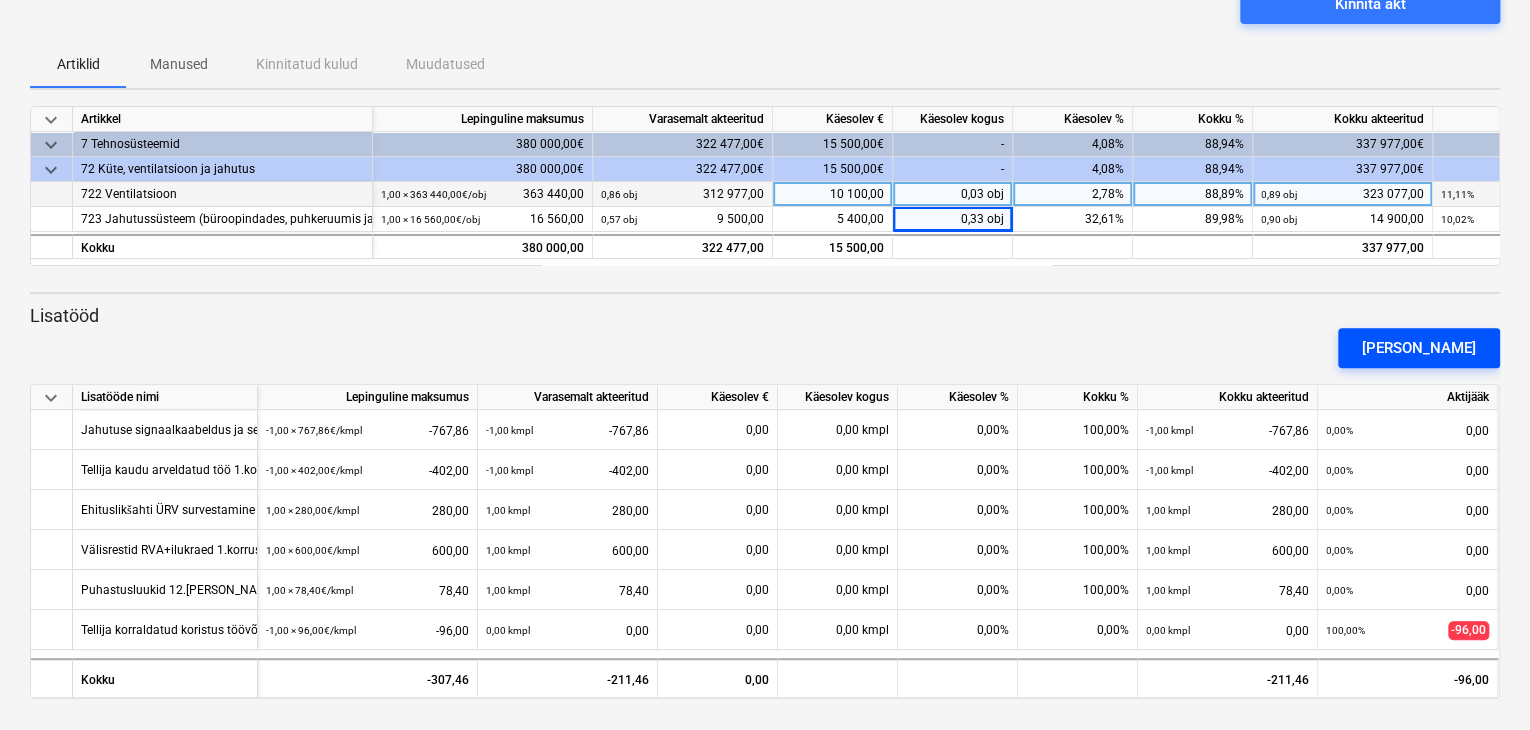 click on "[PERSON_NAME]" at bounding box center [1419, 348] 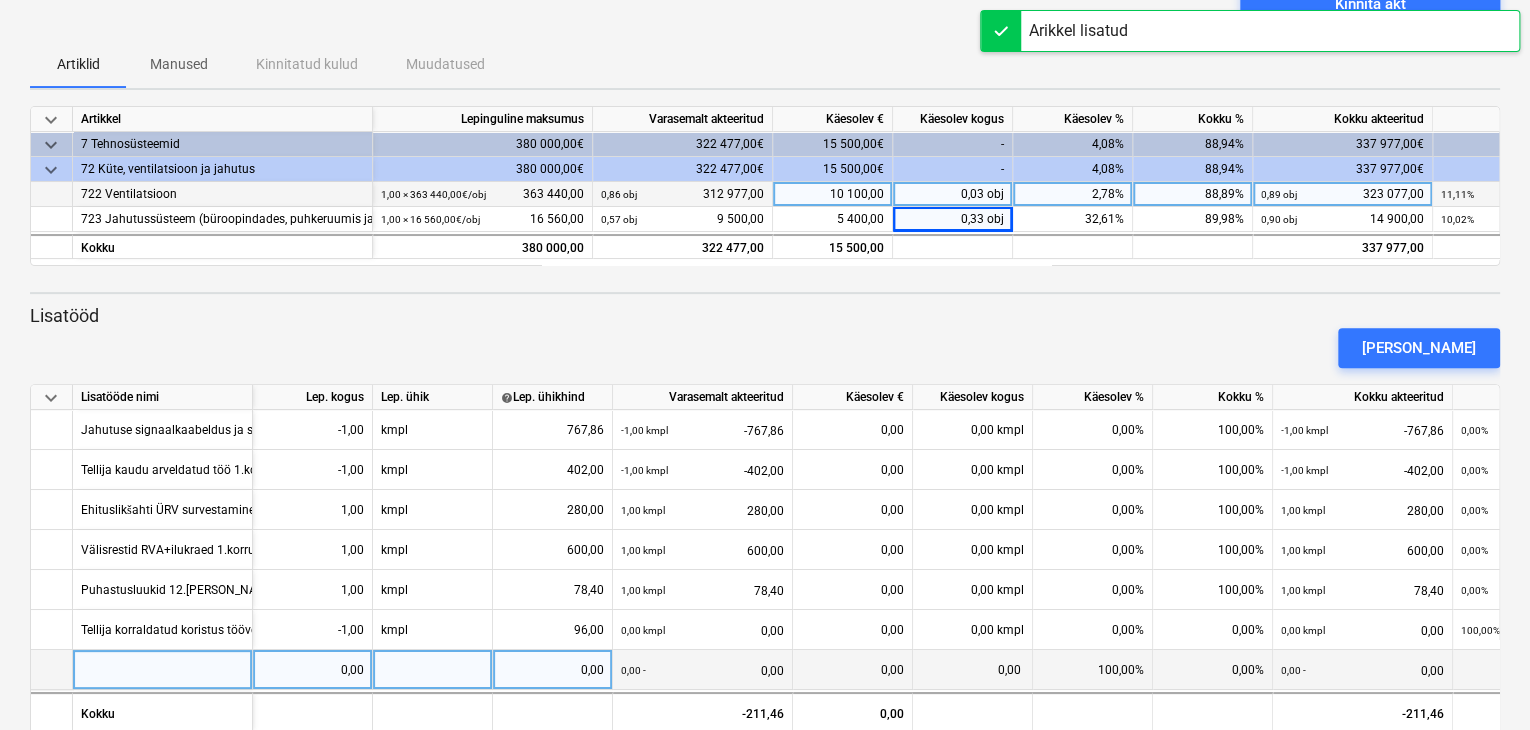 click at bounding box center [163, 670] 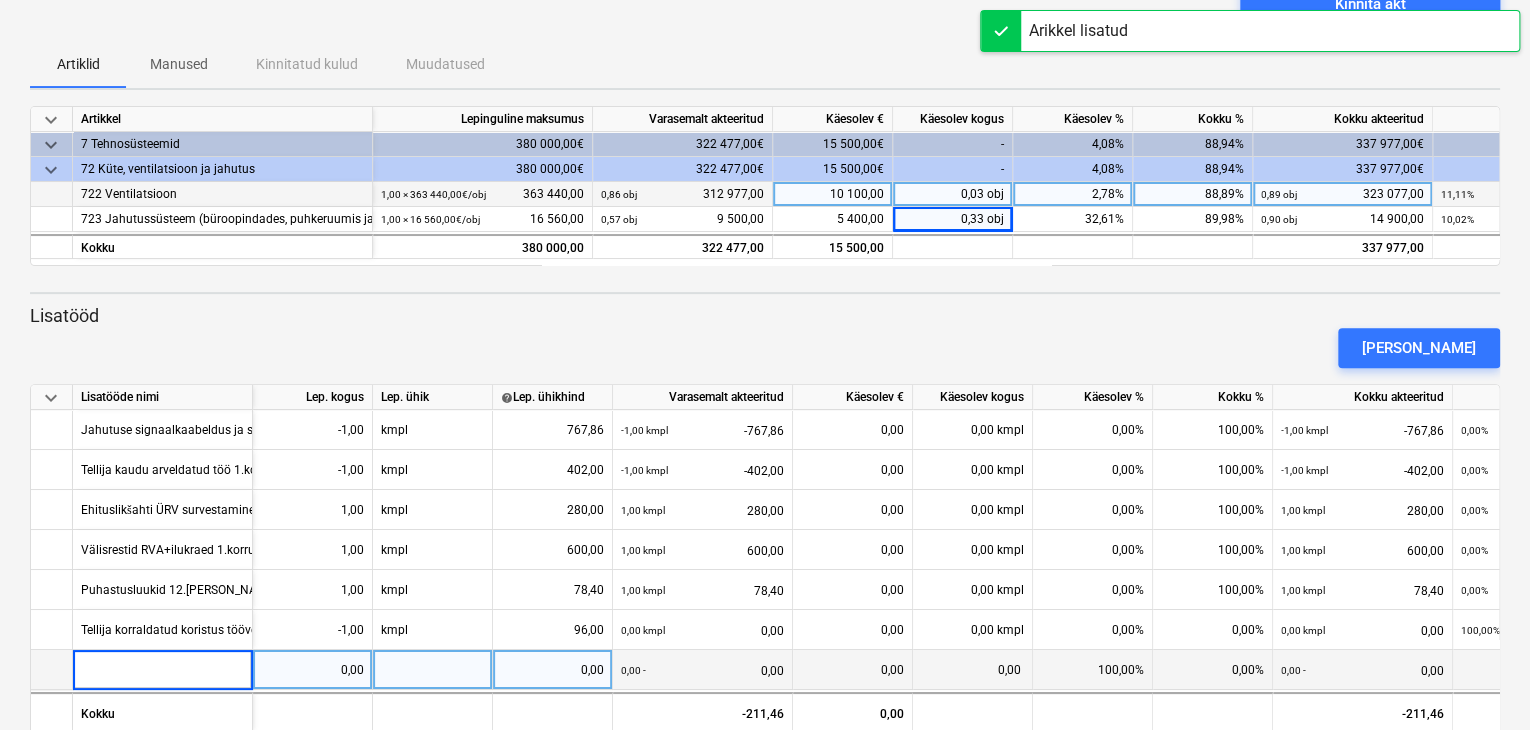 type on "Ventsüsteemi muudatus vastavalt Tellija tellimusele Krt.45" 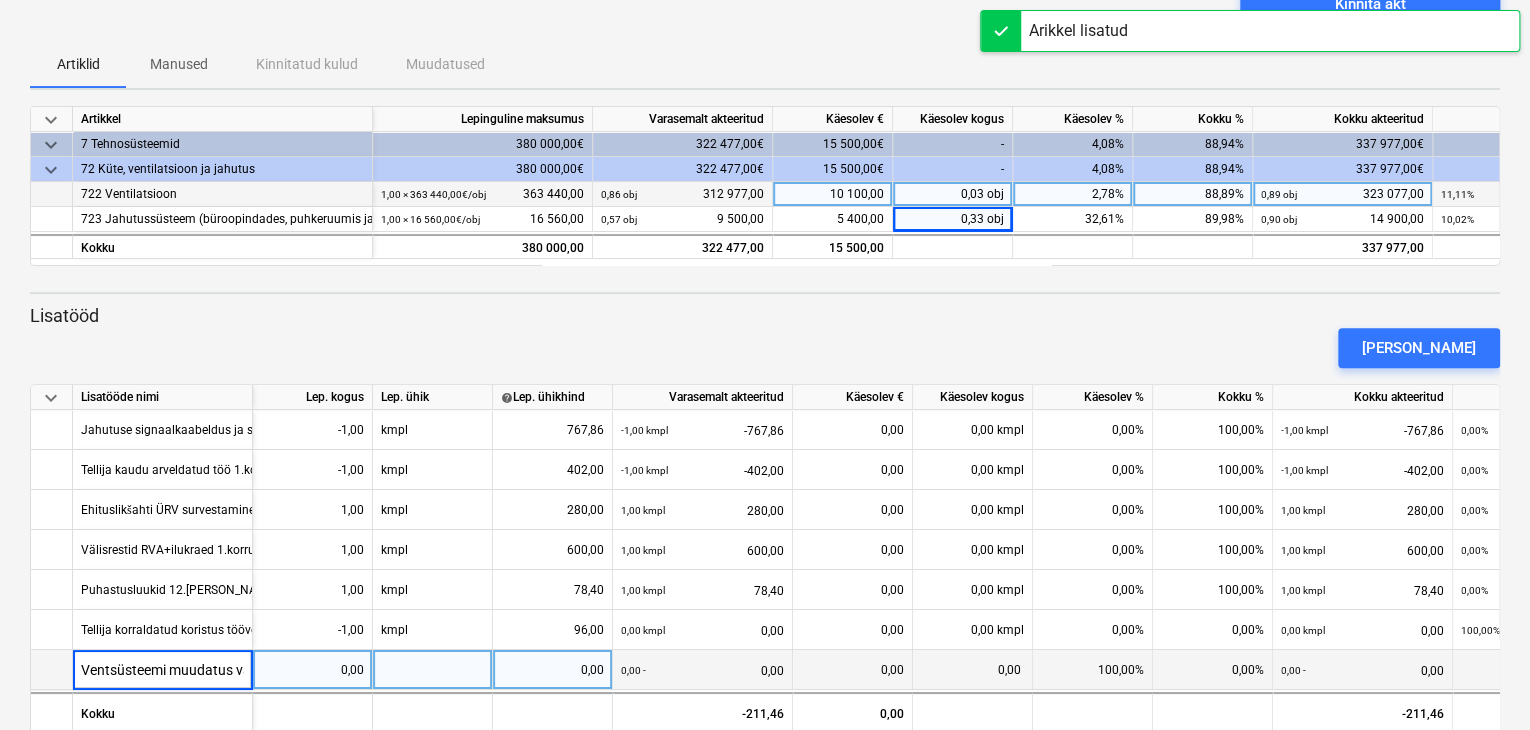 scroll, scrollTop: 0, scrollLeft: 199, axis: horizontal 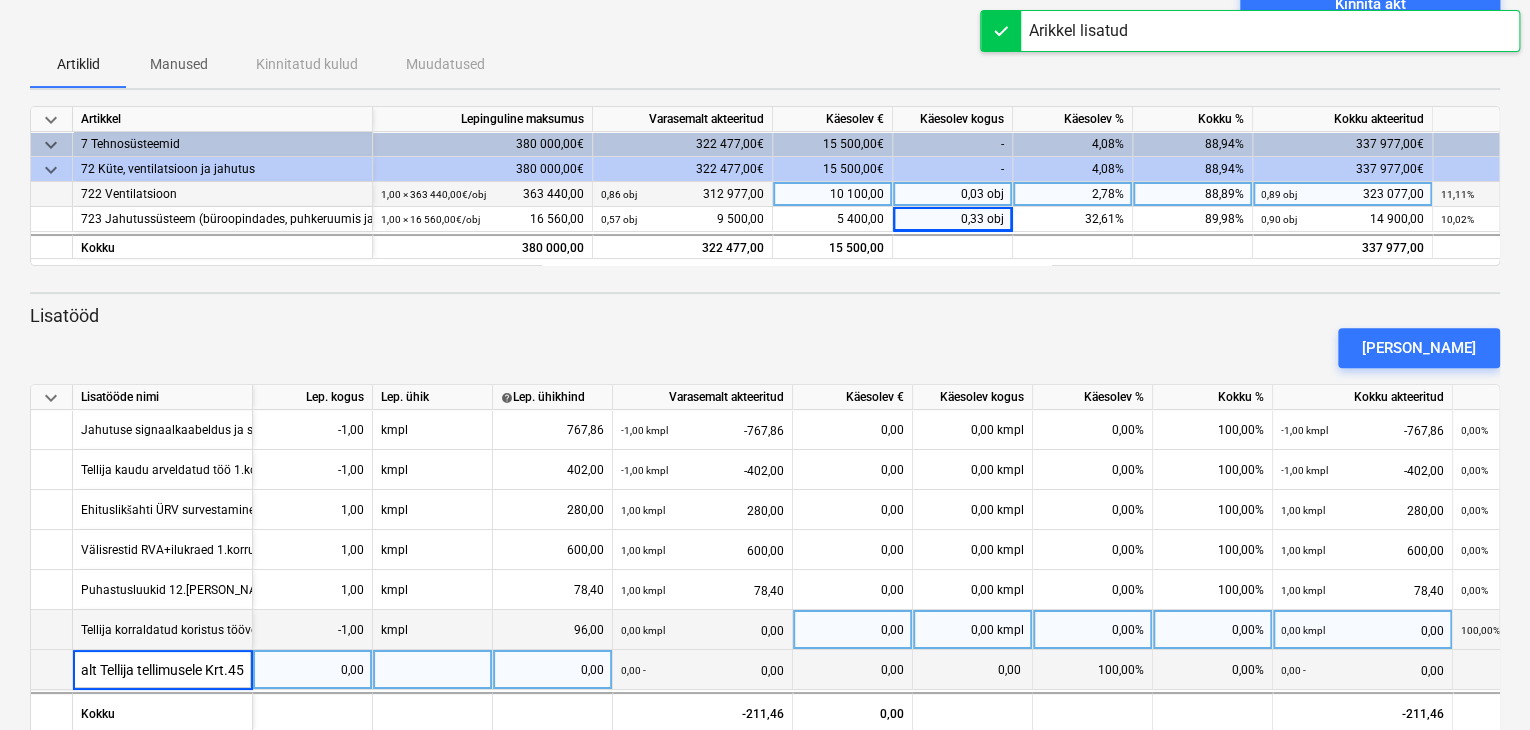 click on "-1,00" at bounding box center [312, 630] 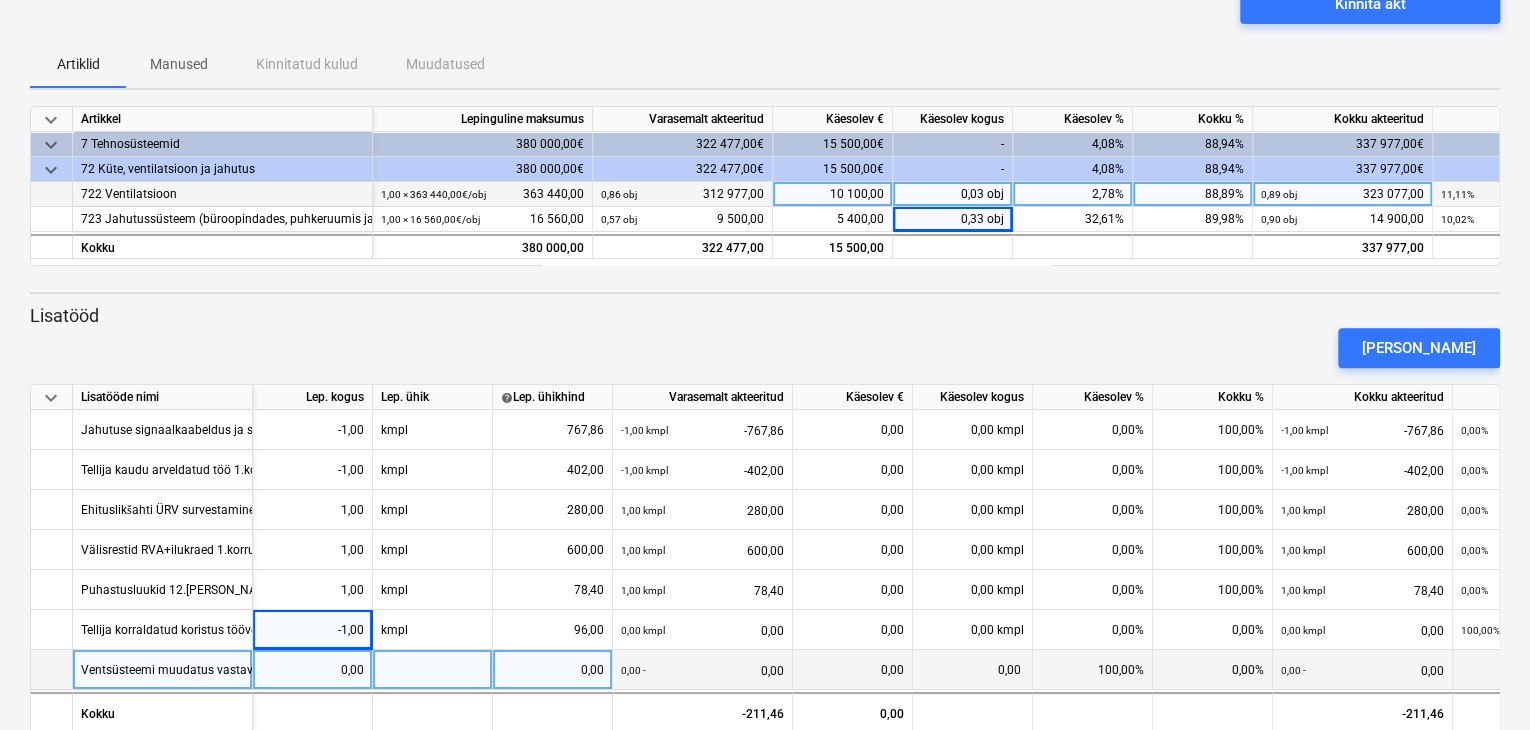 click on "0,00" at bounding box center [553, 670] 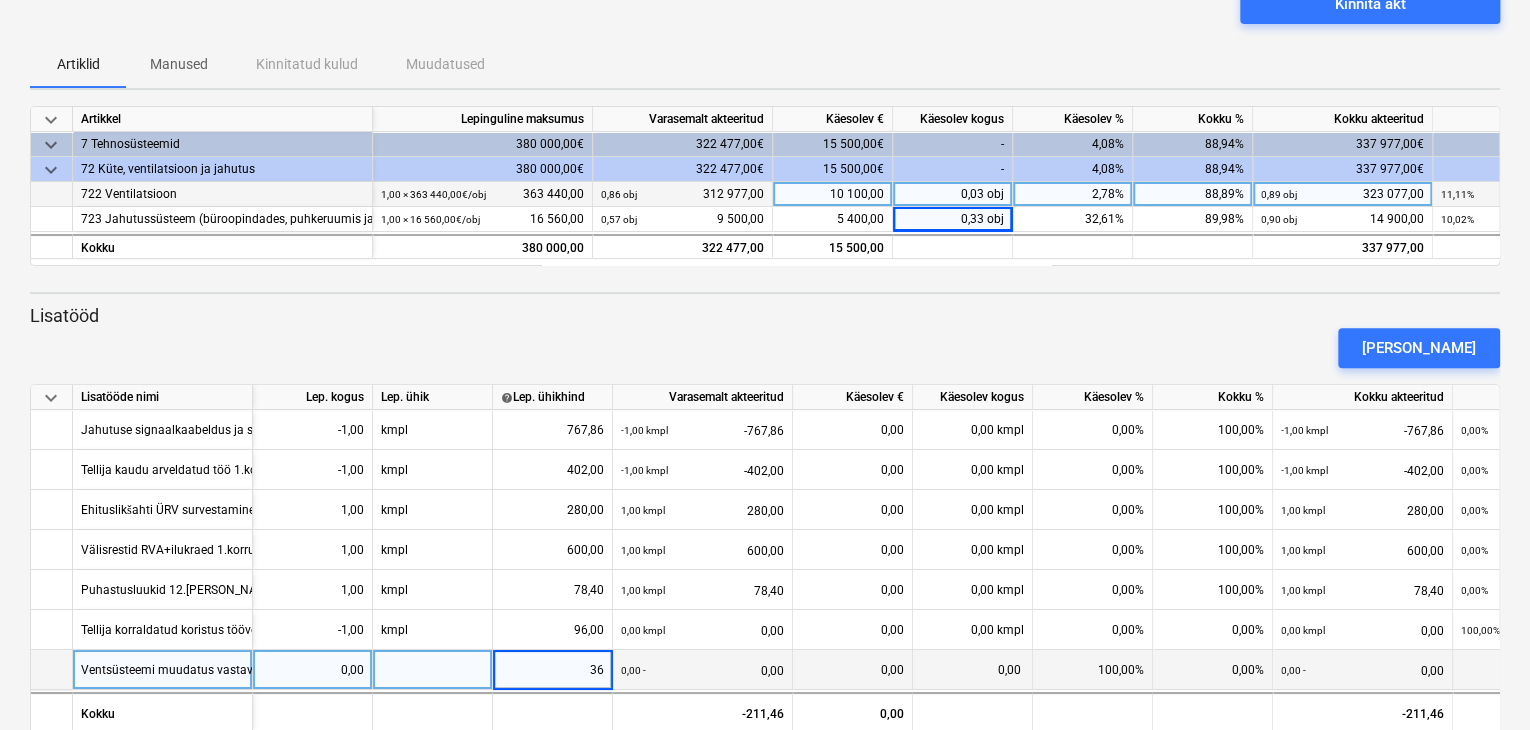 type on "360" 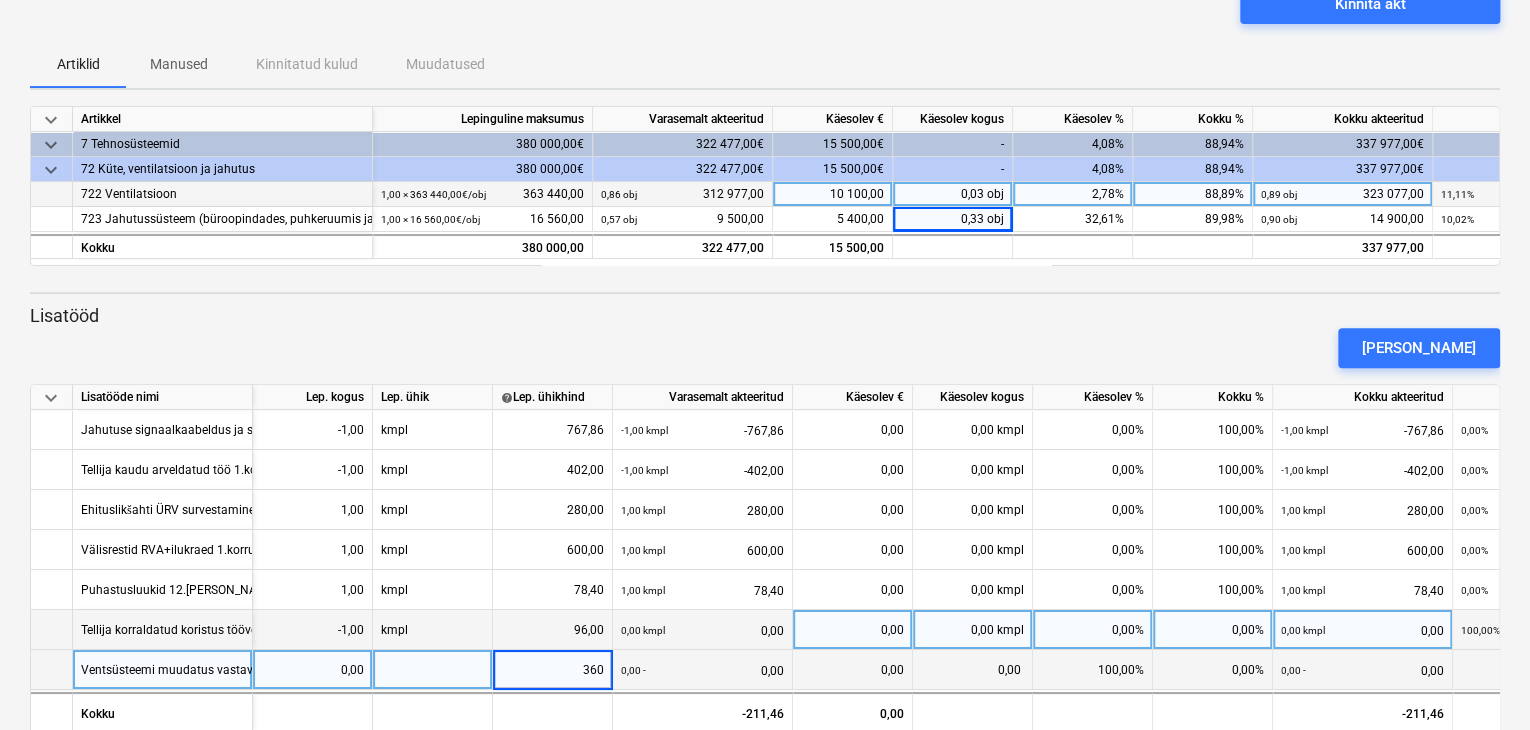 click on "96,00" at bounding box center [552, 630] 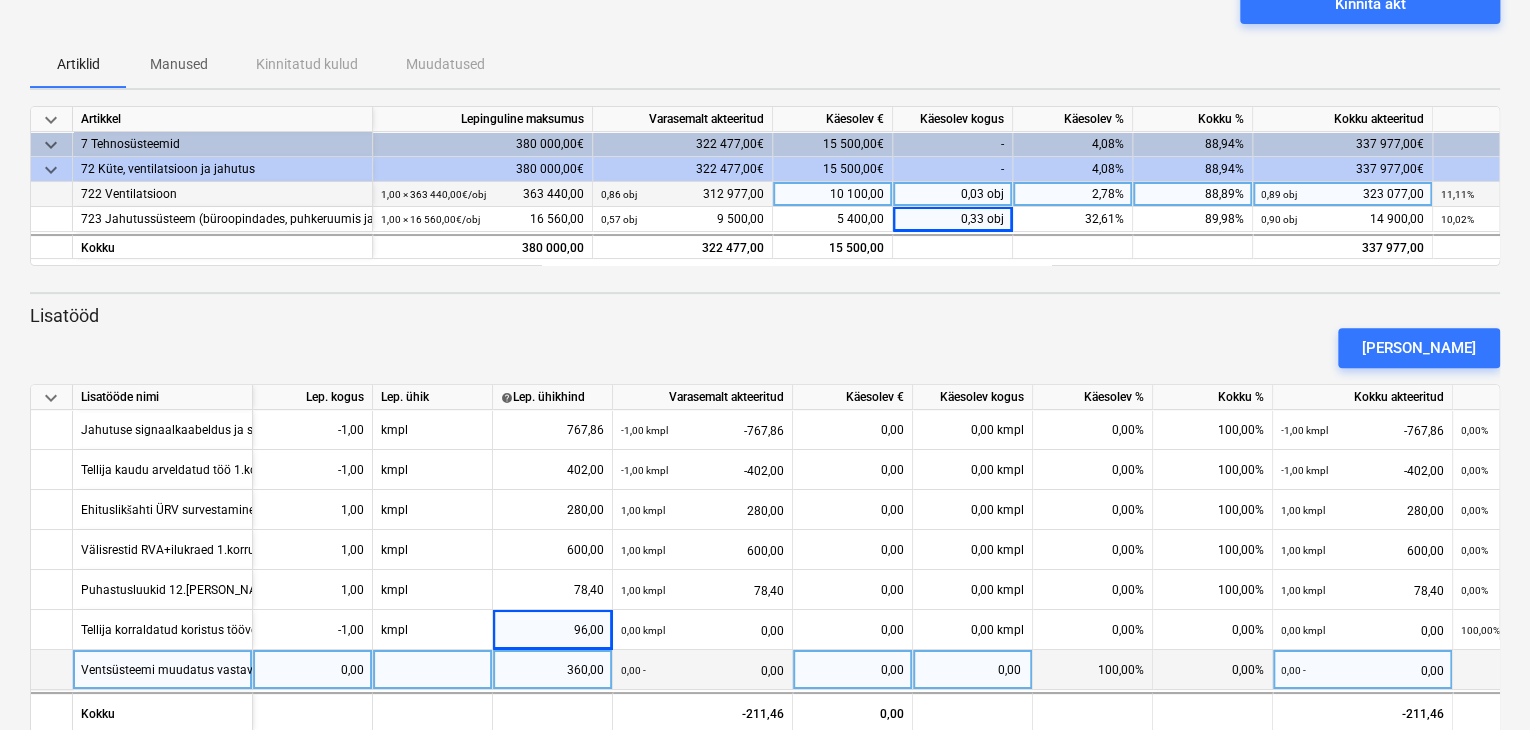 click on "0,00" at bounding box center (312, 670) 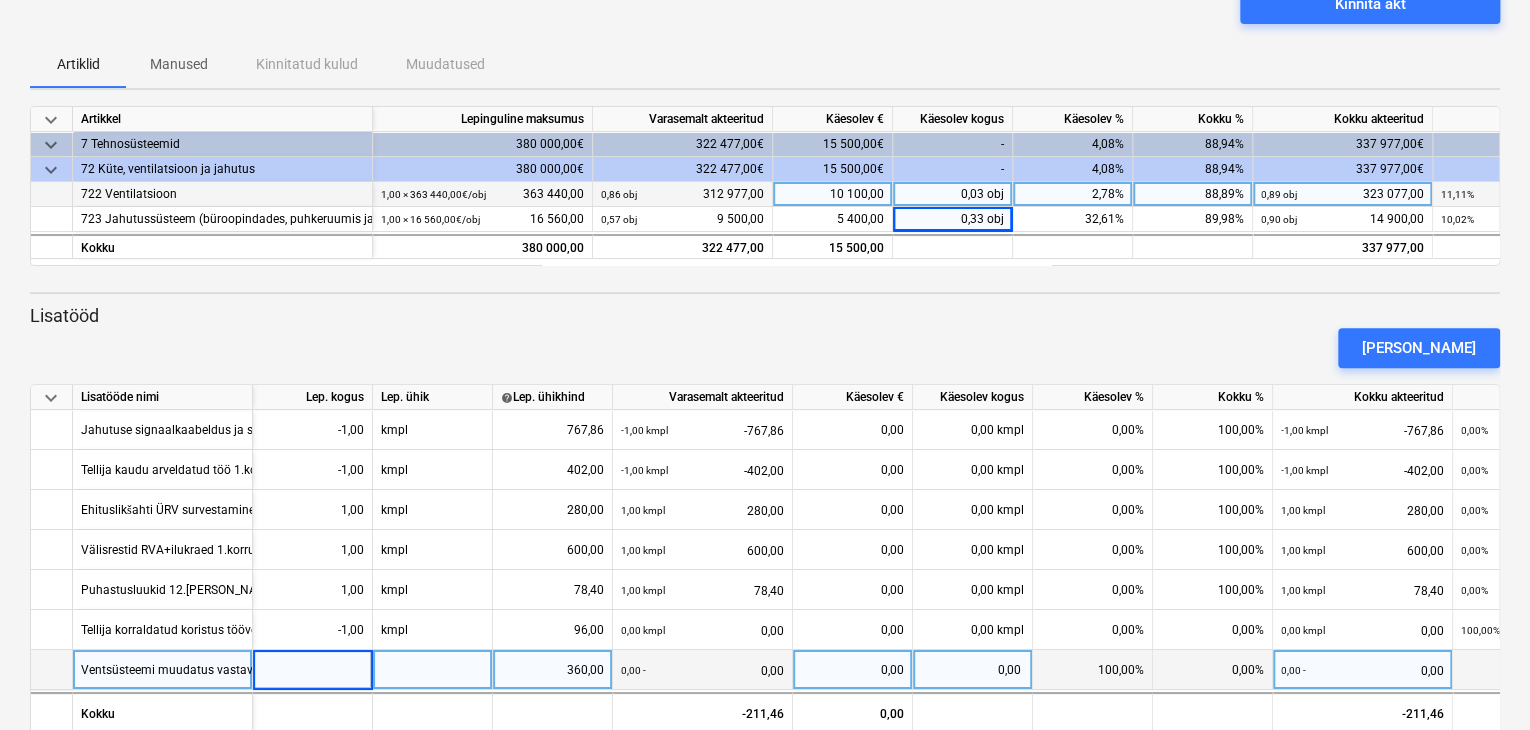 type on "1" 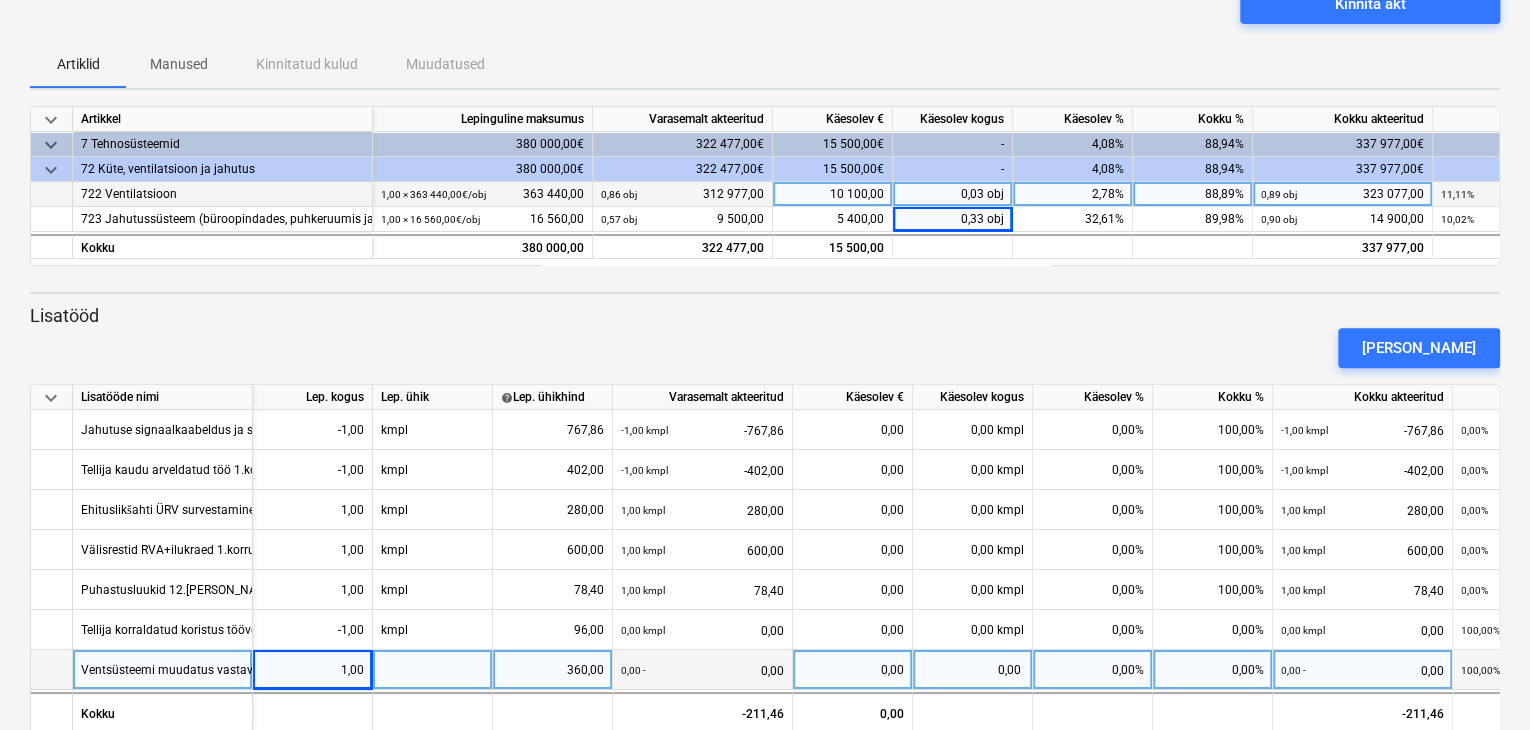 click at bounding box center [433, 670] 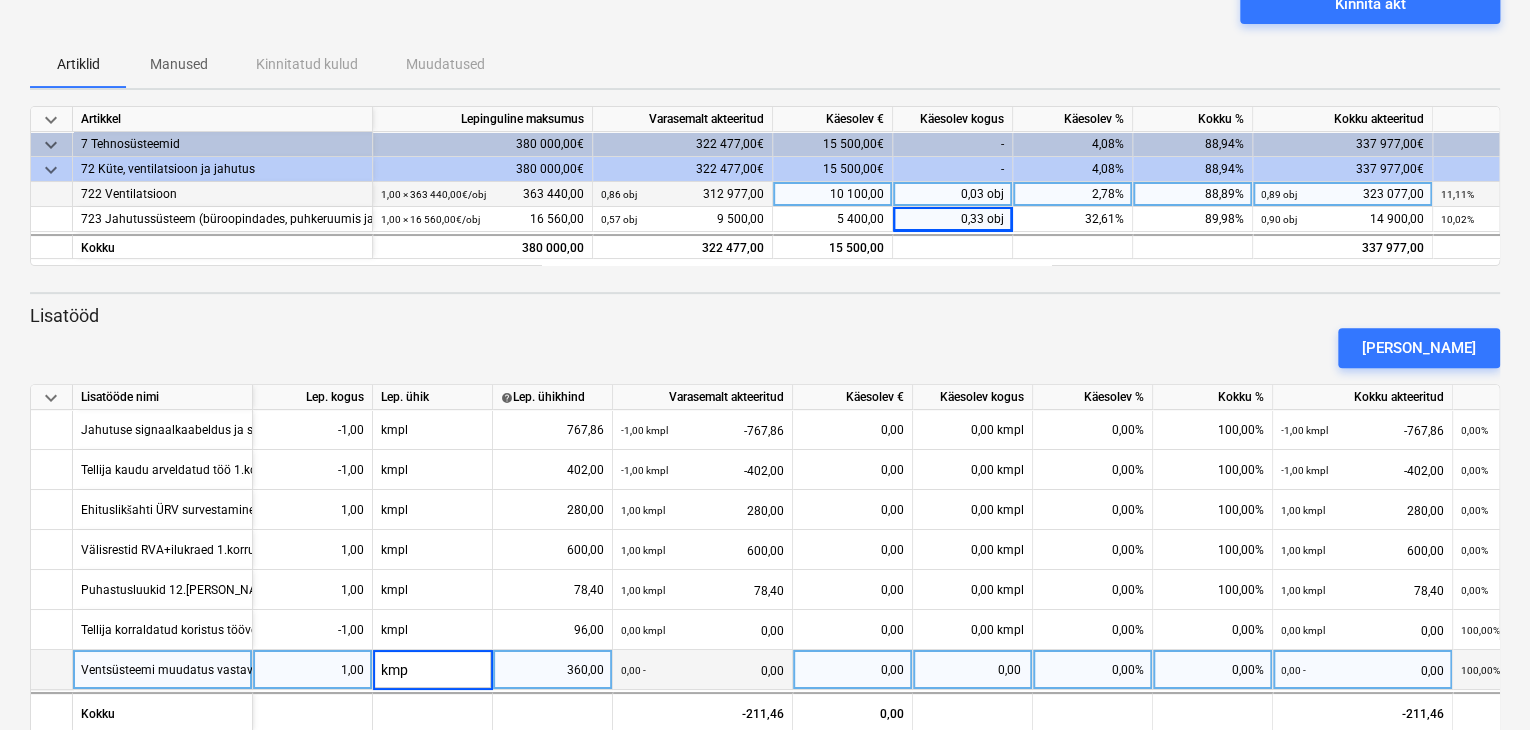 type on "kmpl" 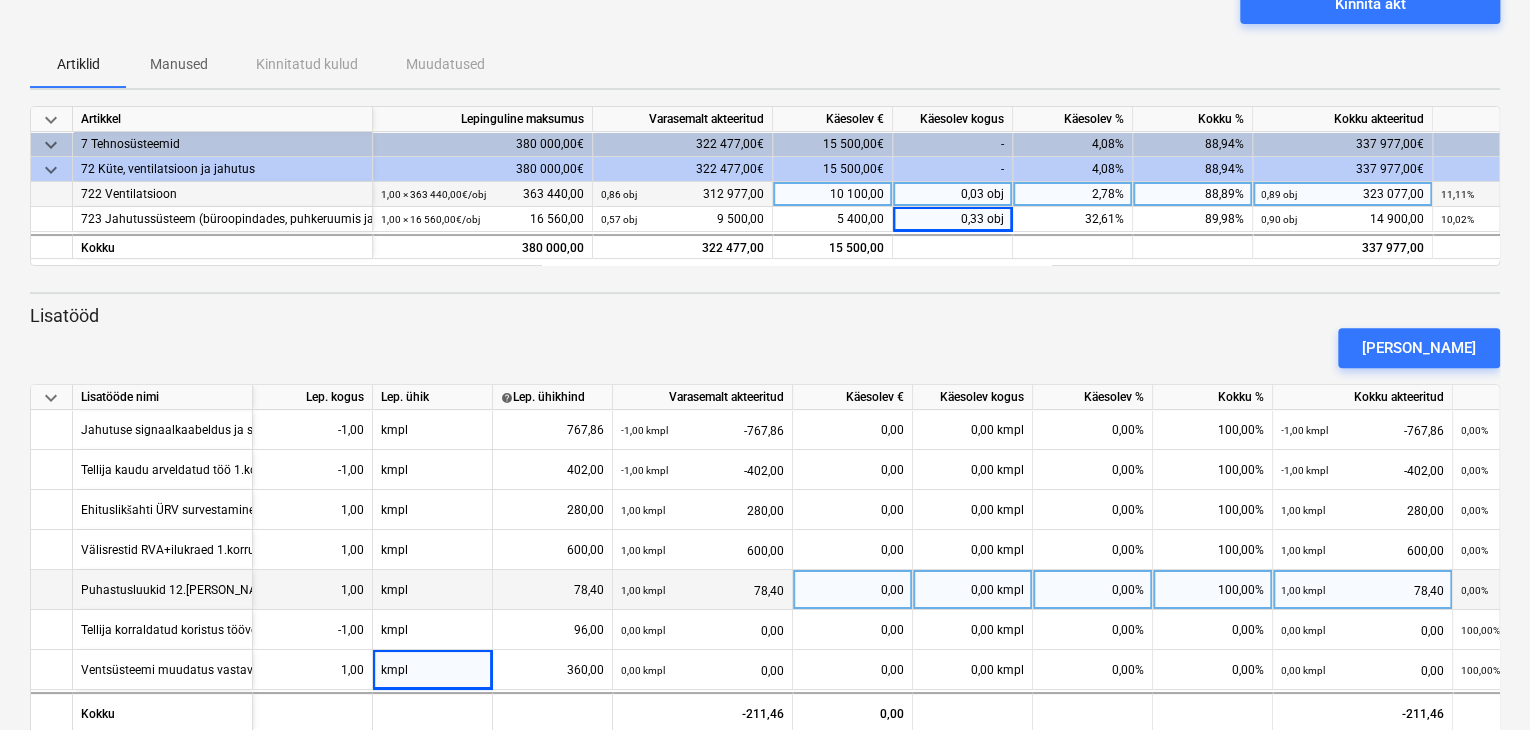 click on "kmpl" at bounding box center (433, 590) 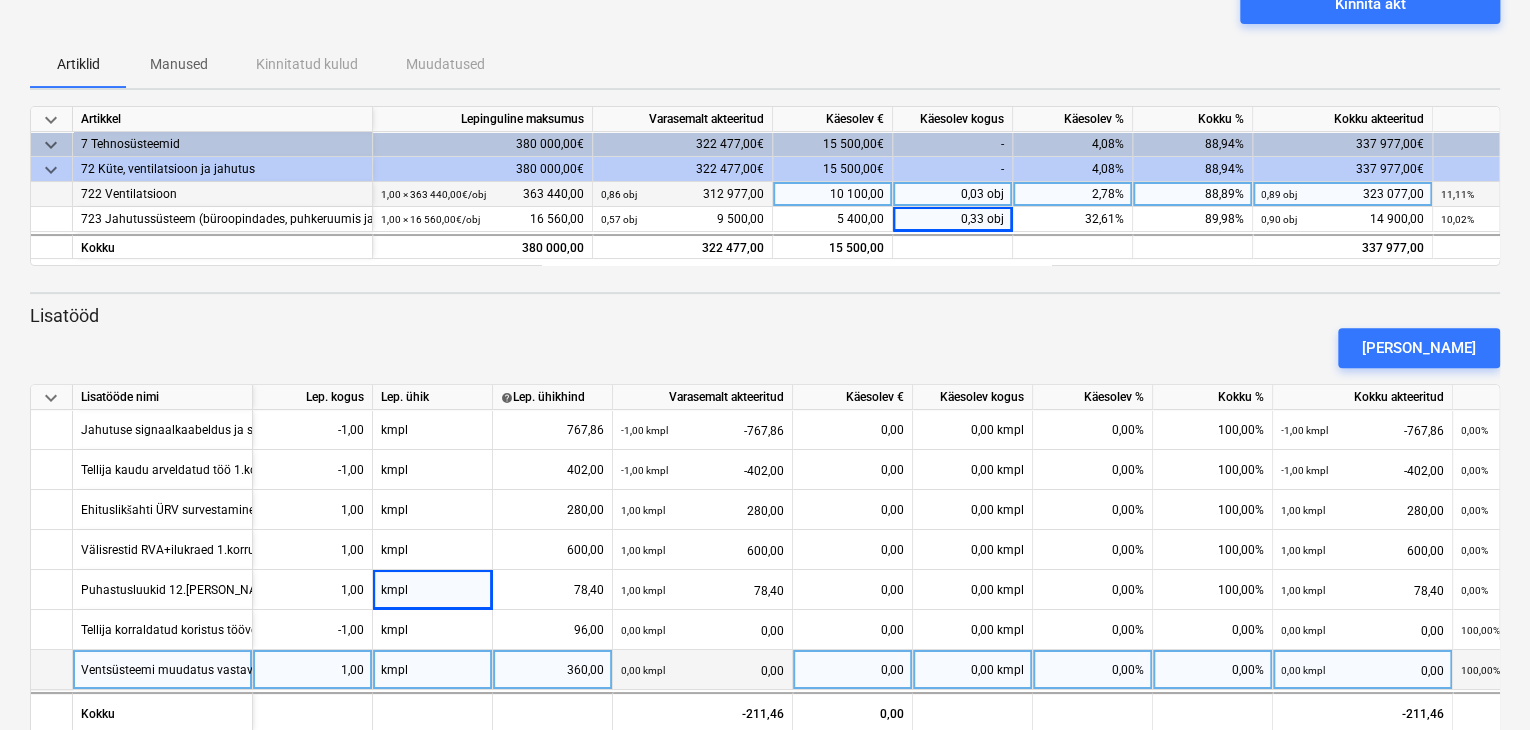 click on "0,00" at bounding box center (852, 670) 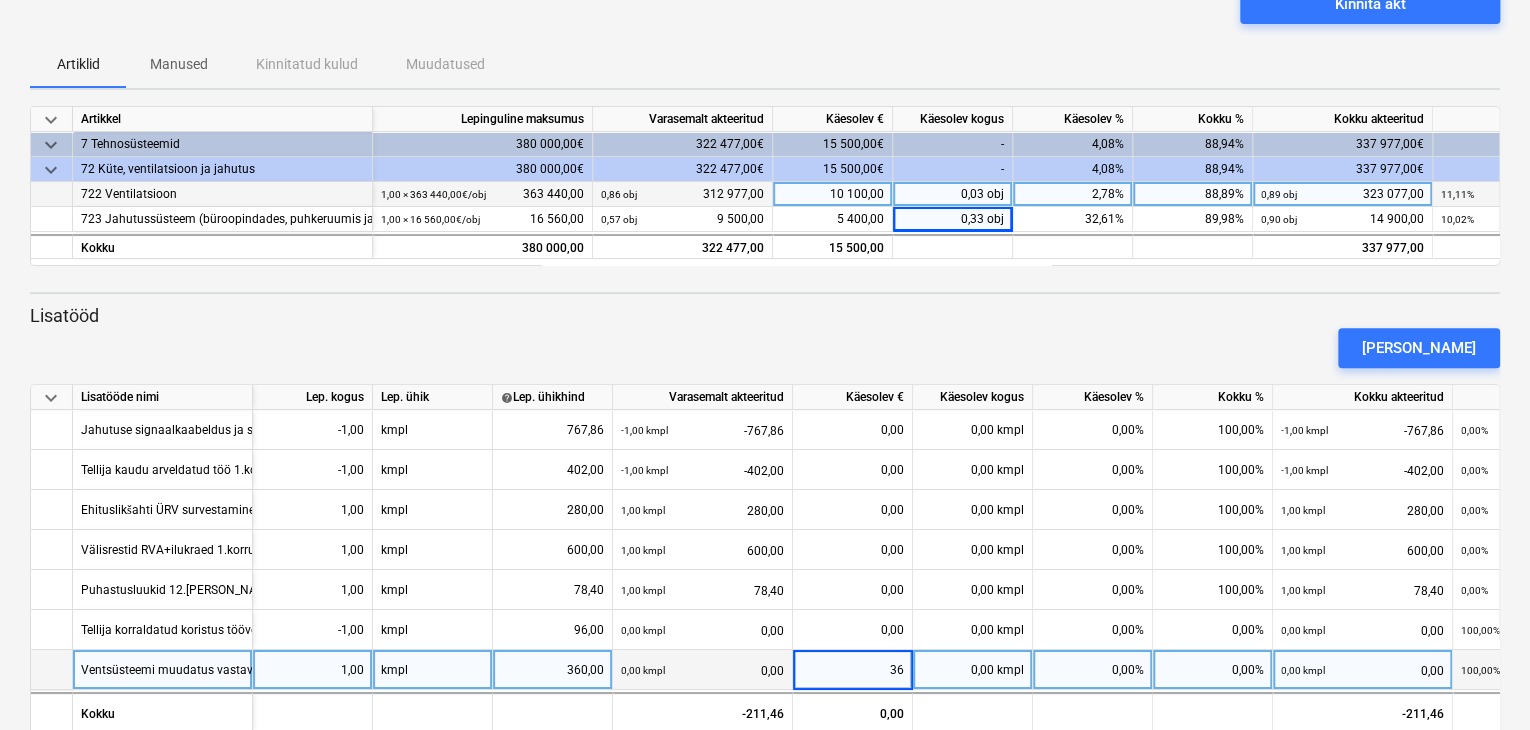 type on "360" 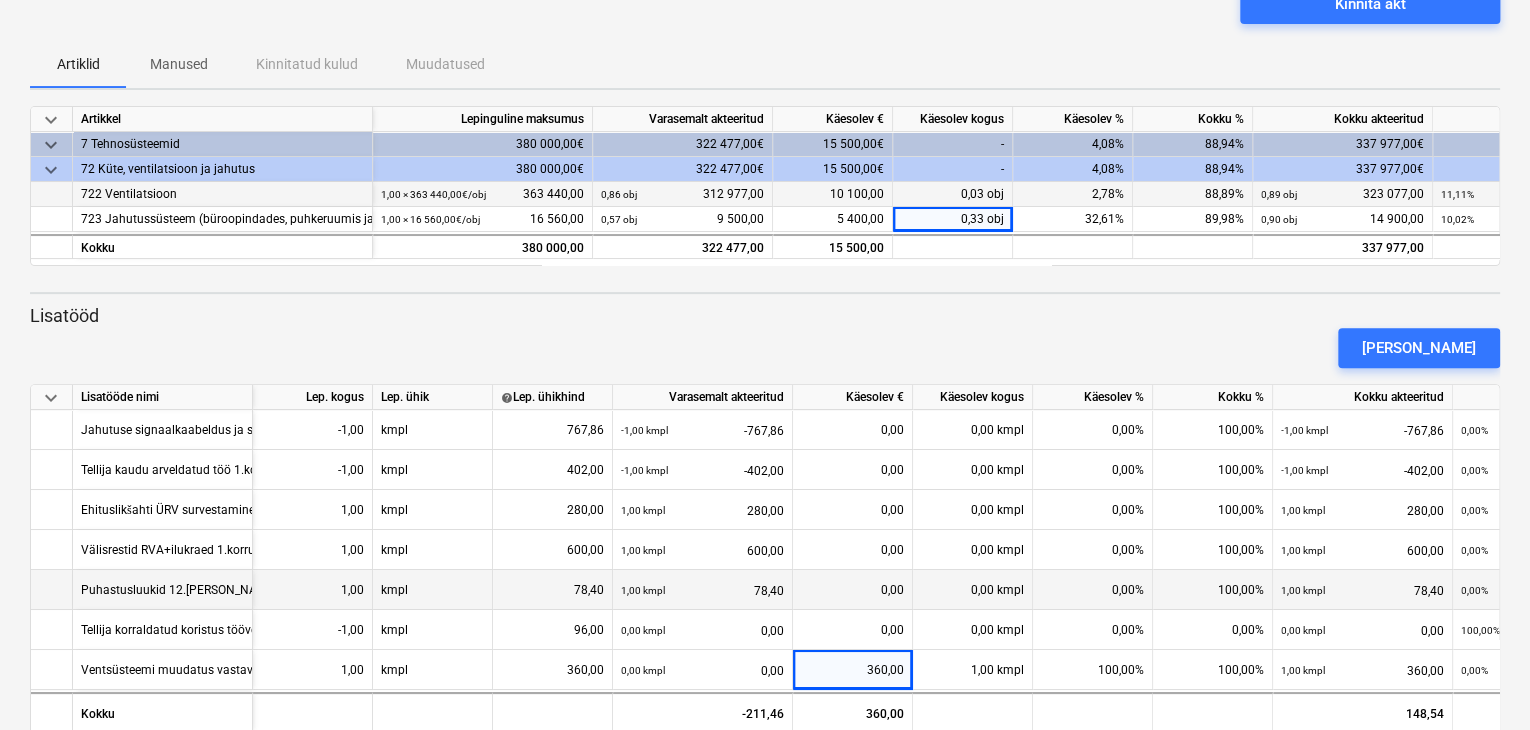 click on "0,00" at bounding box center [852, 590] 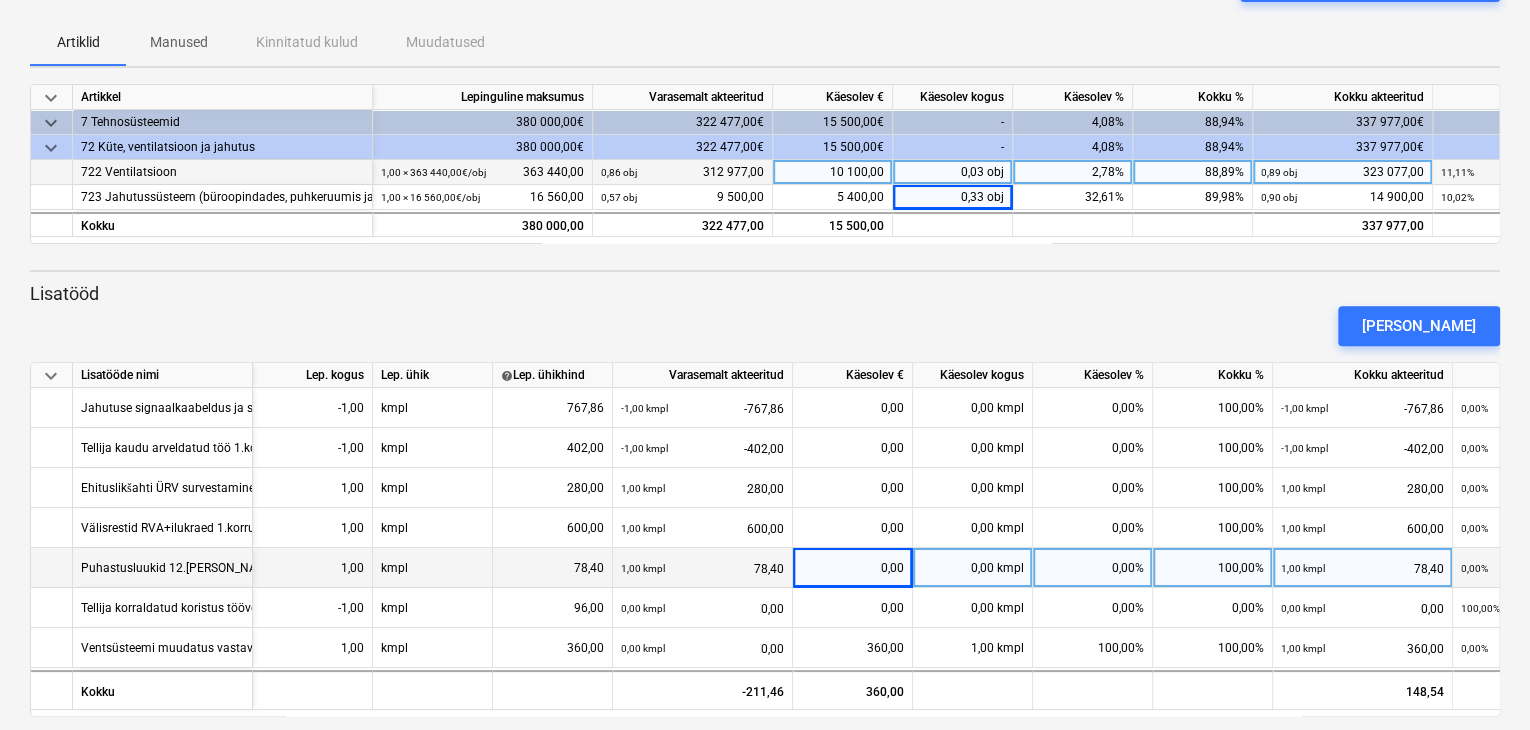 scroll, scrollTop: 212, scrollLeft: 0, axis: vertical 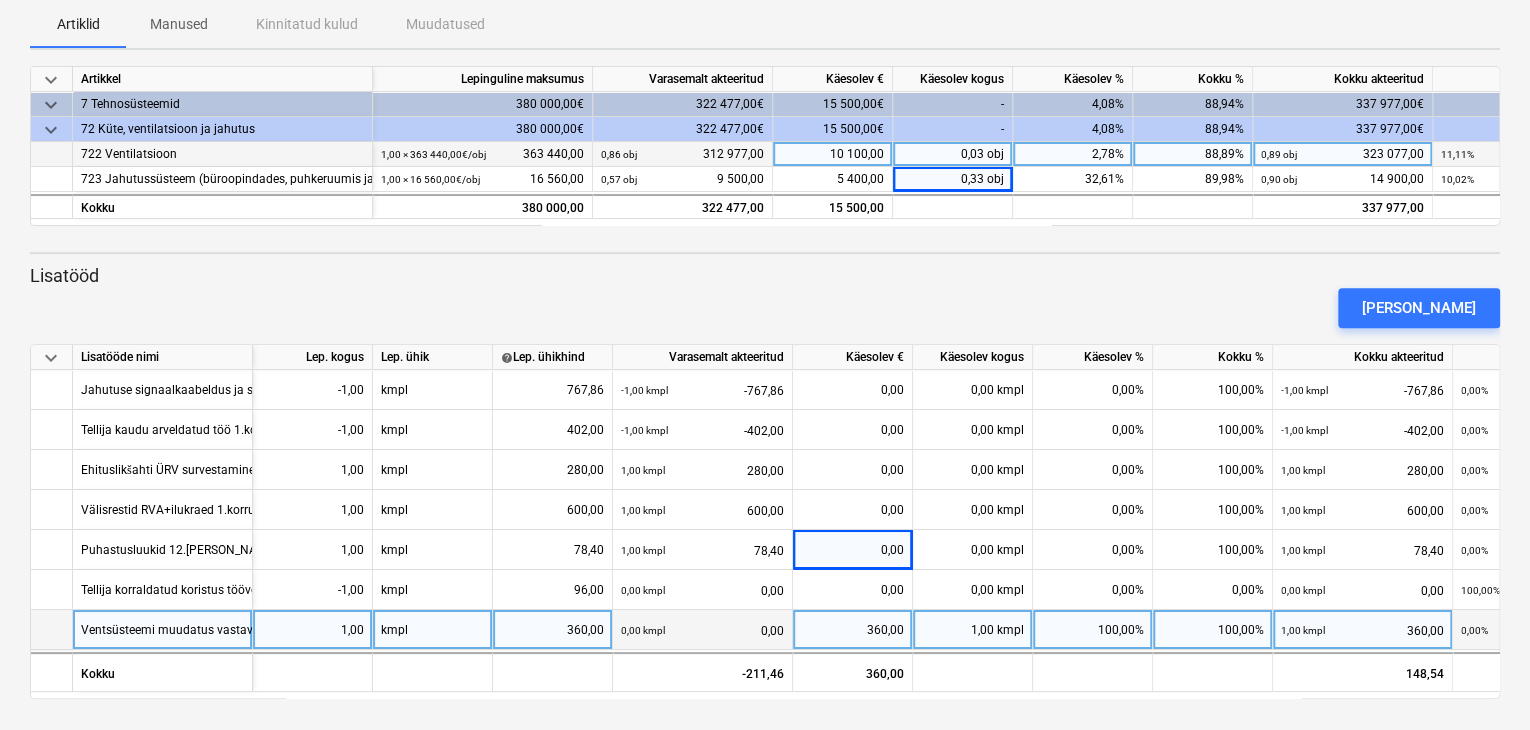 click on "1,00" at bounding box center [312, 630] 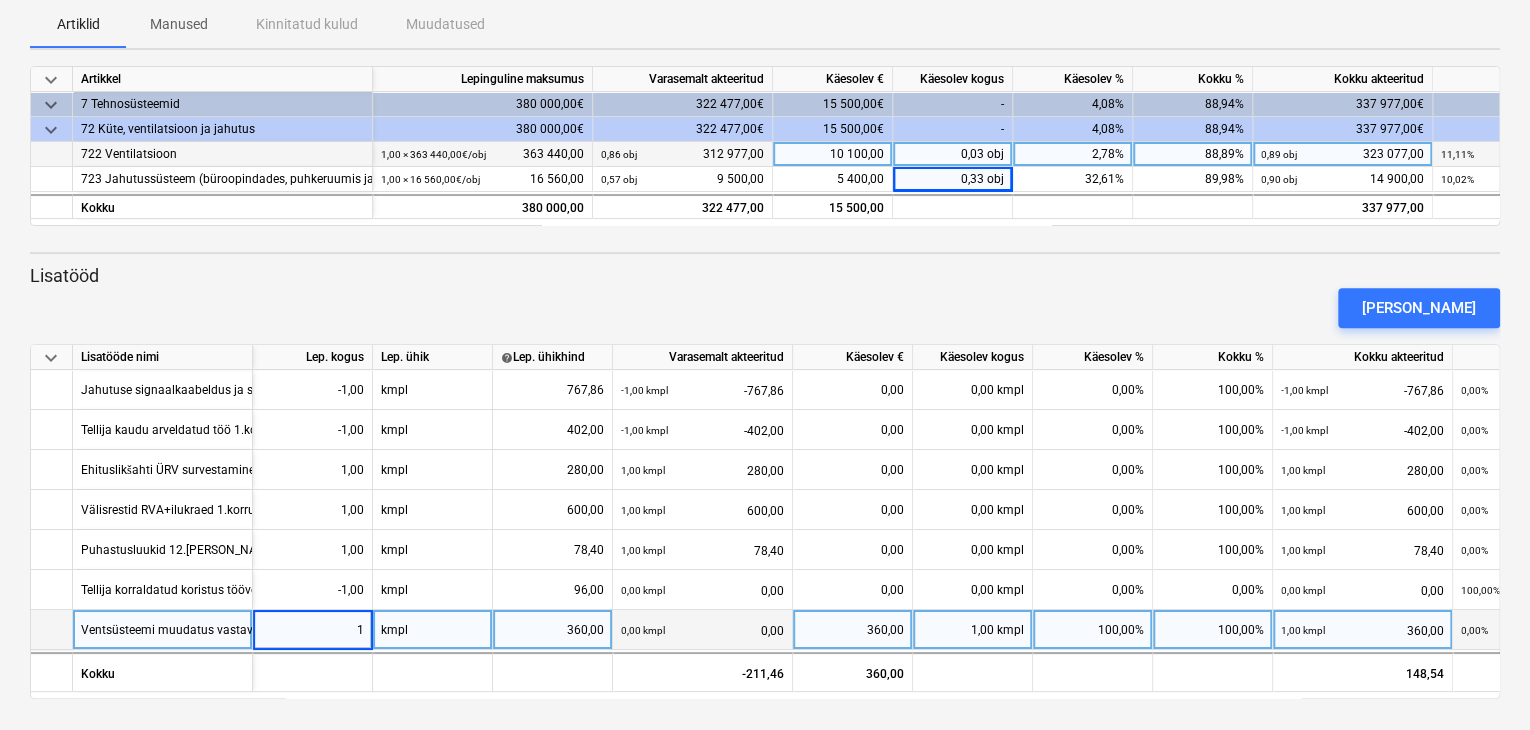 click on "Ventsüsteemi muudatus vastavalt Tellija tellimusele Krt.45" at bounding box center (239, 629) 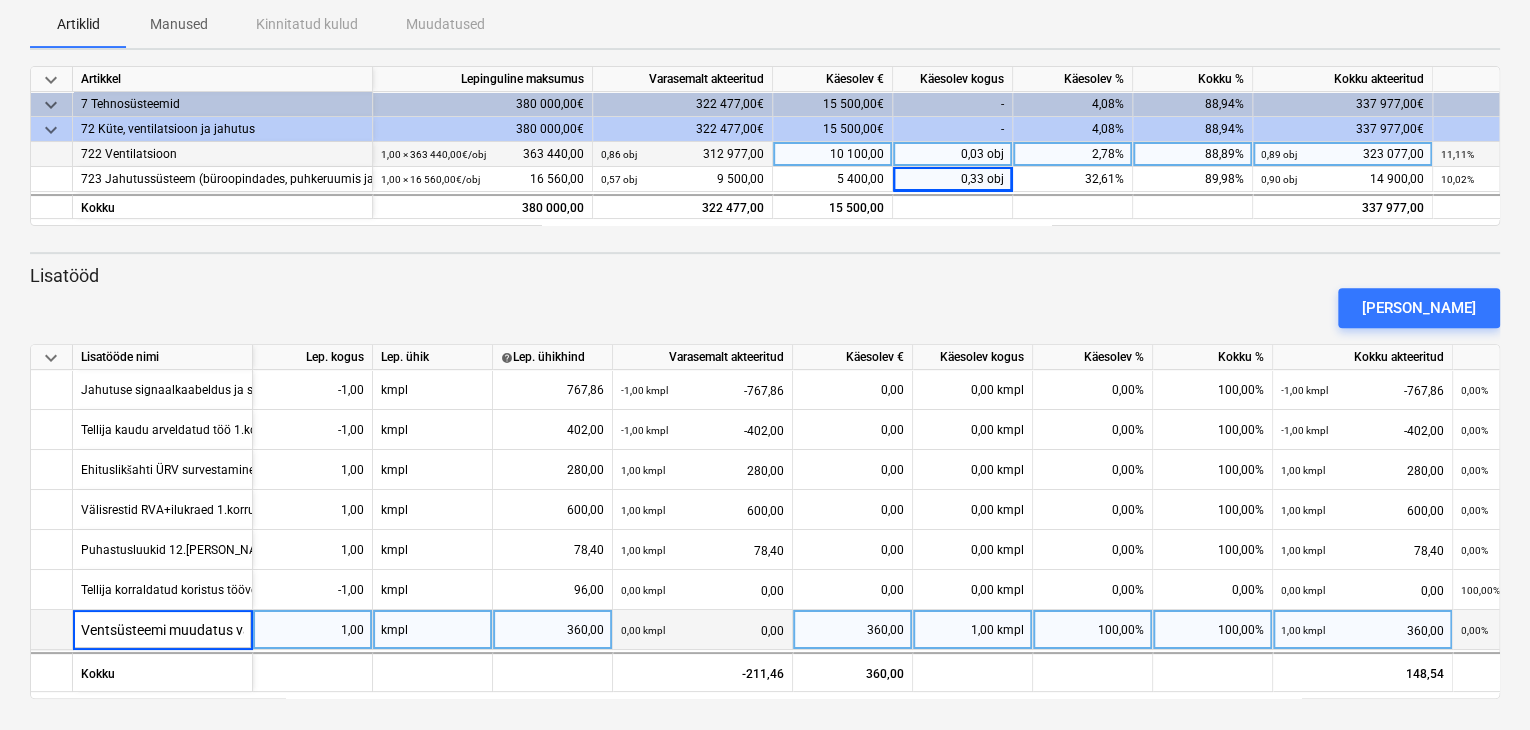 scroll, scrollTop: 0, scrollLeft: 199, axis: horizontal 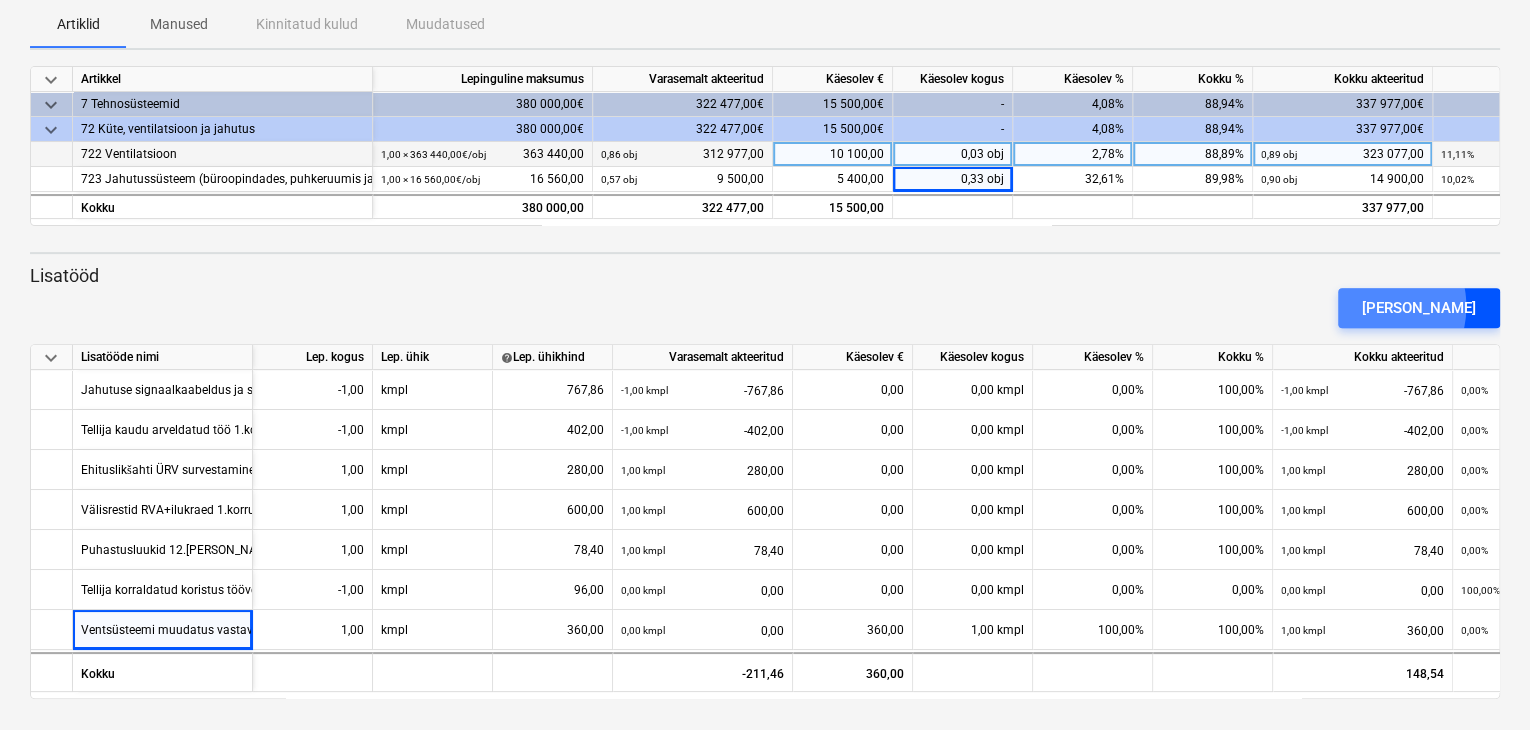 click on "[PERSON_NAME]" at bounding box center [1419, 308] 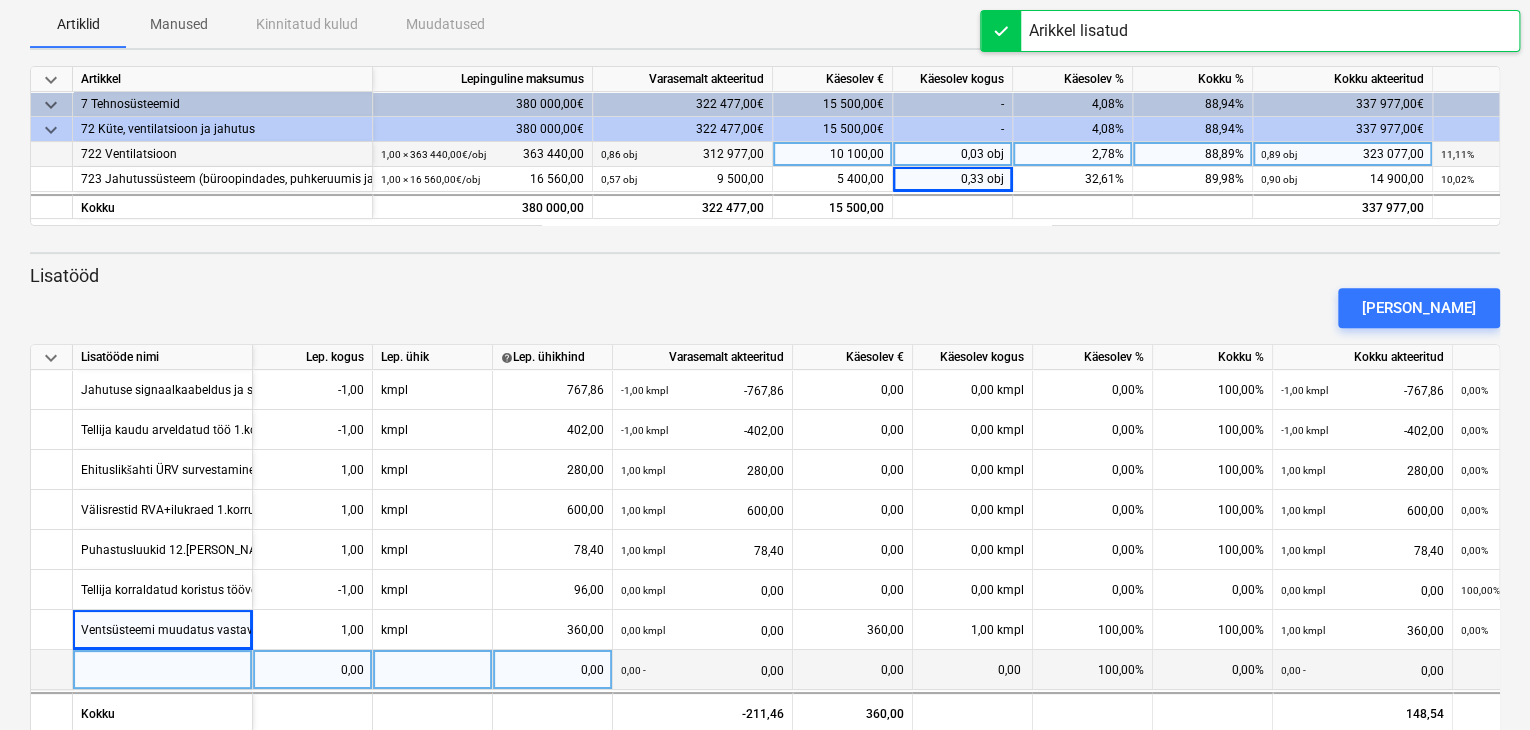 click at bounding box center [163, 670] 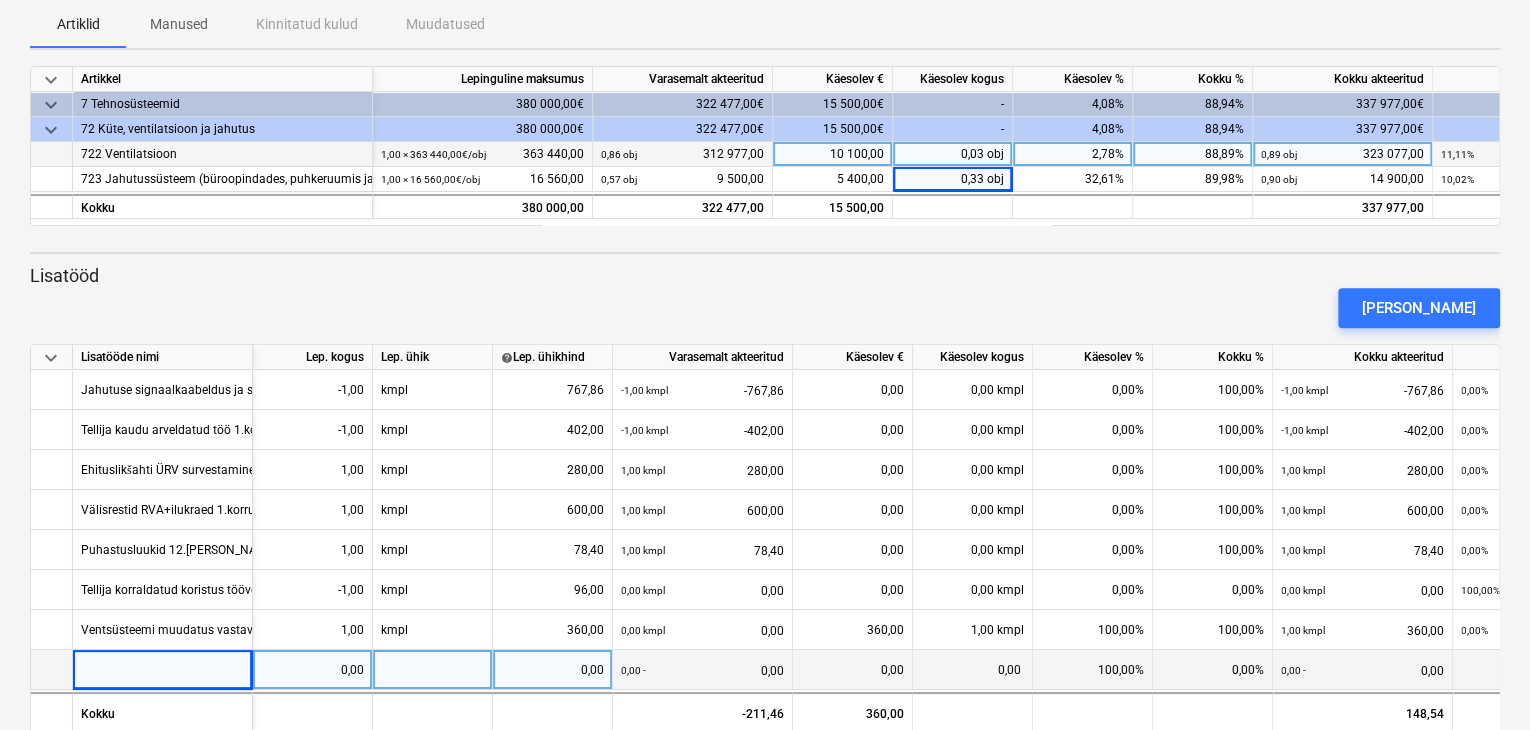 click at bounding box center [163, 670] 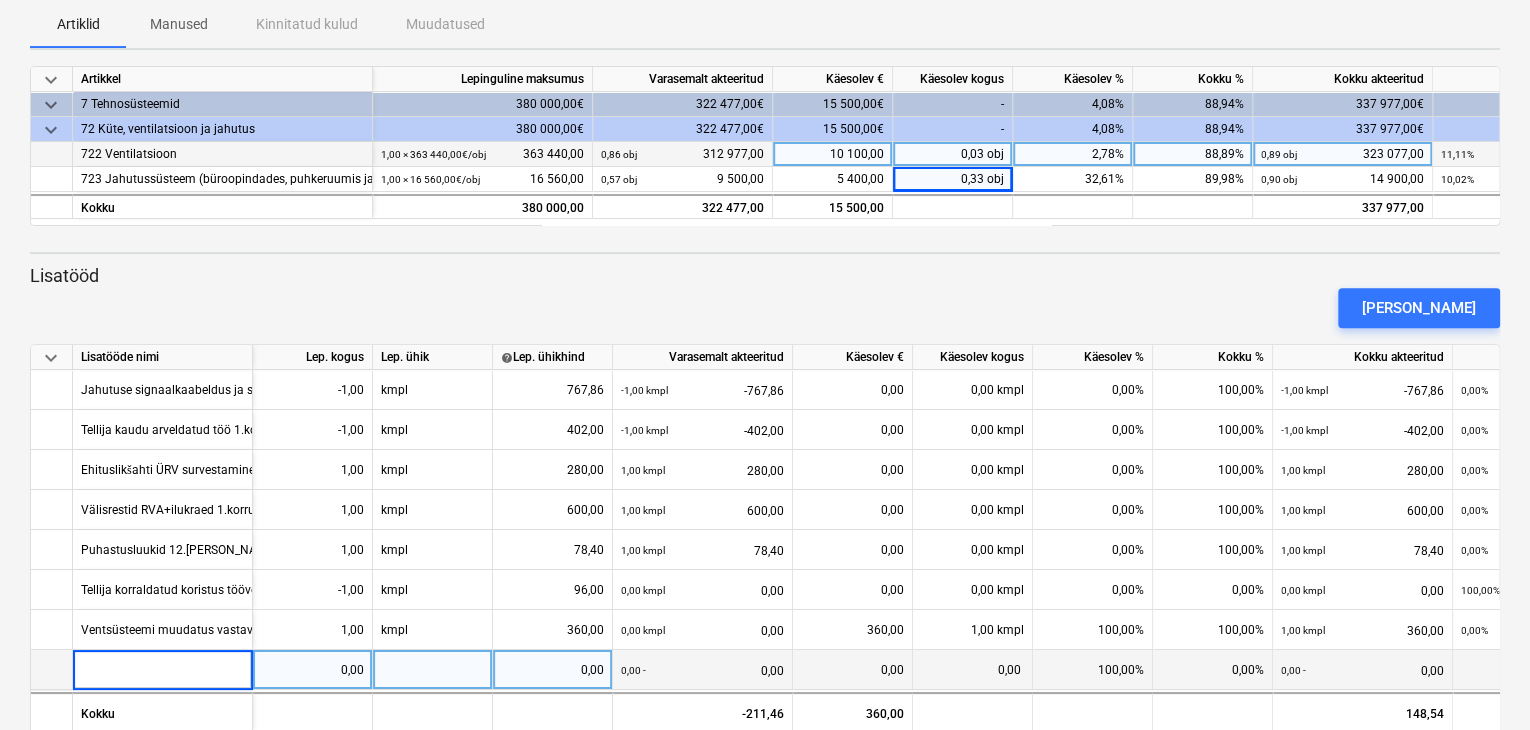 click at bounding box center [162, 669] 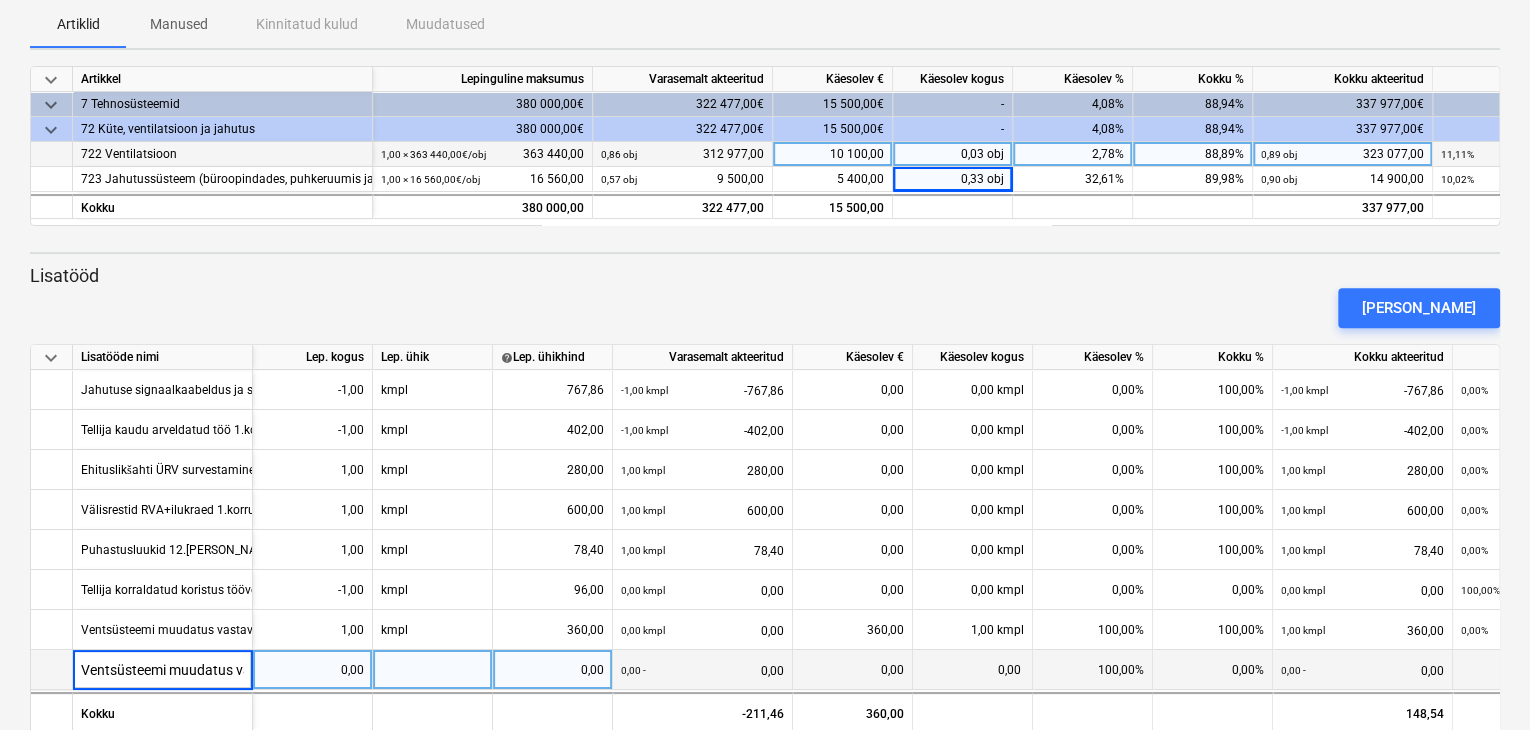 scroll, scrollTop: 0, scrollLeft: 199, axis: horizontal 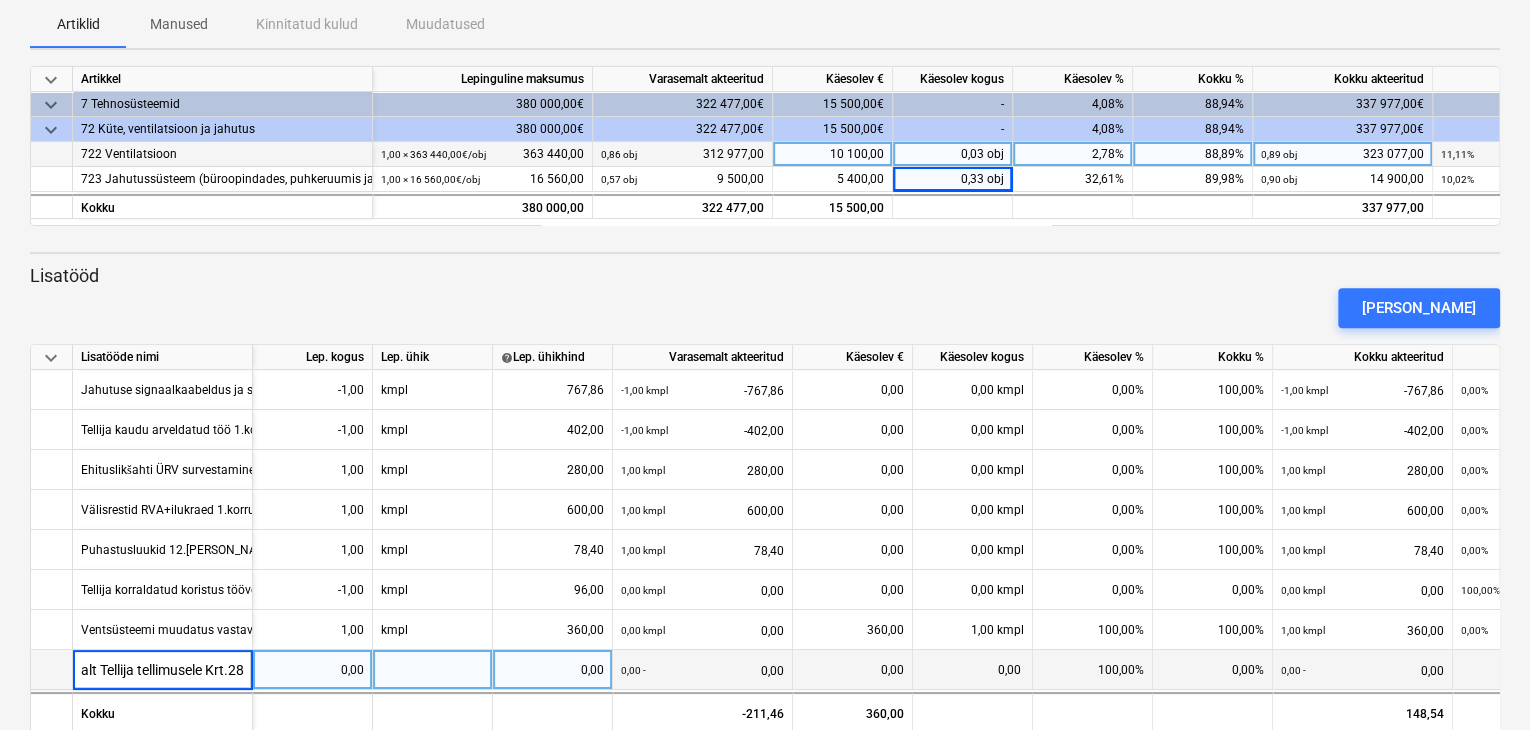 click on "0,00" at bounding box center (312, 670) 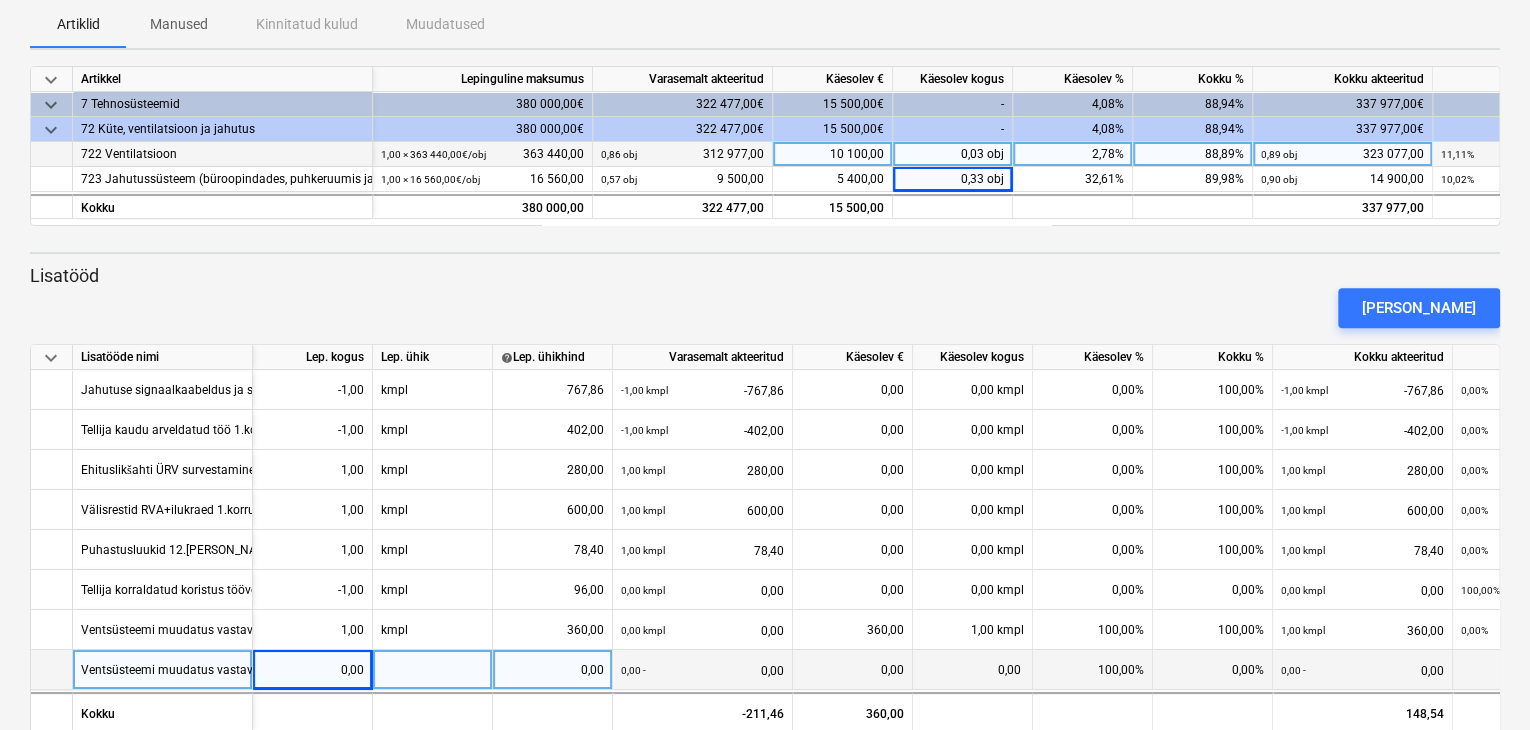 click on "0,00" at bounding box center [312, 670] 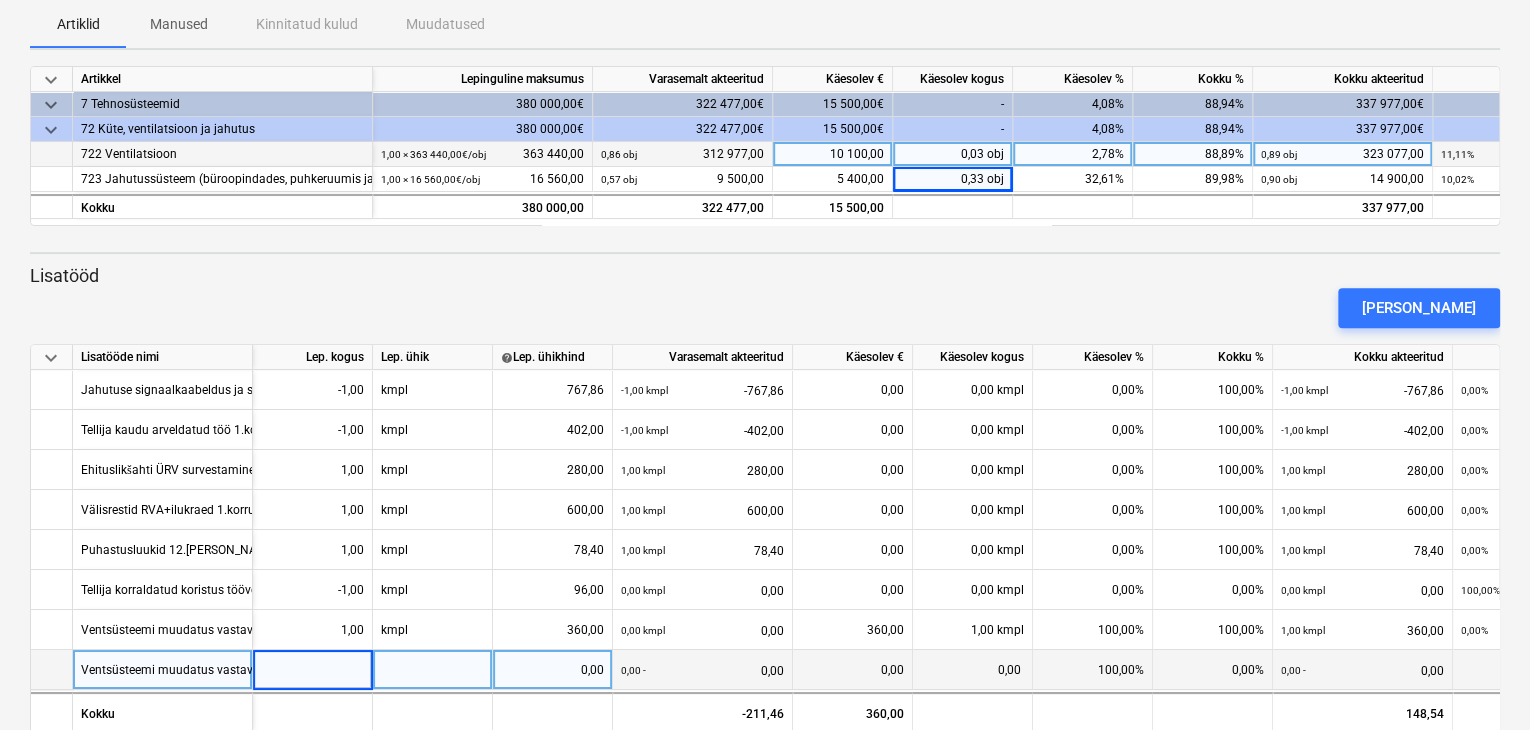 type on "1" 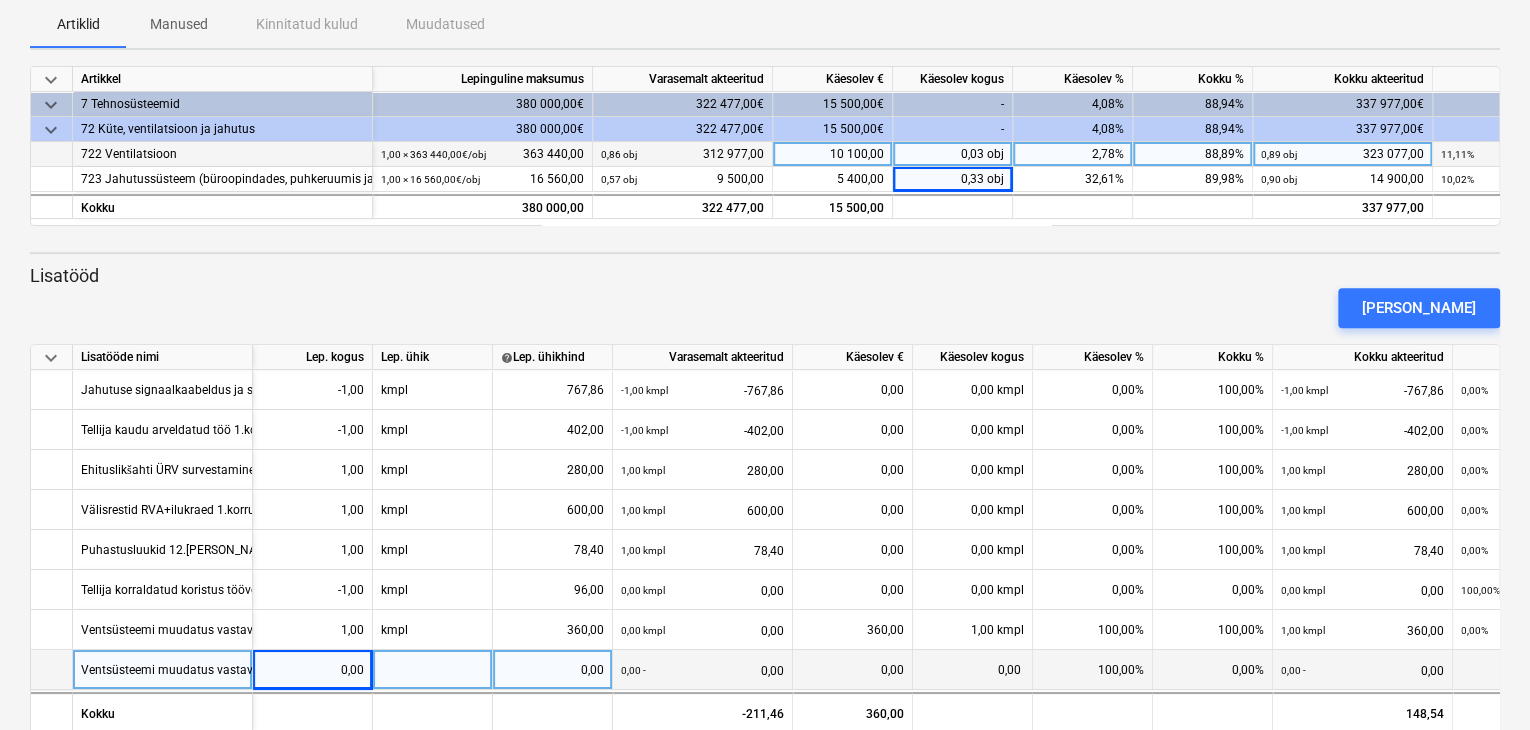 click at bounding box center (433, 670) 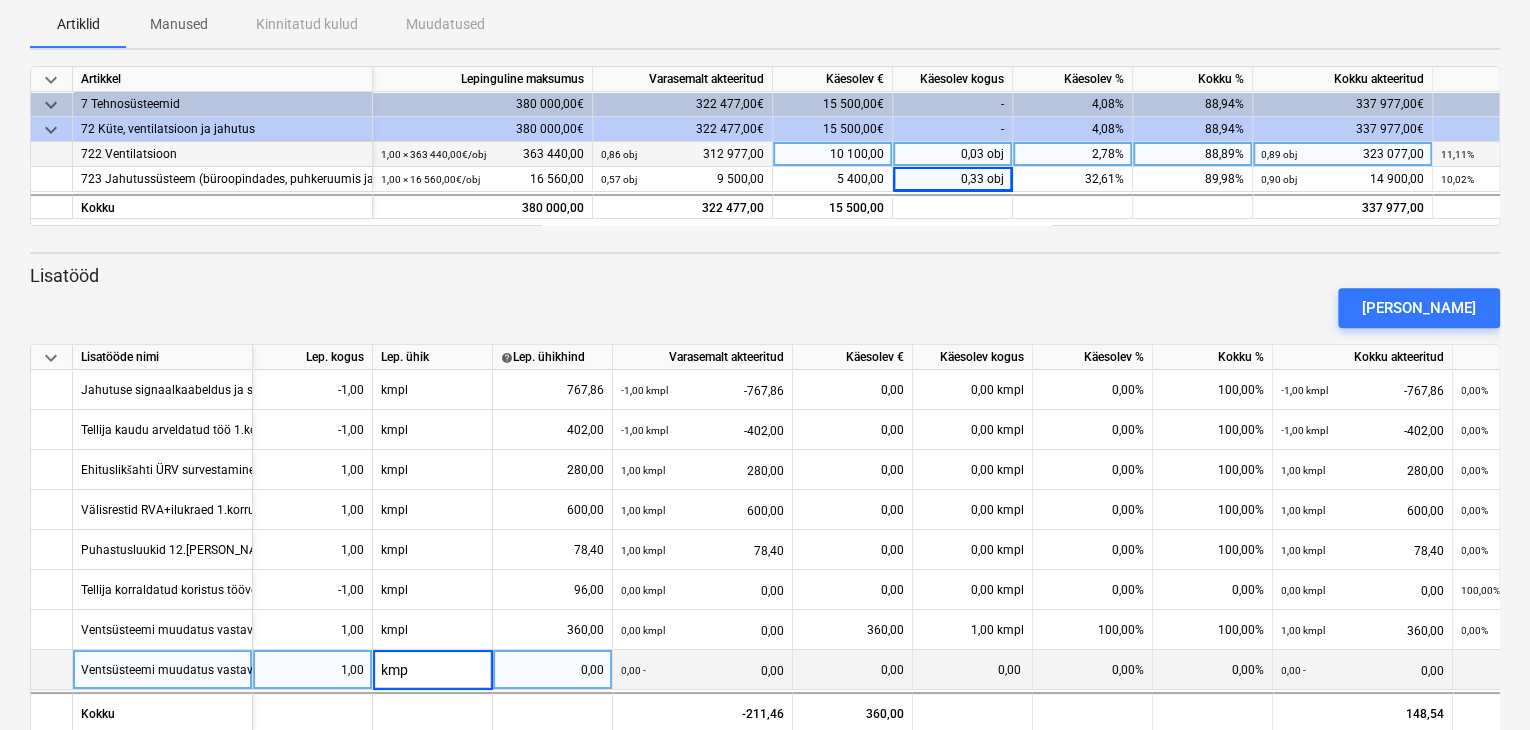 type on "kmpl" 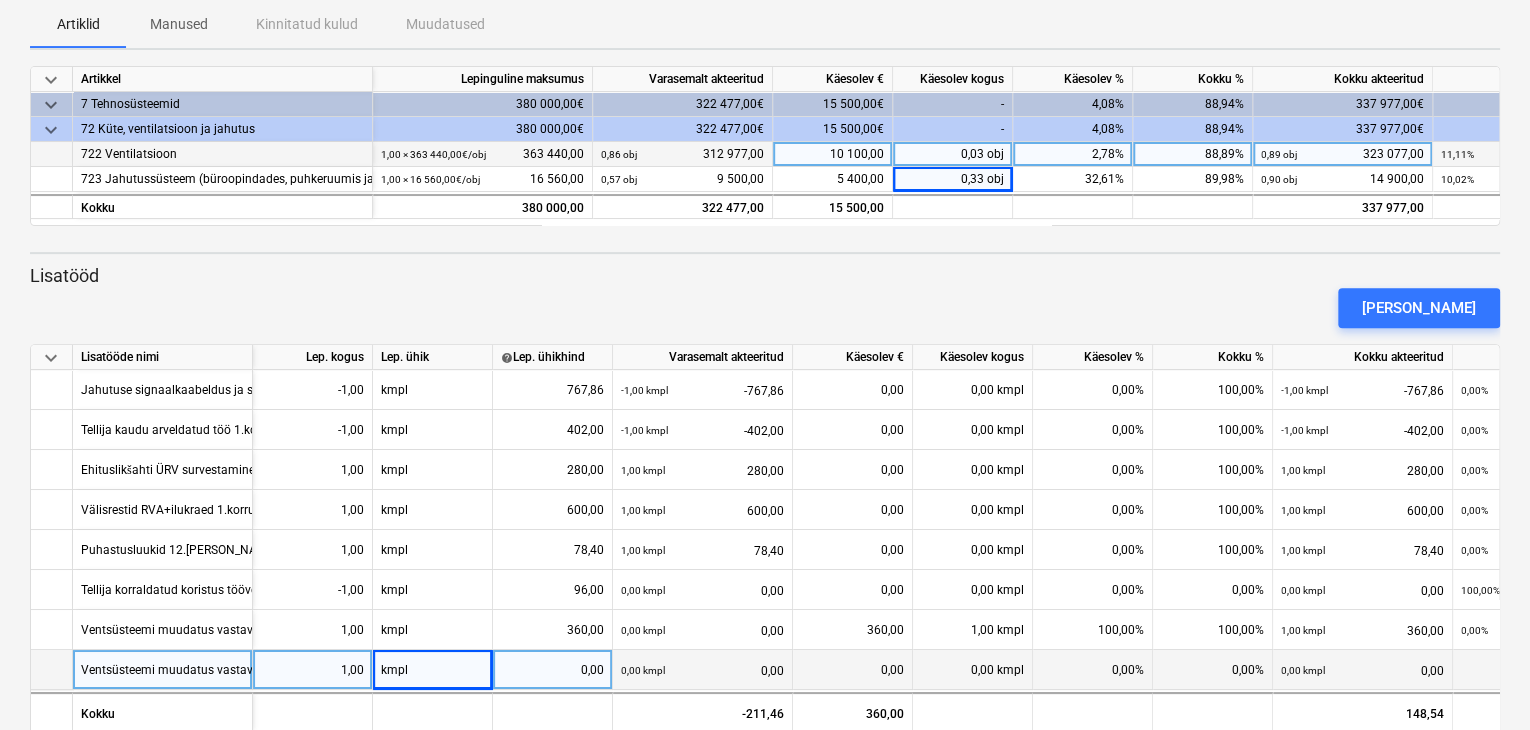 click on "0,00" at bounding box center (552, 670) 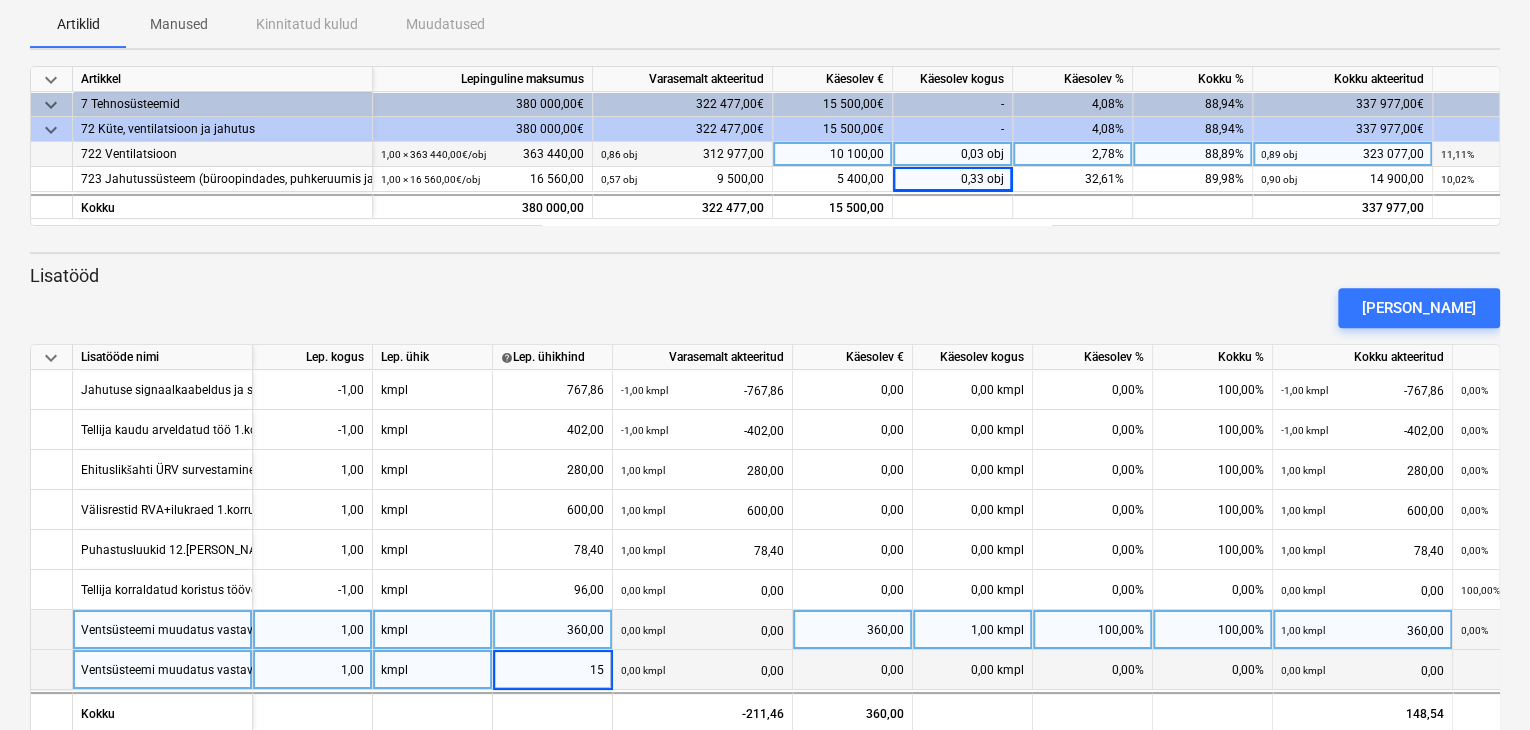 type on "150" 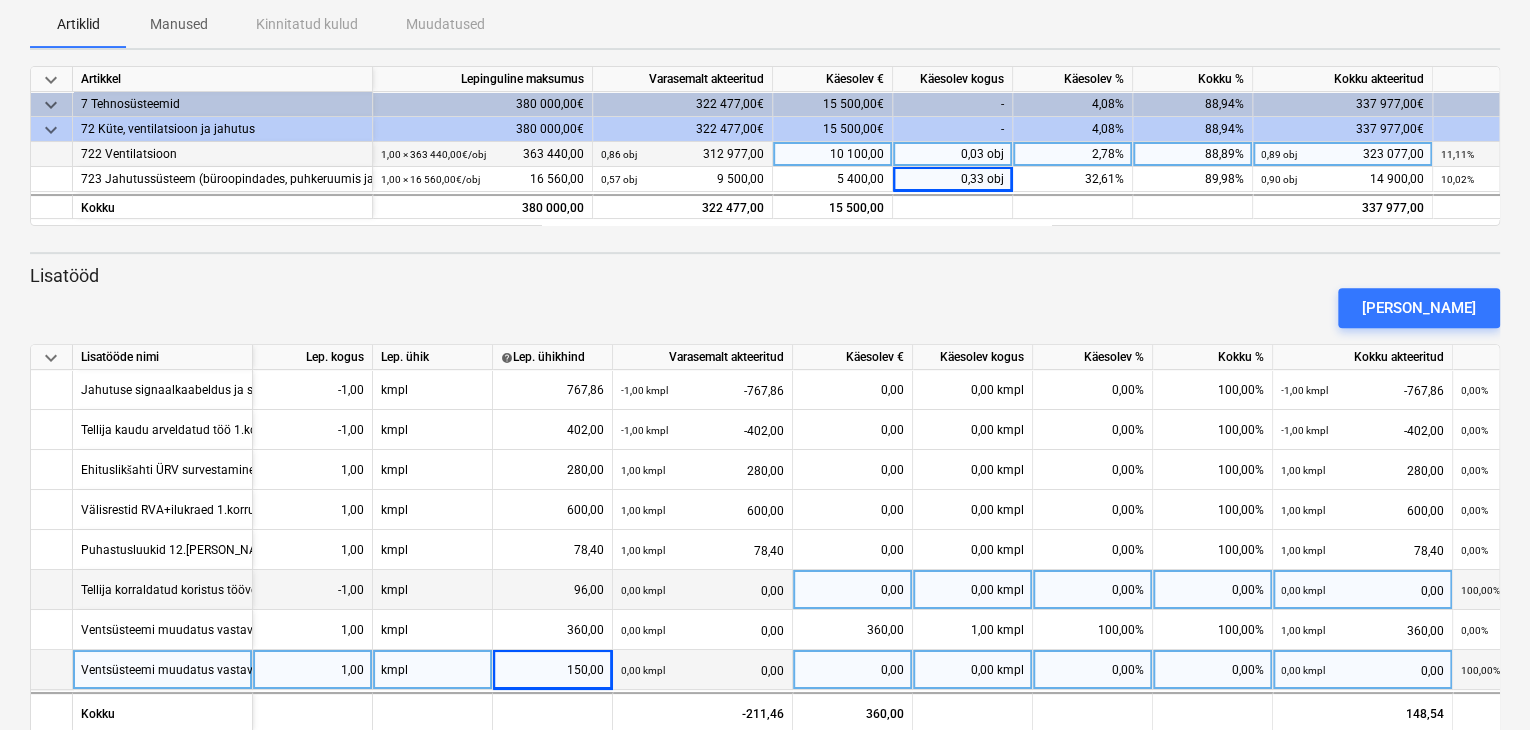 click on "0,00   kmpl" at bounding box center [643, 590] 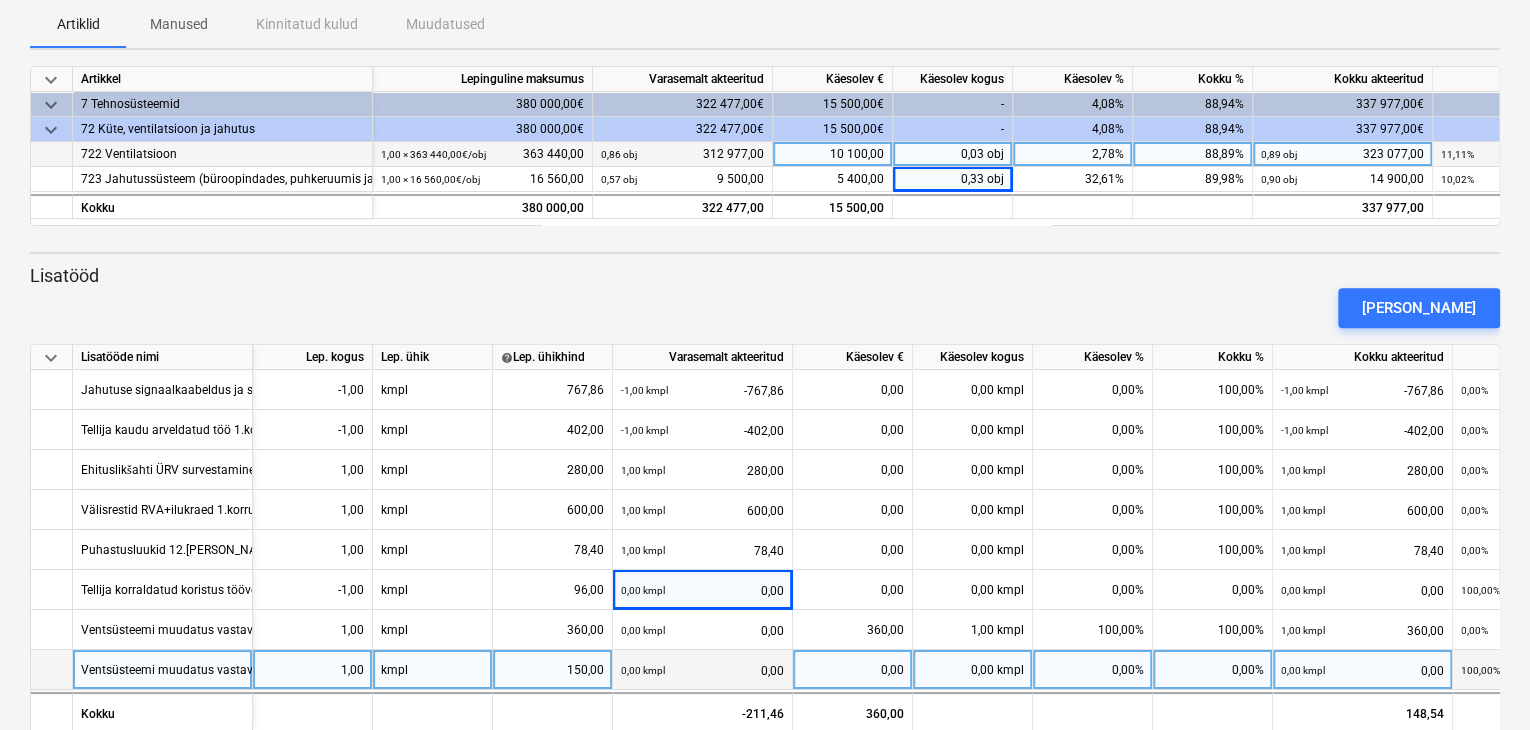 click on "0,00" at bounding box center (852, 670) 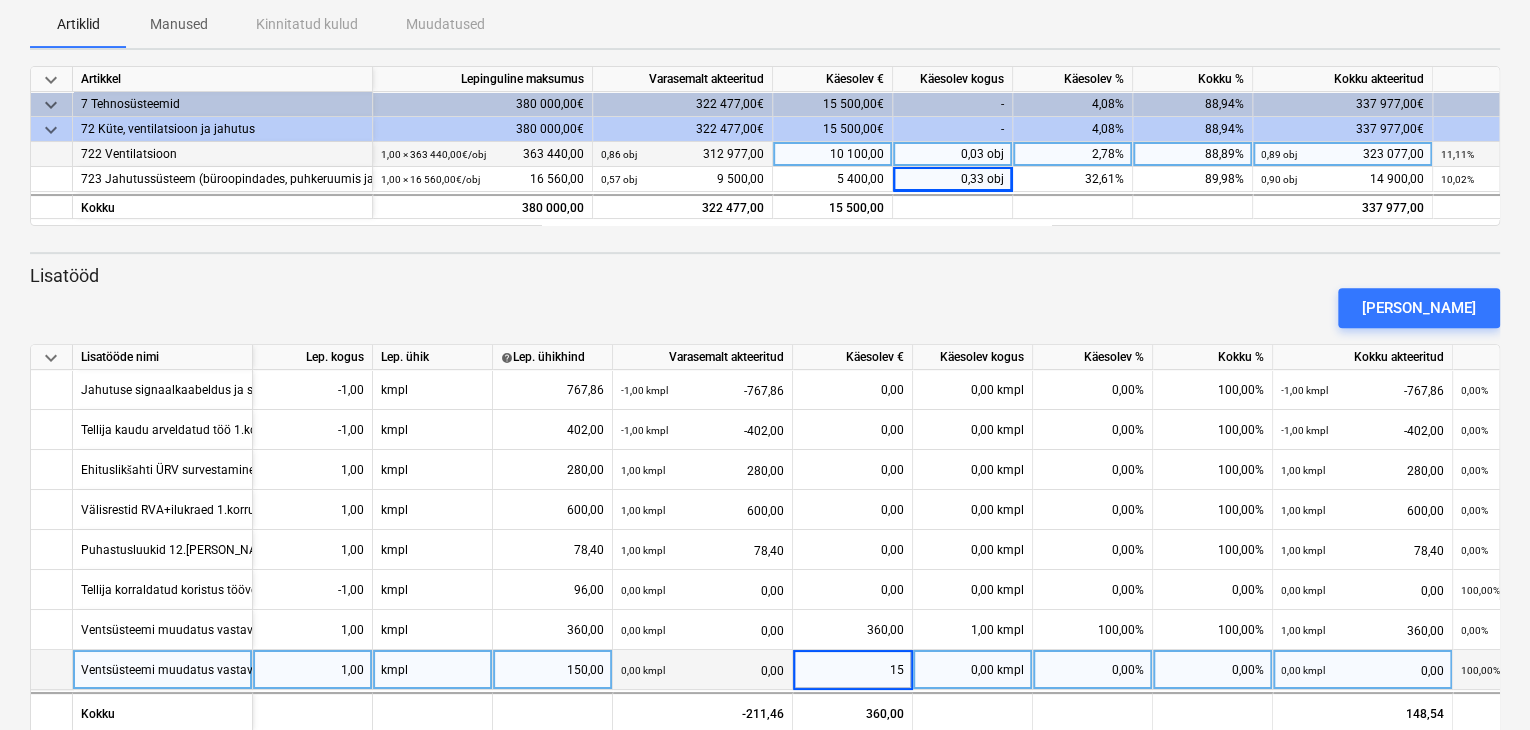 type on "150" 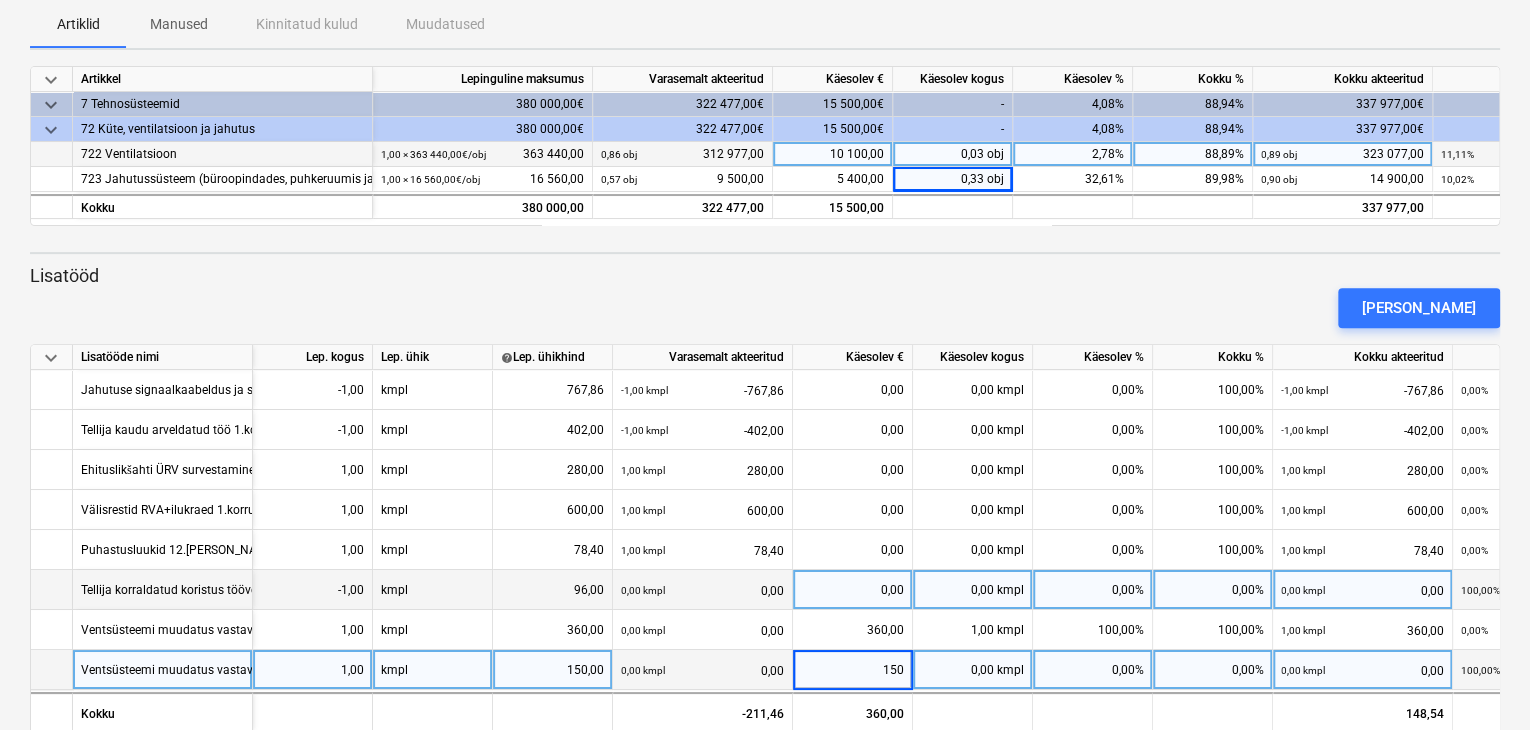 click on "0,00" at bounding box center [852, 590] 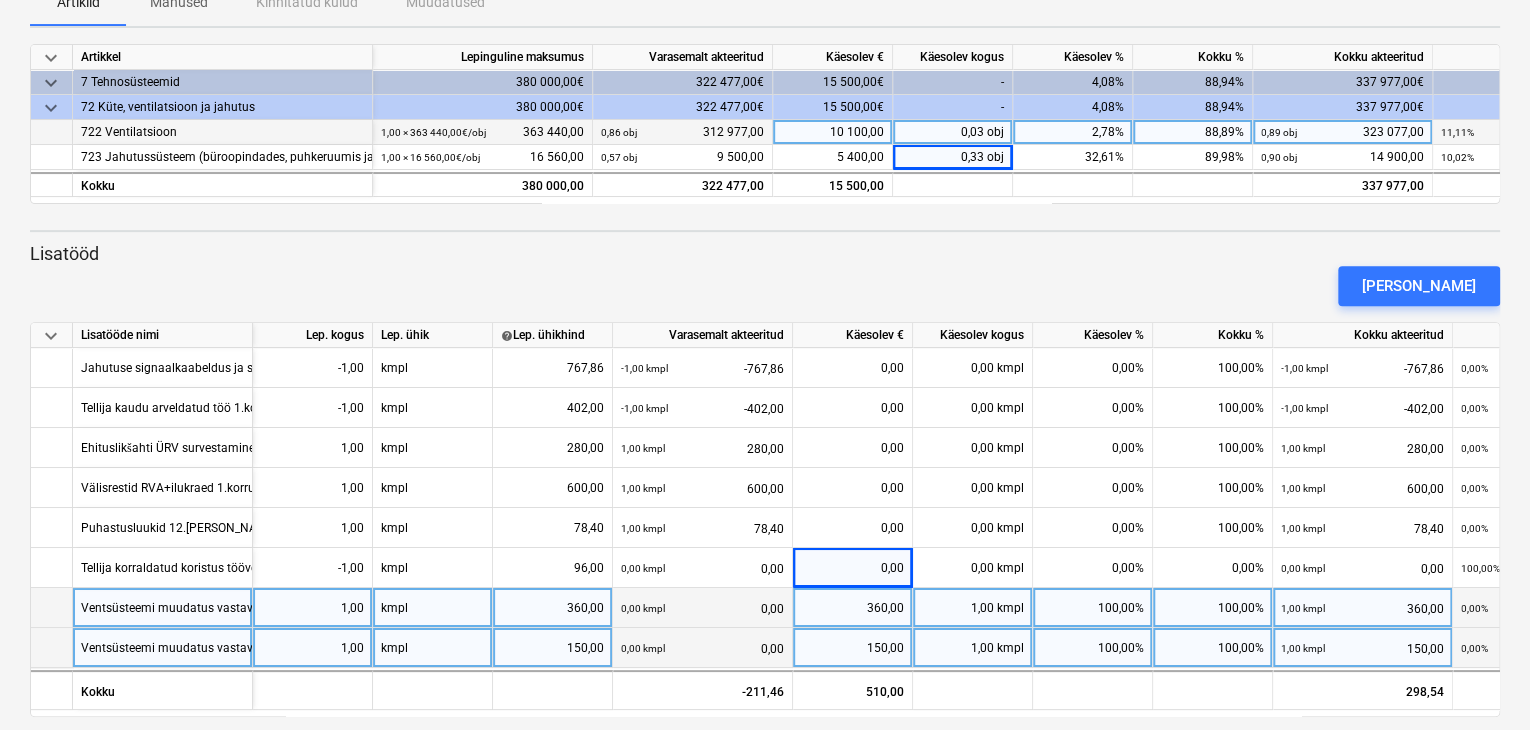scroll, scrollTop: 252, scrollLeft: 0, axis: vertical 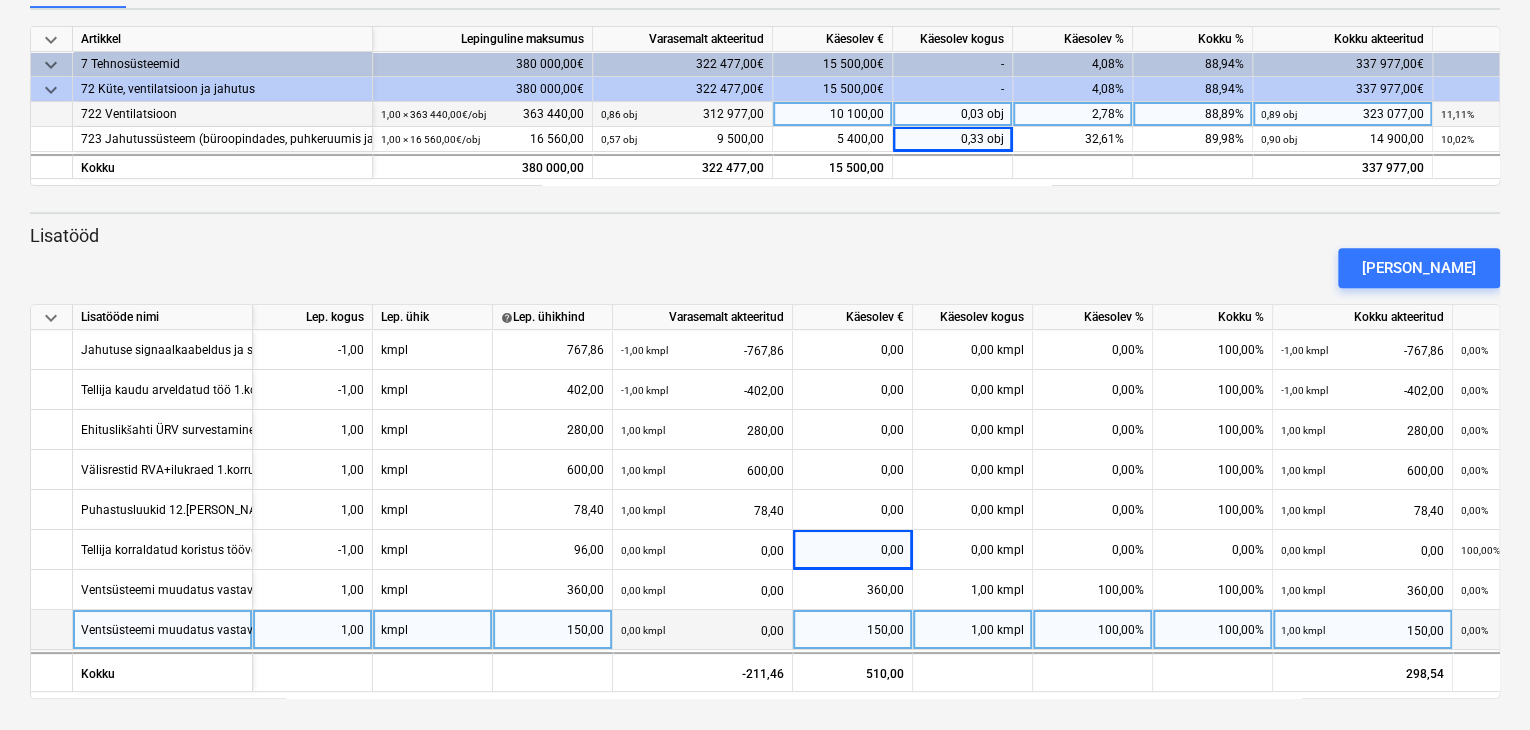 click on "Ventsüsteemi muudatus vastavalt Tellija tellimusele Krt.28" at bounding box center [239, 629] 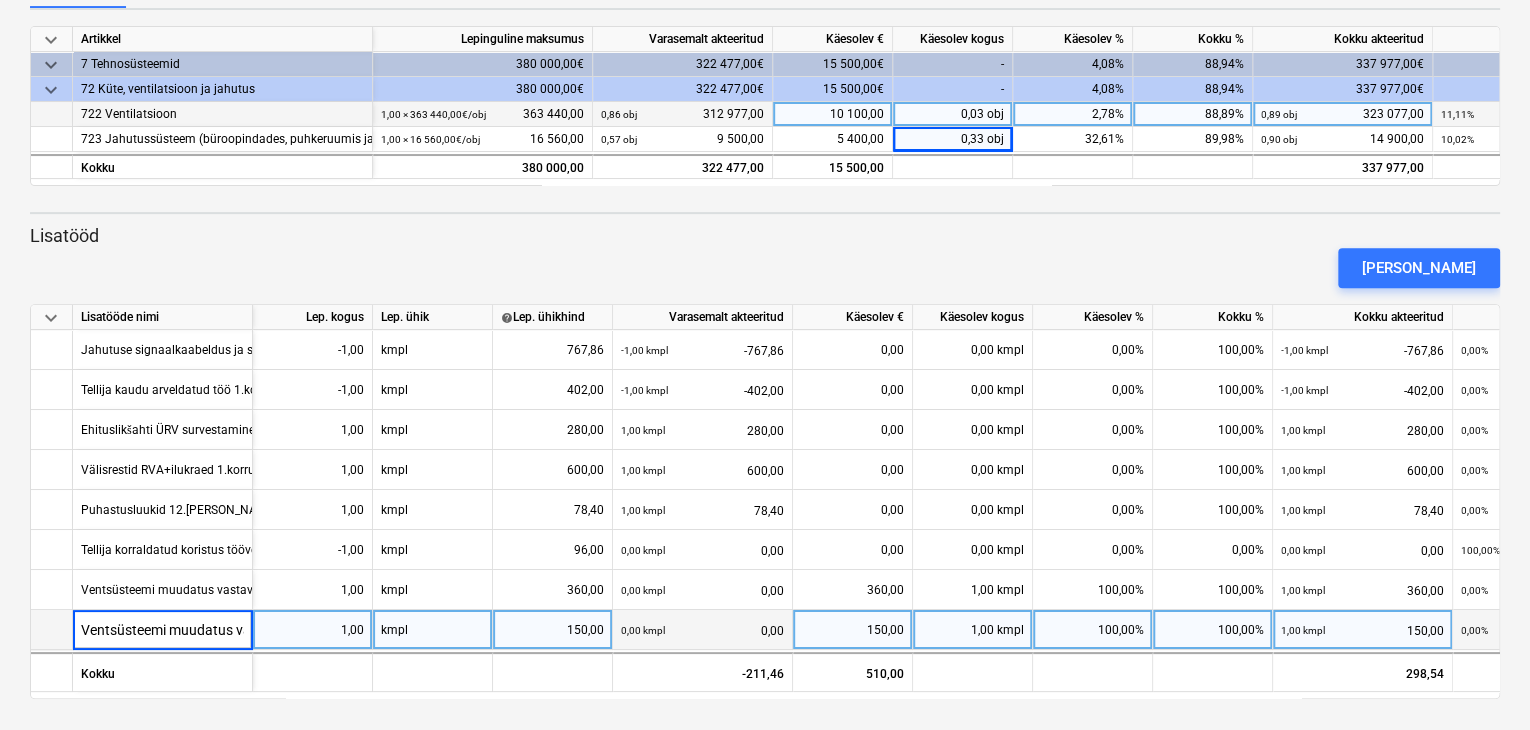 scroll, scrollTop: 0, scrollLeft: 199, axis: horizontal 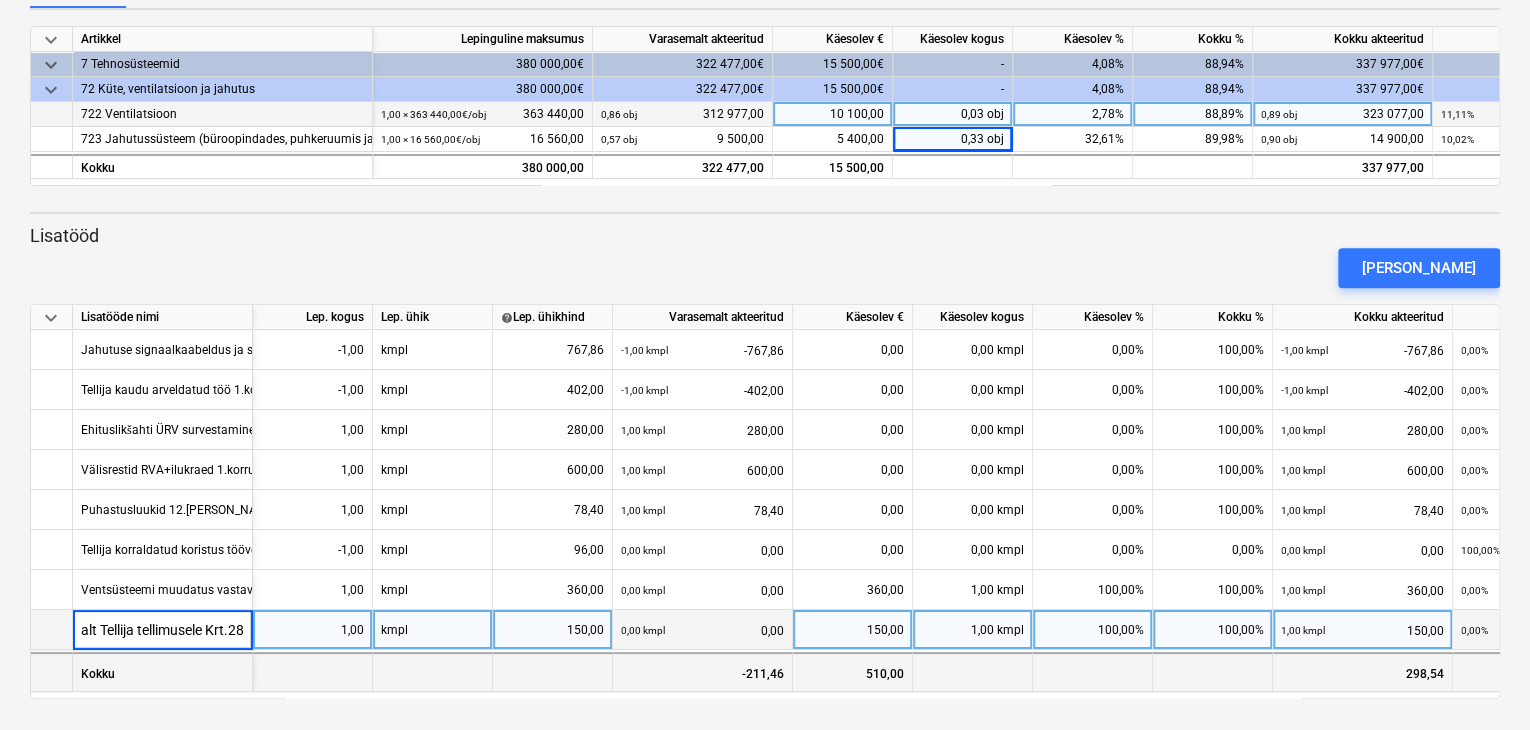 click on "Kokku" at bounding box center (163, 672) 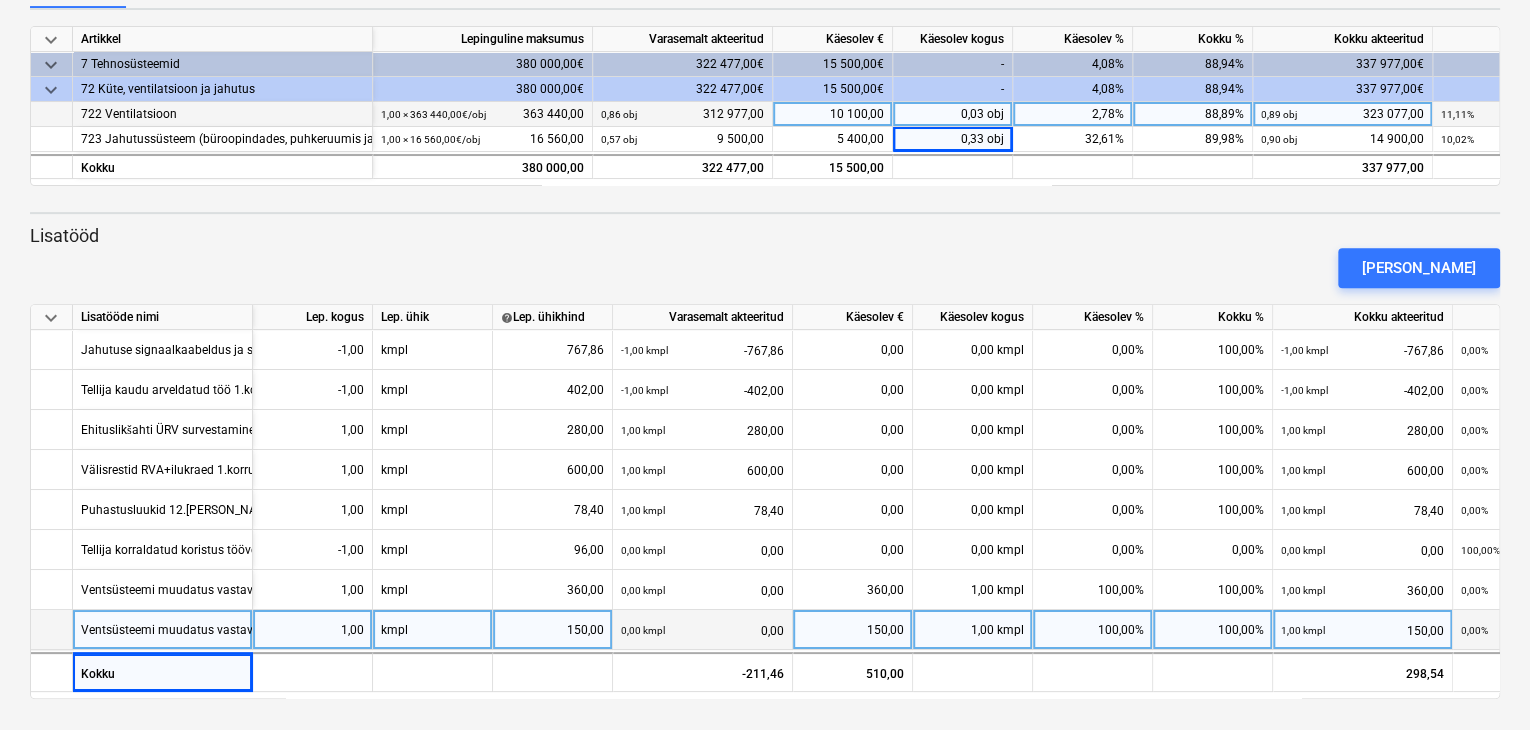 click on "Ventsüsteemi muudatus vastavalt Tellija tellimusele Krt.28" at bounding box center (239, 629) 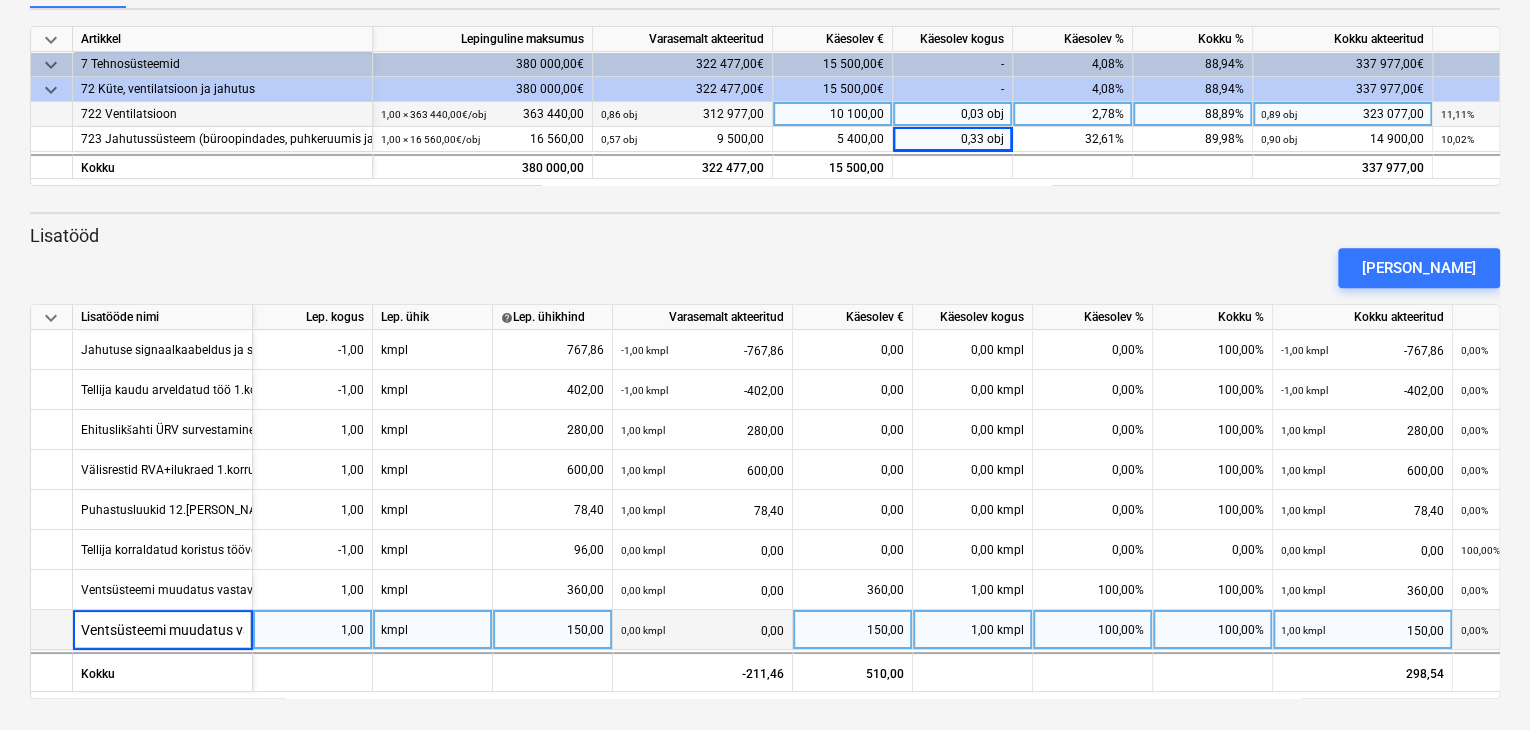 scroll, scrollTop: 0, scrollLeft: 199, axis: horizontal 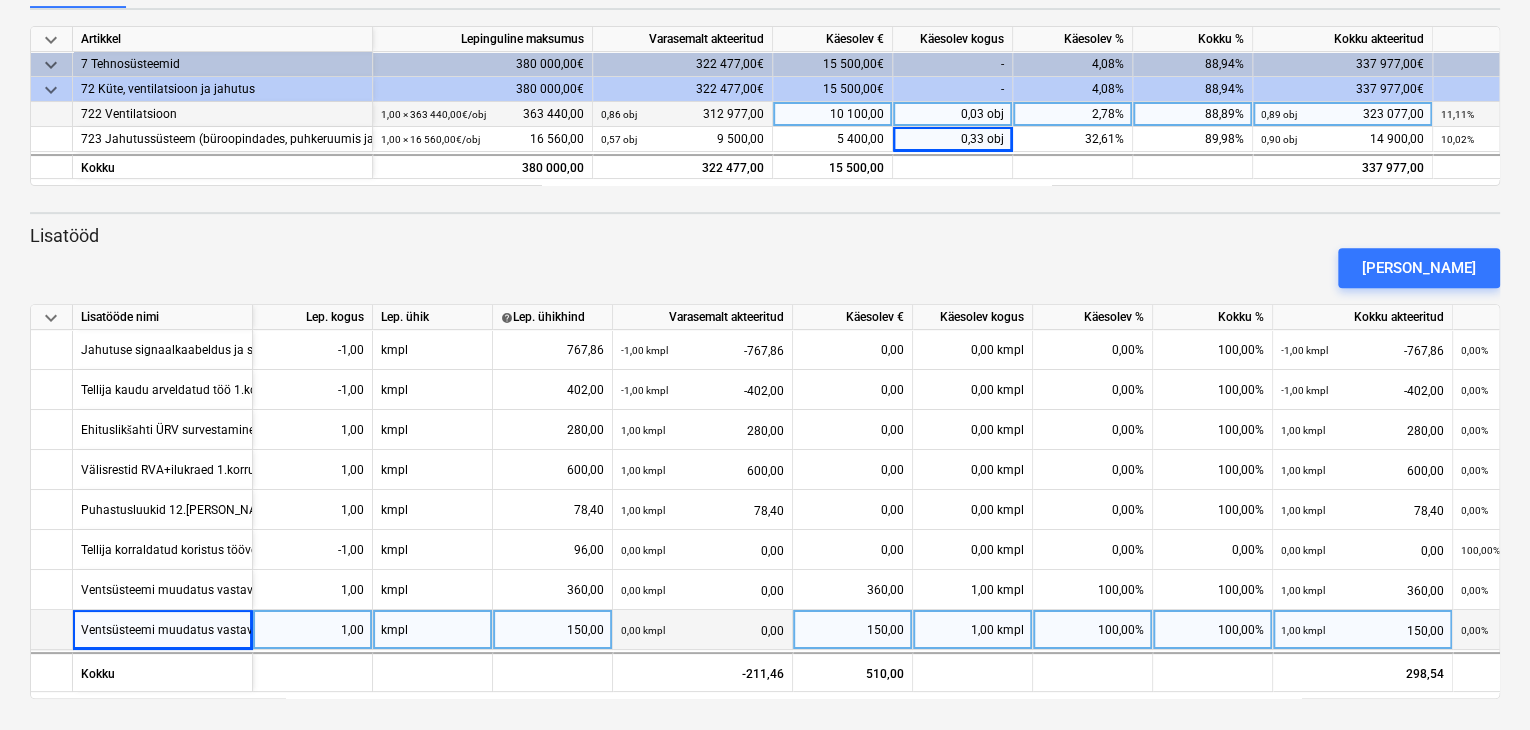 click on "1,00" at bounding box center [312, 630] 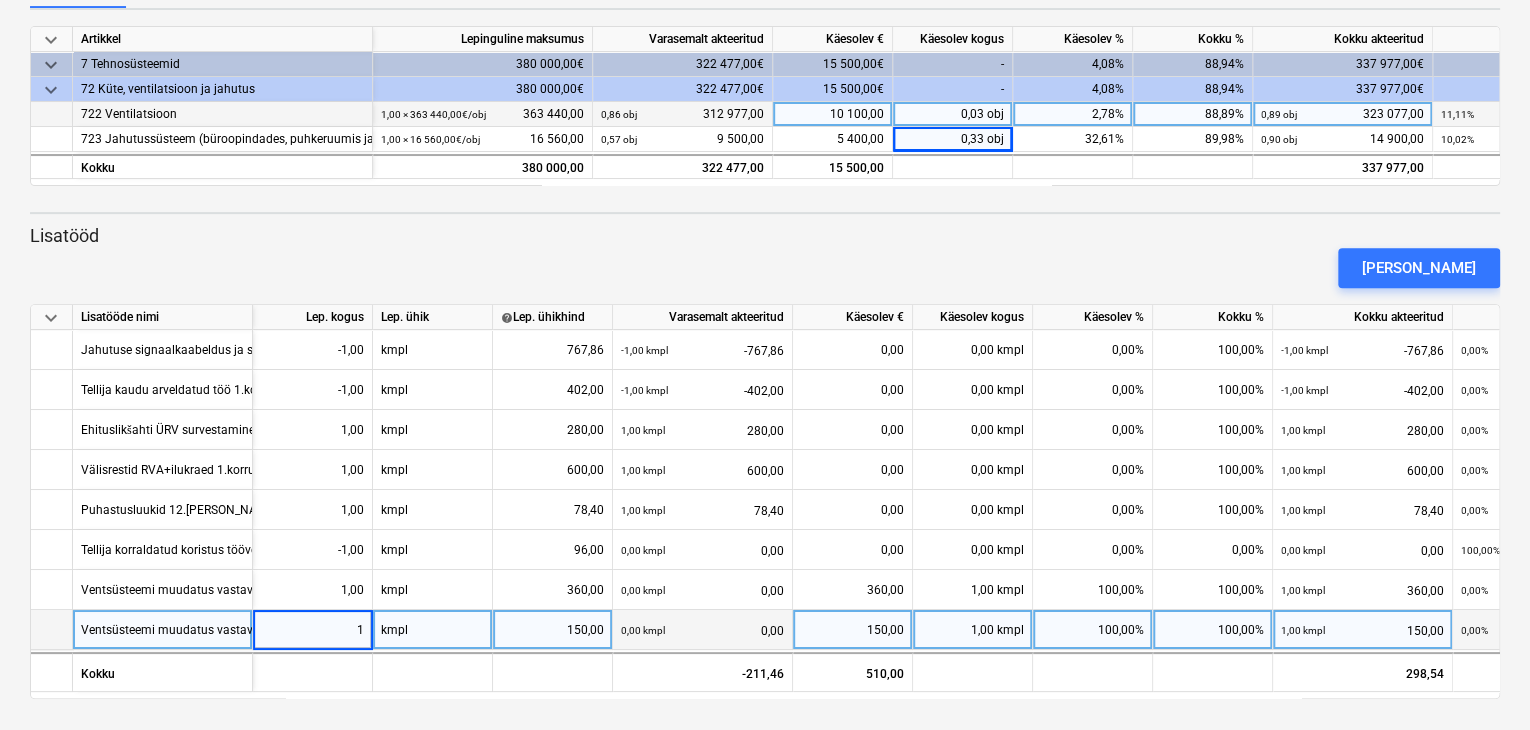 click on "Ventsüsteemi muudatus vastavalt Tellija tellimusele Krt.28" at bounding box center [239, 629] 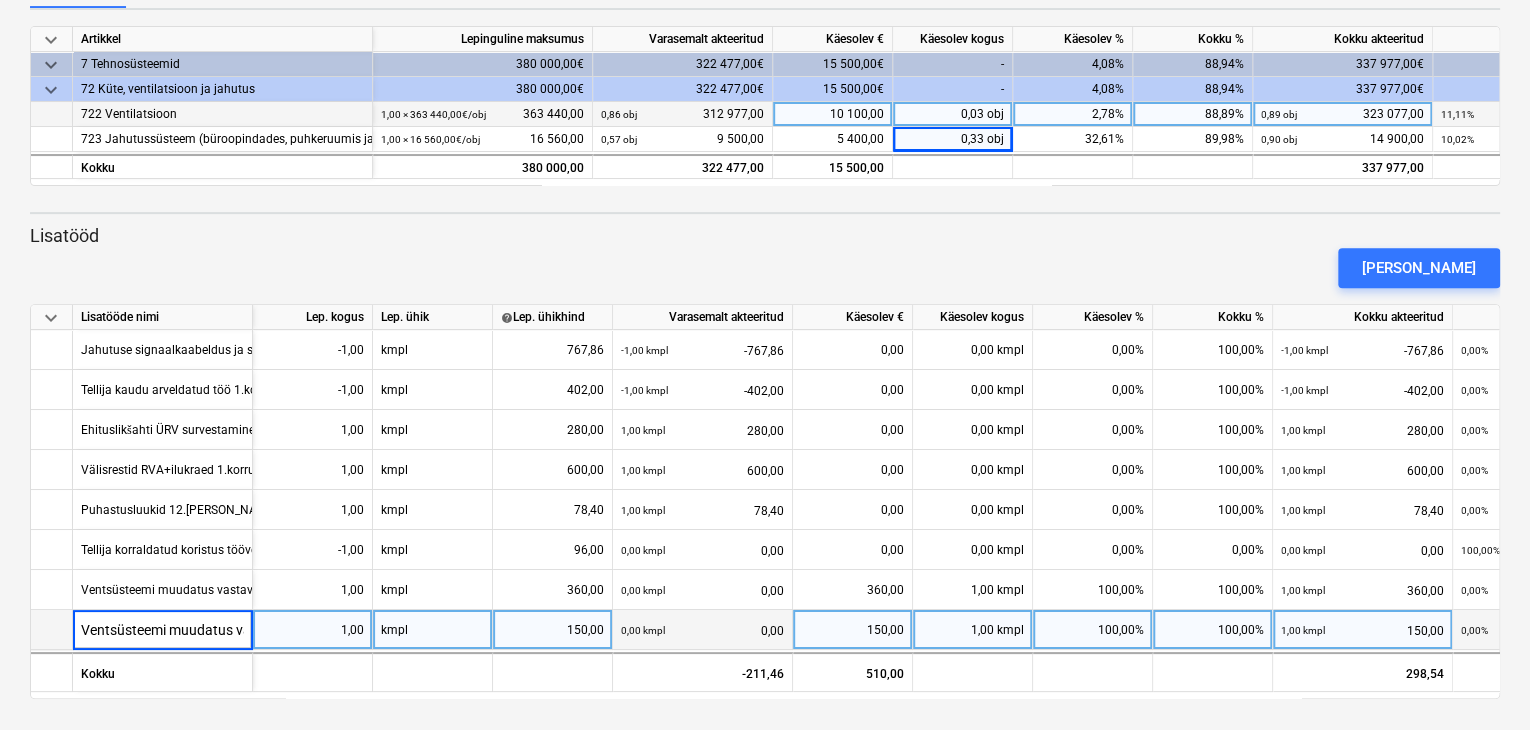 scroll, scrollTop: 0, scrollLeft: 199, axis: horizontal 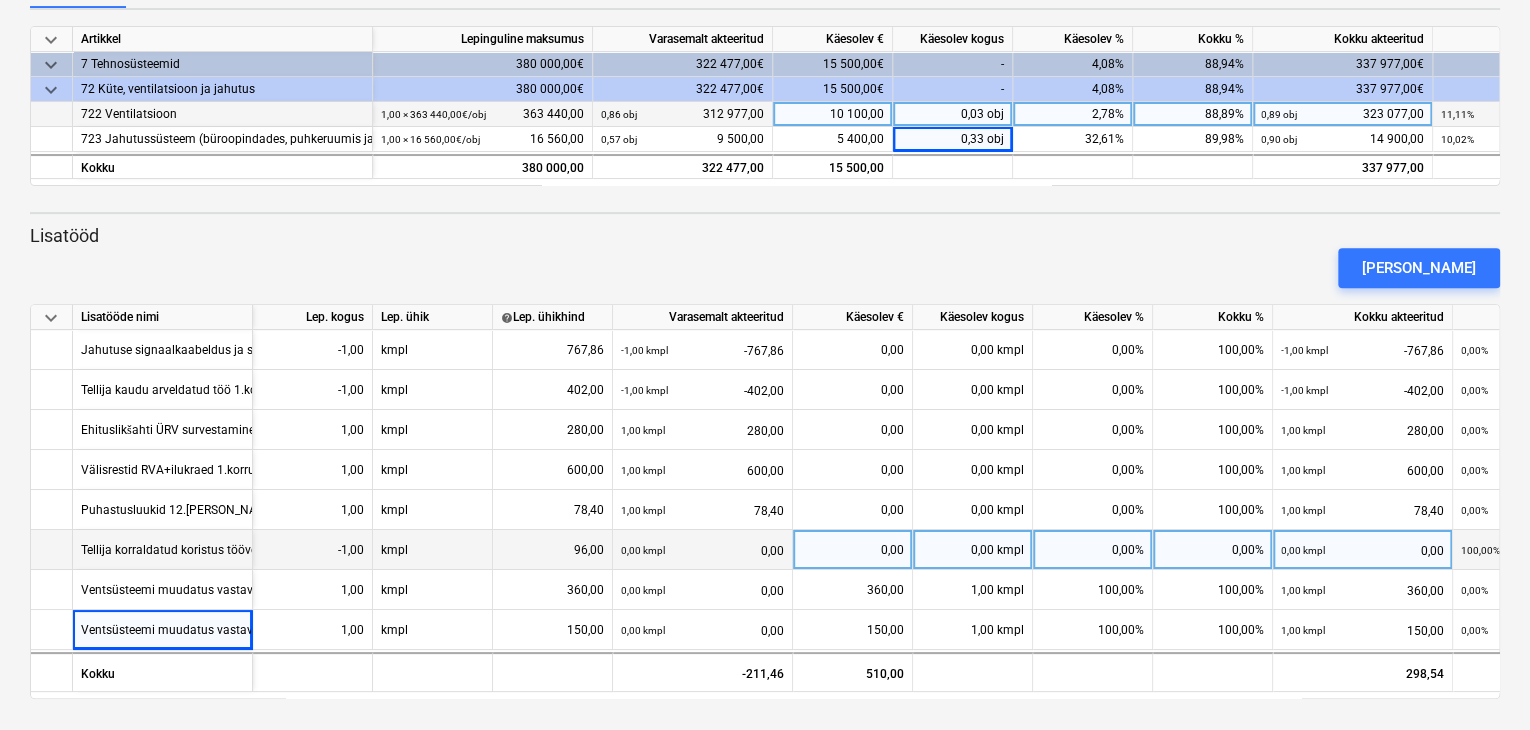click on "-1,00" at bounding box center (312, 550) 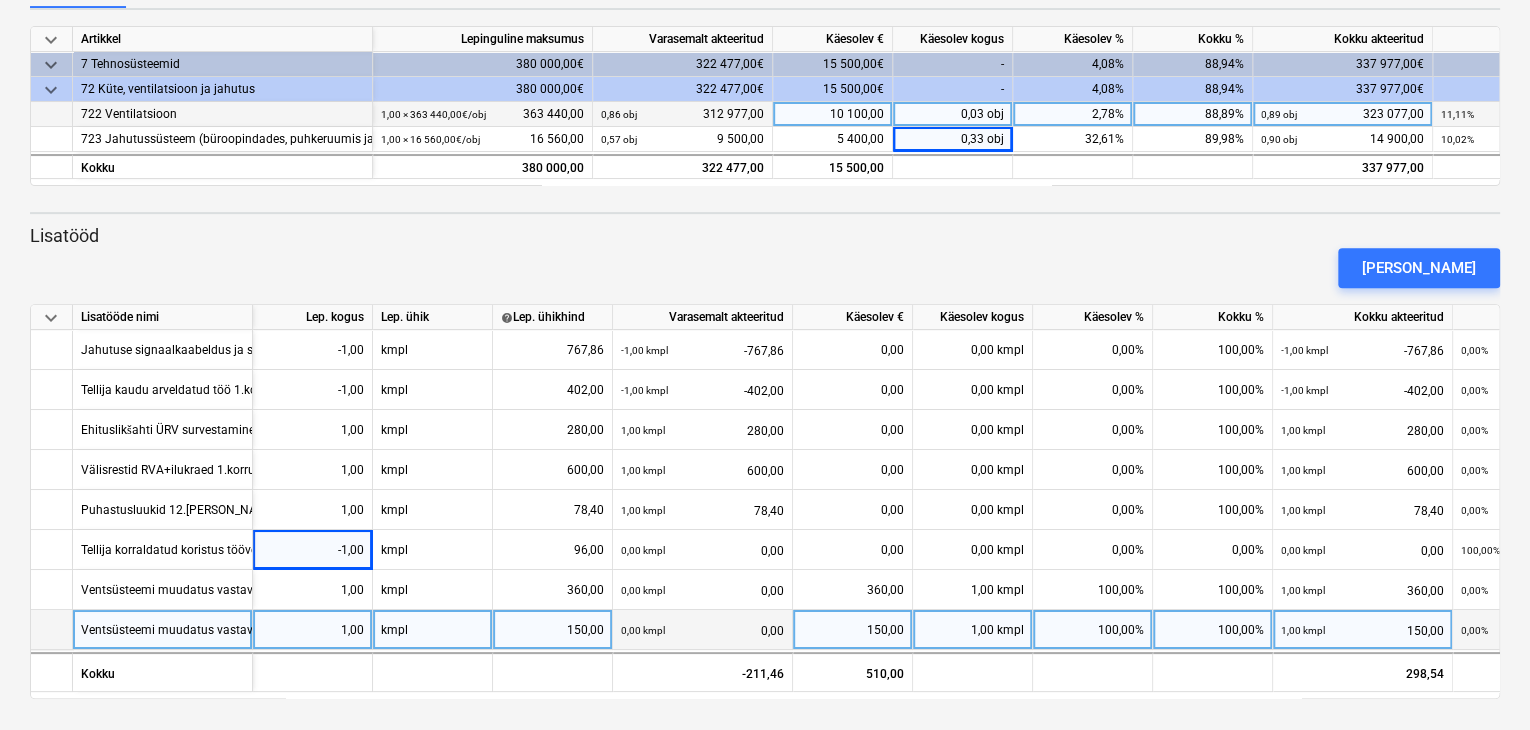 click on "Ventsüsteemi muudatus vastavalt Tellija tellimusele Krt.28" at bounding box center (239, 629) 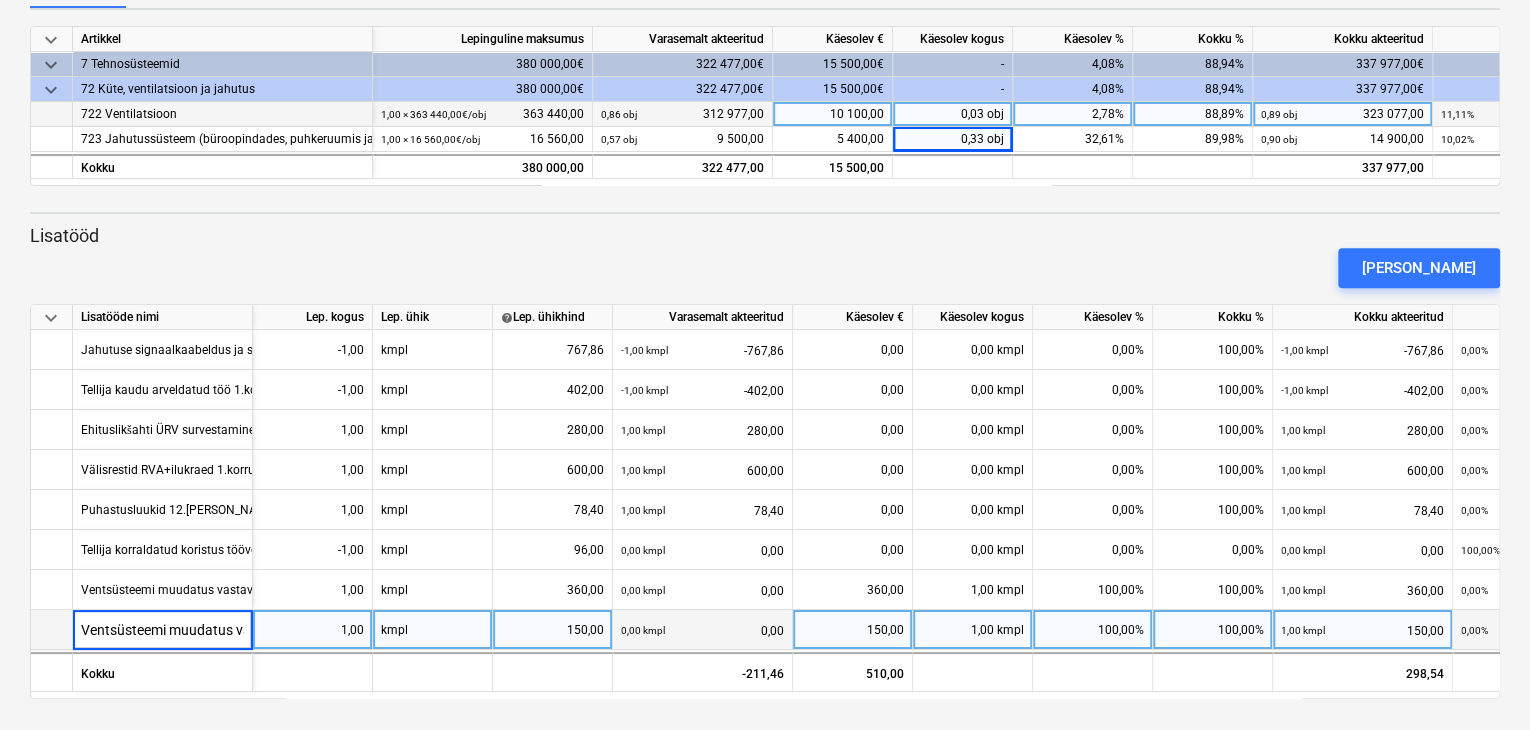 scroll, scrollTop: 0, scrollLeft: 199, axis: horizontal 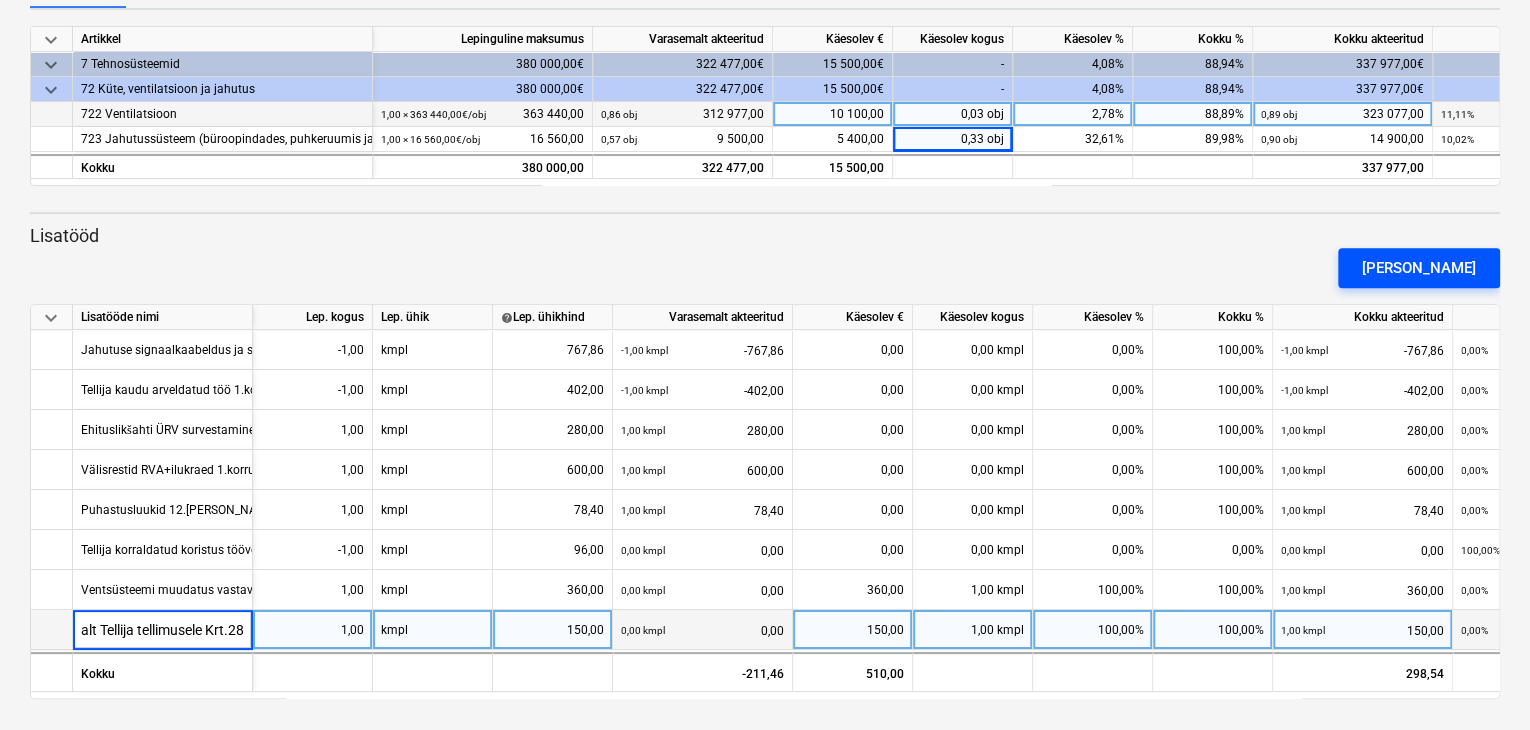 click on "[PERSON_NAME]" at bounding box center [1419, 268] 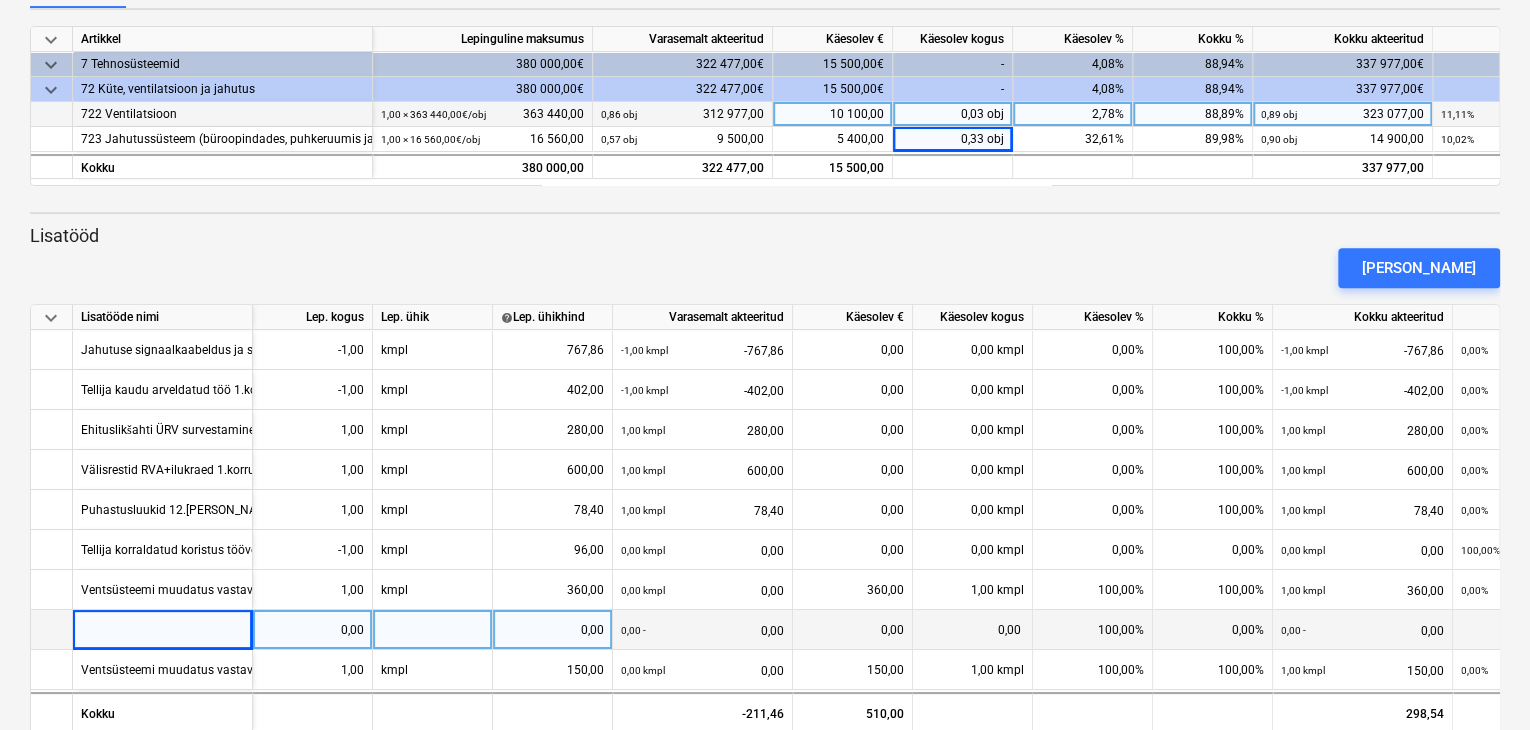 click at bounding box center (163, 630) 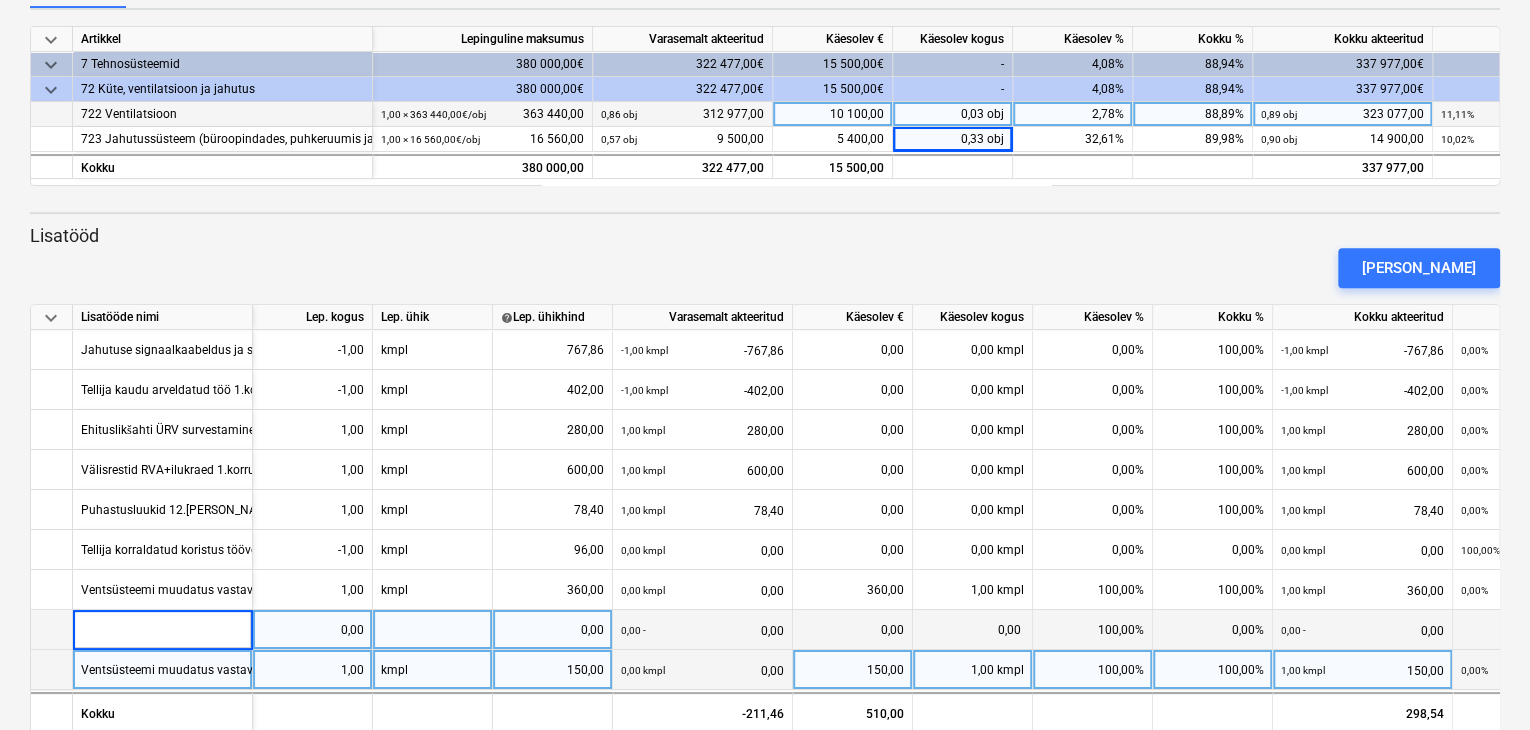 type on "Ventsüsteemi muudatus vastavalt Tellija tellimusele Krt.84 ja 95" 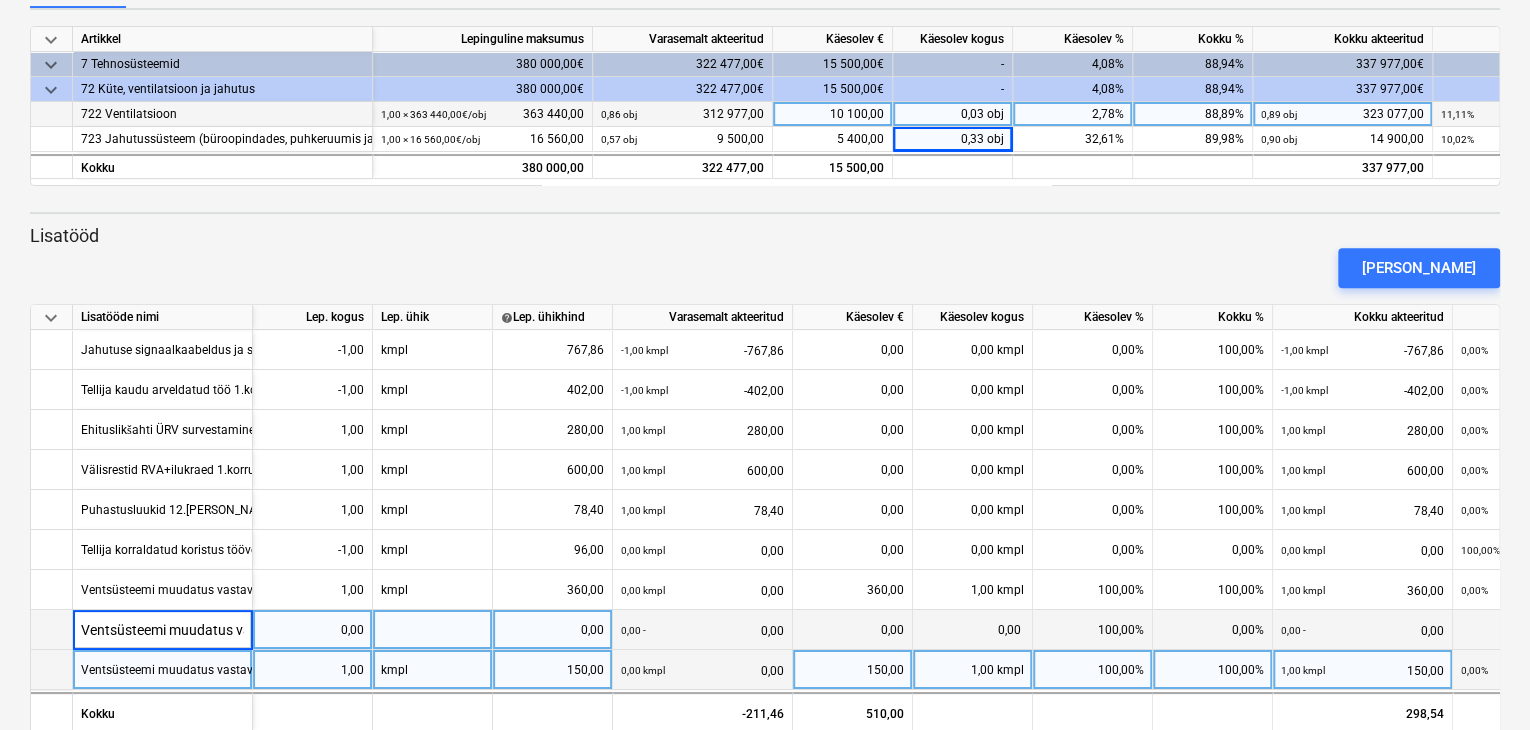 scroll, scrollTop: 0, scrollLeft: 232, axis: horizontal 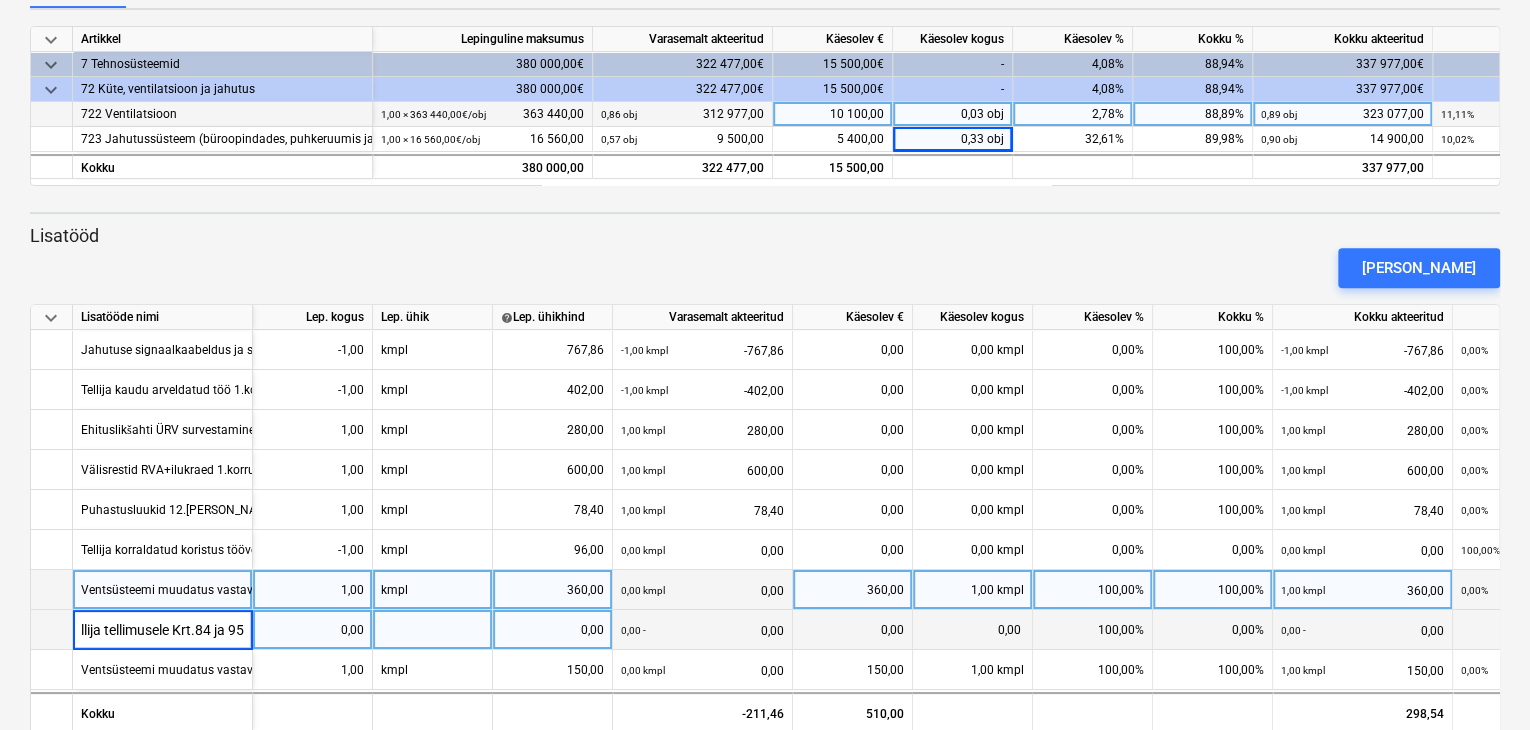 click on "1,00" at bounding box center [312, 590] 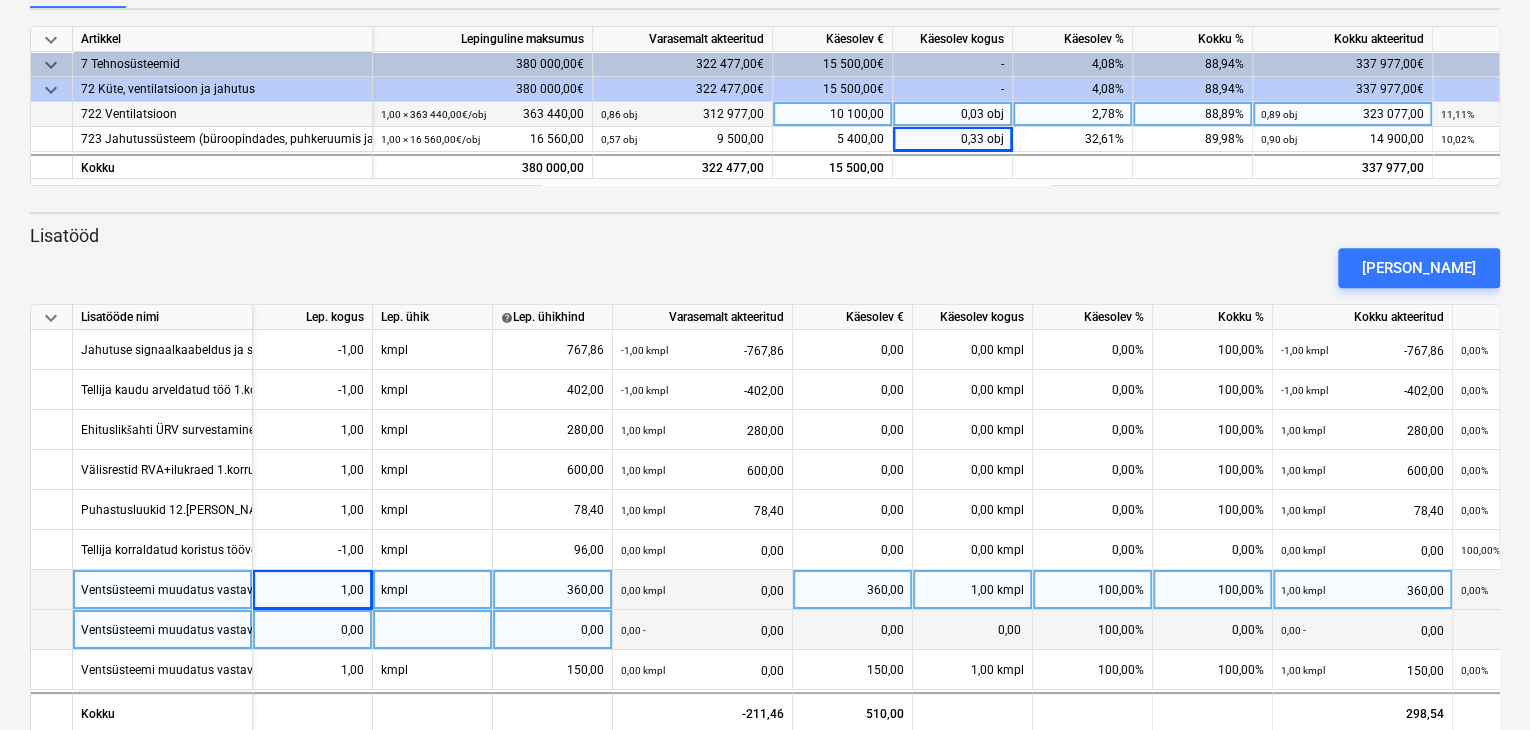 click at bounding box center [433, 630] 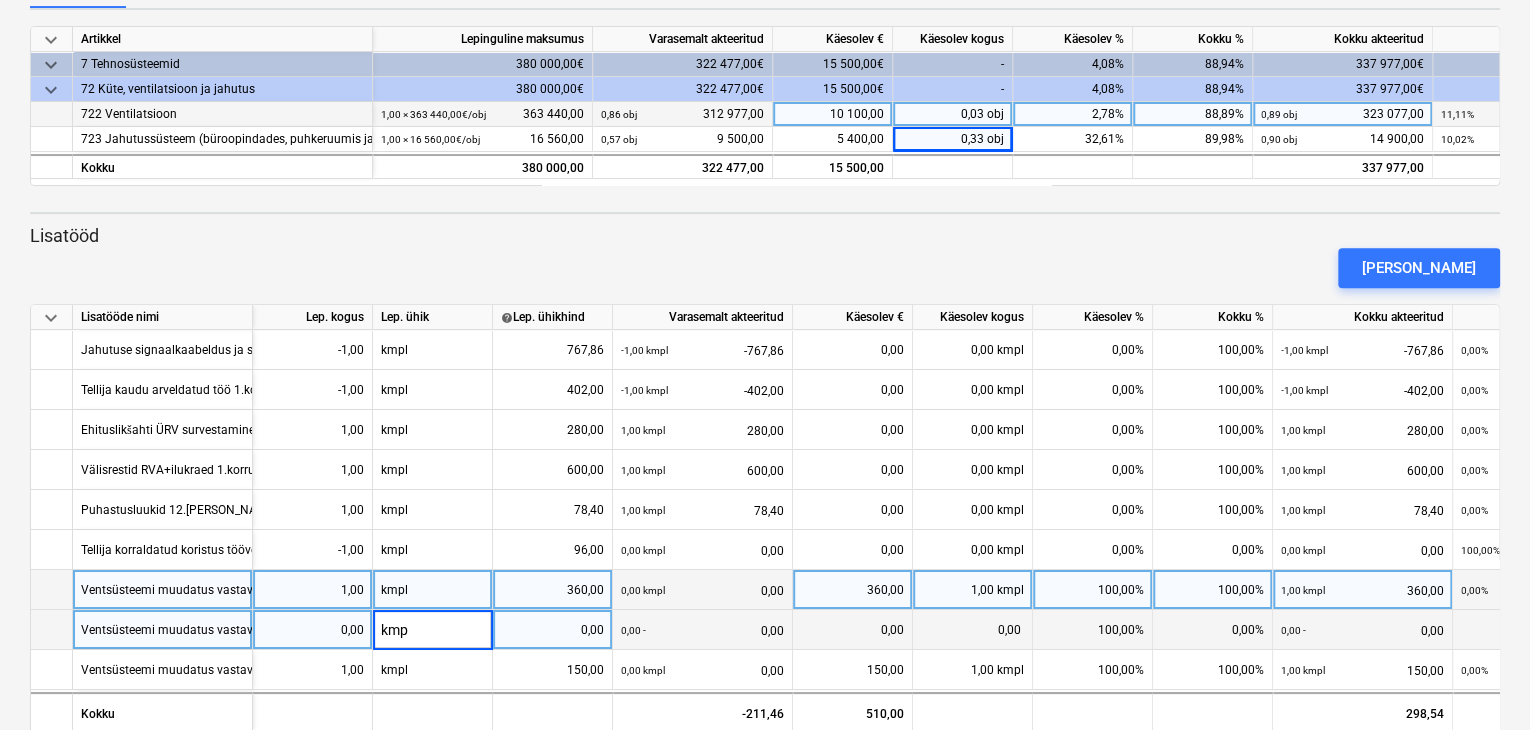 type on "kmpl" 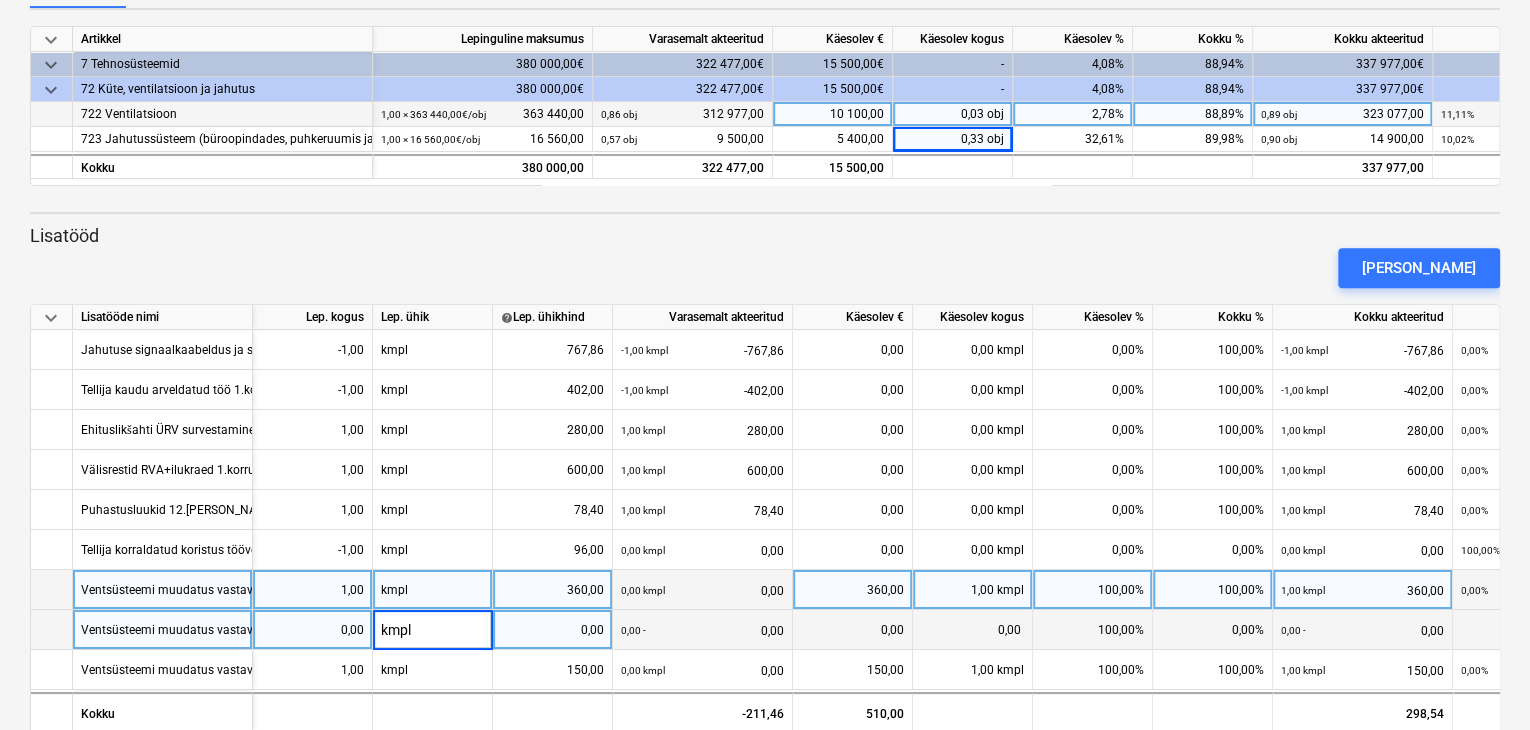 click on "0,00" at bounding box center [312, 630] 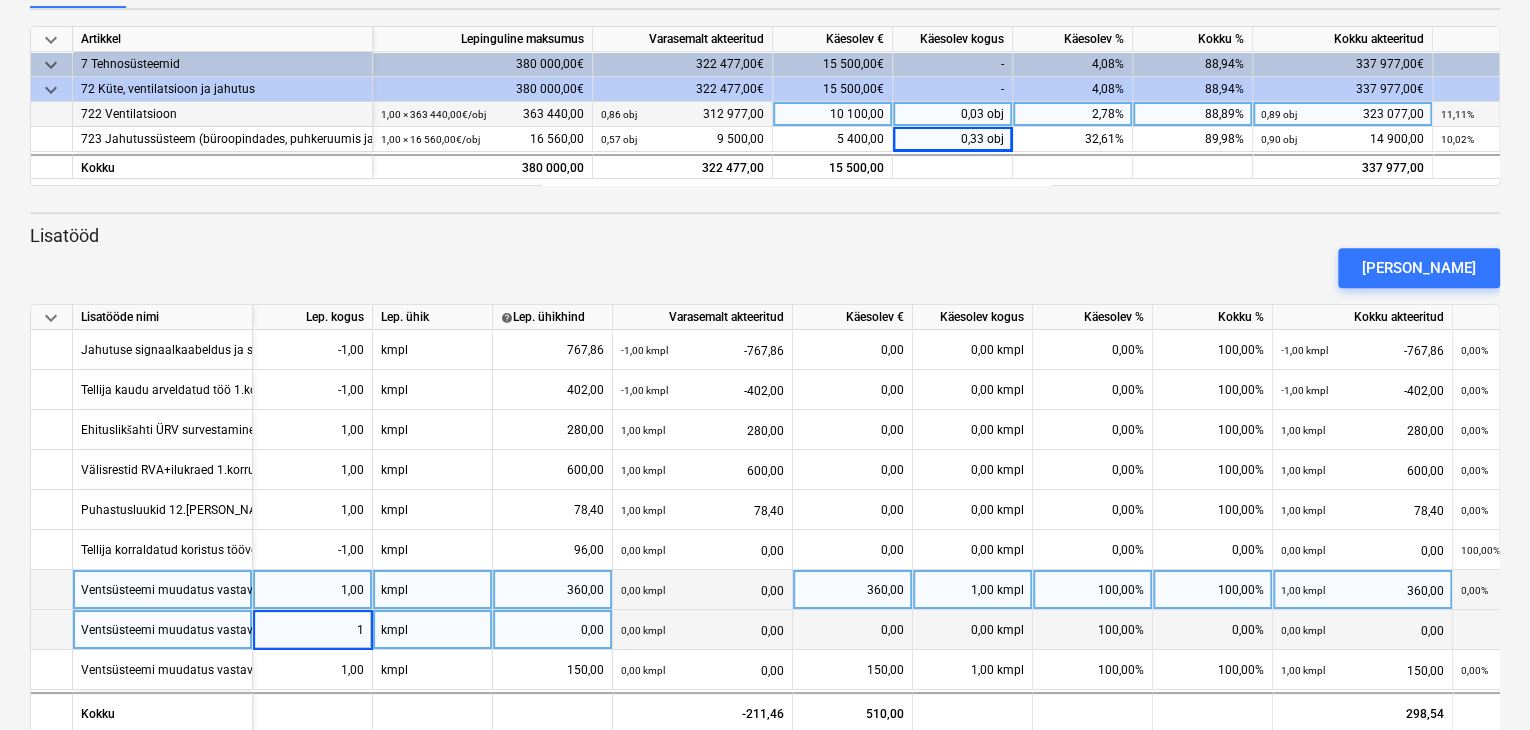click on "kmpl" at bounding box center (433, 630) 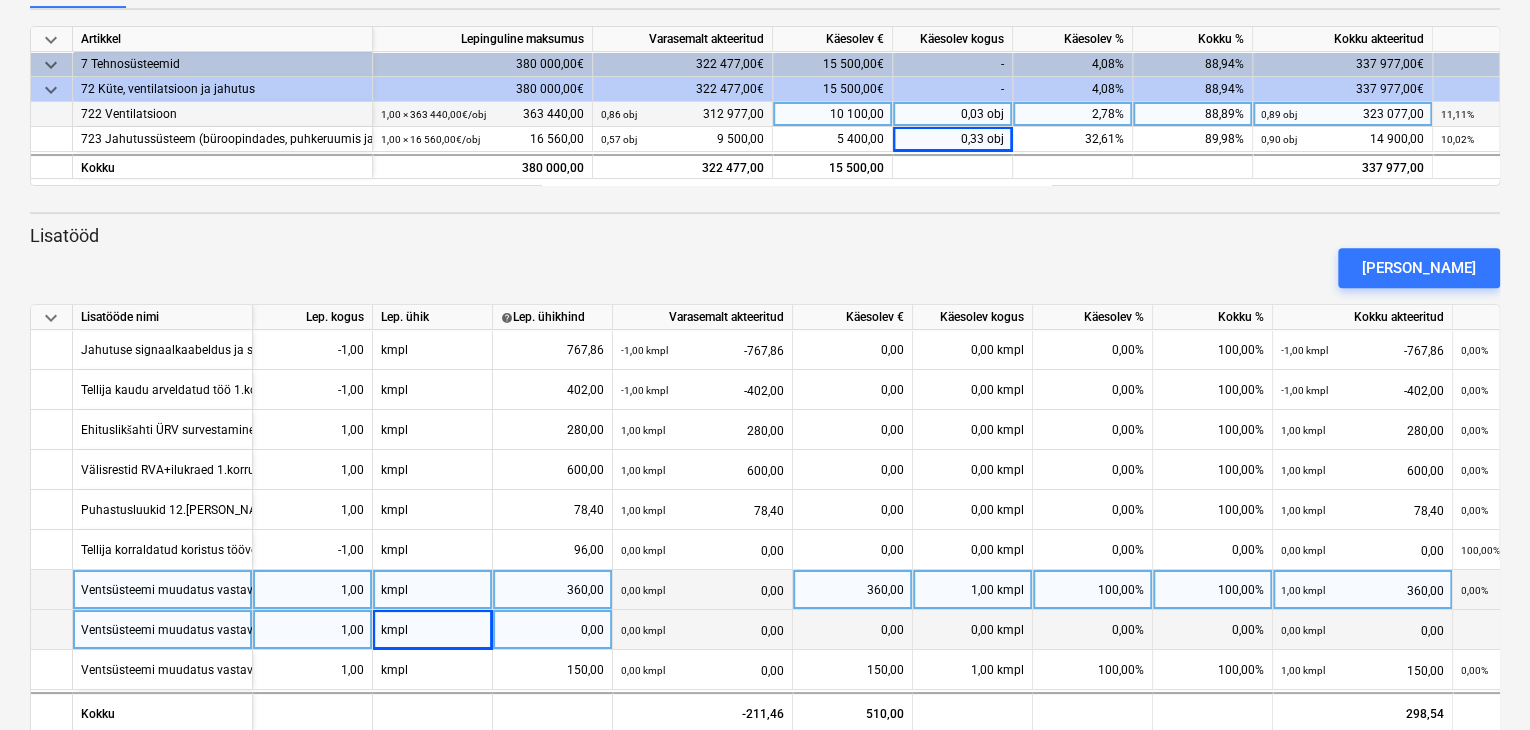 click on "0,00" at bounding box center (852, 630) 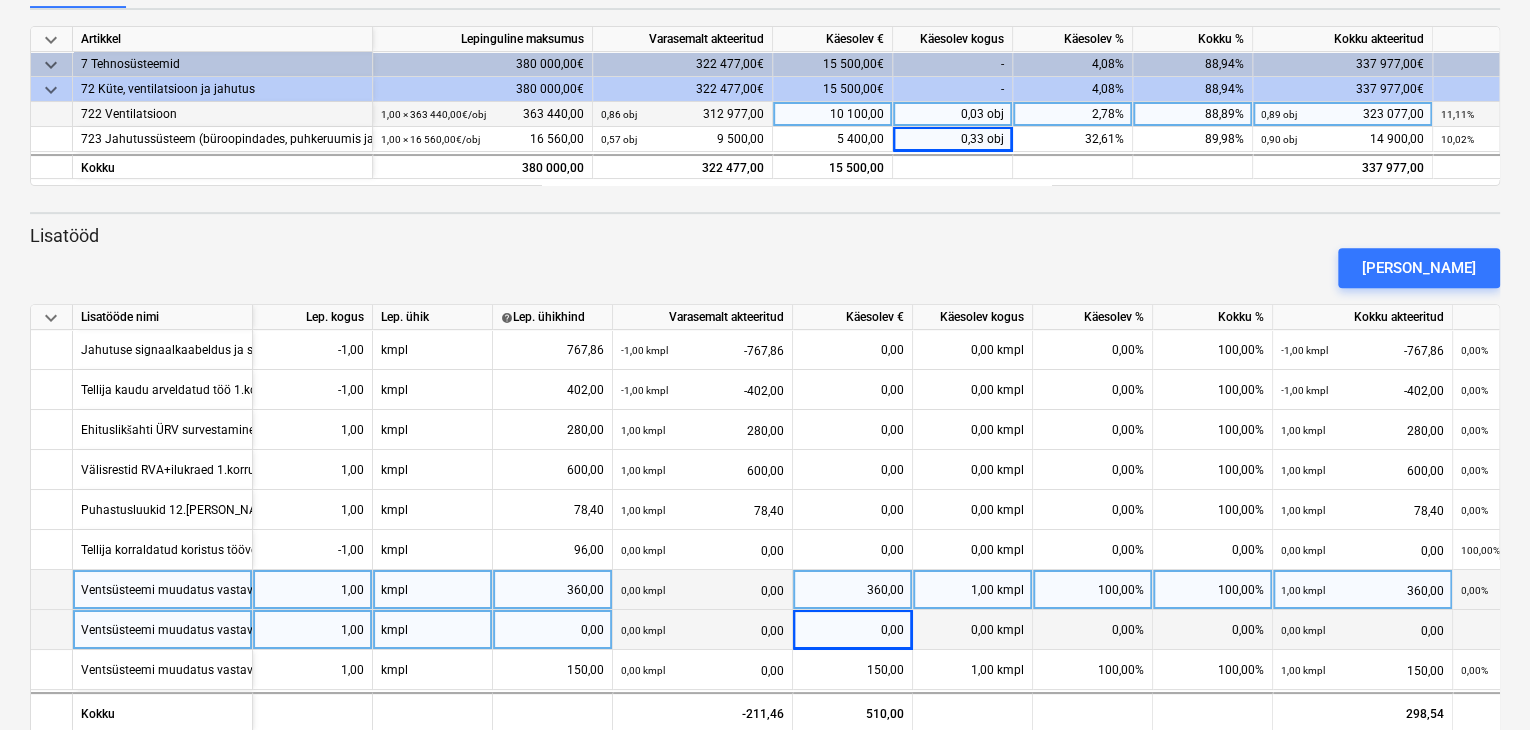 click on "0,00" at bounding box center (552, 630) 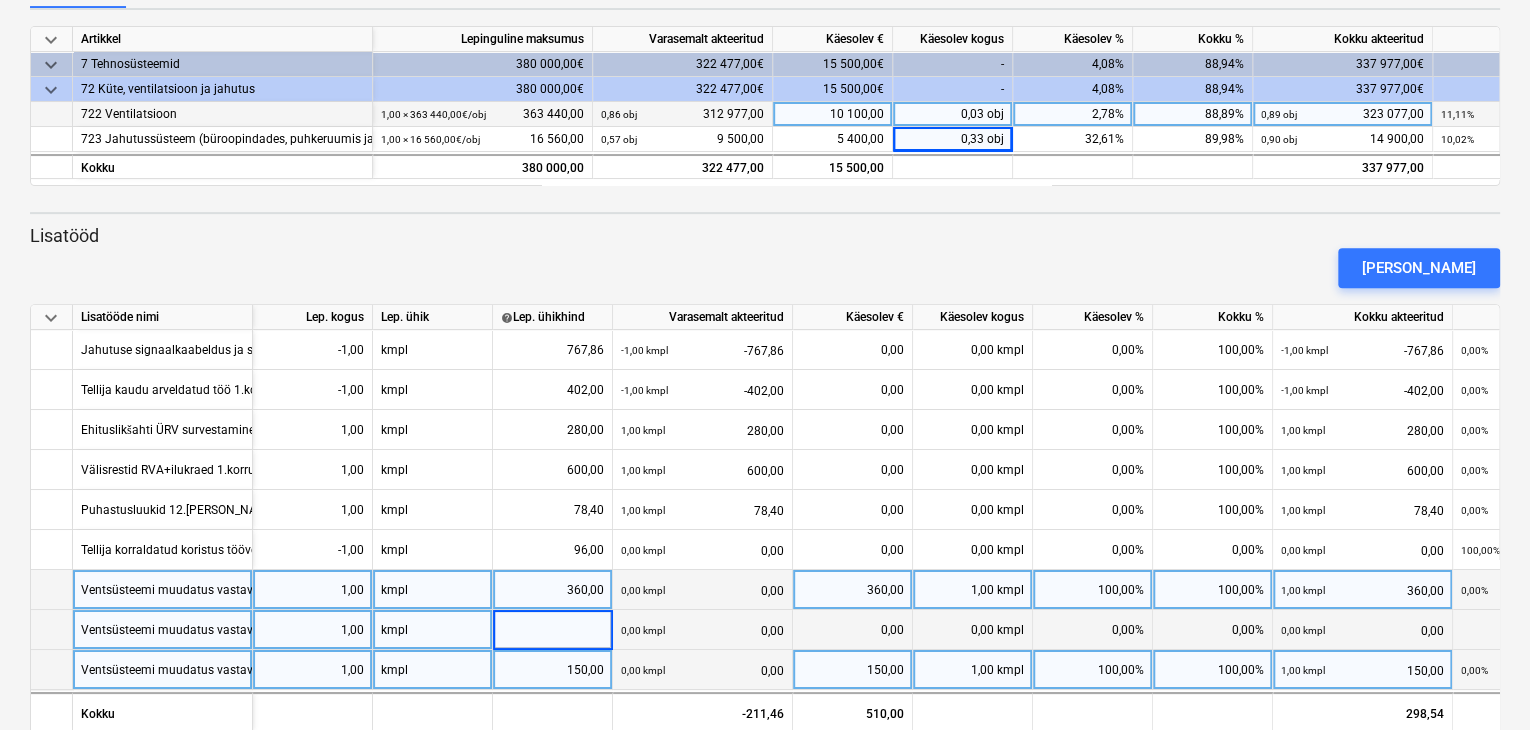 type on "280" 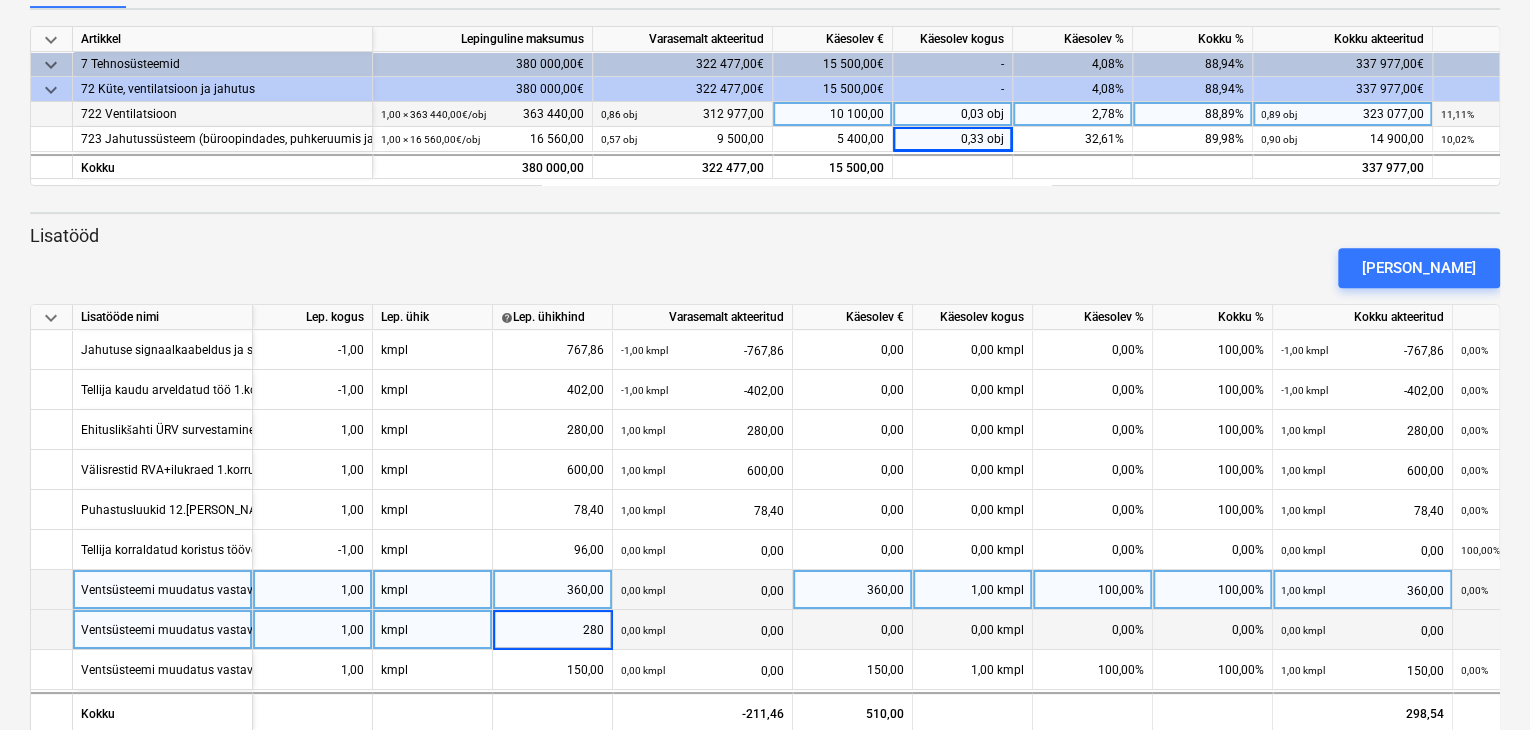click on "360,00" at bounding box center [552, 590] 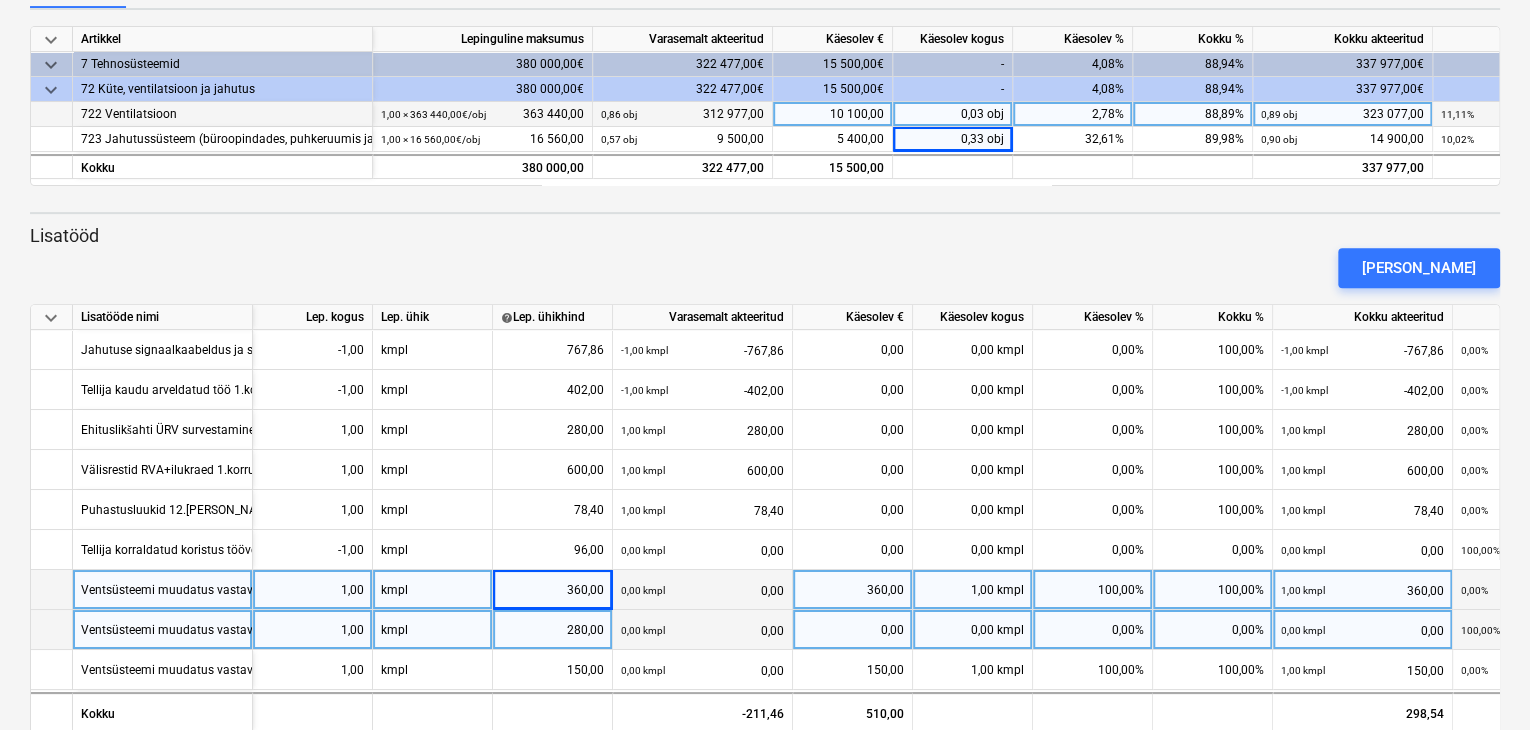 click on "Ventsüsteemi muudatus vastavalt Tellija tellimusele Krt.84 ja 95" at bounding box center (254, 629) 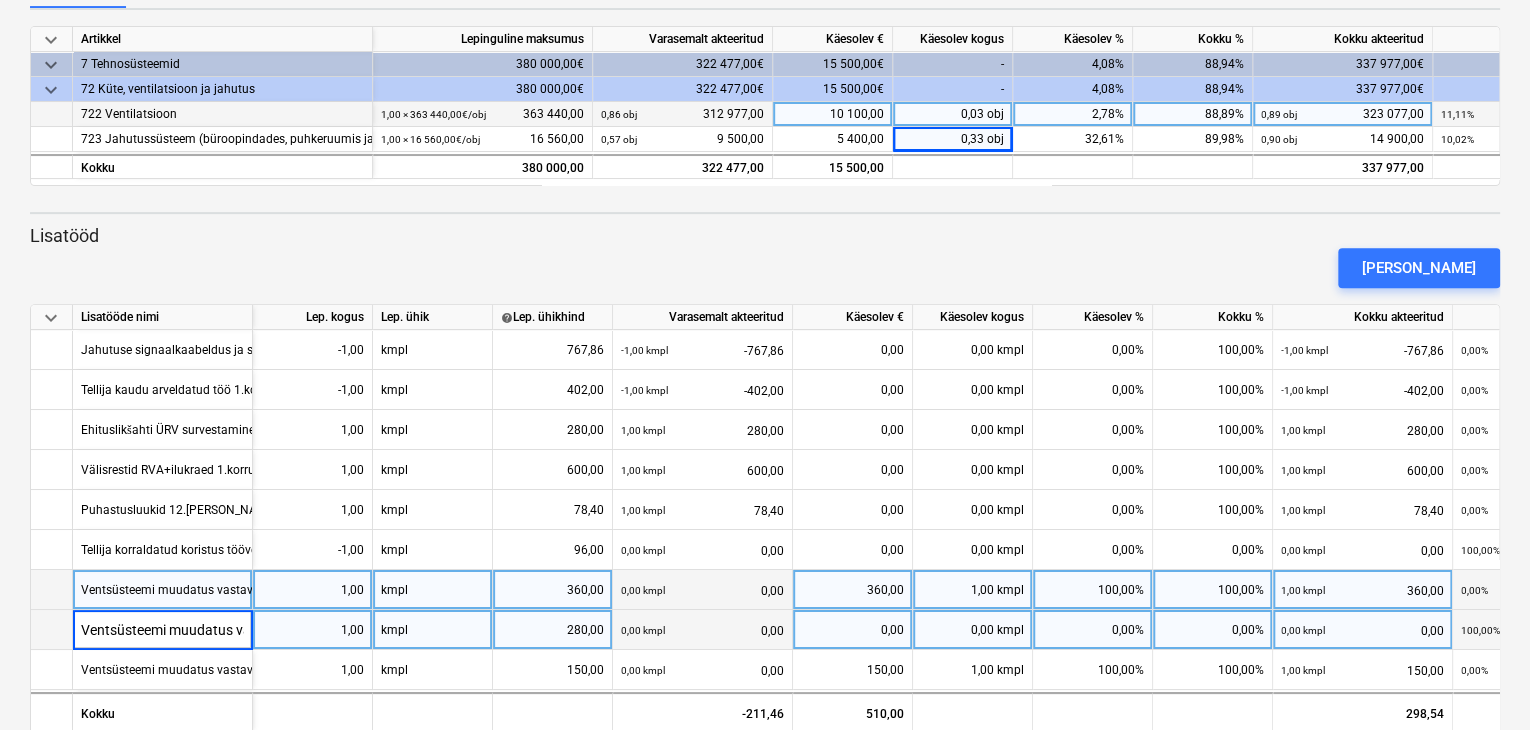 scroll, scrollTop: 0, scrollLeft: 232, axis: horizontal 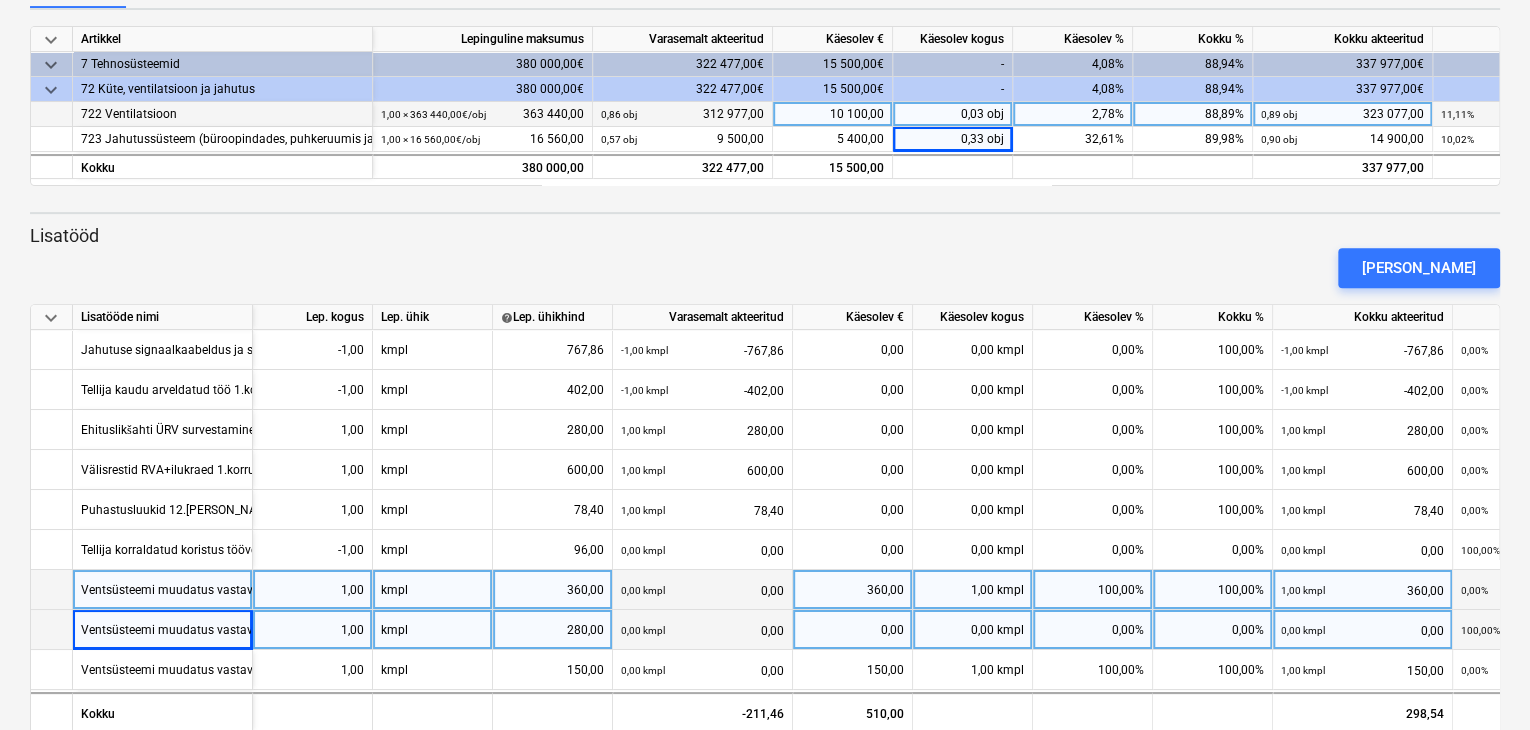 click on "0,00" at bounding box center [852, 630] 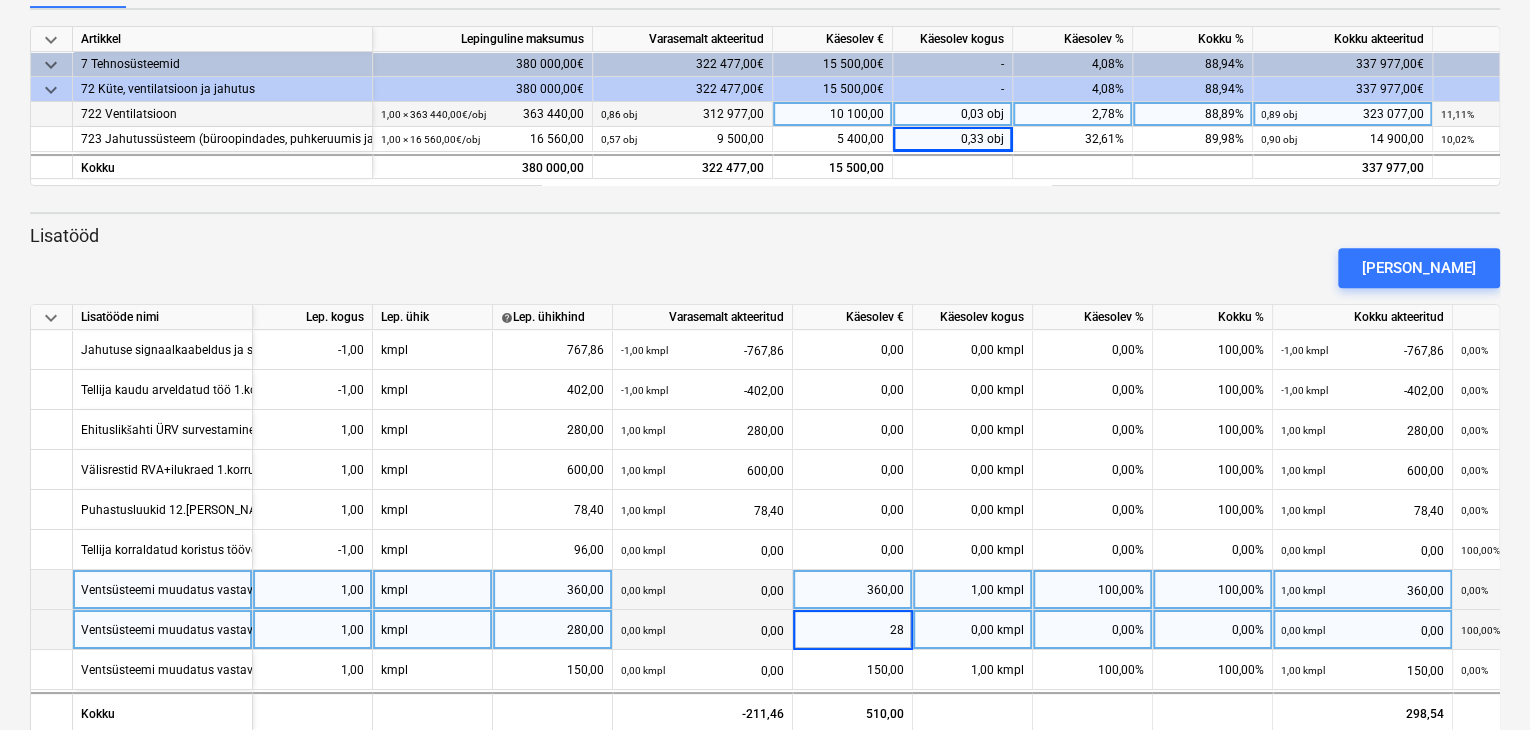 type on "280" 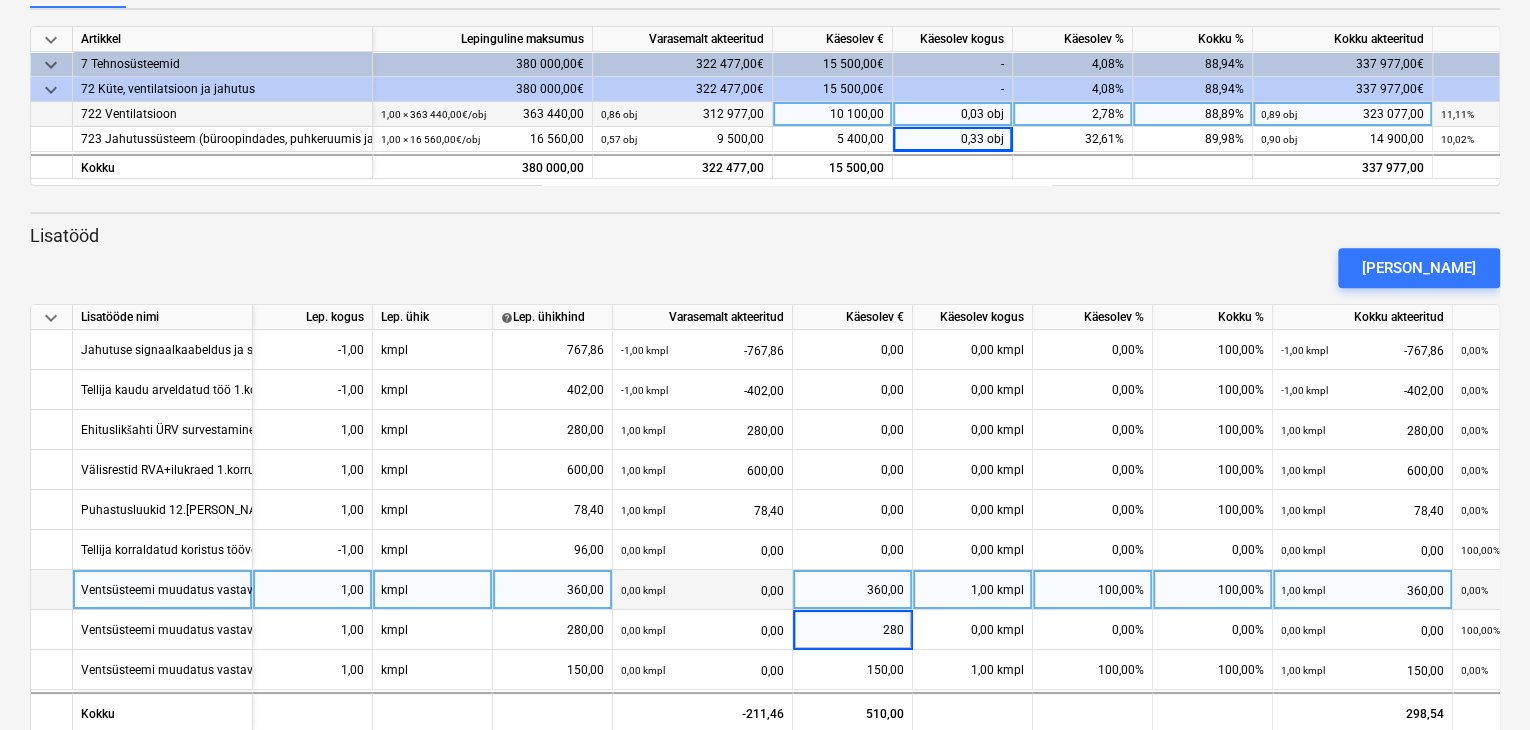 click on "360,00" at bounding box center [852, 590] 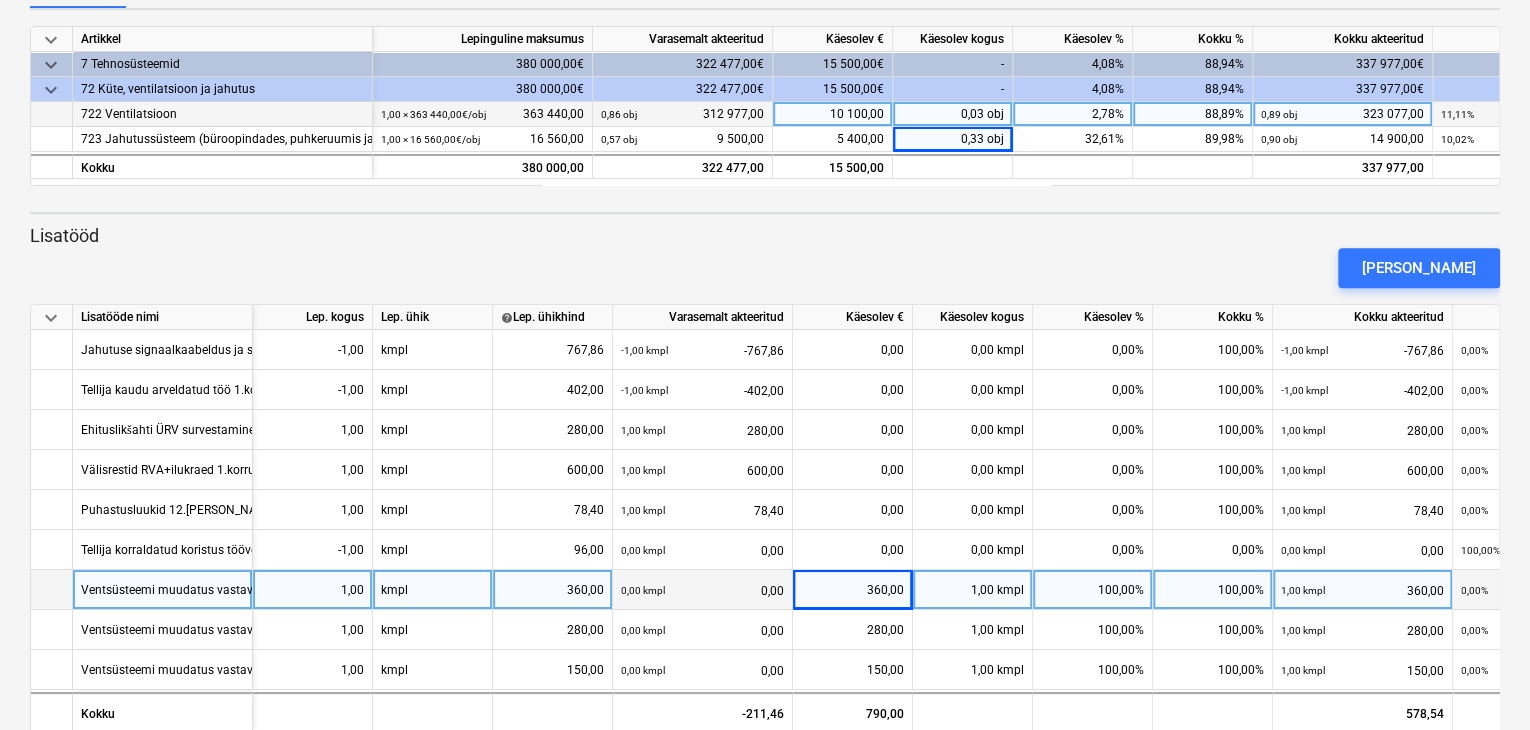 scroll, scrollTop: 292, scrollLeft: 0, axis: vertical 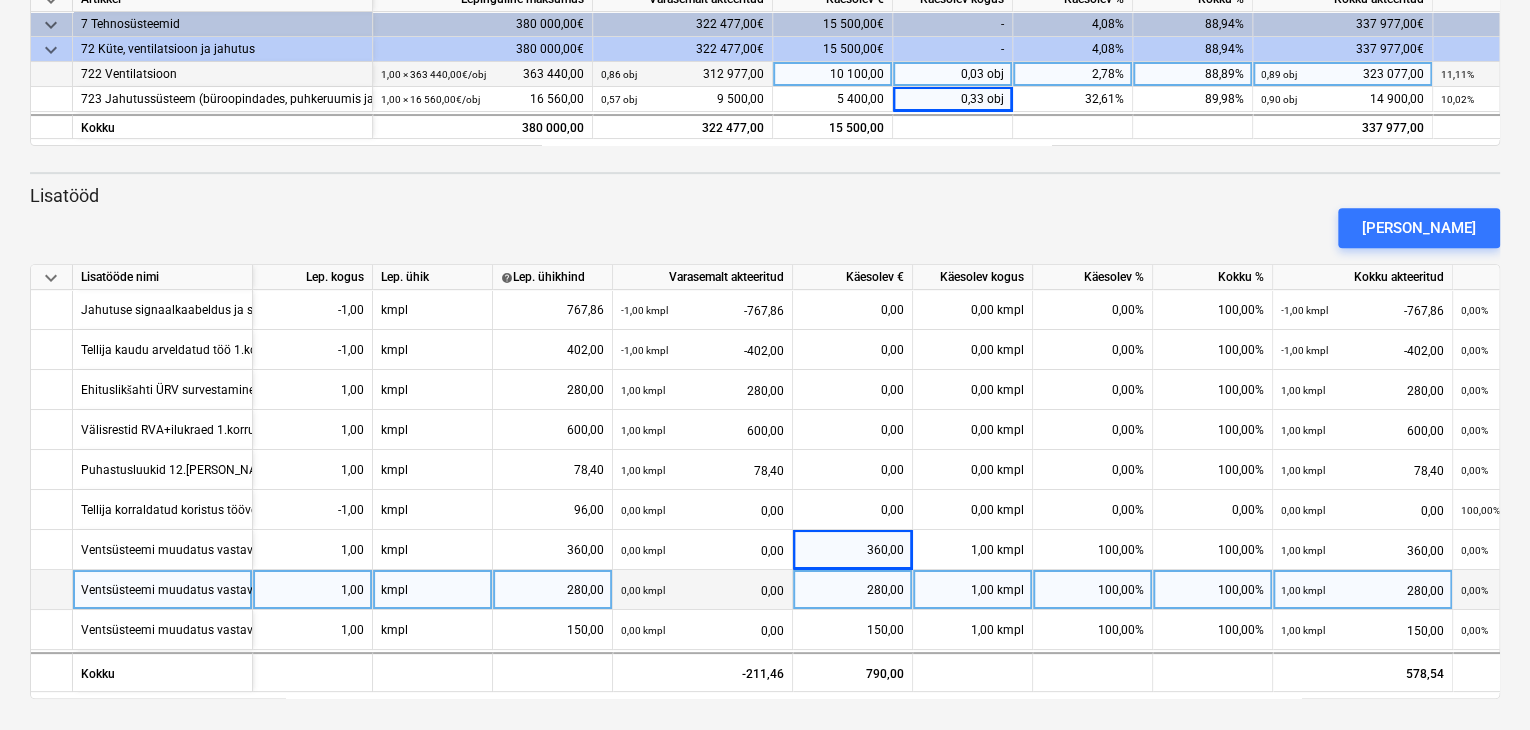 drag, startPoint x: 704, startPoint y: 546, endPoint x: 719, endPoint y: 581, distance: 38.078865 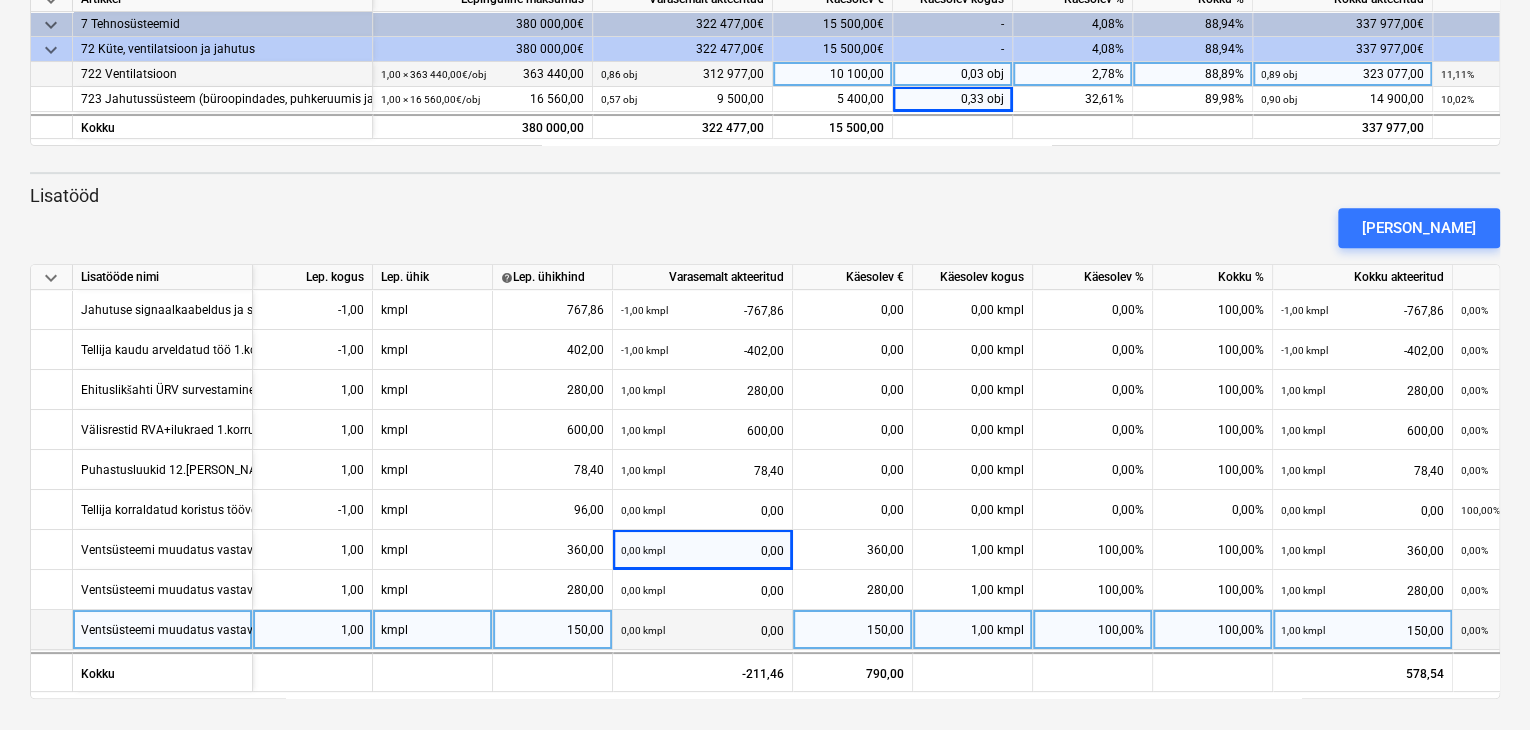 click on "150,00" at bounding box center [552, 630] 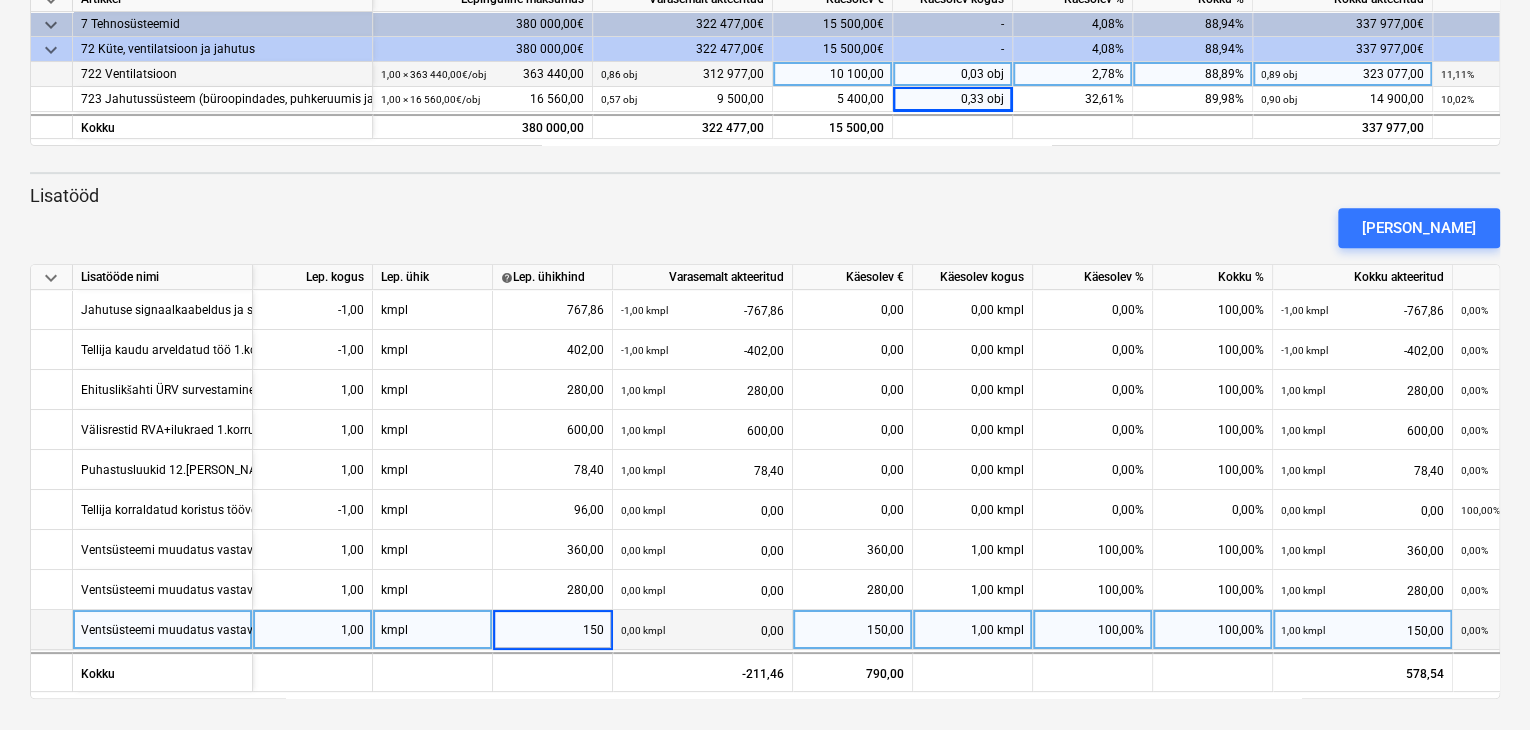click on "150" at bounding box center (552, 629) 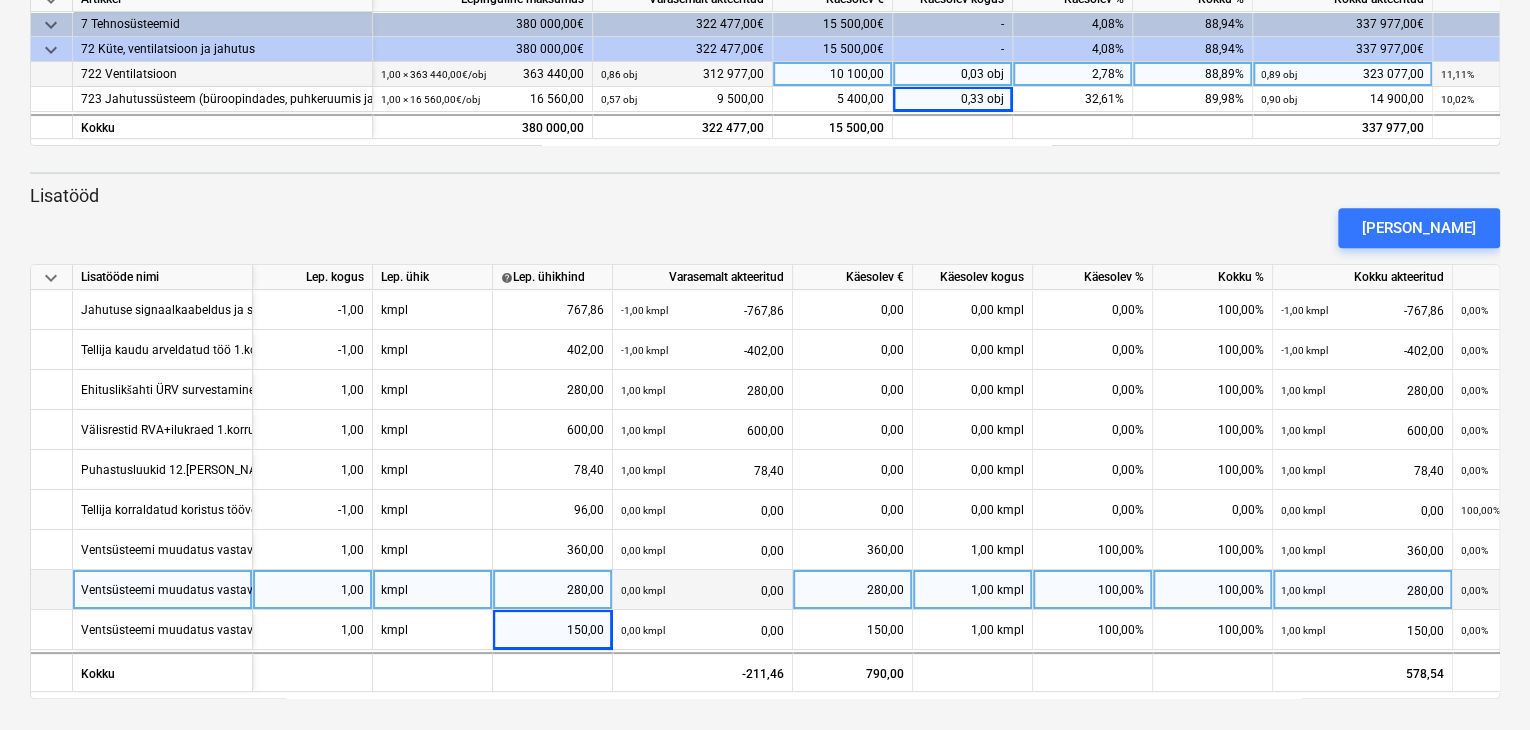 click on "kmpl" at bounding box center [433, 590] 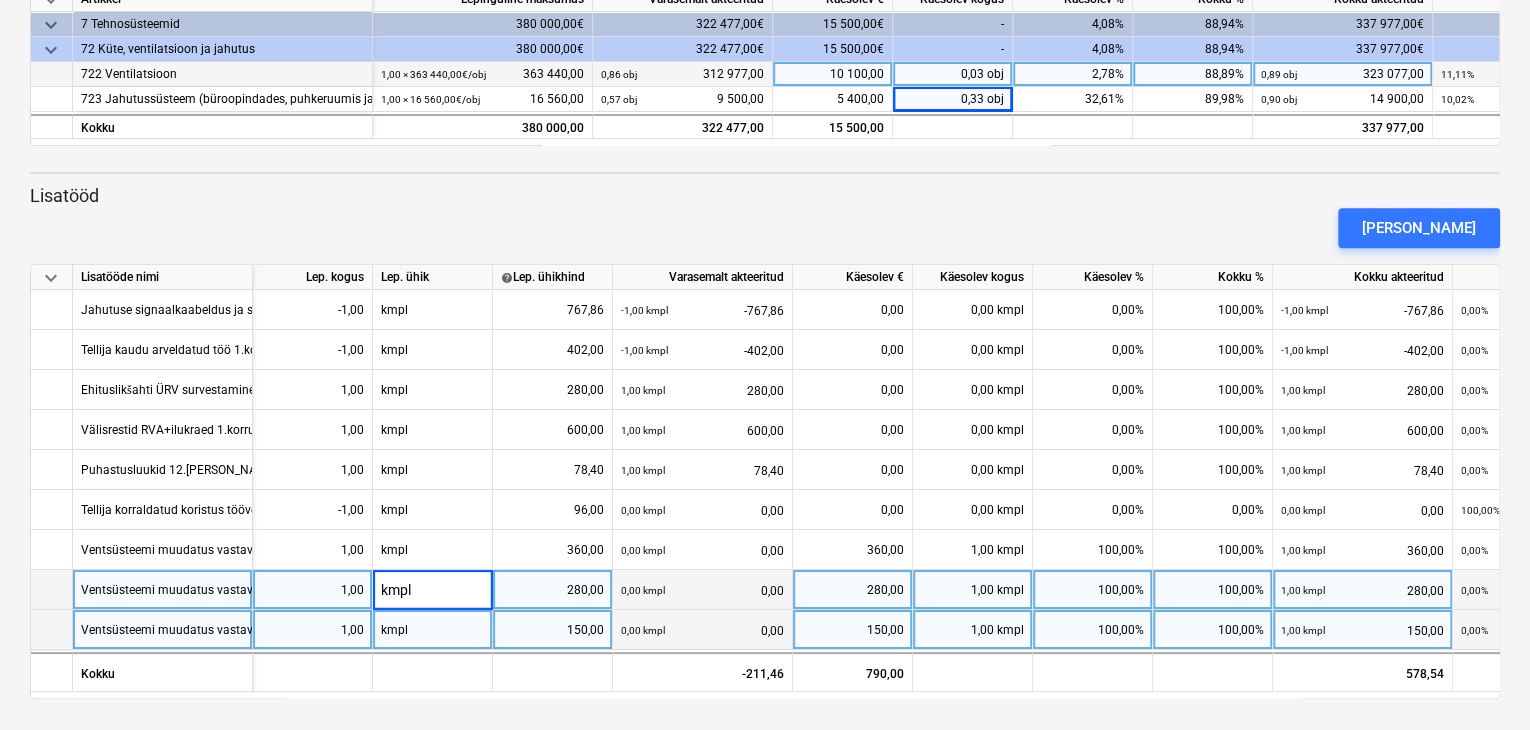 click on "Ventsüsteemi muudatus vastavalt Tellija tellimusele Krt.28" at bounding box center [239, 629] 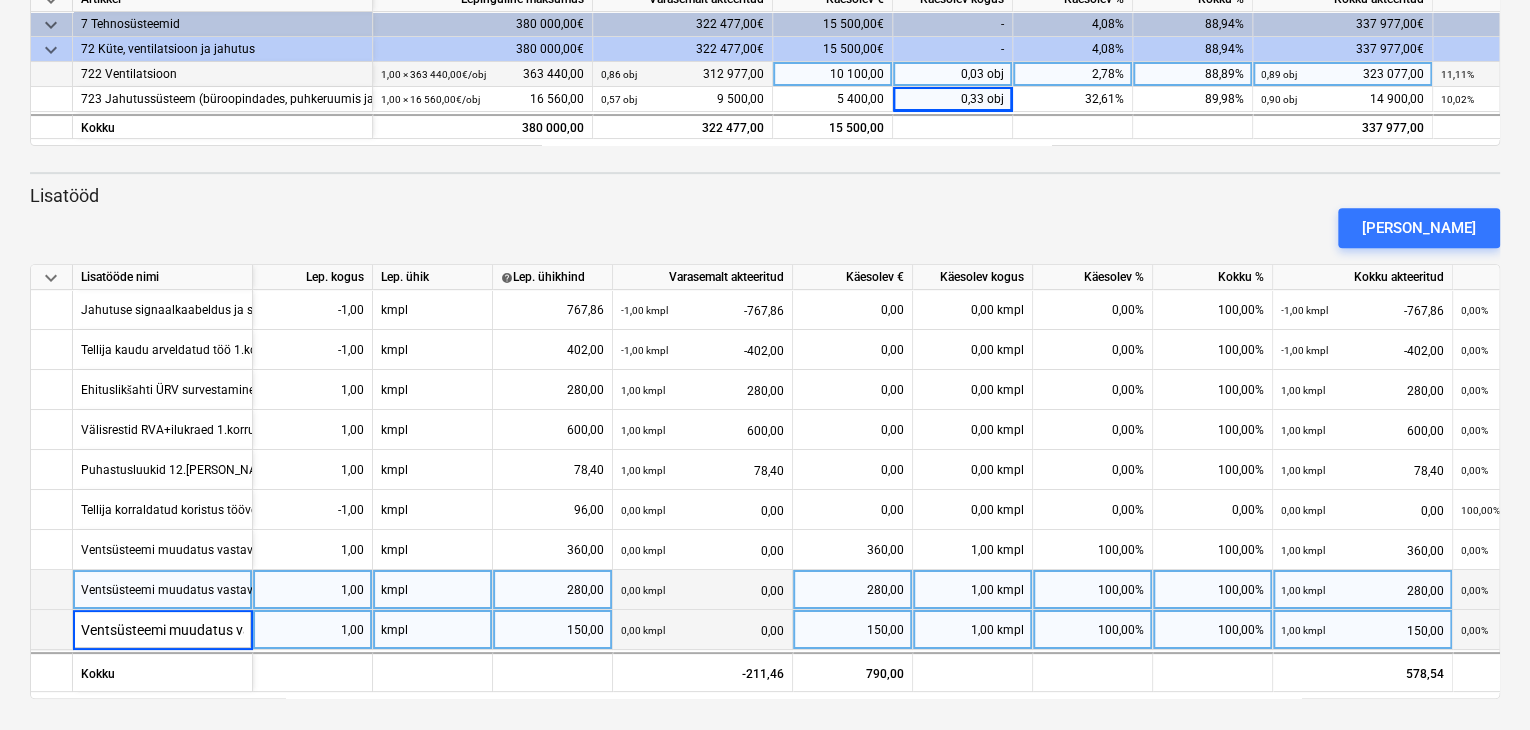 scroll, scrollTop: 0, scrollLeft: 199, axis: horizontal 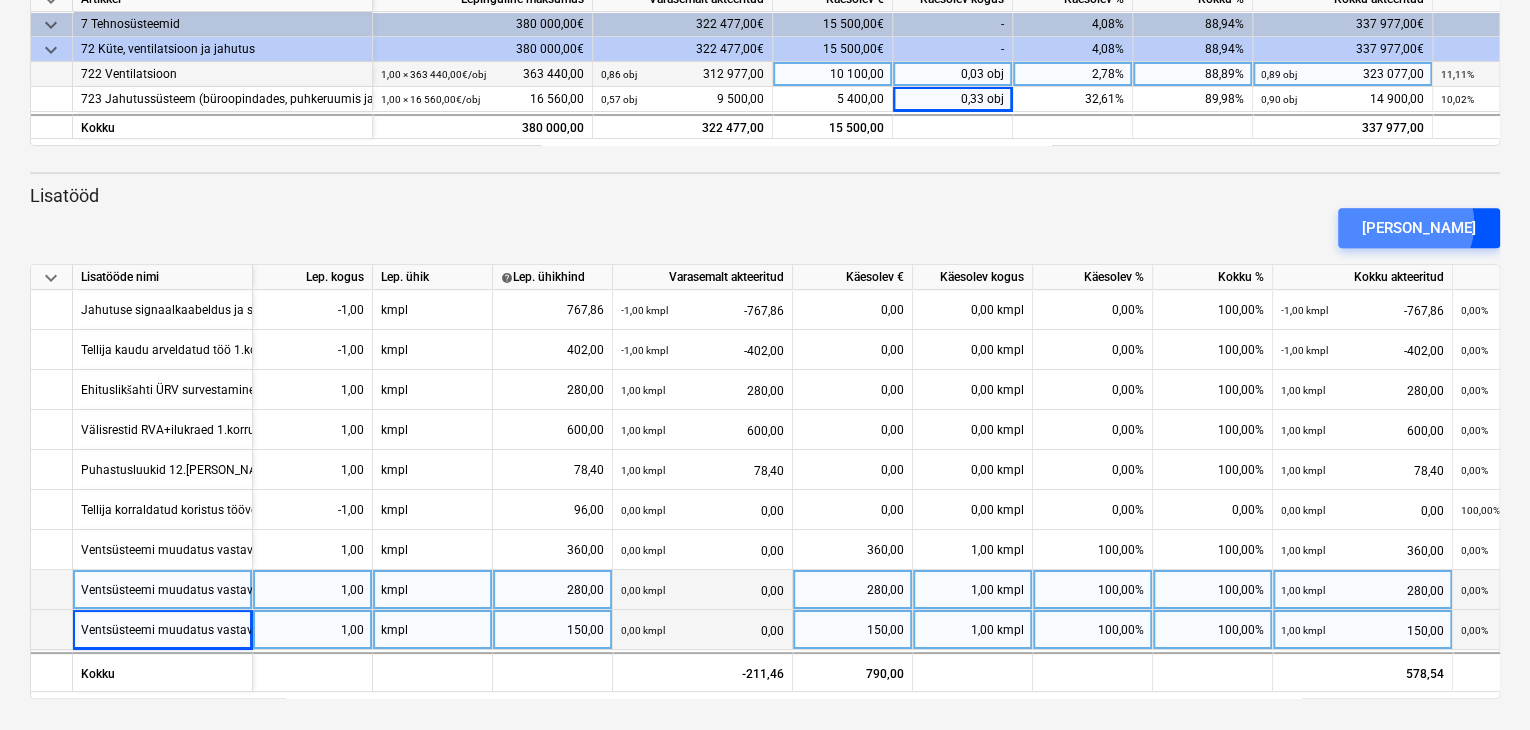 click on "[PERSON_NAME]" at bounding box center [1419, 228] 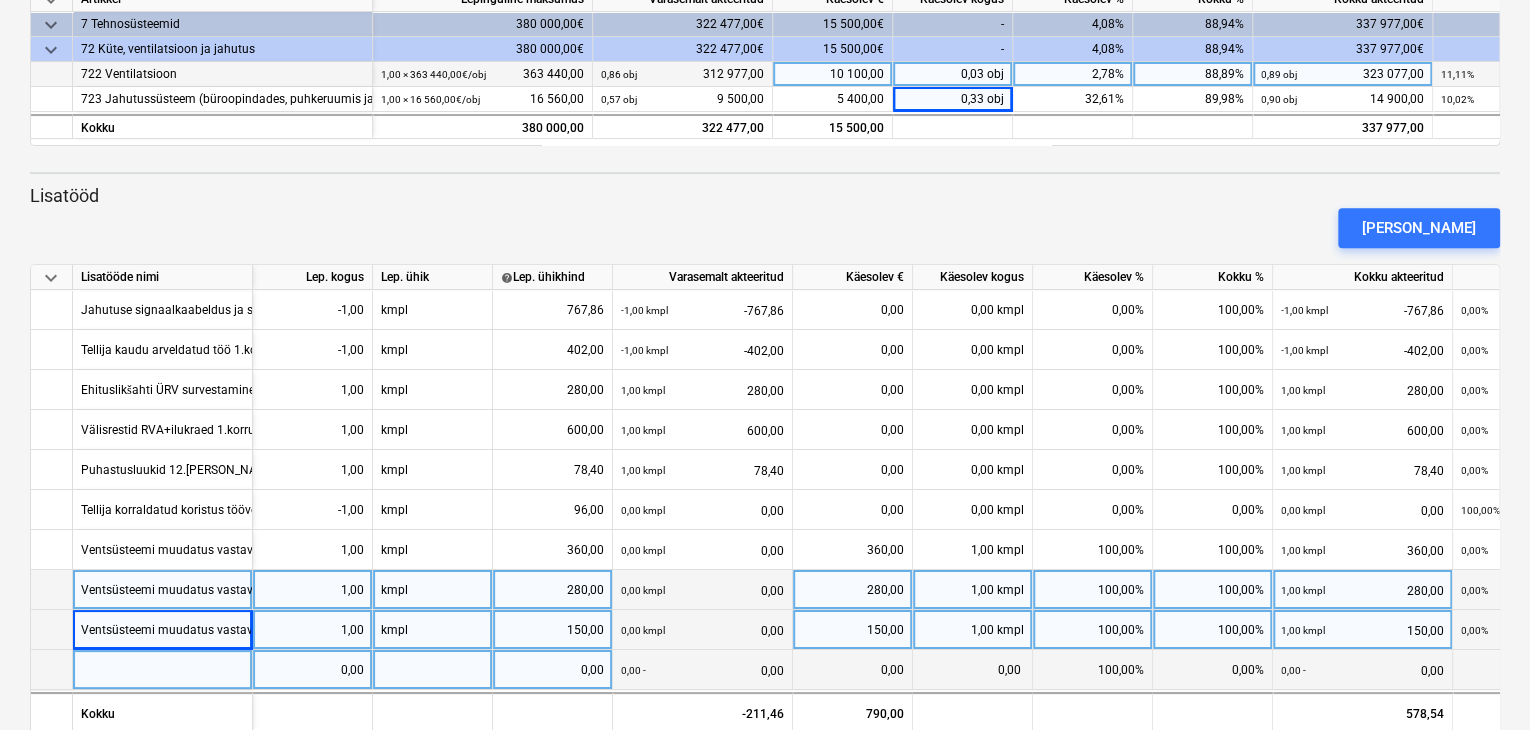 click at bounding box center [163, 670] 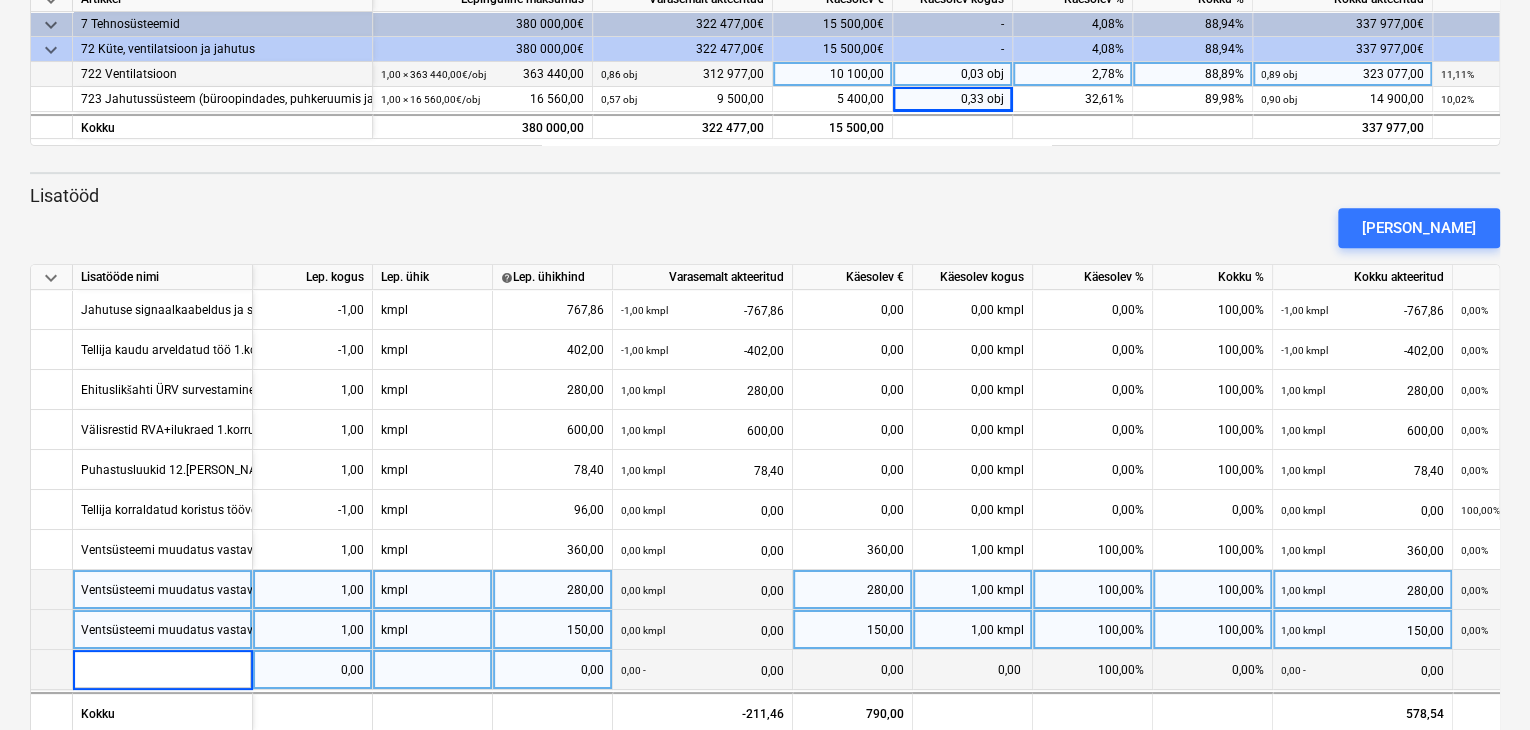 click at bounding box center [162, 669] 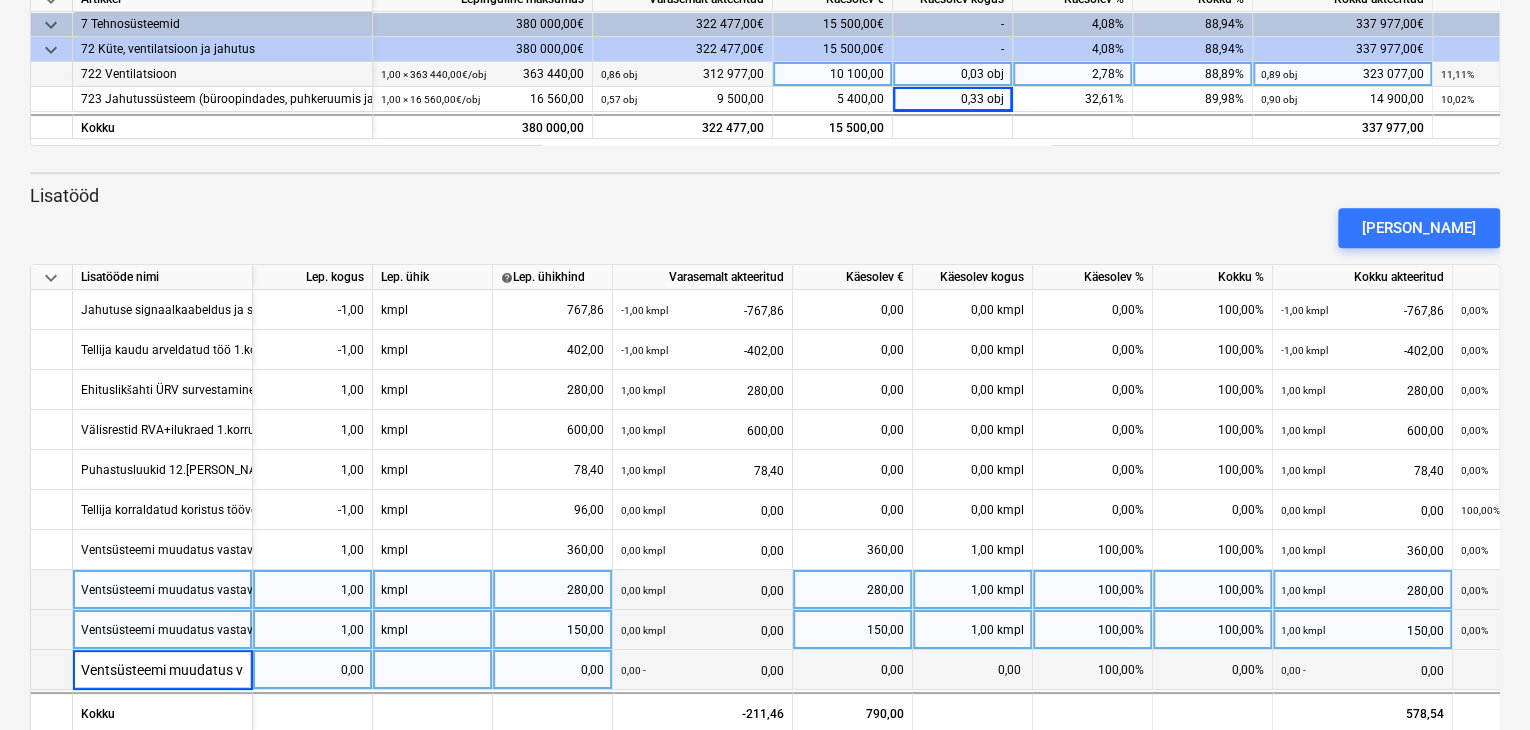 scroll, scrollTop: 0, scrollLeft: 232, axis: horizontal 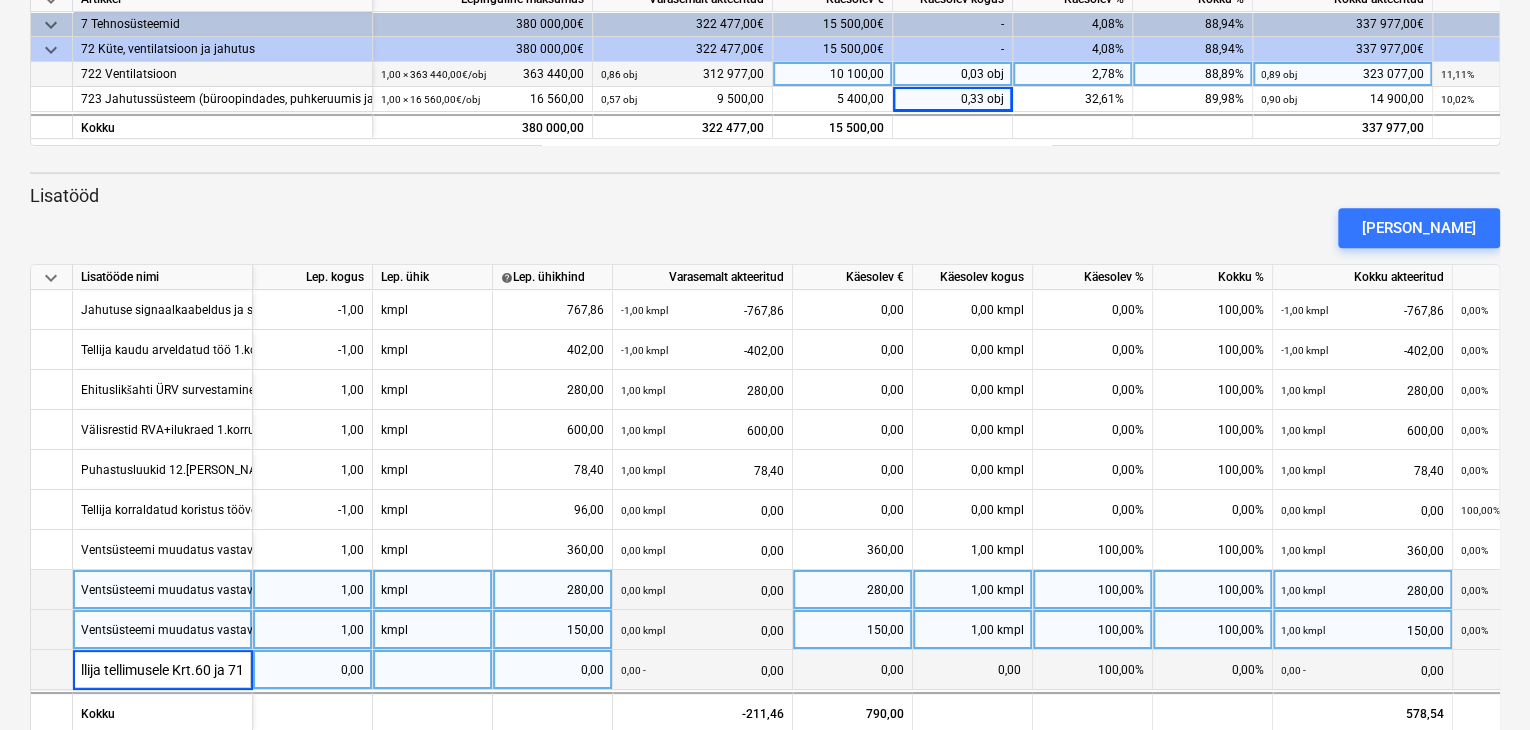 click on "0,00" at bounding box center [312, 670] 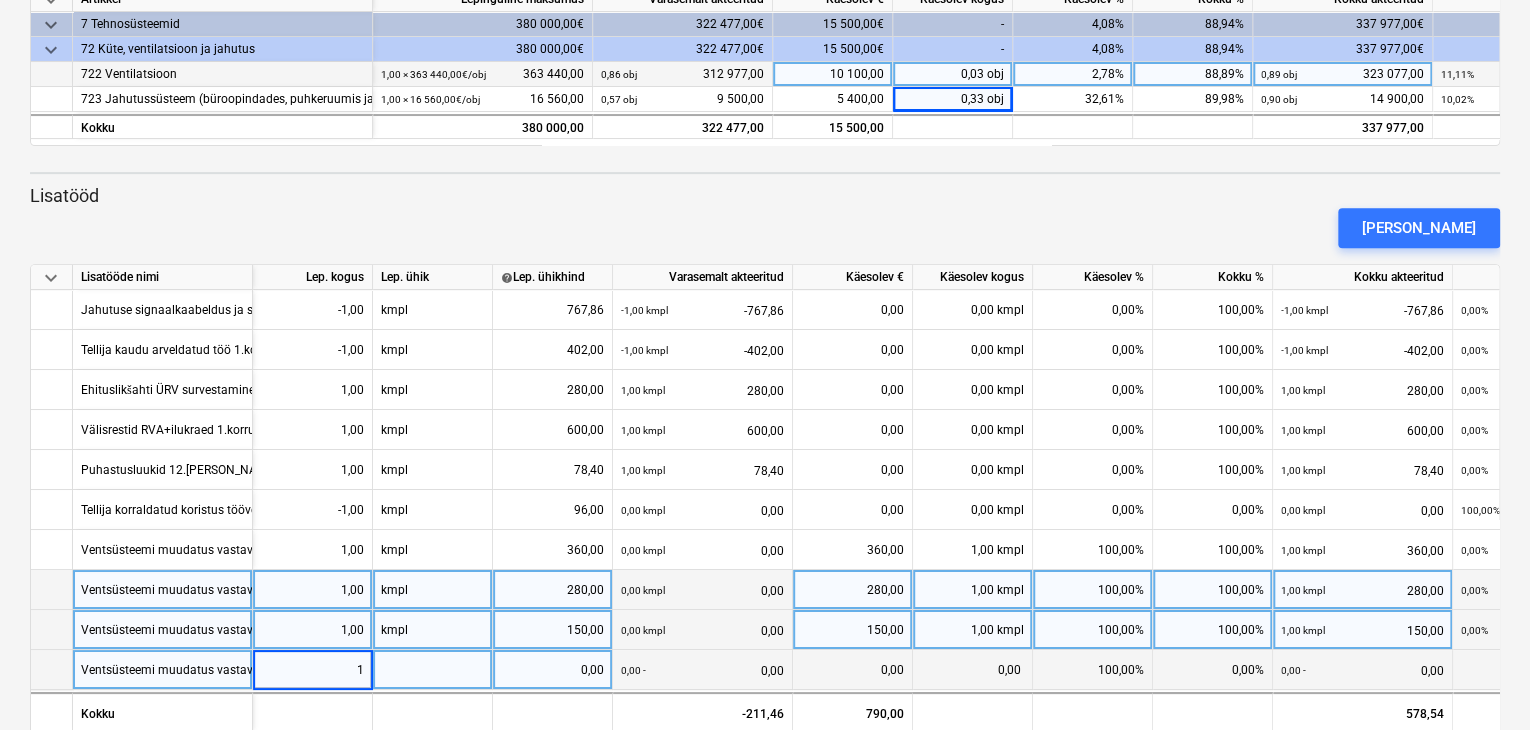 click on "0,00" at bounding box center [552, 670] 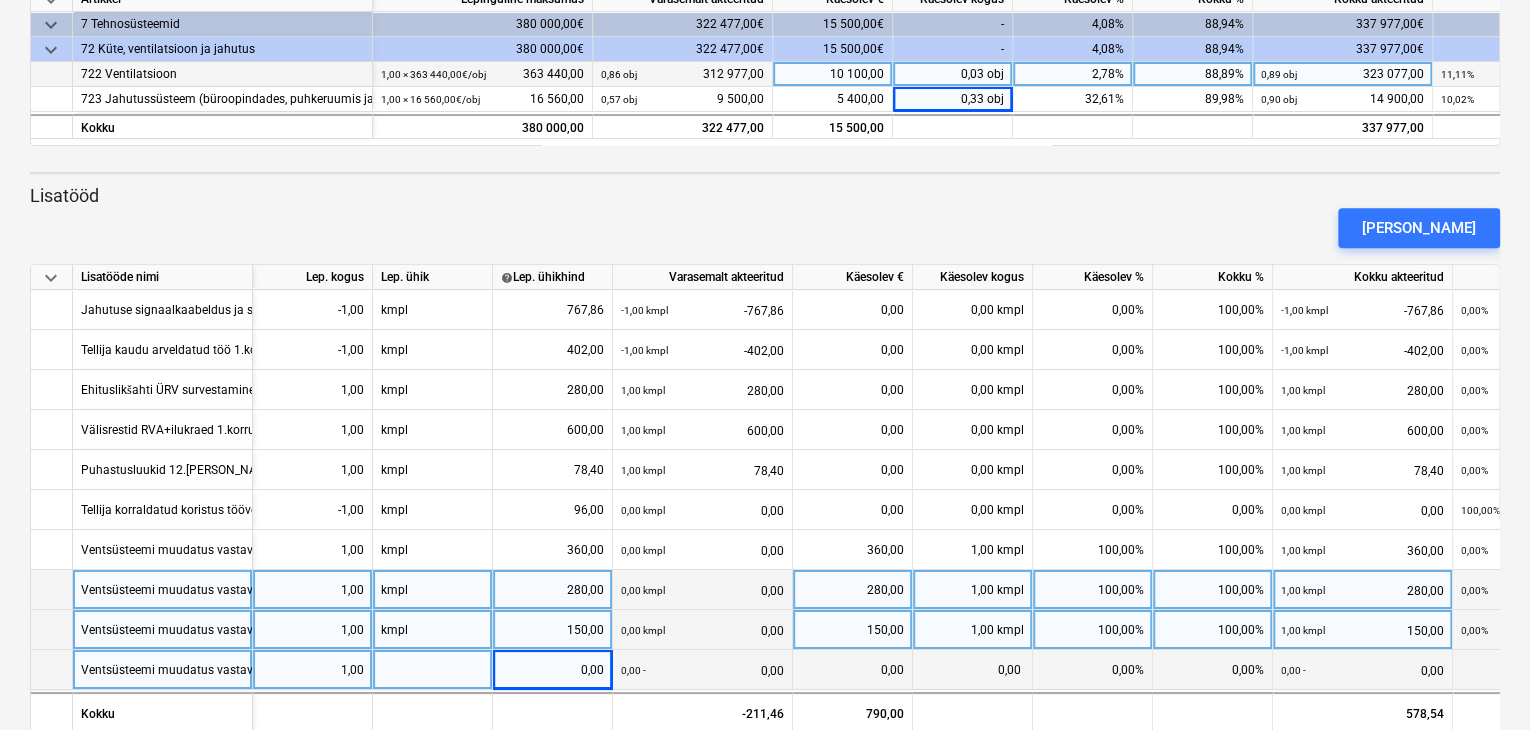 click at bounding box center [433, 670] 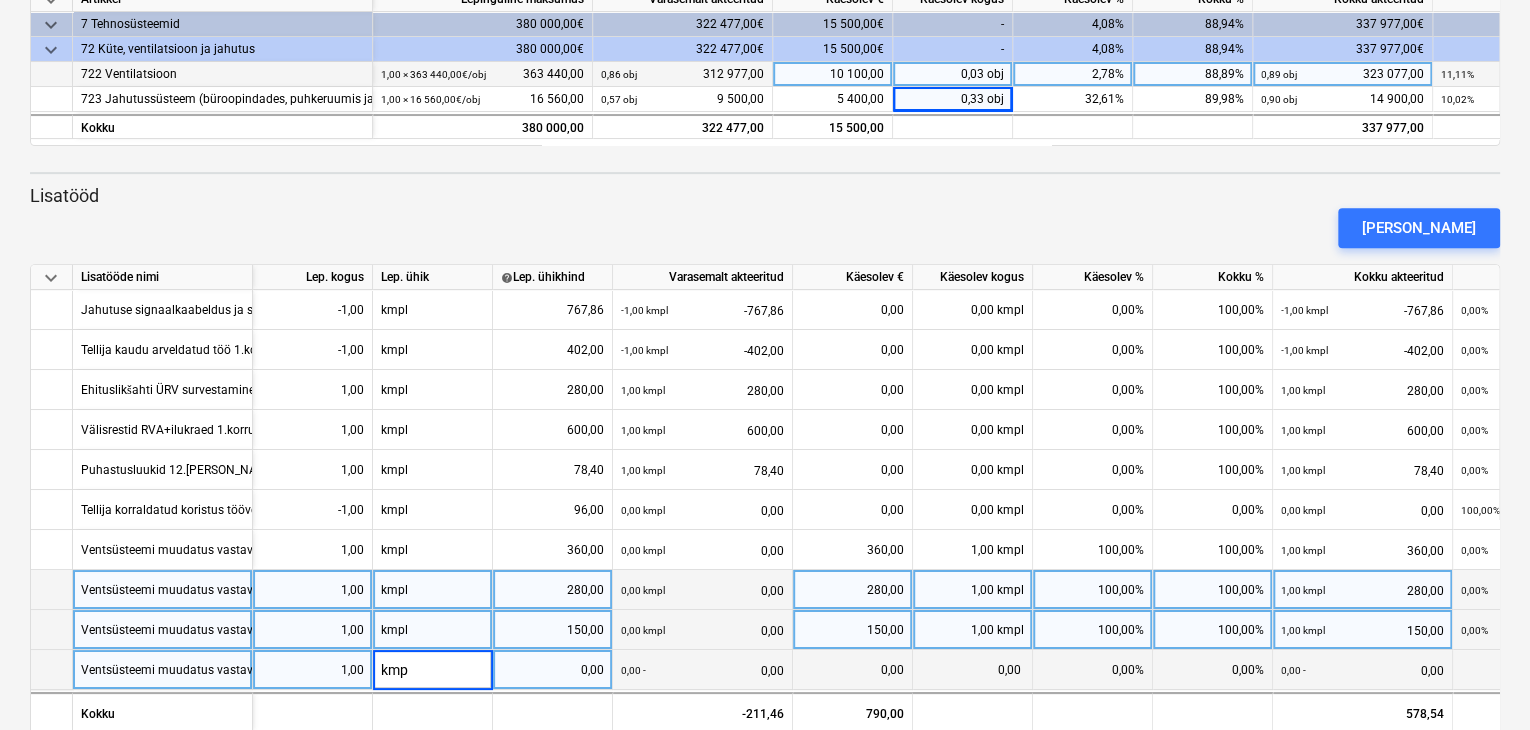 type on "kmpl" 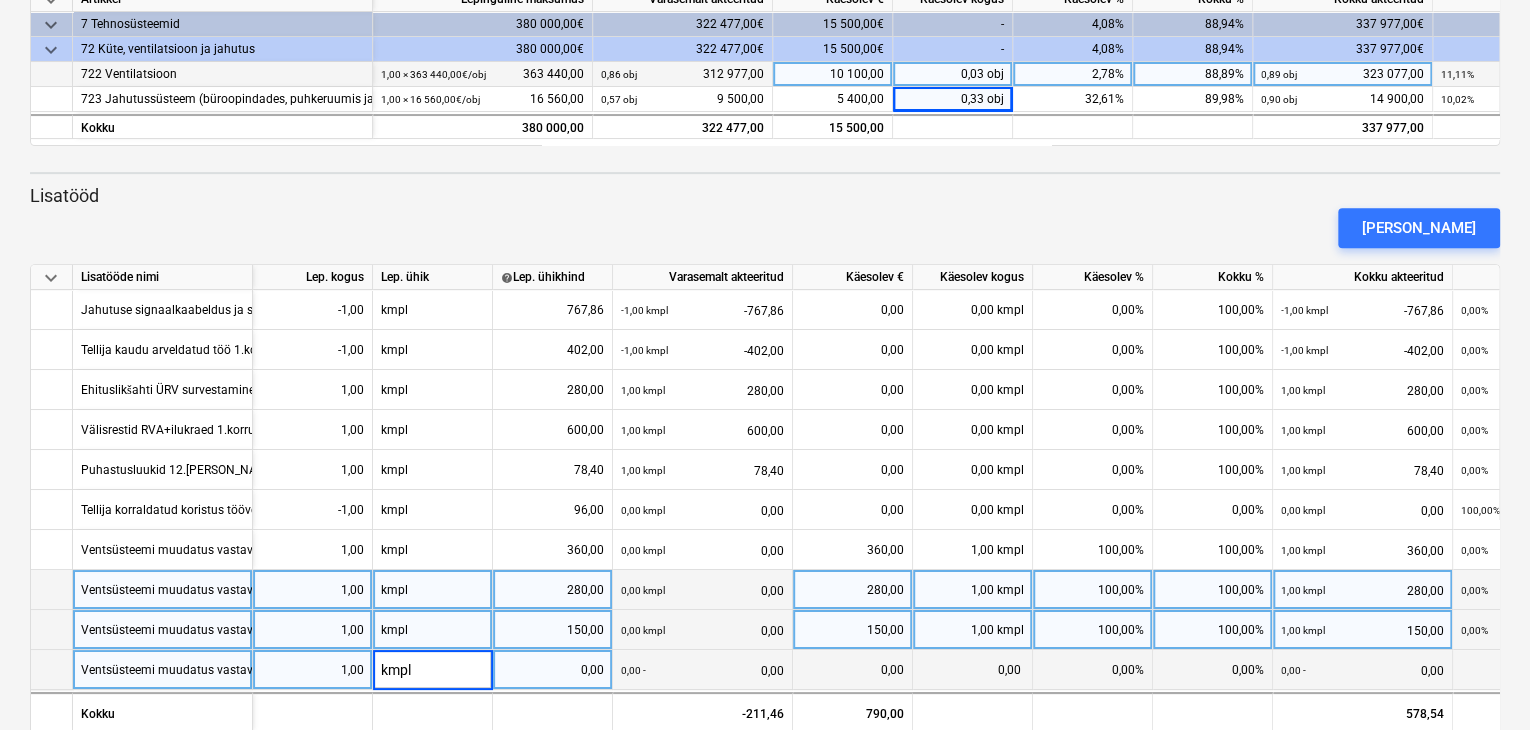 click on "0,00" at bounding box center [552, 670] 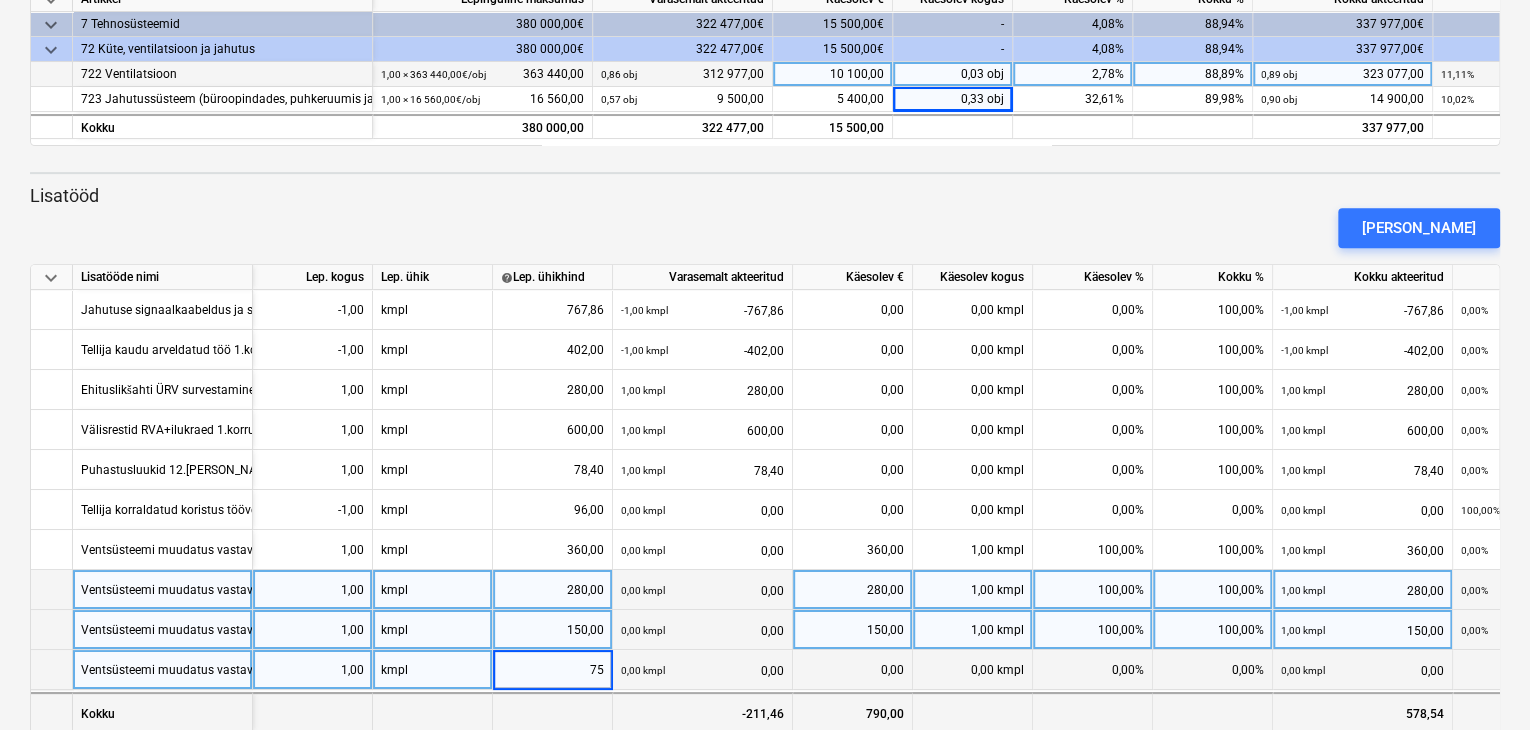 type on "750" 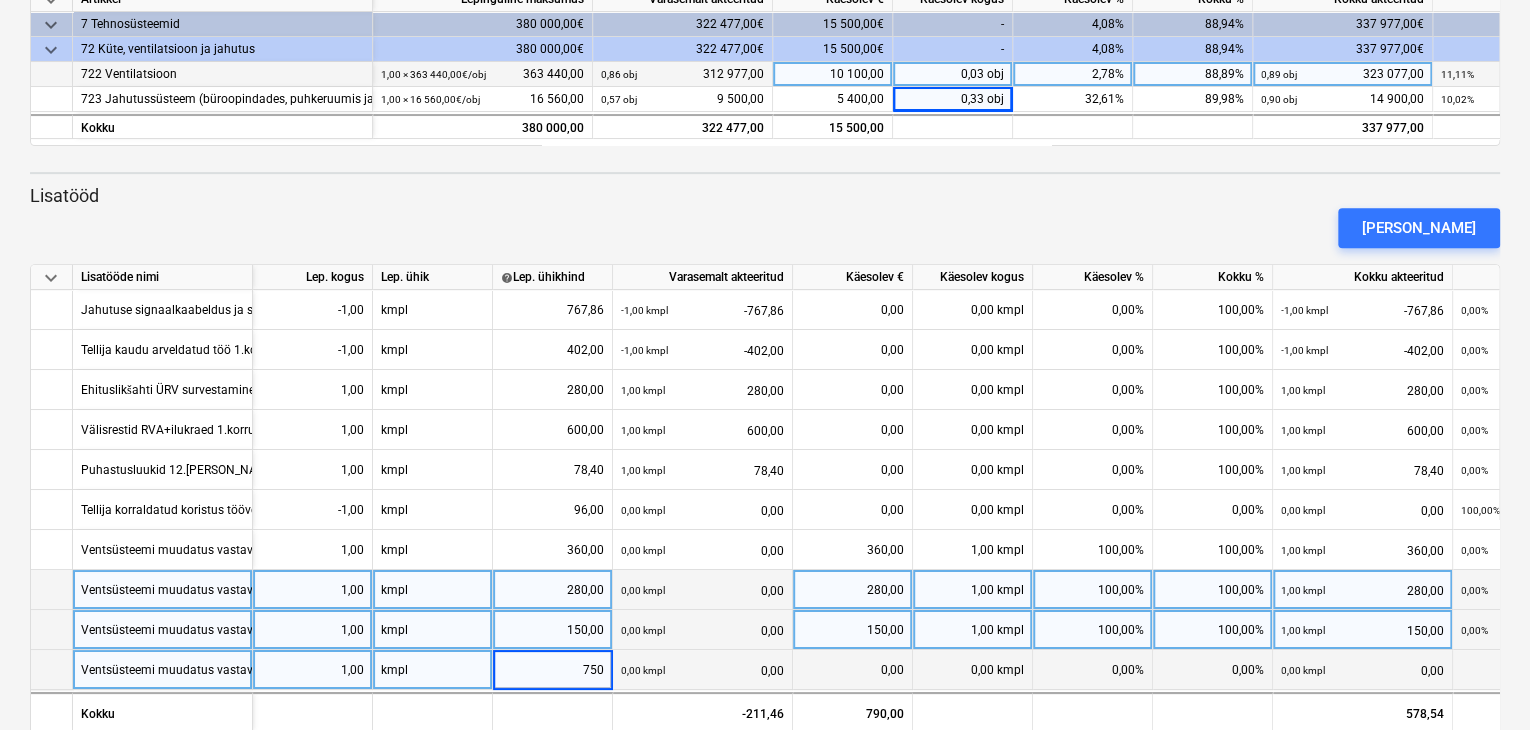 click on "0,00   kmpl 0,00" at bounding box center (702, 630) 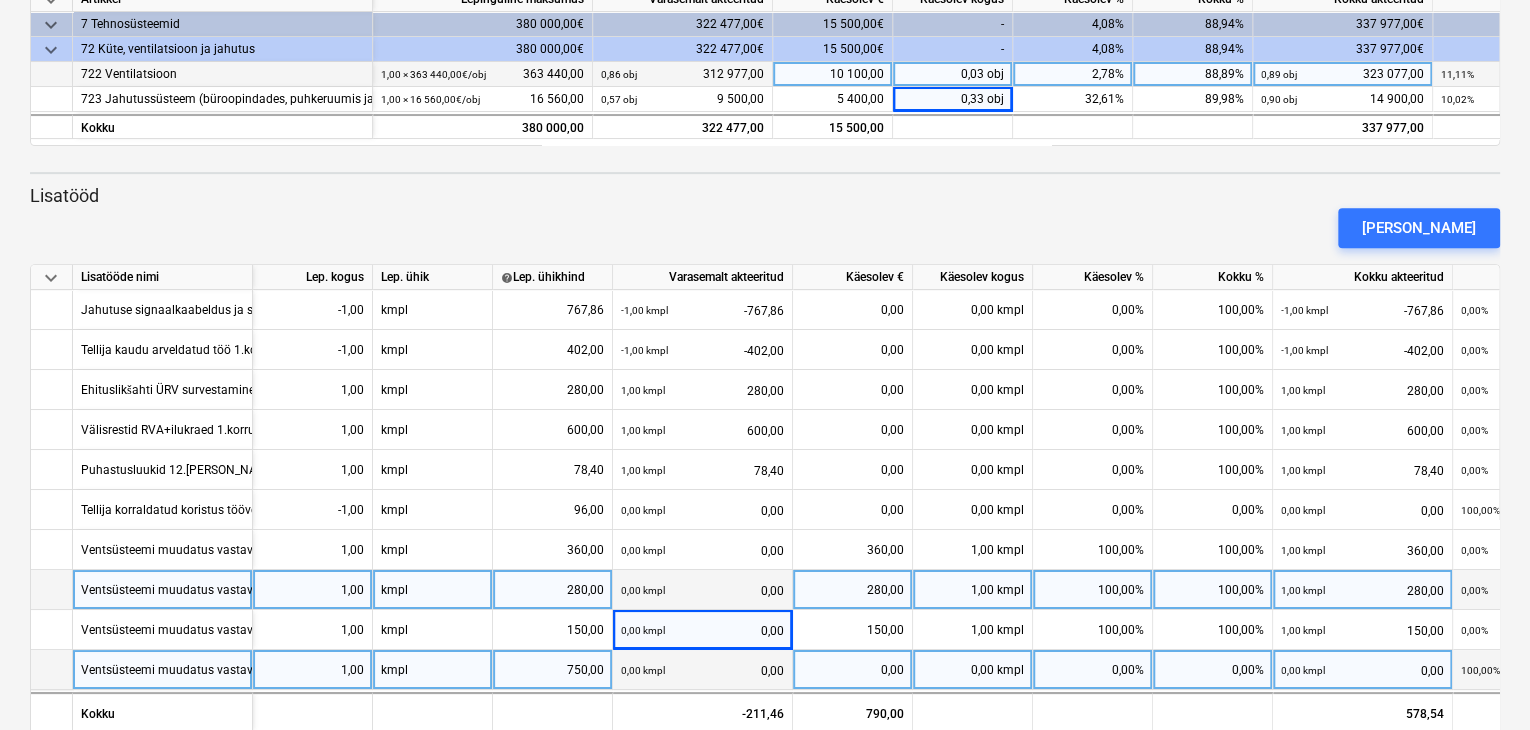 click on "0,00   kmpl" at bounding box center (973, 670) 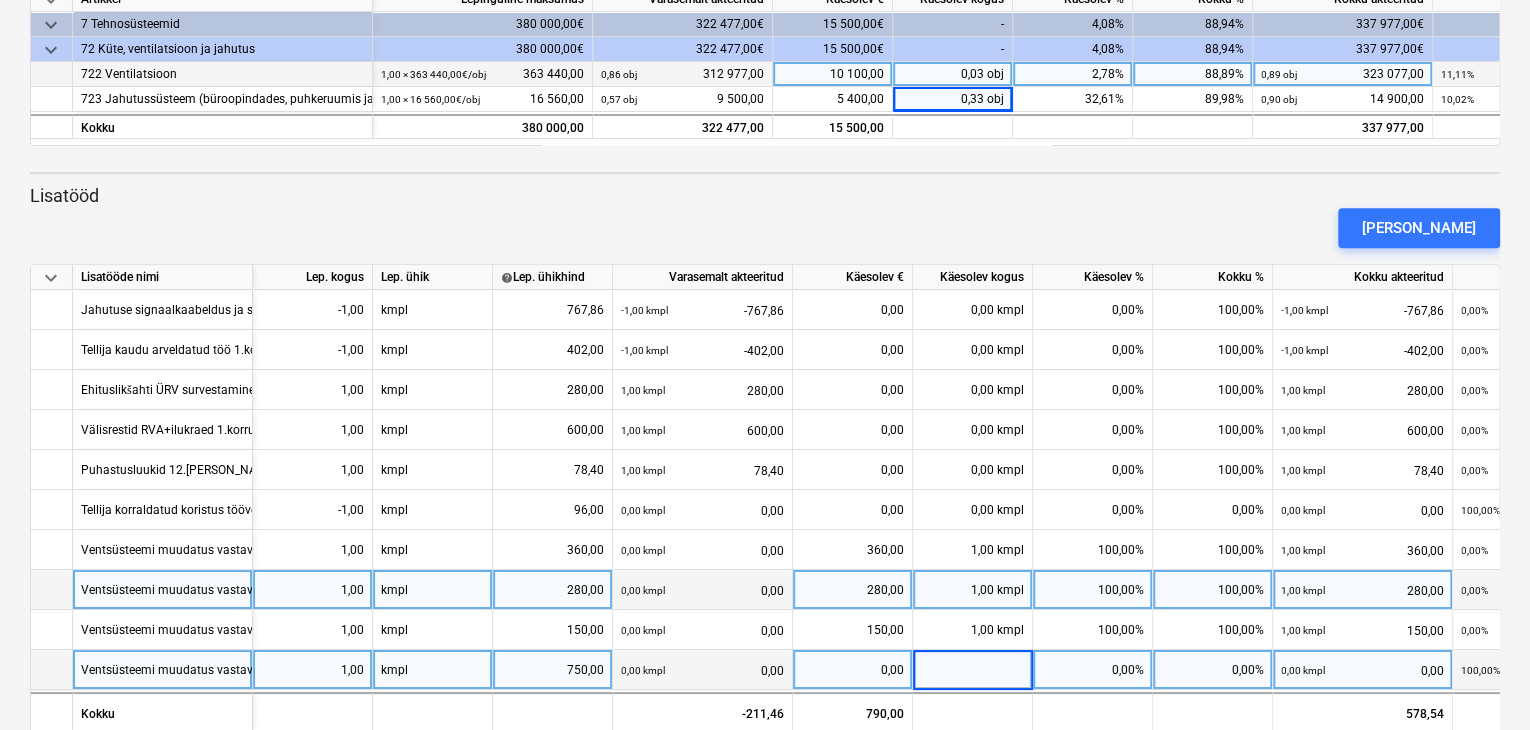 type on "1" 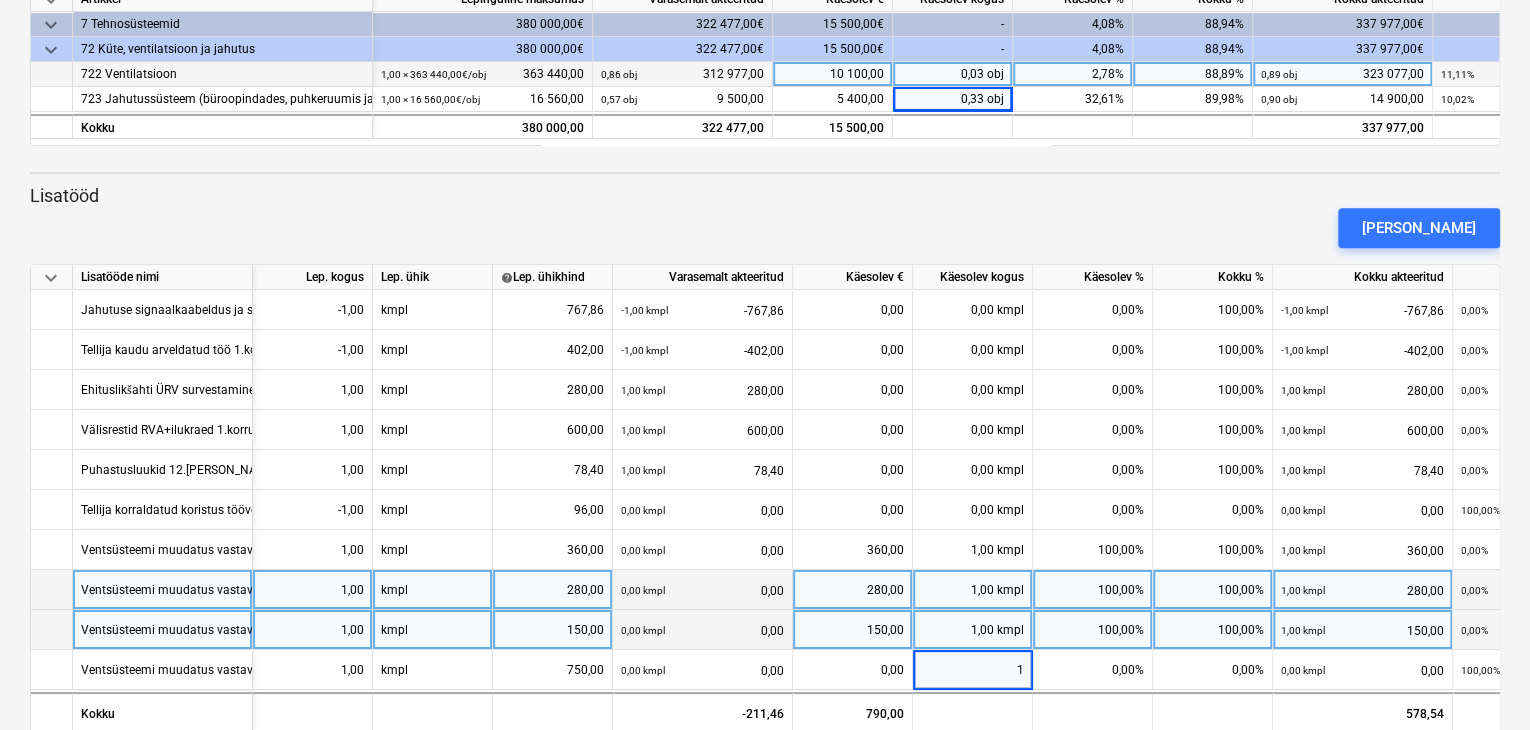 click on "1,00   kmpl" at bounding box center (973, 630) 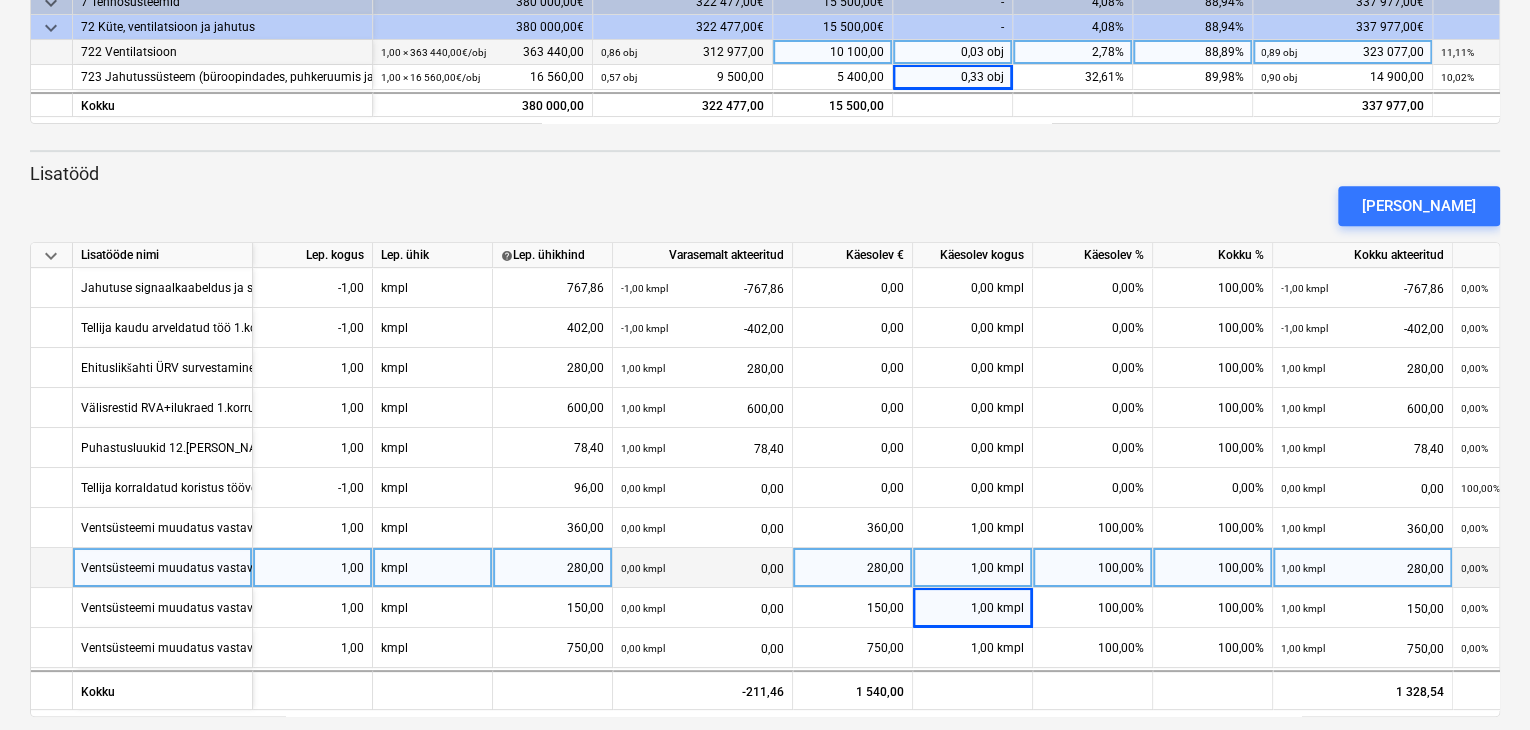 scroll, scrollTop: 332, scrollLeft: 0, axis: vertical 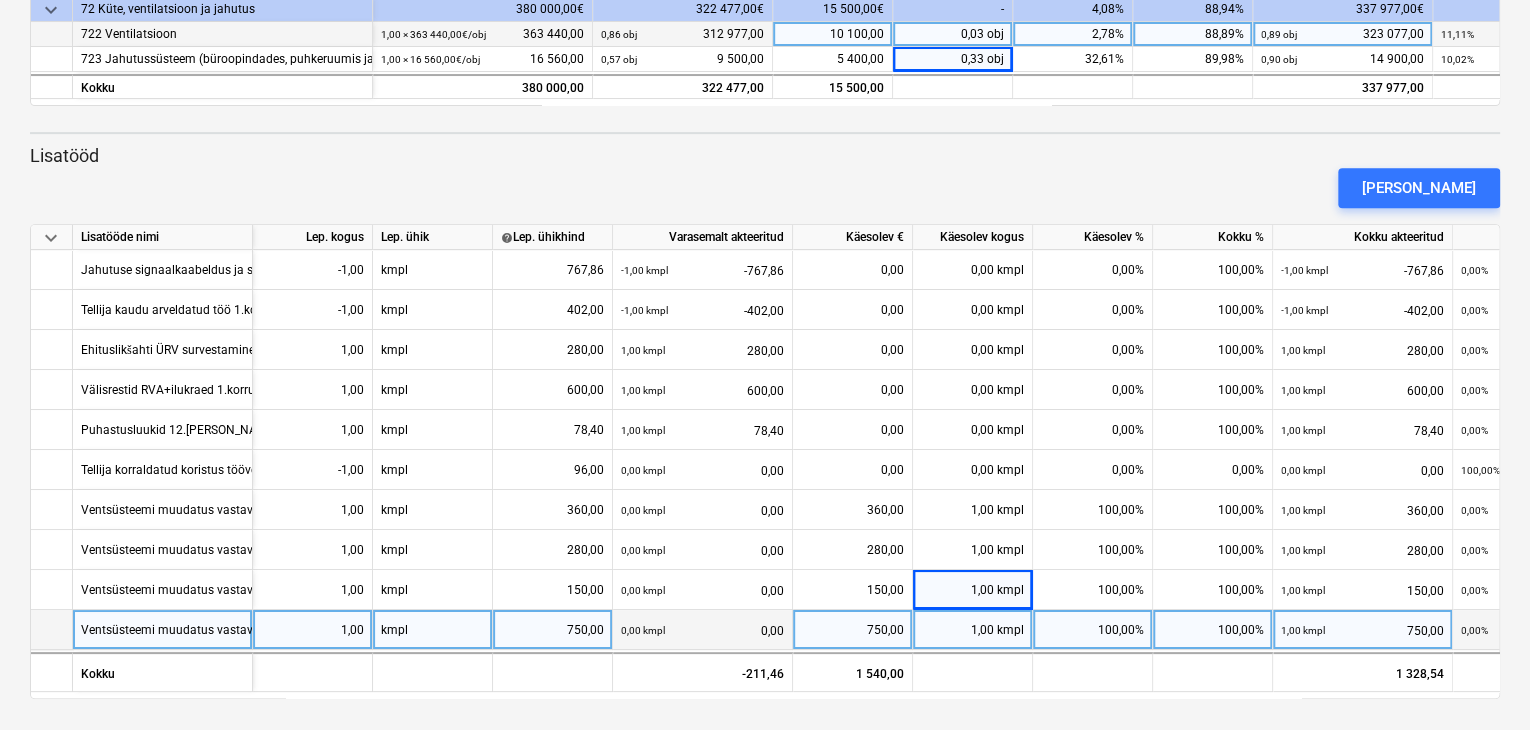 click on "Ventsüsteemi muudatus vastavalt Tellija tellimusele Krt.60 ja 71" at bounding box center (254, 629) 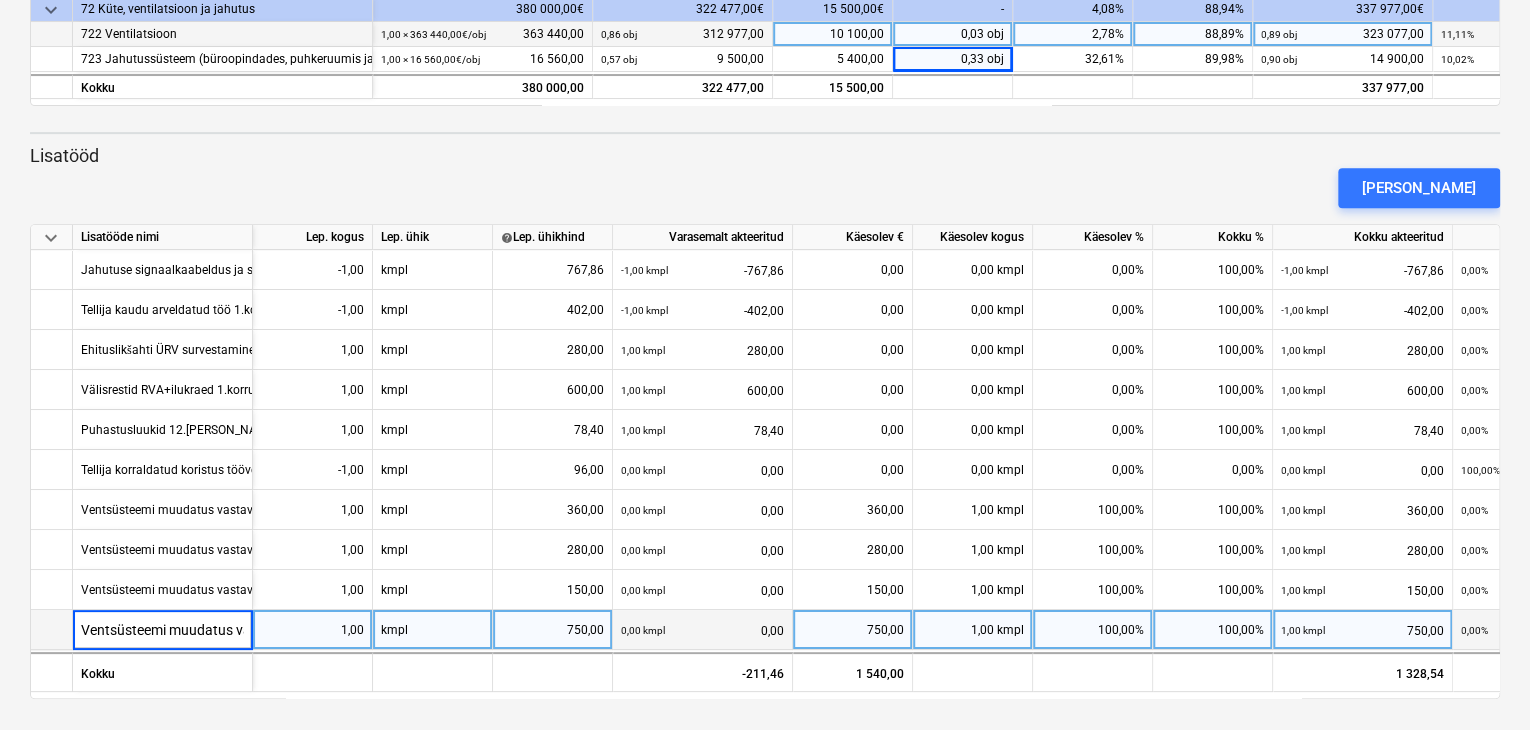 scroll, scrollTop: 0, scrollLeft: 232, axis: horizontal 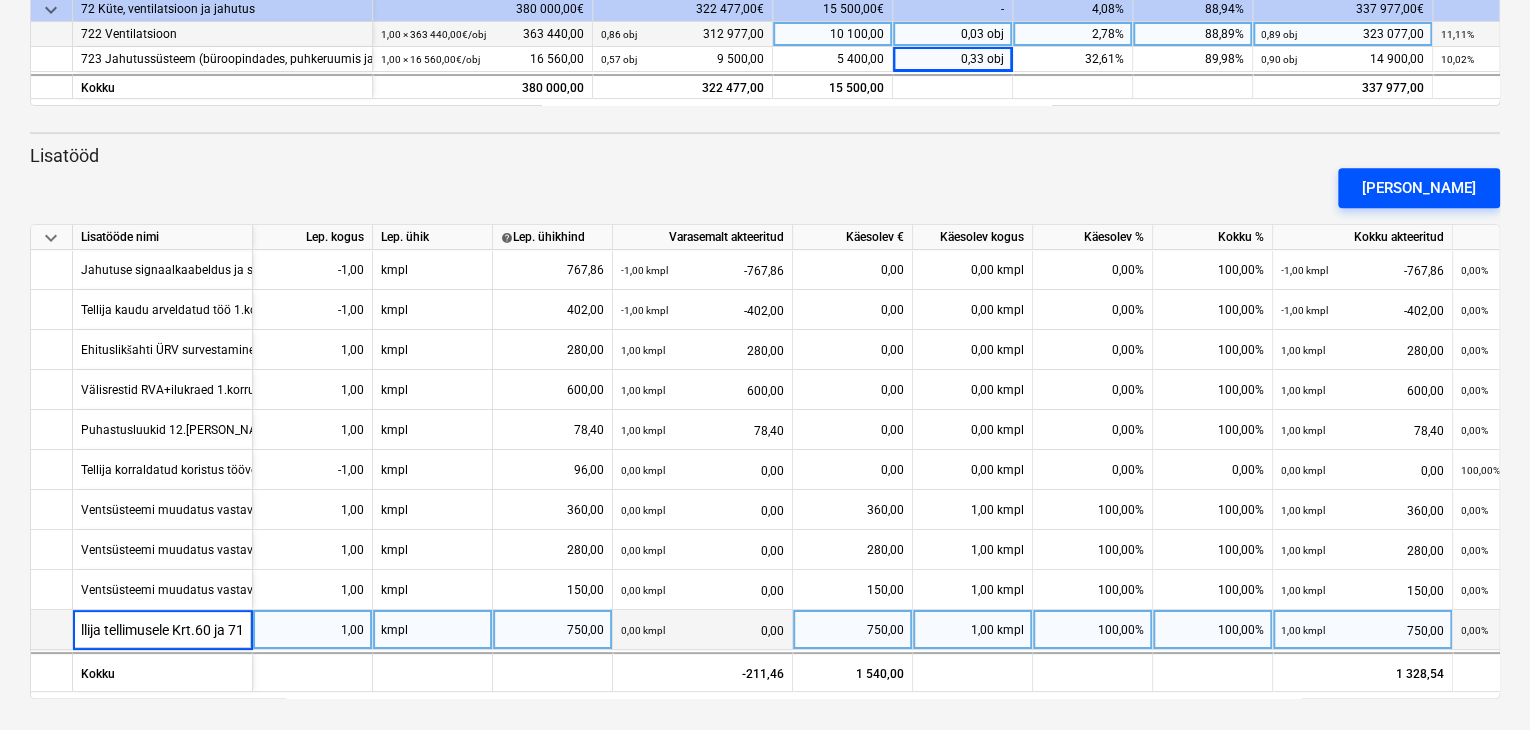 click on "[PERSON_NAME]" at bounding box center (1419, 188) 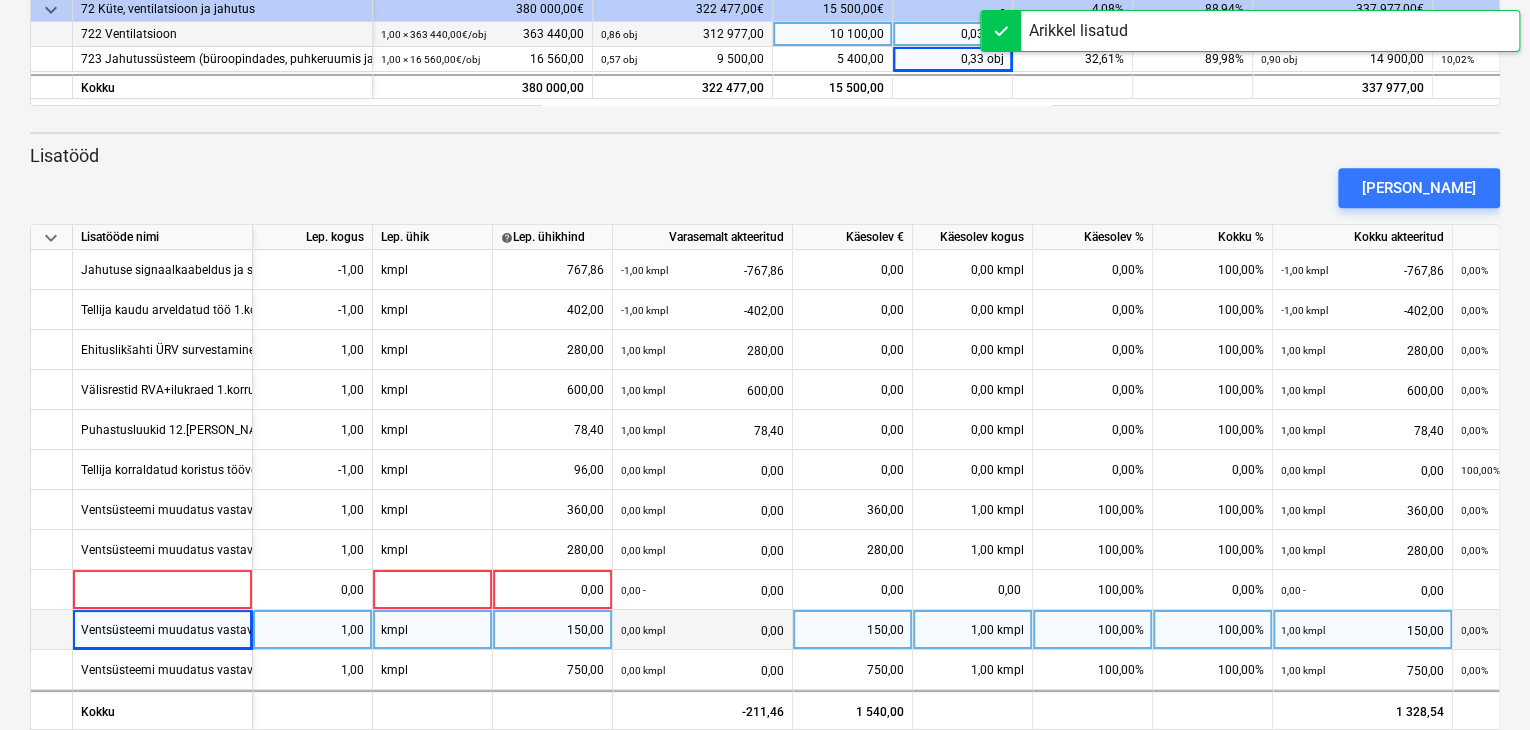 click on "[PERSON_NAME]" at bounding box center (765, 188) 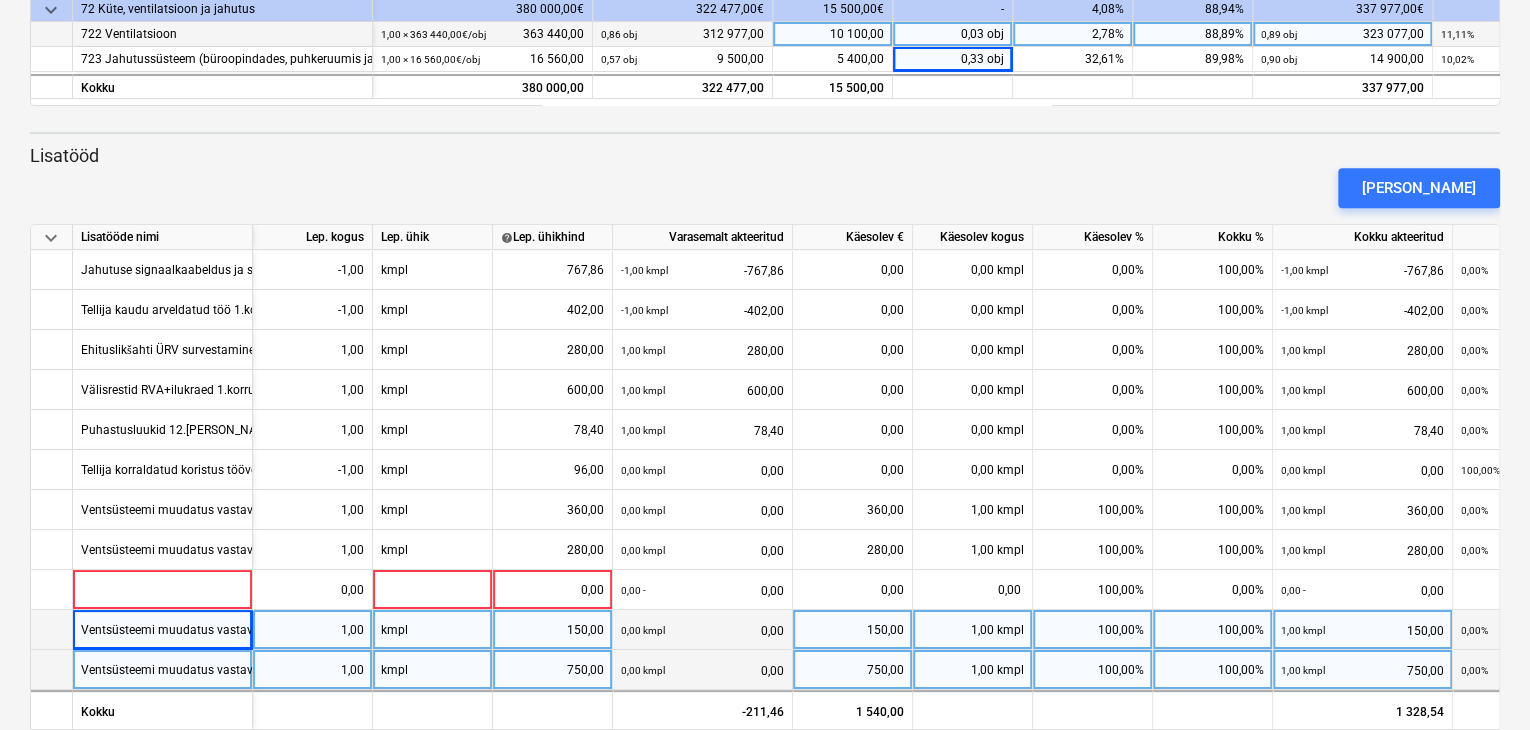 click on "1,00" at bounding box center (312, 670) 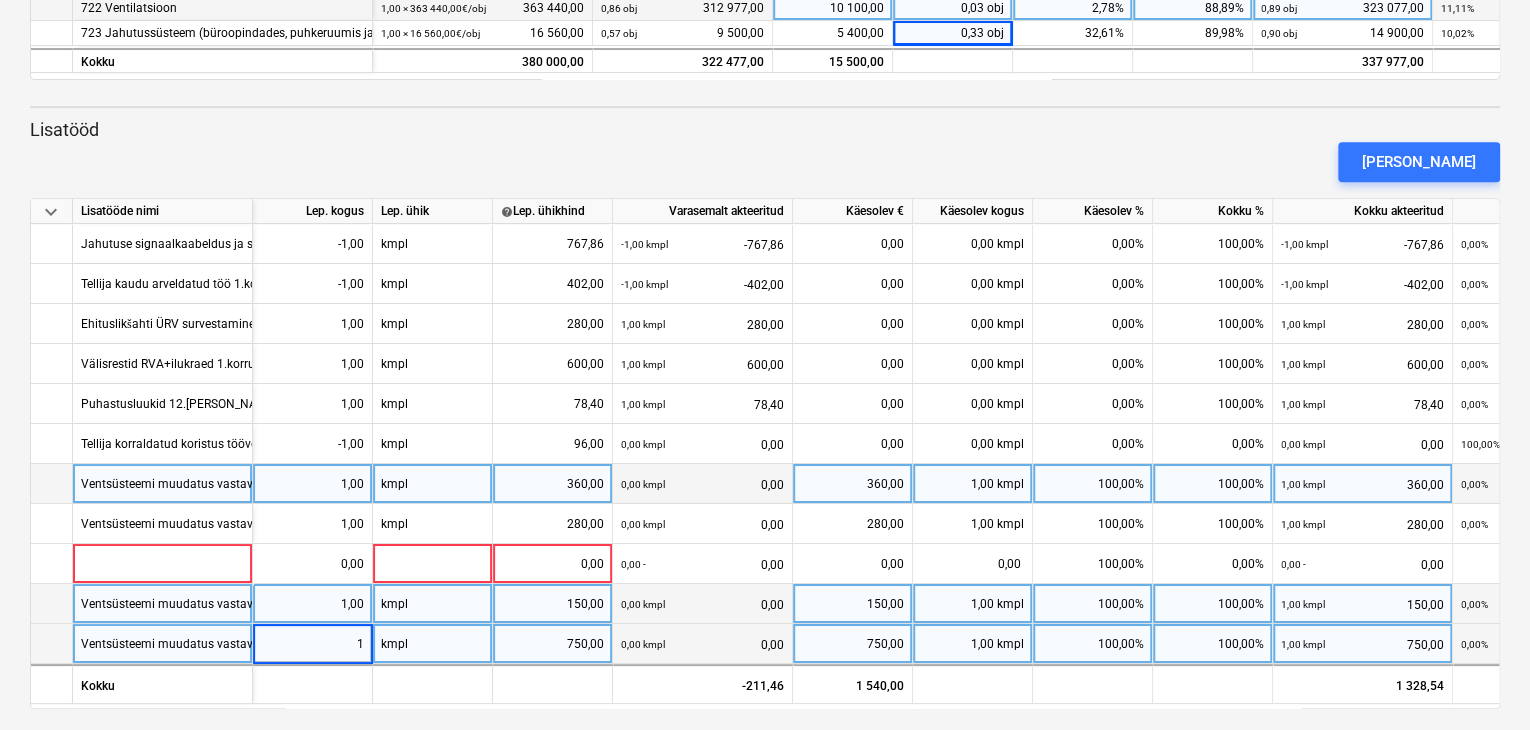 scroll, scrollTop: 368, scrollLeft: 0, axis: vertical 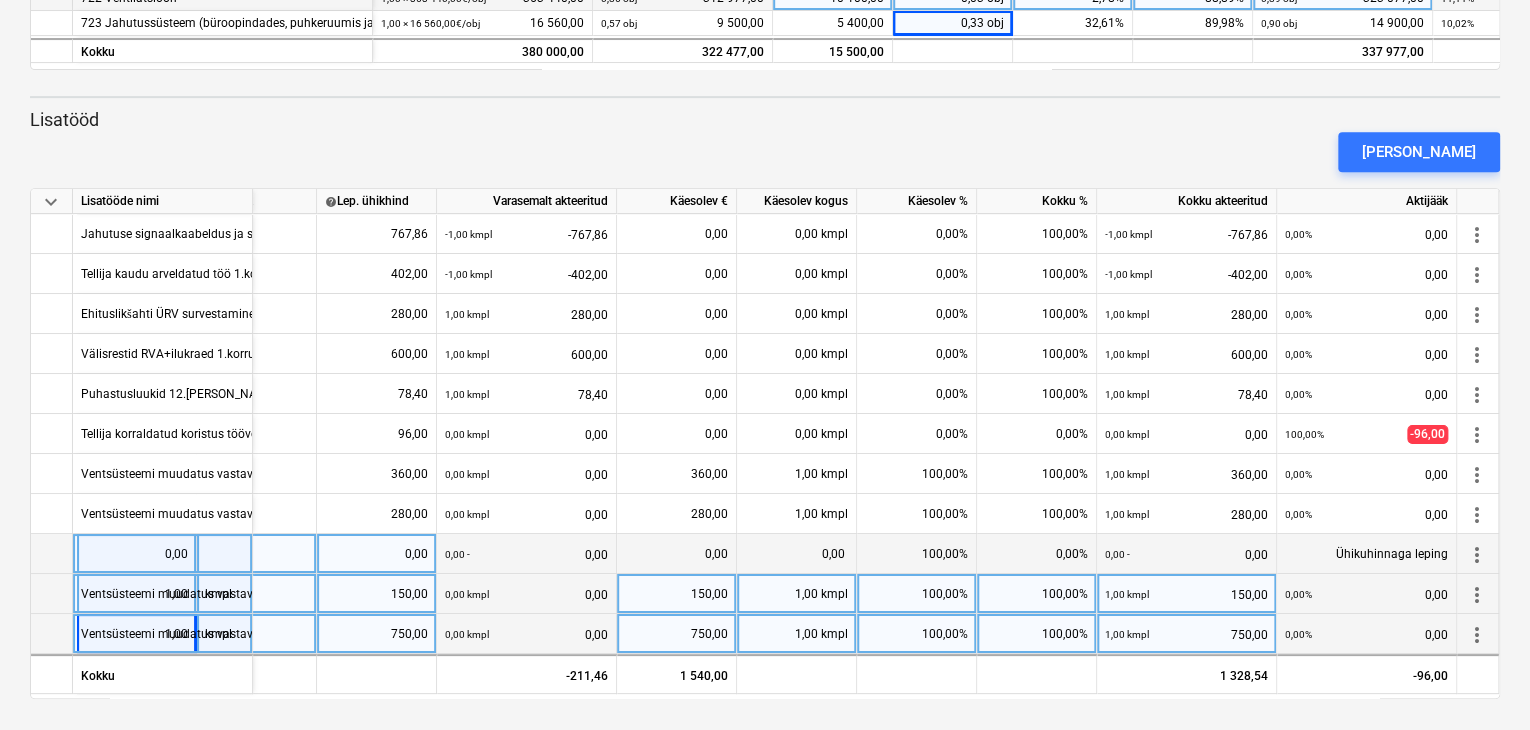 click on "more_vert" at bounding box center [1477, 555] 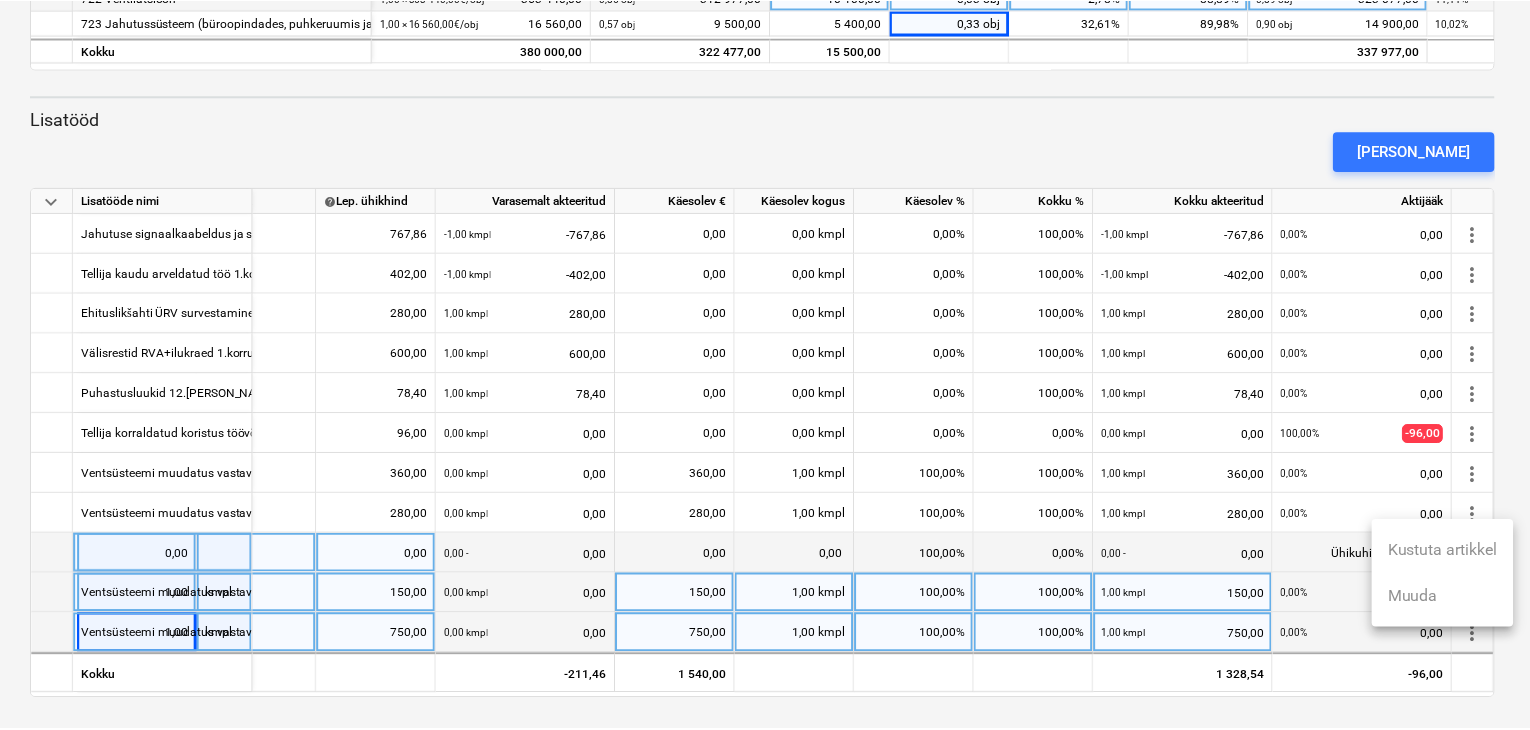 scroll, scrollTop: 2, scrollLeft: 181, axis: both 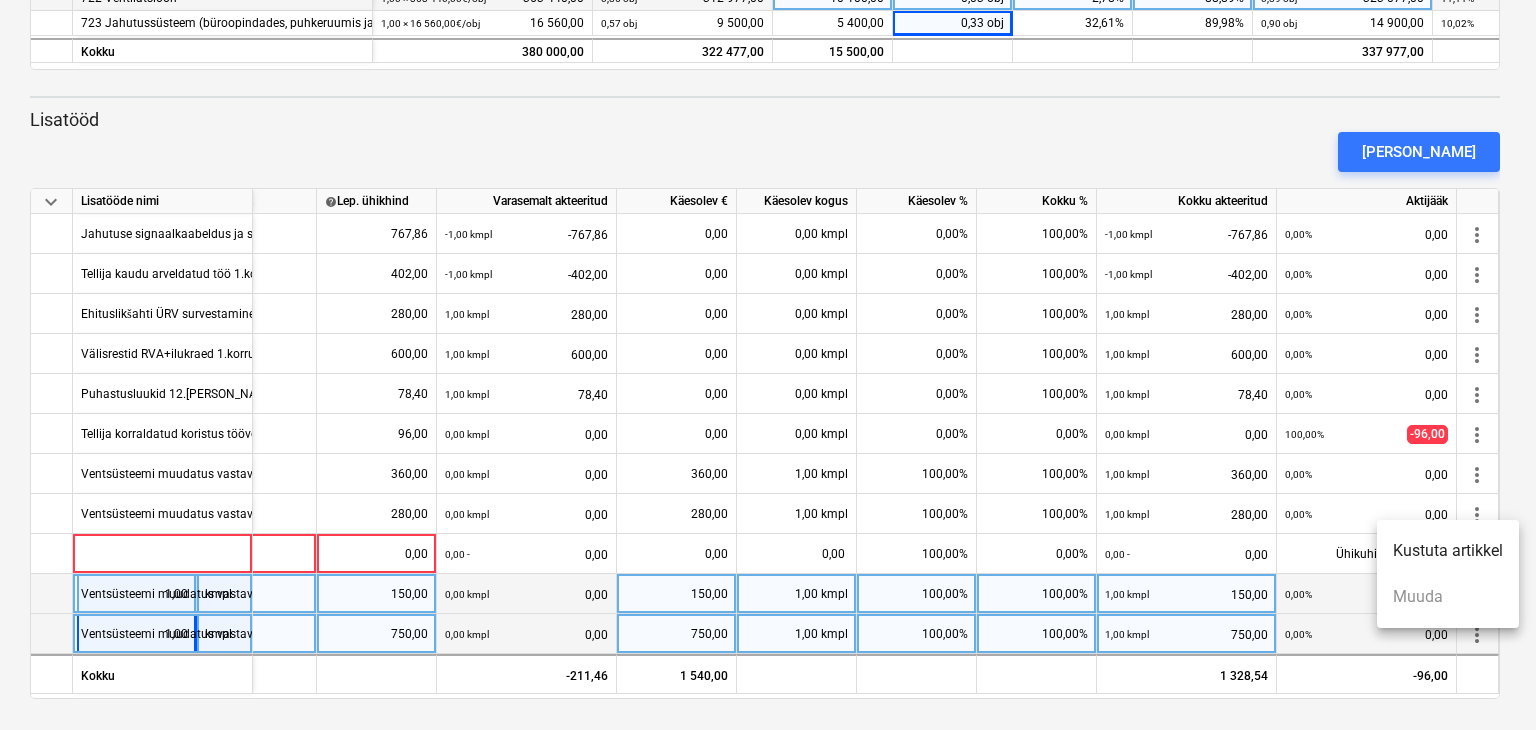 click on "Kustuta artikkel" at bounding box center [1448, 551] 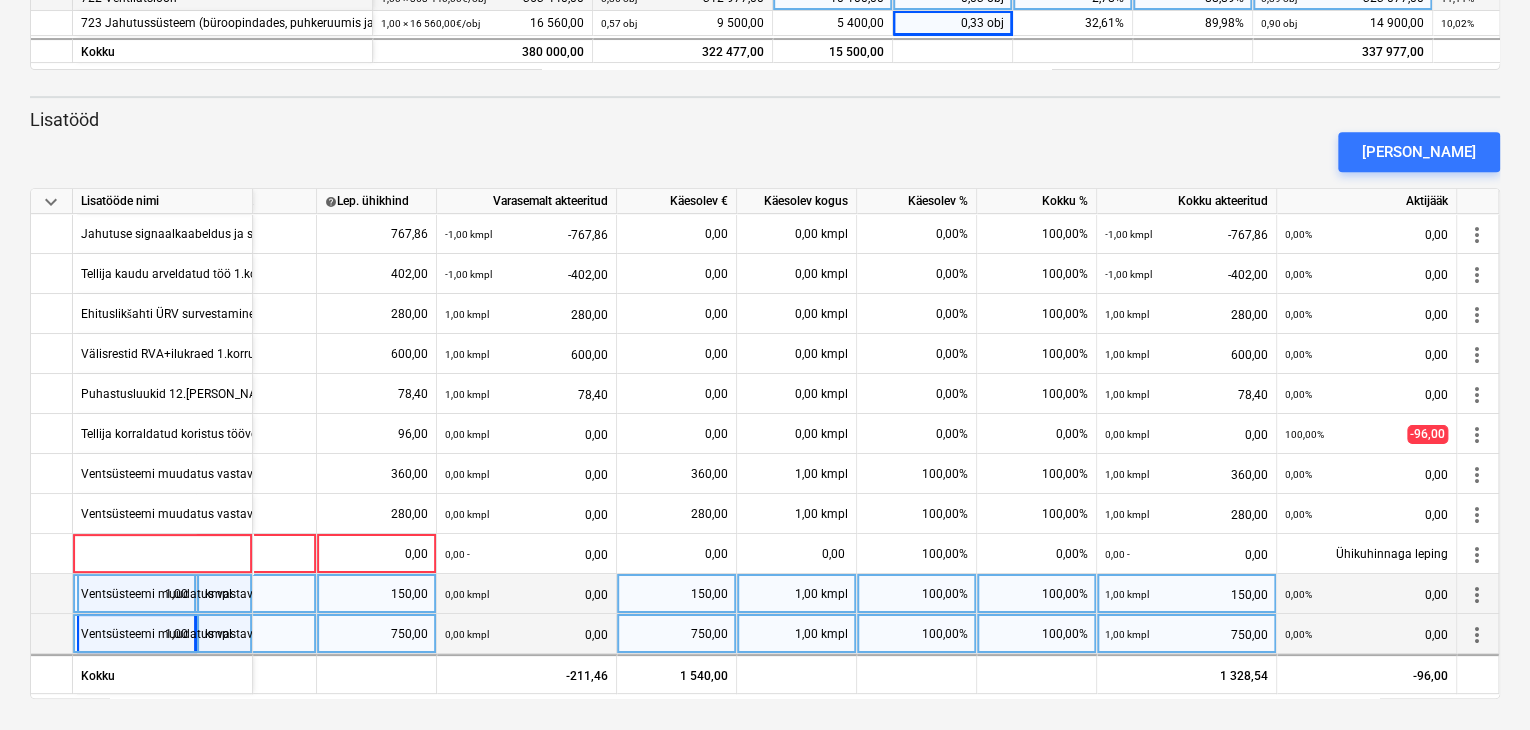 scroll, scrollTop: 2, scrollLeft: 176, axis: both 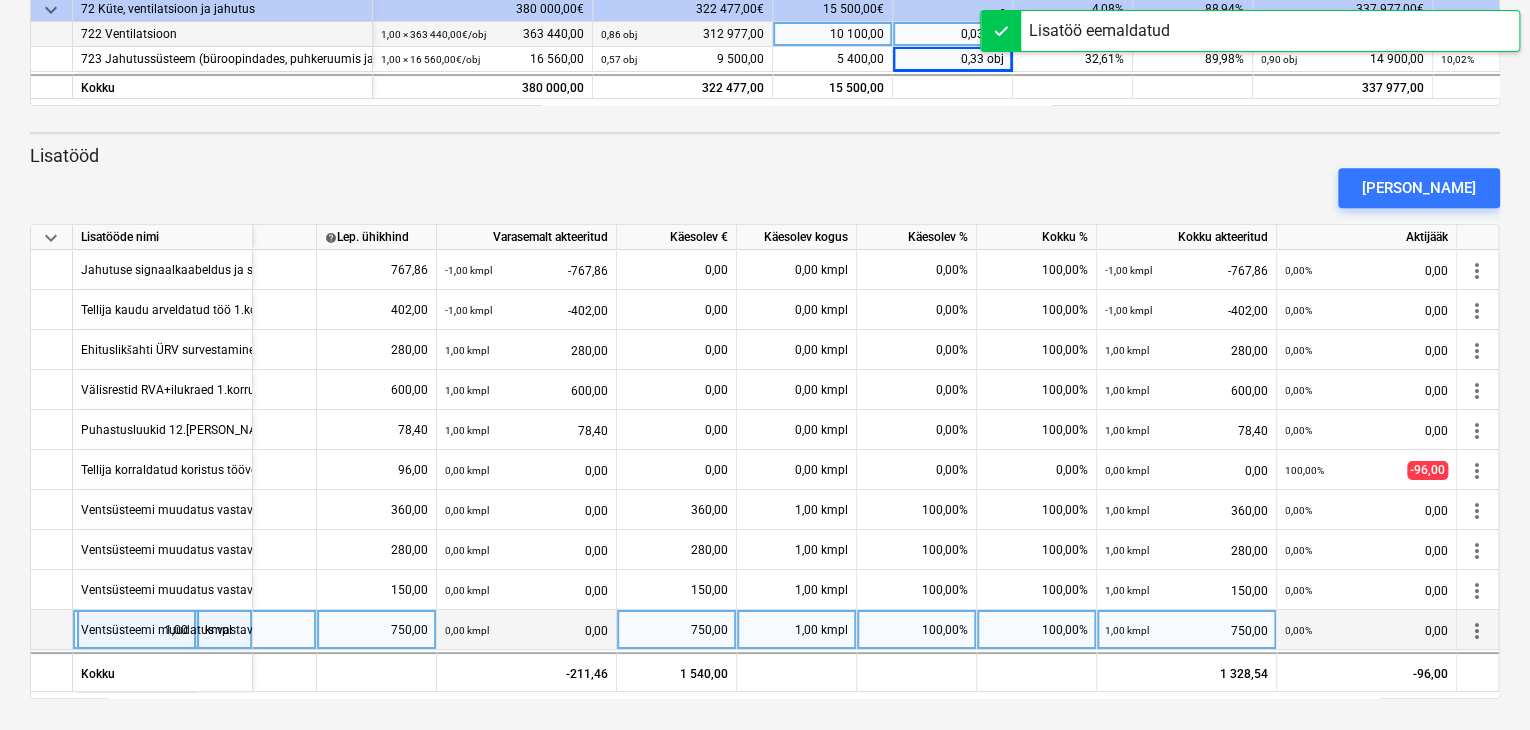 click on "750,00" at bounding box center (376, 630) 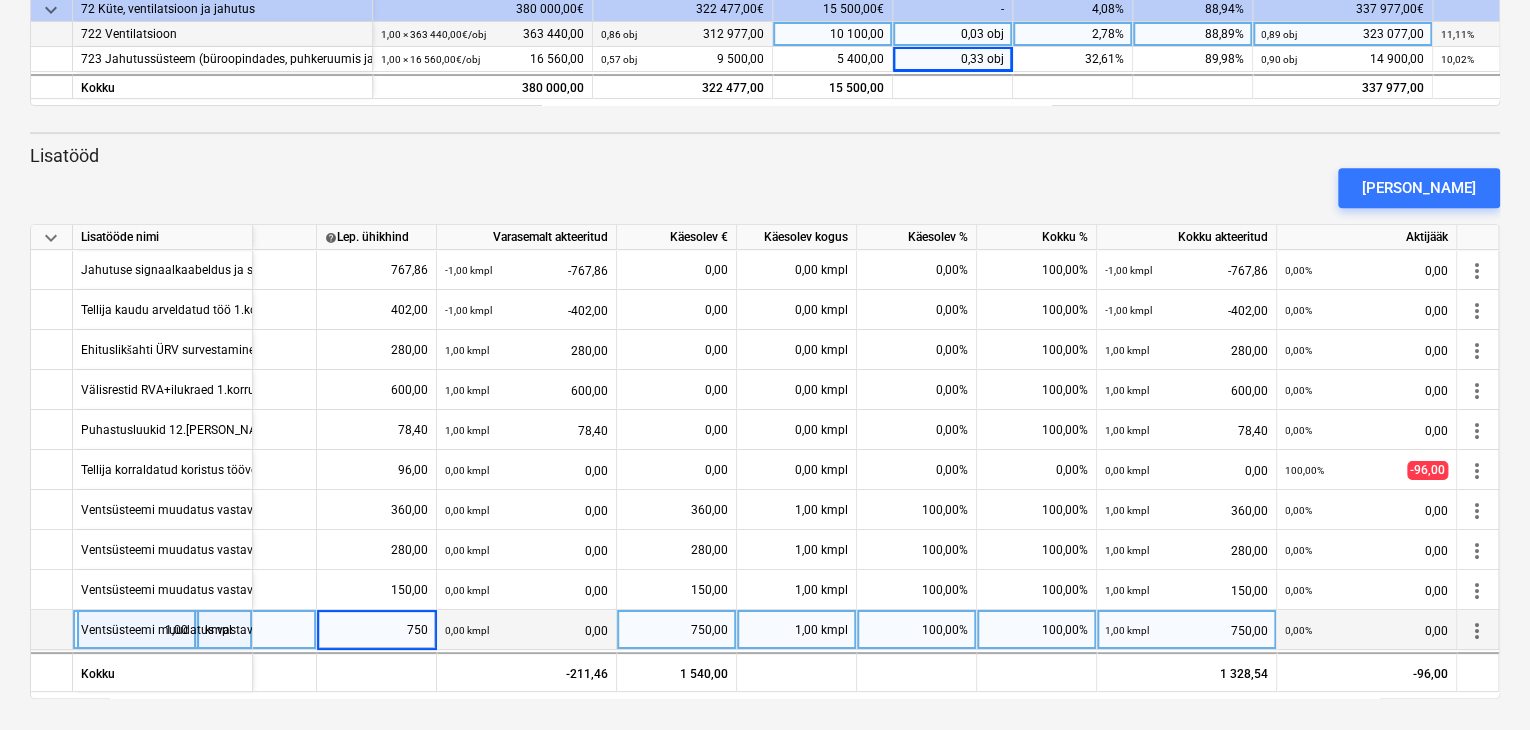 click on "Ventsüsteemi muudatus vastavalt Tellija tellimusele Krt.60 ja 71" at bounding box center (254, 629) 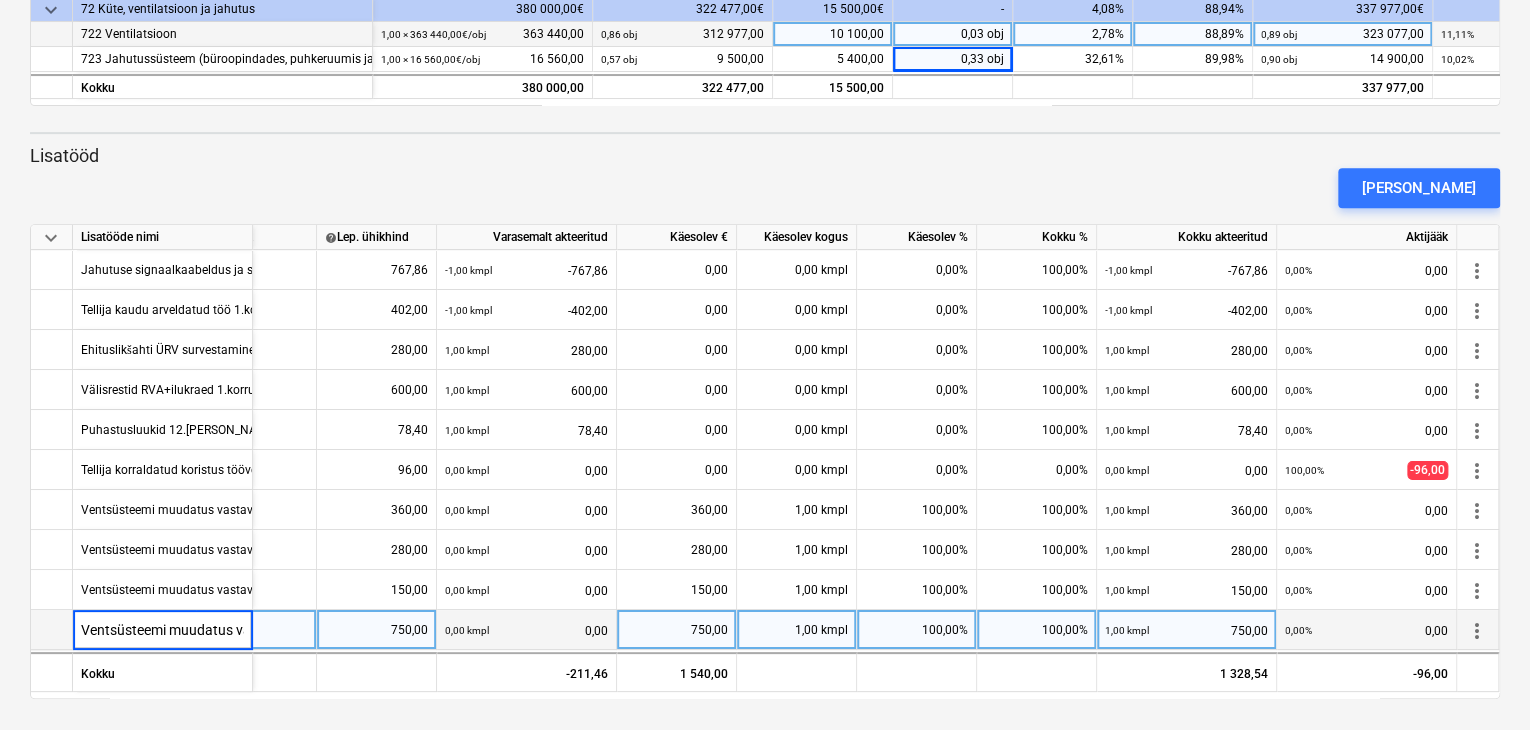 scroll, scrollTop: 0, scrollLeft: 232, axis: horizontal 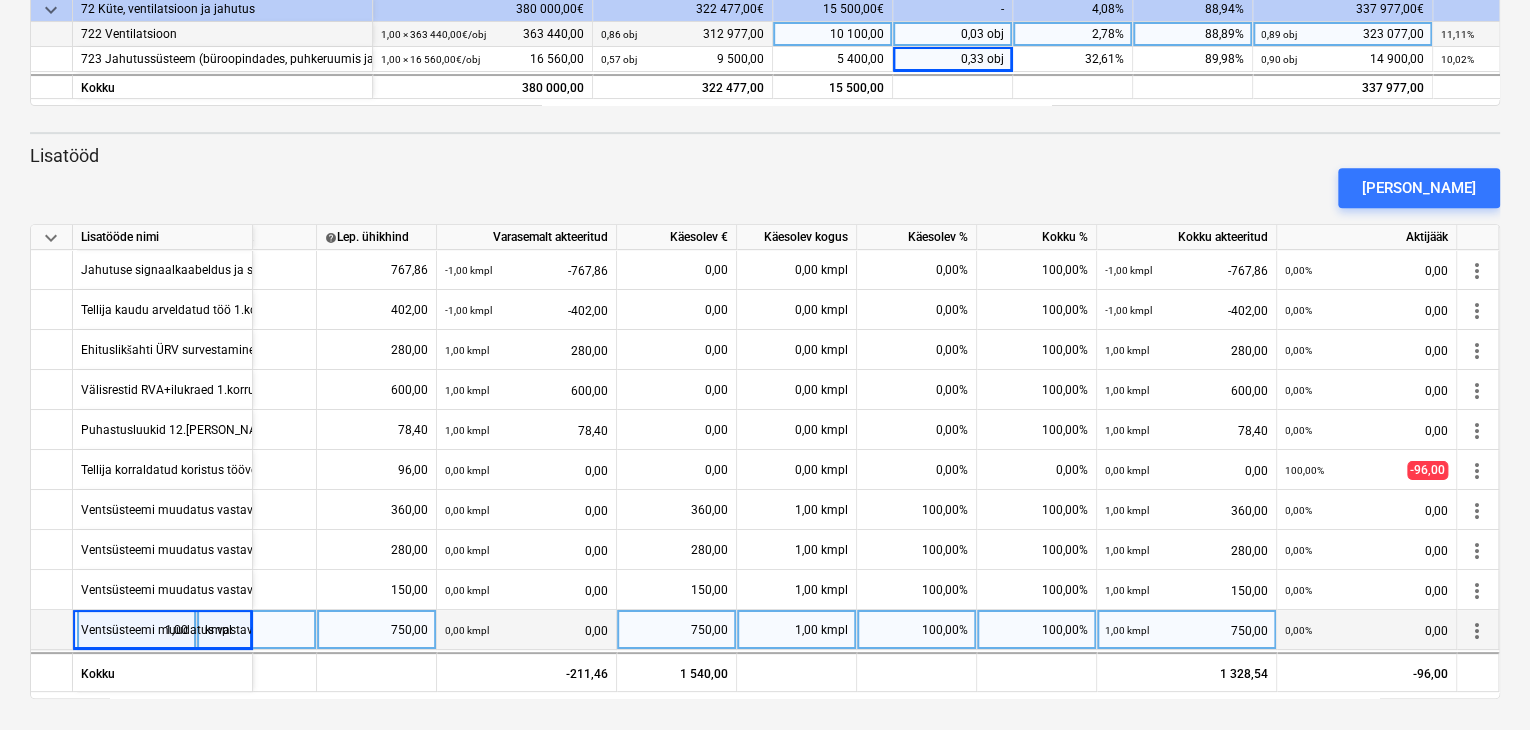 click on "kmpl" at bounding box center [257, 630] 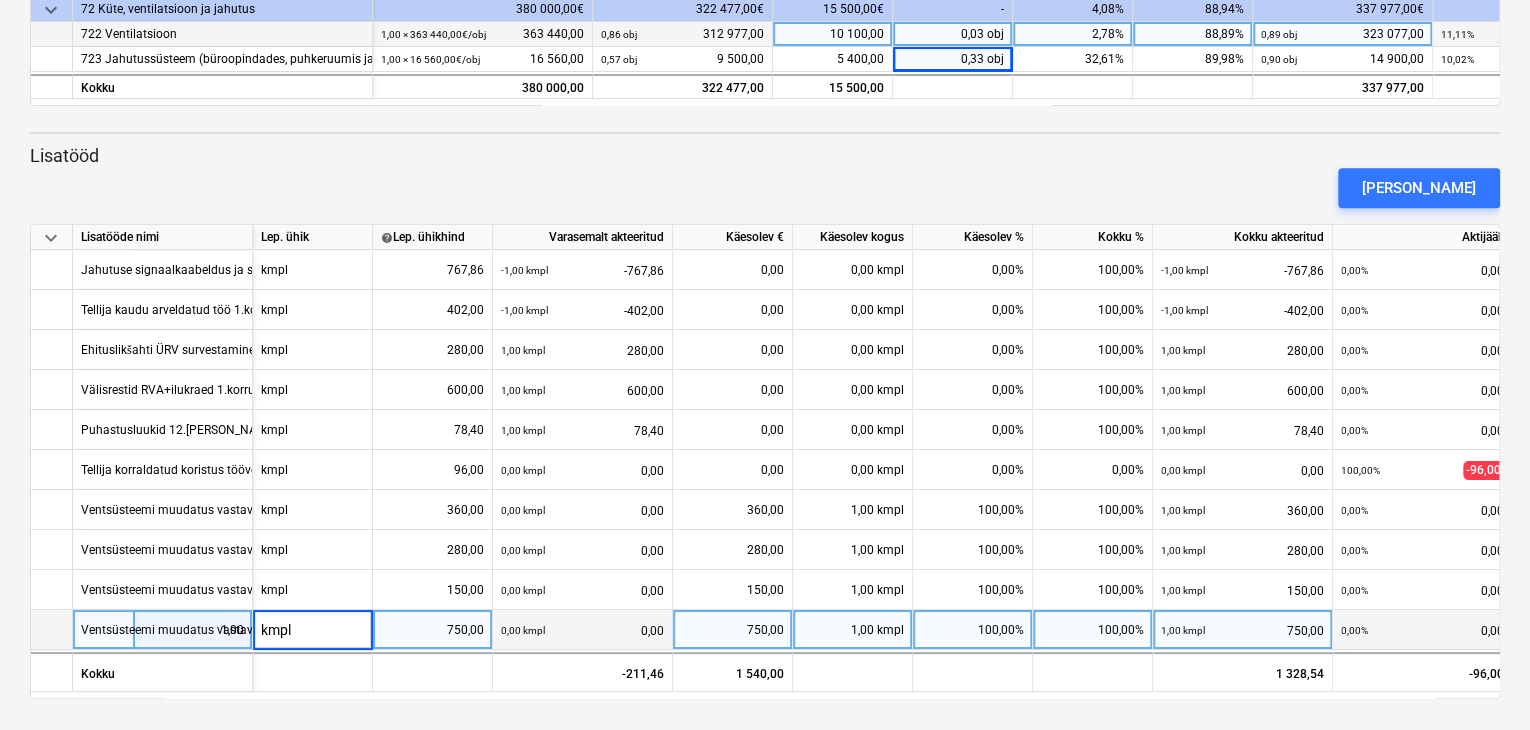 click on "Ventsüsteemi muudatus vastavalt Tellija tellimusele Krt.60 ja 71" at bounding box center (254, 629) 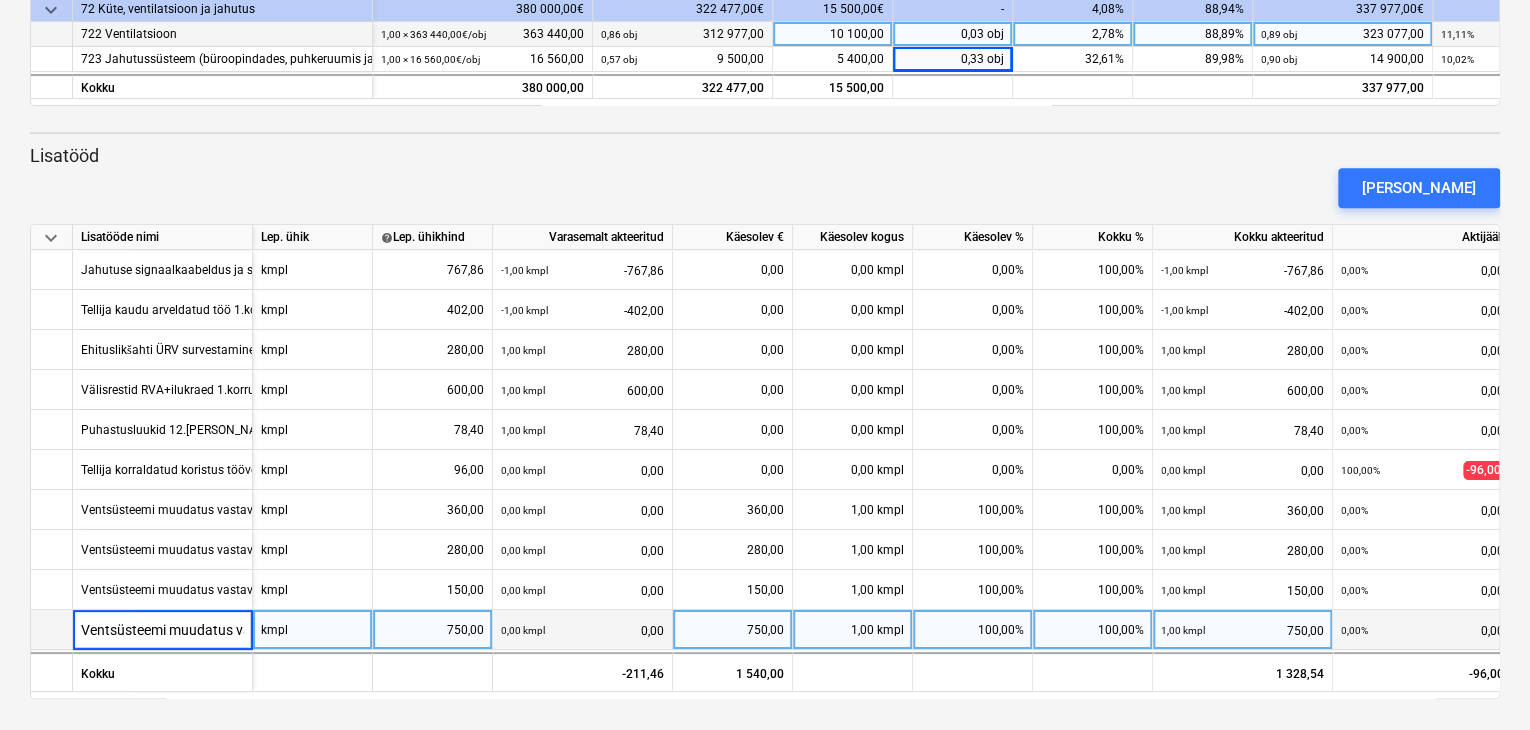 scroll, scrollTop: 0, scrollLeft: 232, axis: horizontal 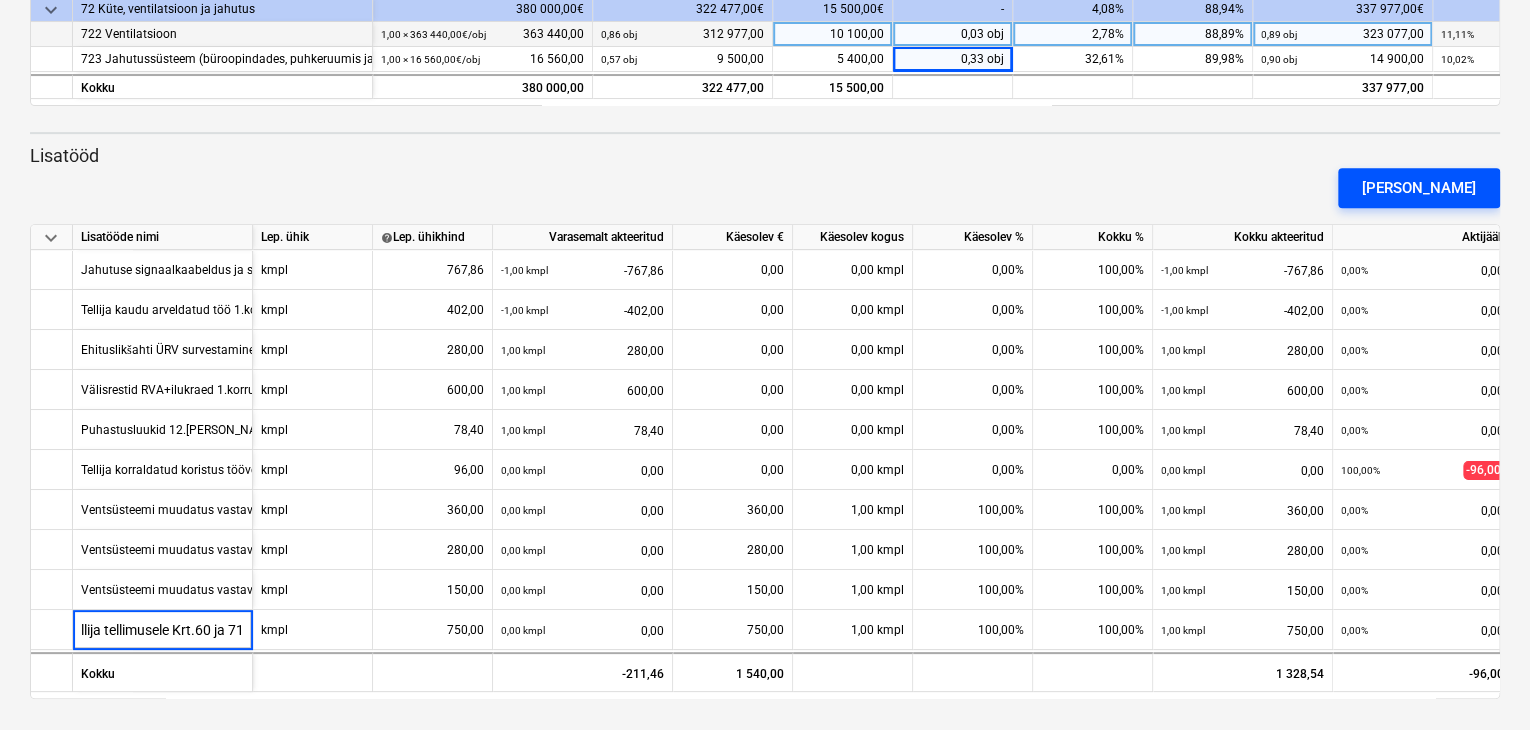 click on "[PERSON_NAME]" at bounding box center [1419, 188] 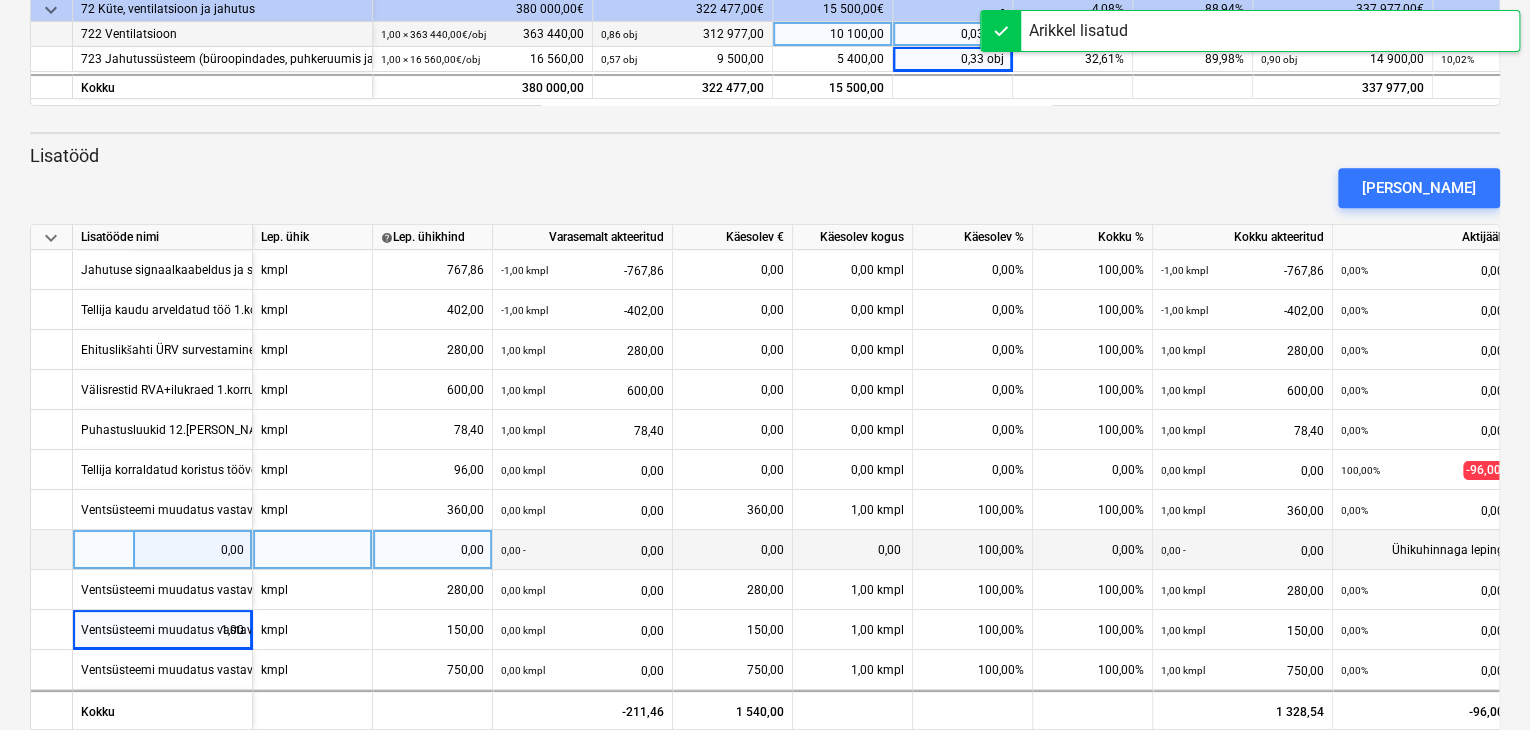 click at bounding box center (163, 550) 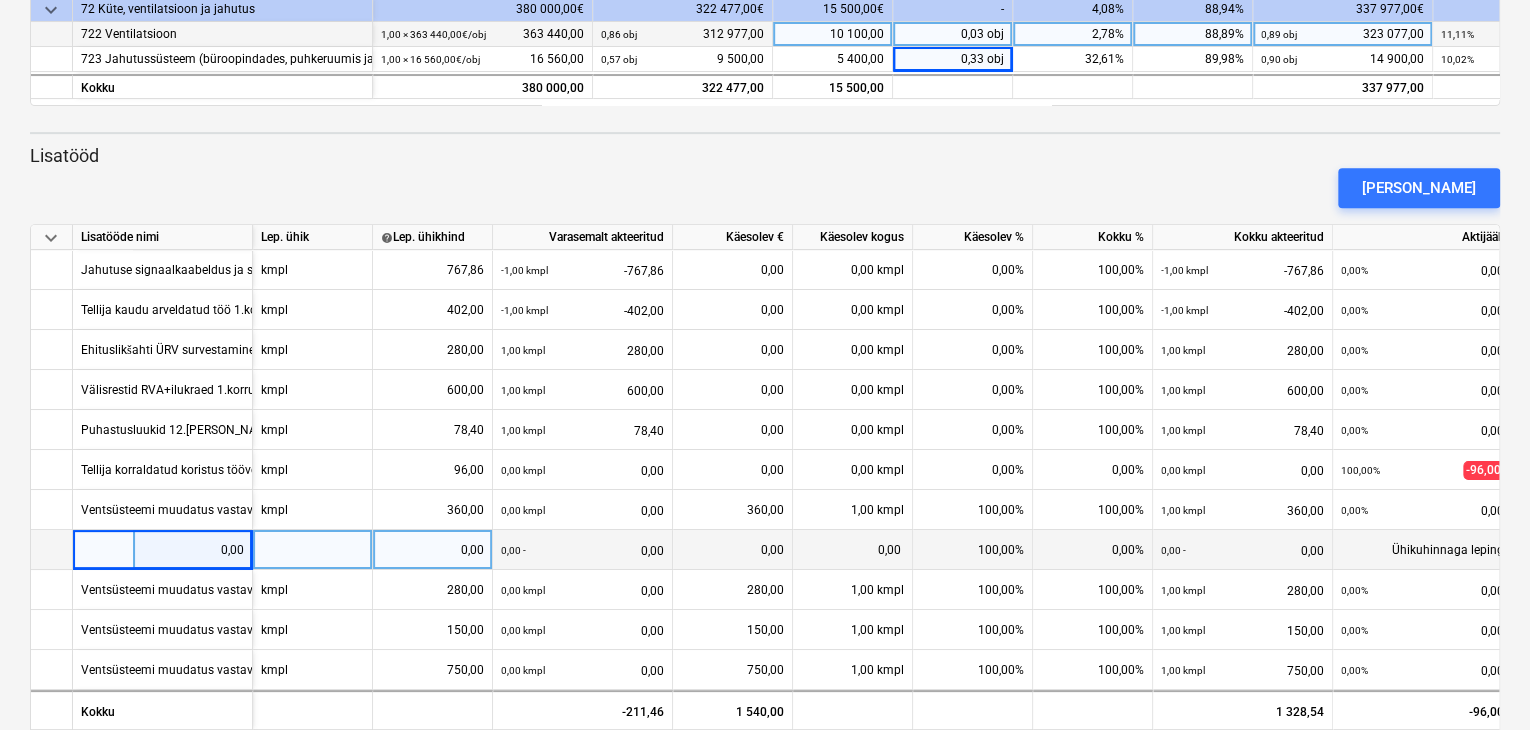 click at bounding box center [163, 550] 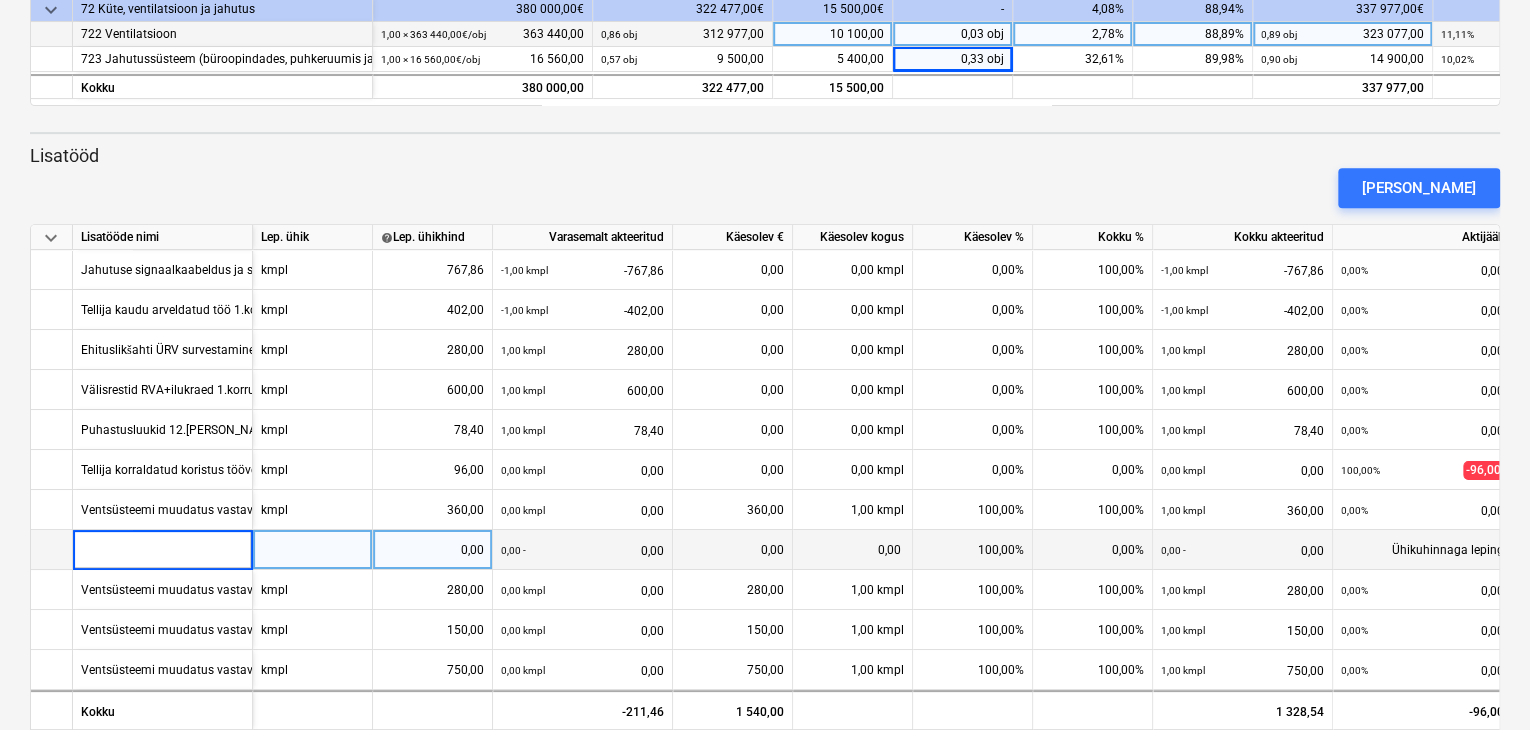 type on "Teemantpuurimine betoon seinad" 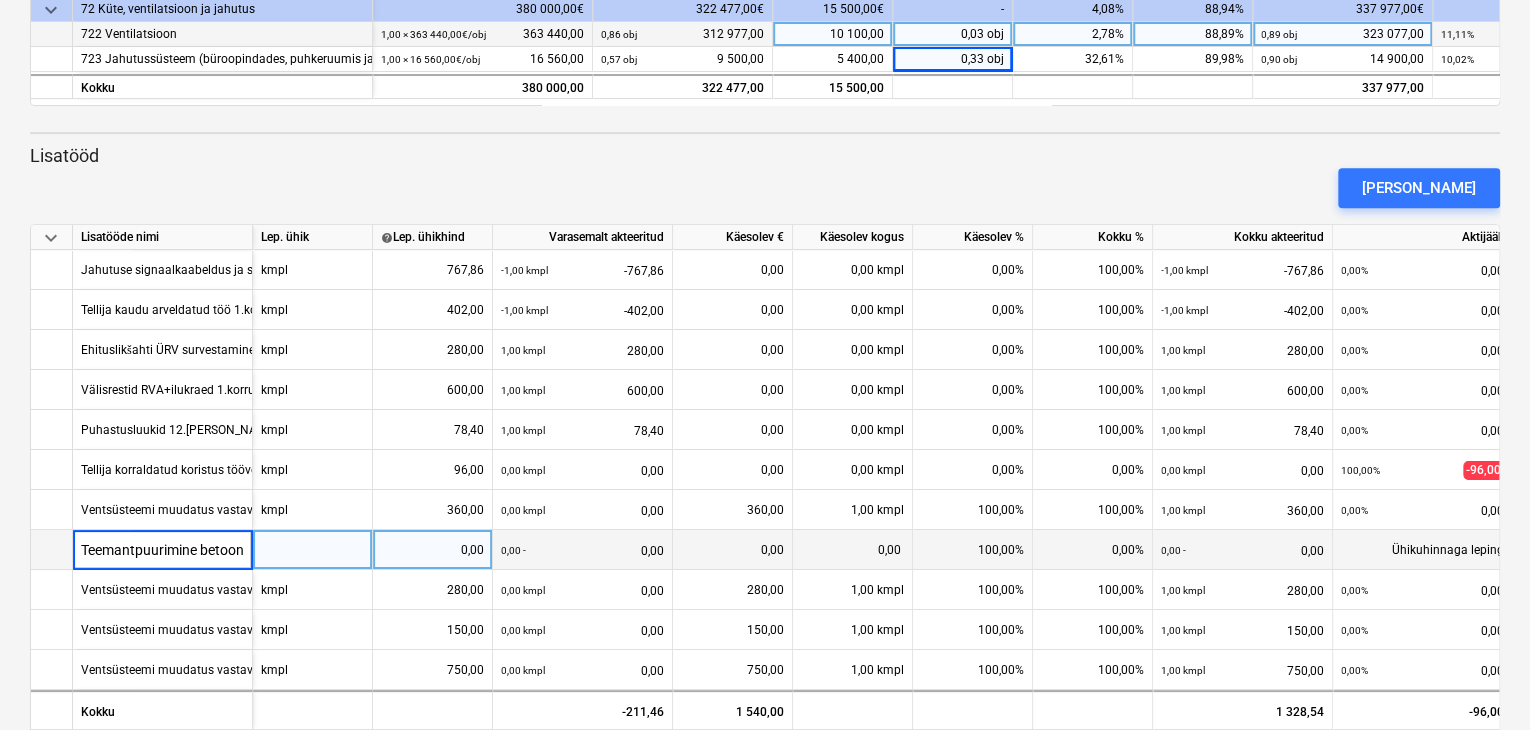scroll, scrollTop: 0, scrollLeft: 44, axis: horizontal 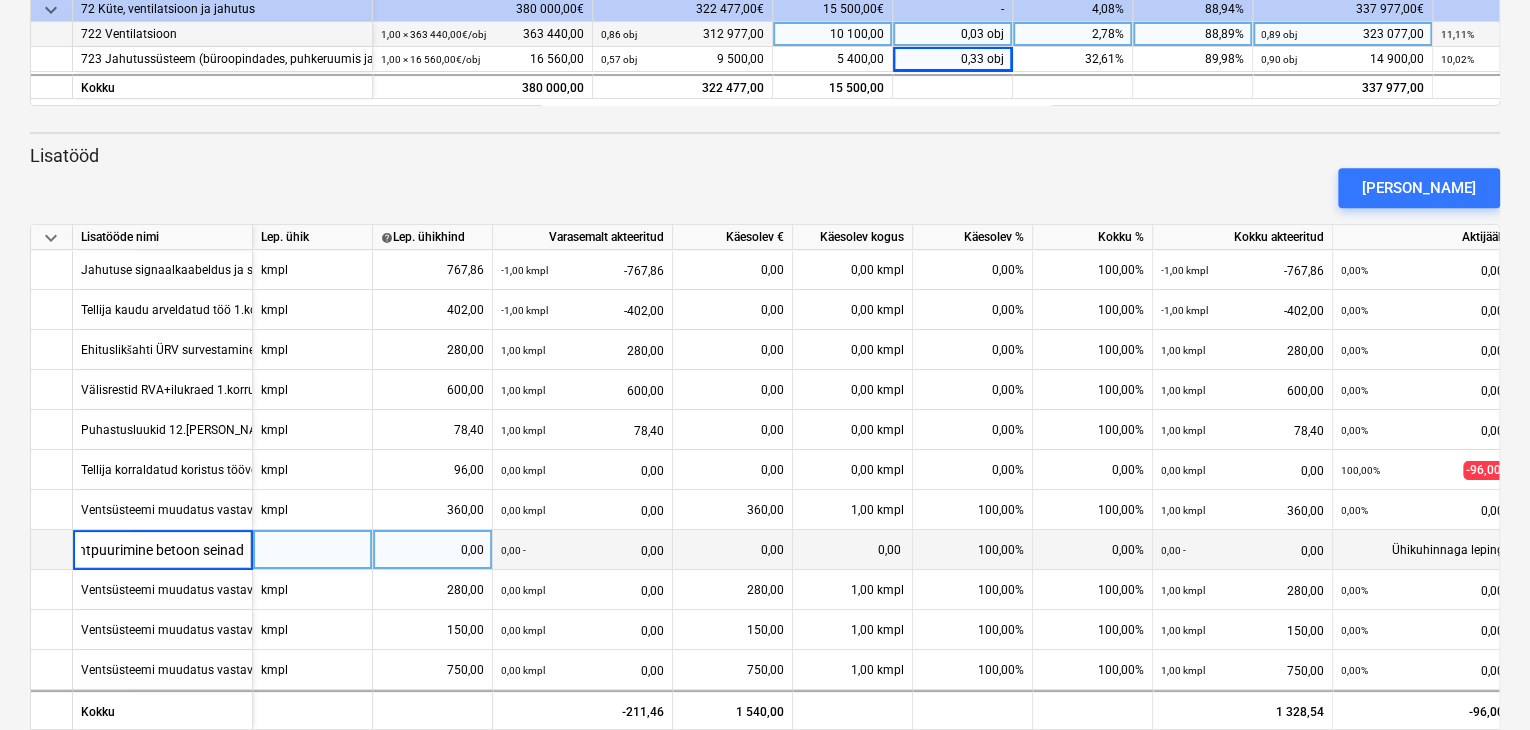 click at bounding box center [313, 550] 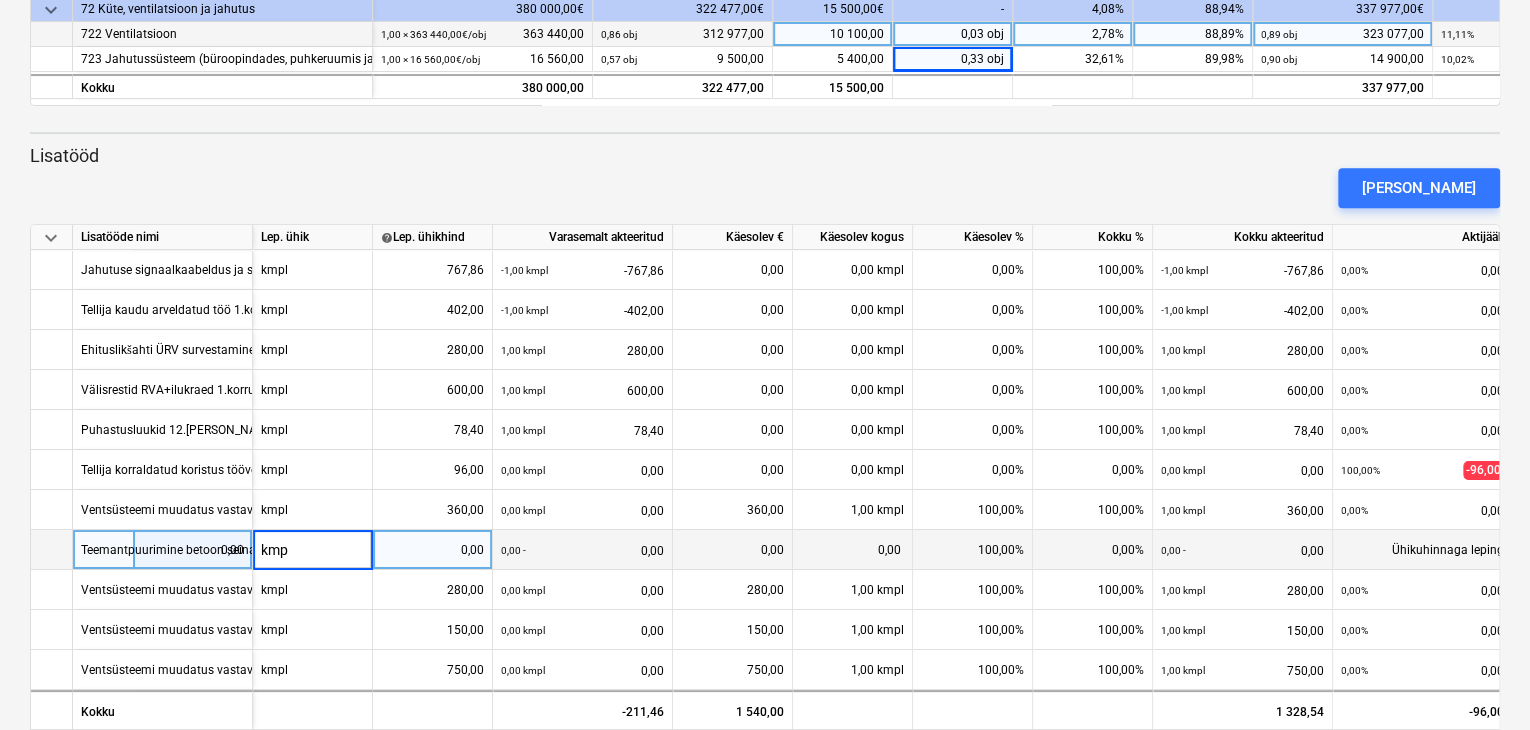 type on "kmpl" 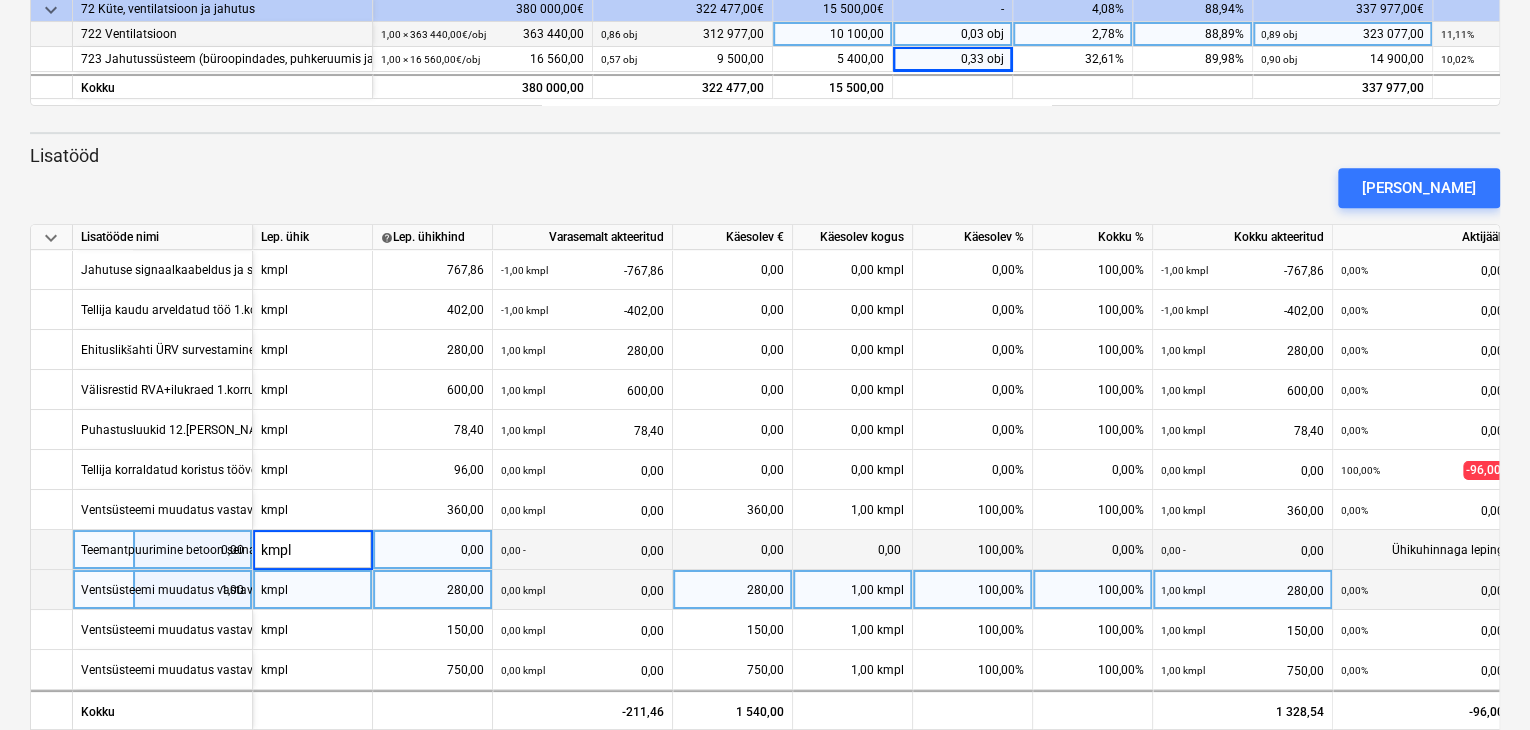 click on "280,00" at bounding box center (433, 590) 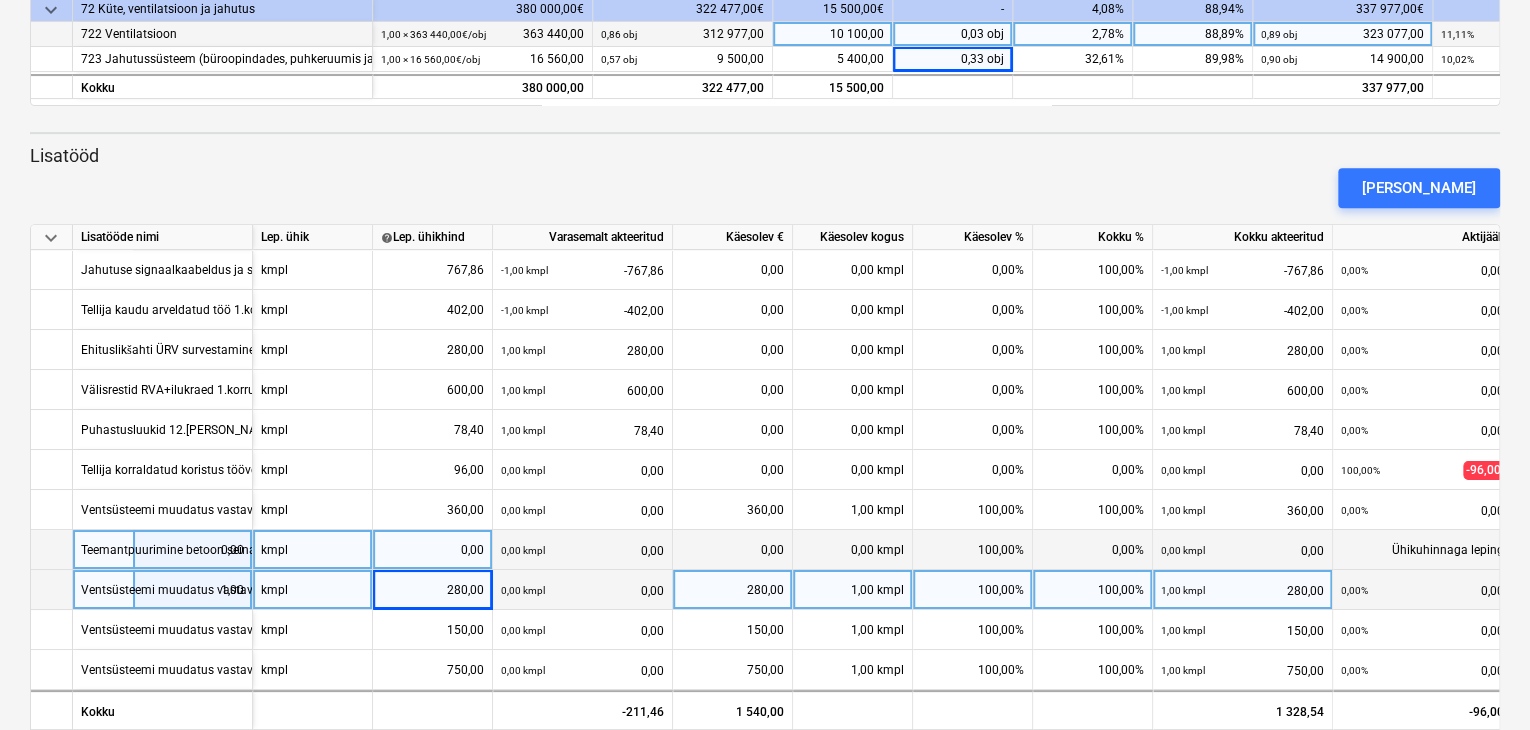 click on "0,00" at bounding box center (432, 550) 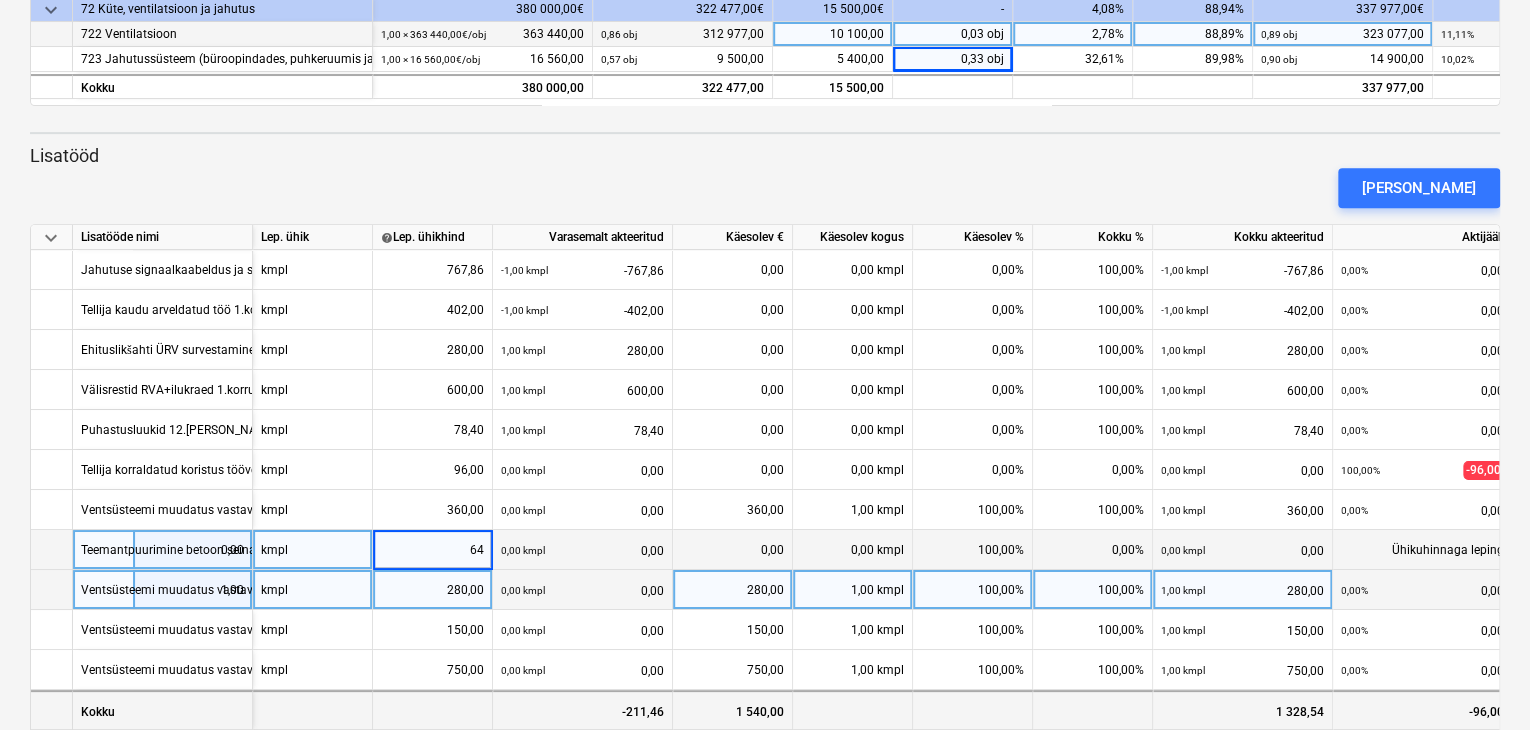 type on "640" 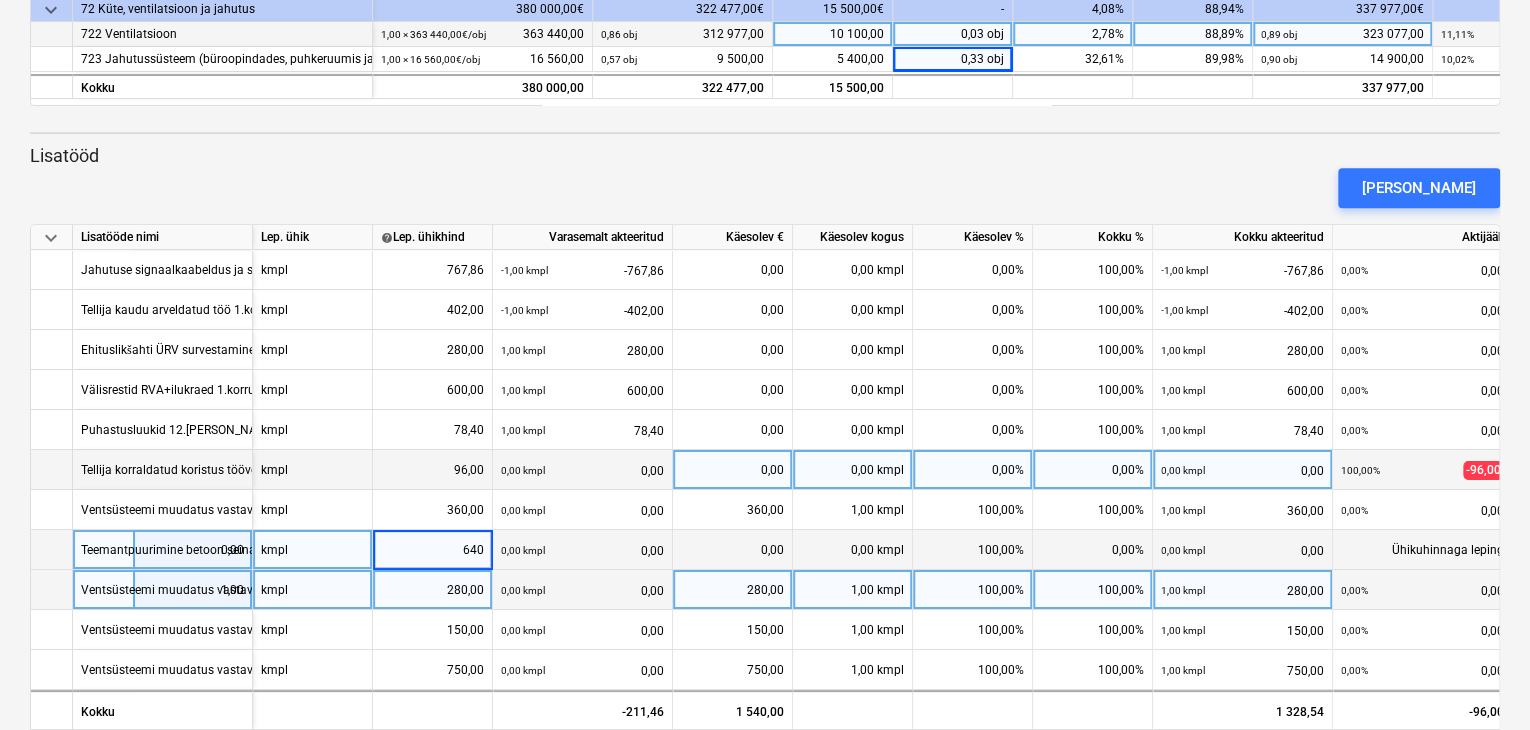 click on "0,00   kmpl 0,00" at bounding box center (582, 470) 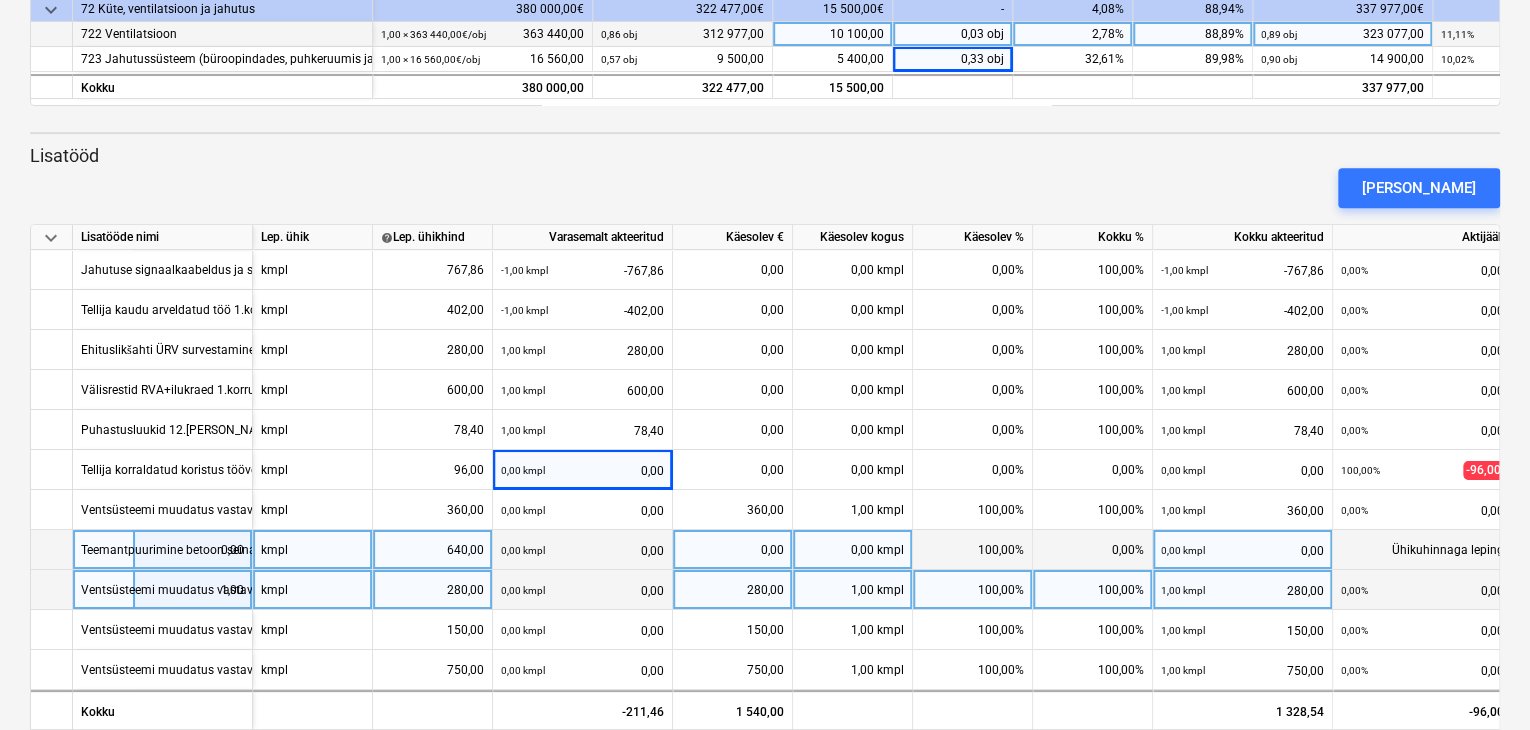 click on "0,00" at bounding box center [732, 550] 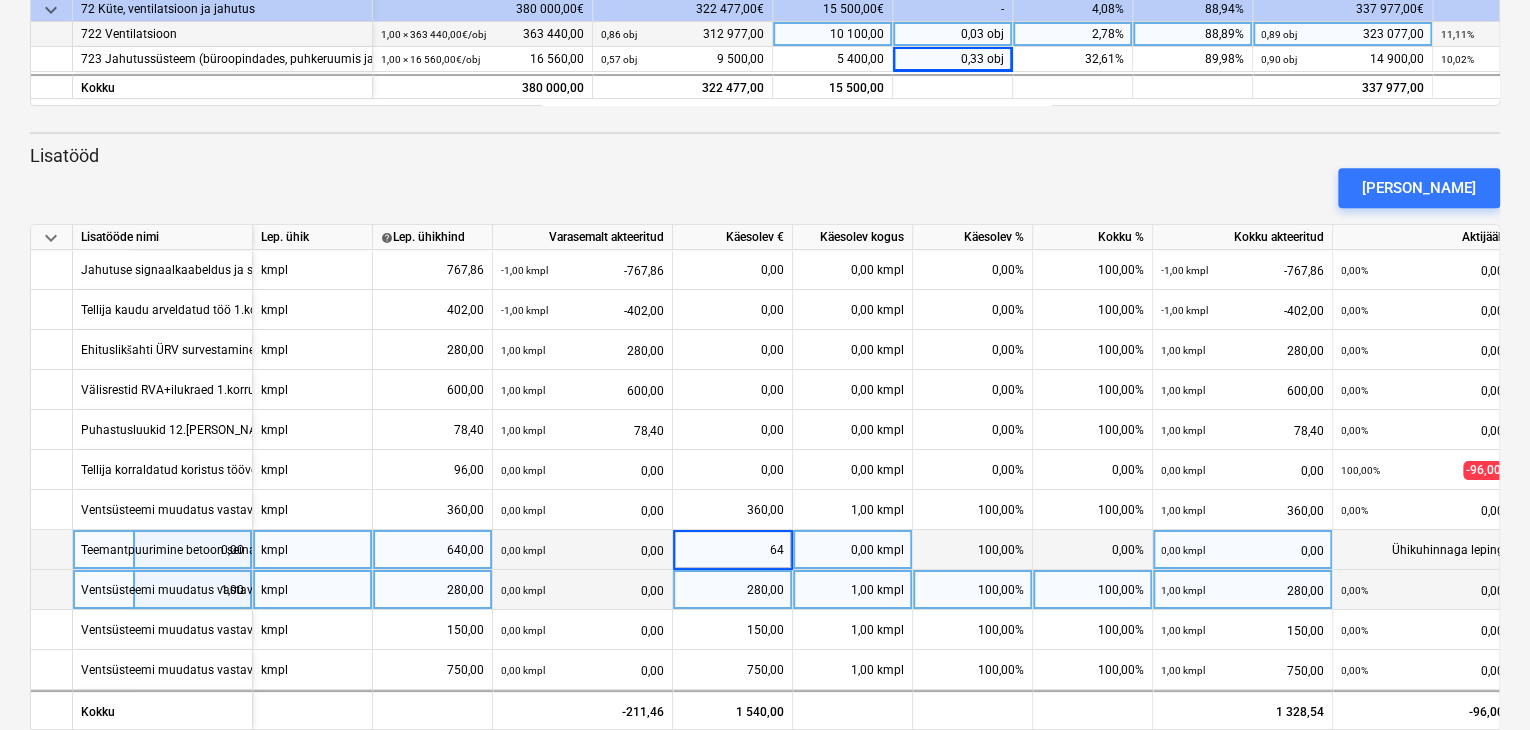 type on "640" 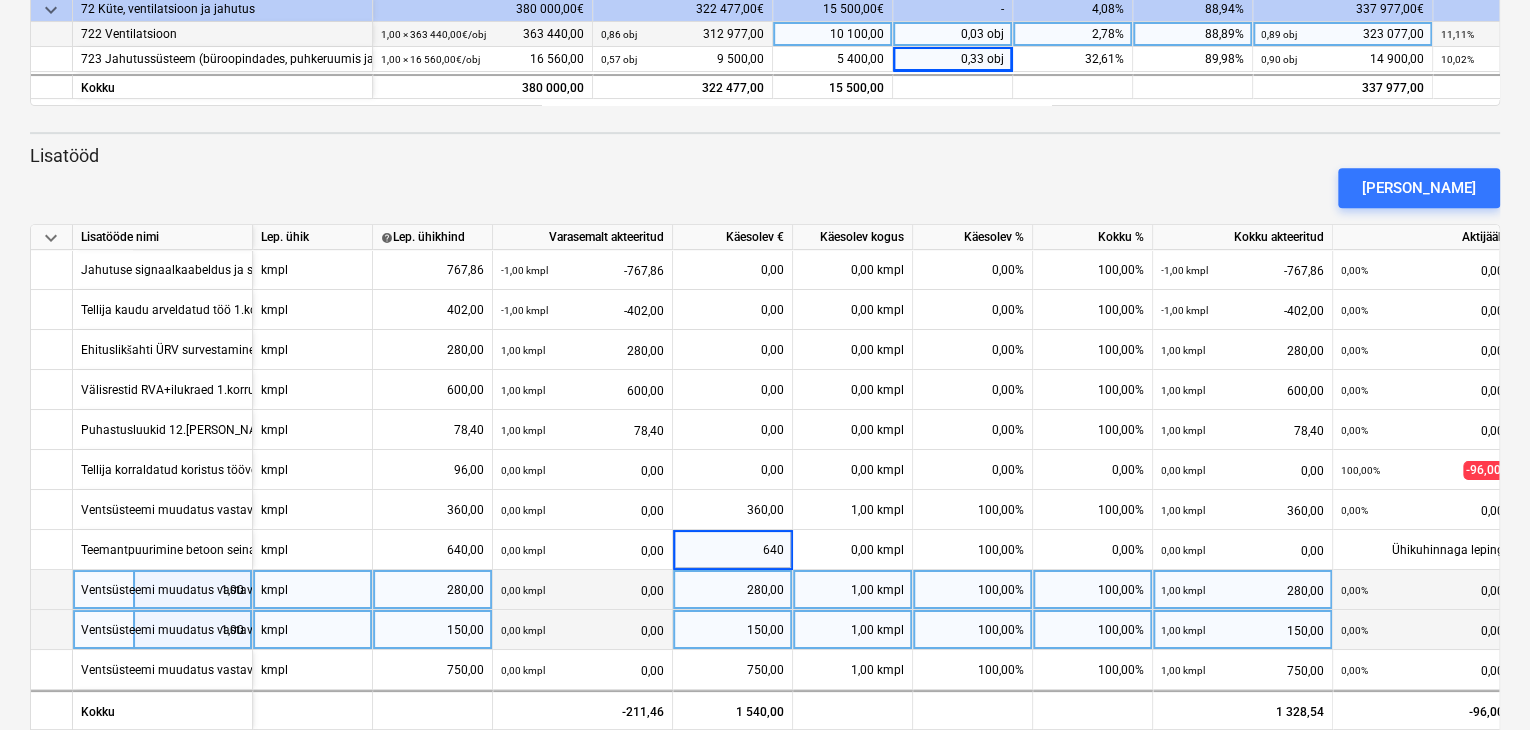 click on "1,00   kmpl" at bounding box center [853, 630] 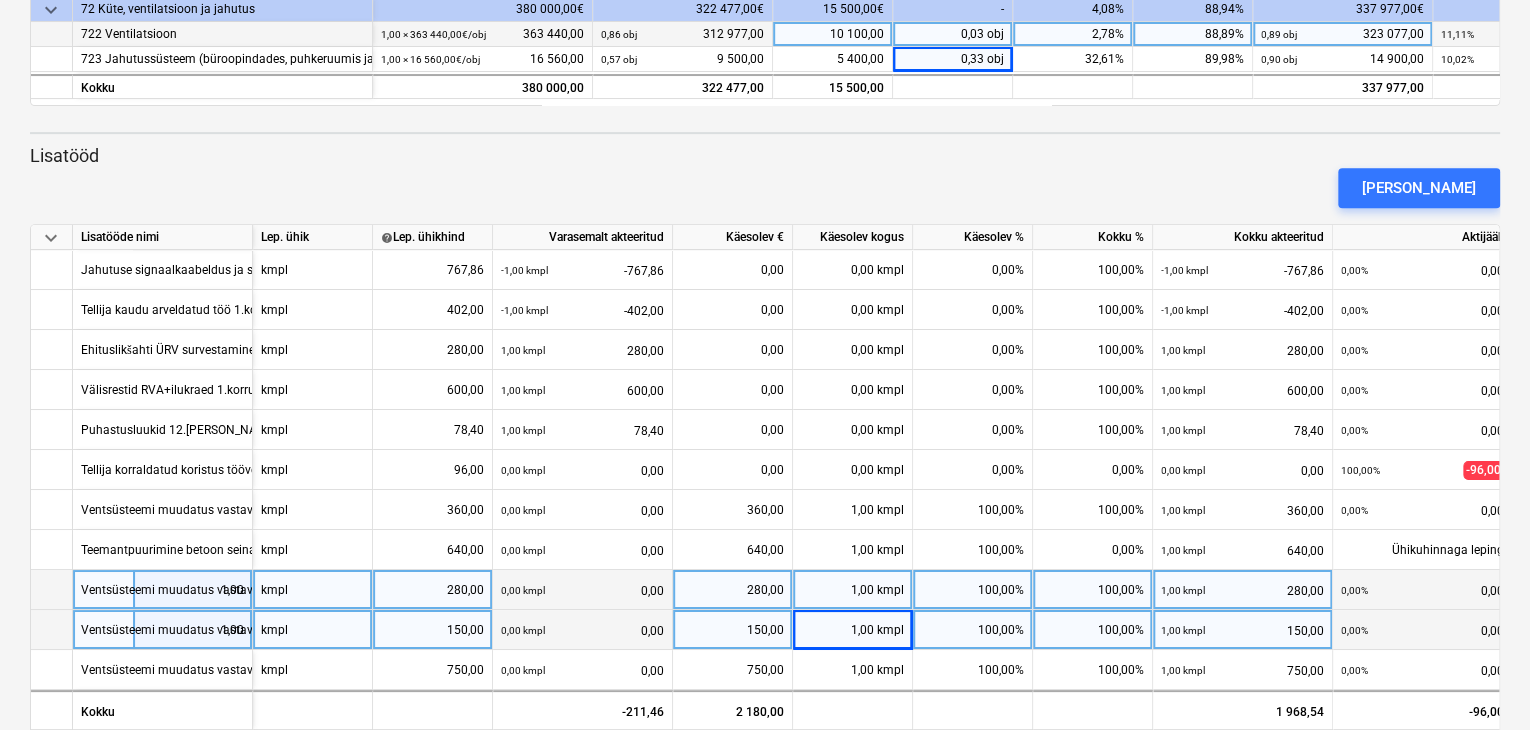 scroll, scrollTop: 2, scrollLeft: 120, axis: both 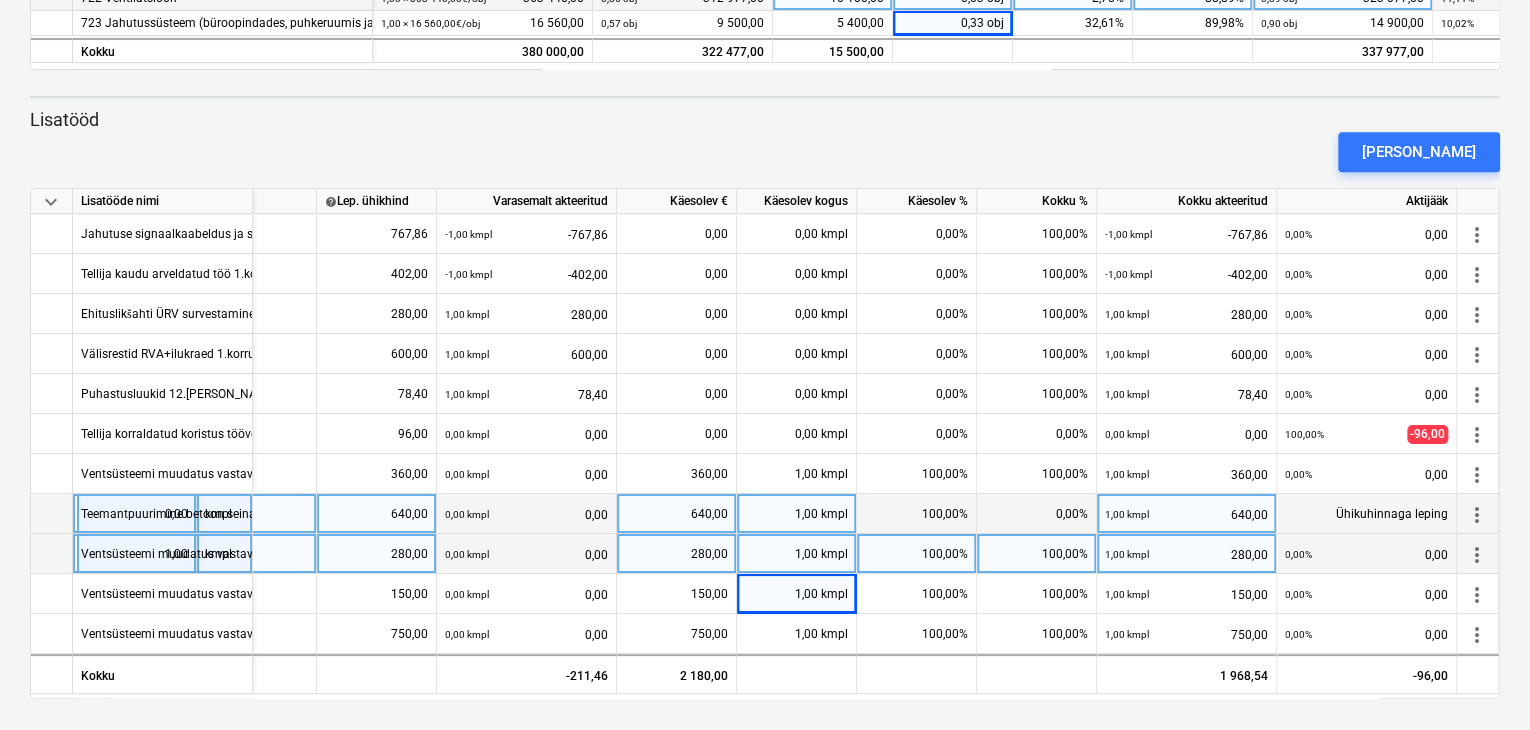 click on "Ühikuhinnaga leping" at bounding box center (1367, 514) 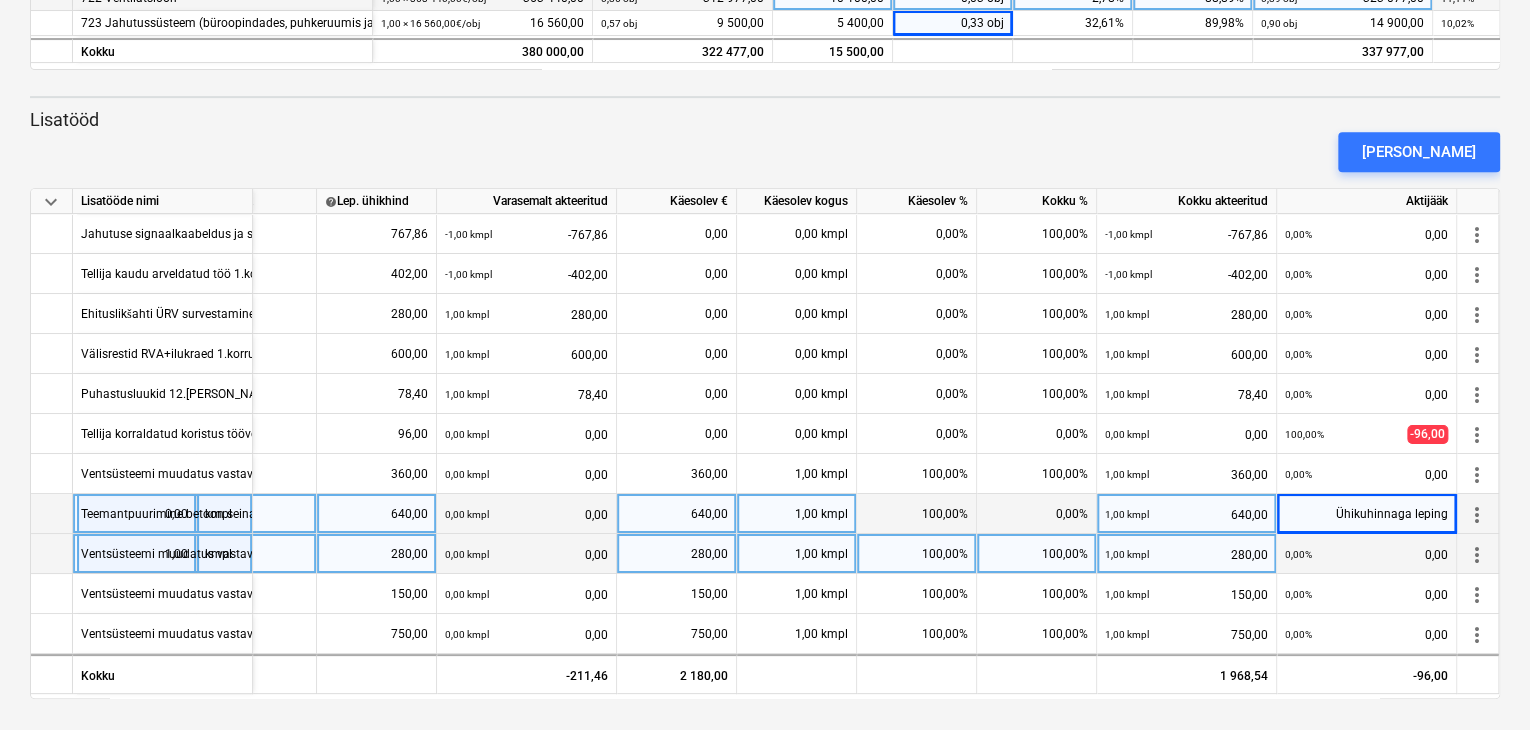 click on "Ühikuhinnaga leping" at bounding box center (1367, 514) 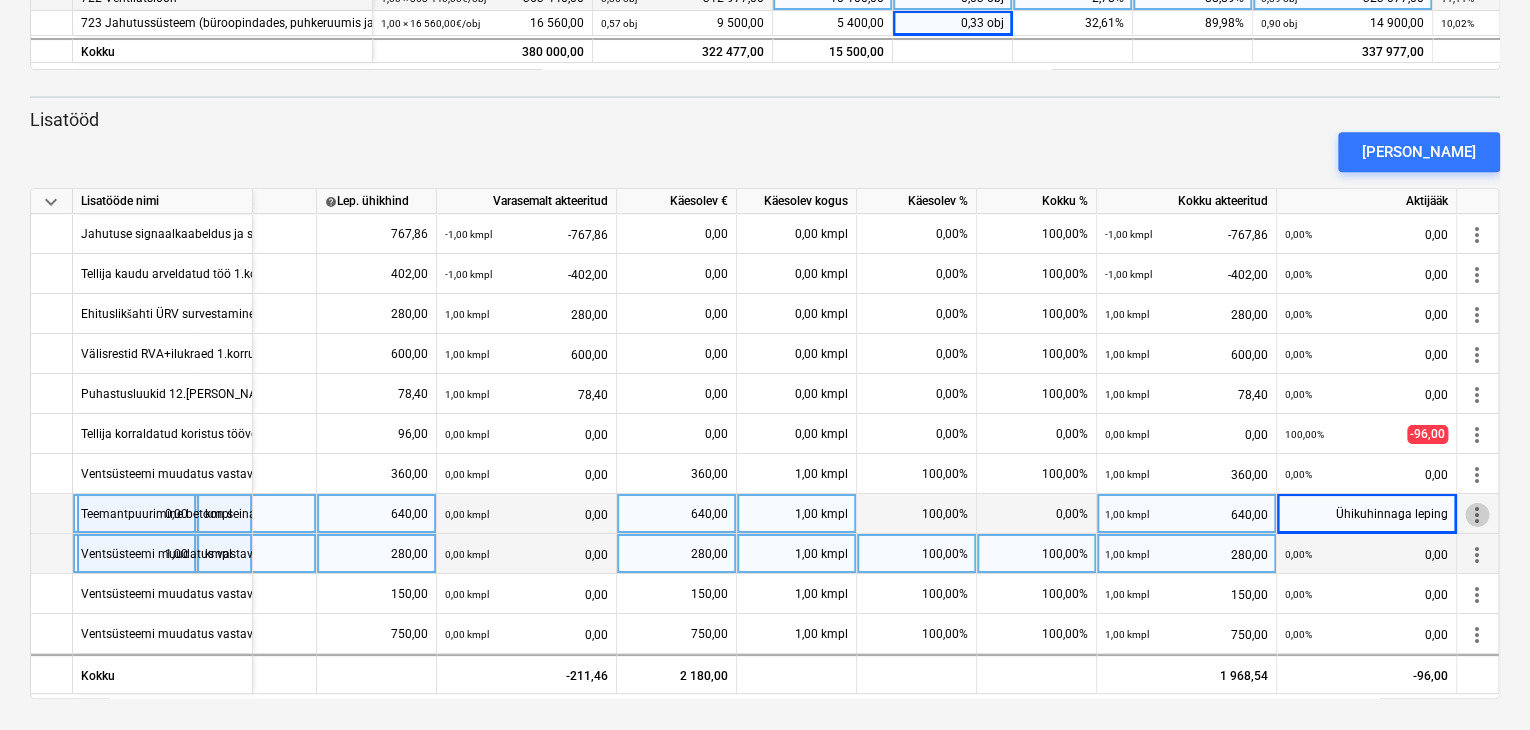 click on "more_vert" at bounding box center [1477, 515] 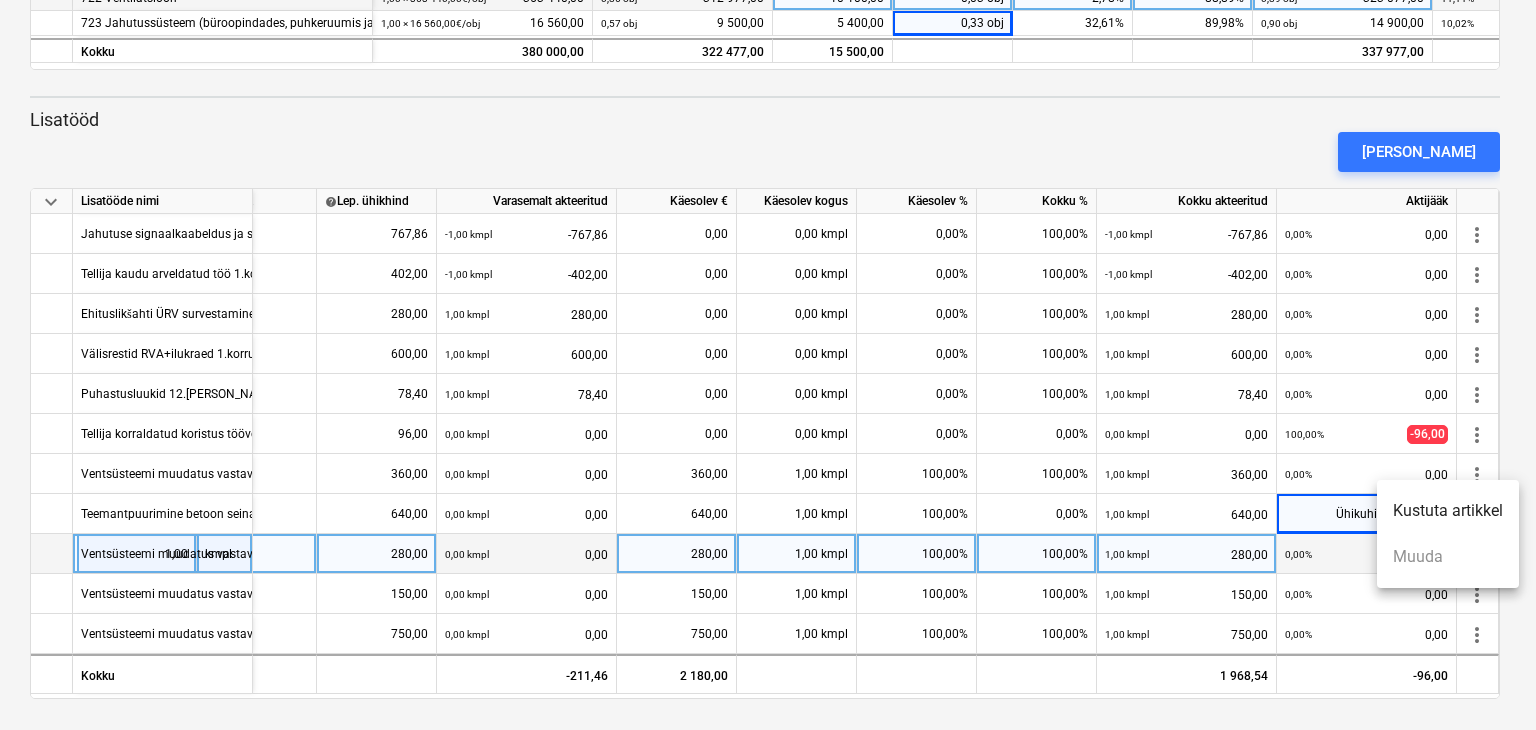 click on "Kustuta artikkel Muuda" at bounding box center (1448, 534) 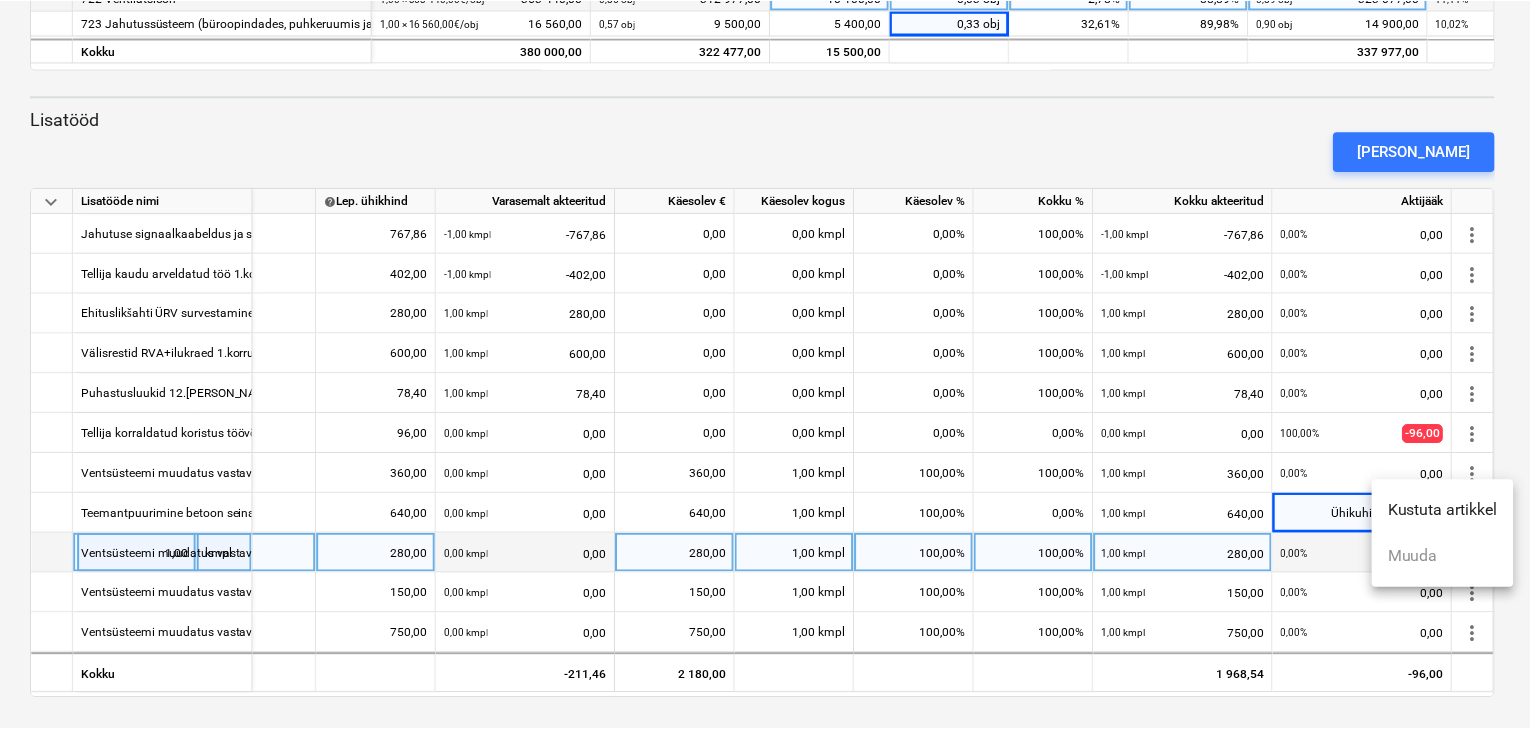 scroll, scrollTop: 2, scrollLeft: 176, axis: both 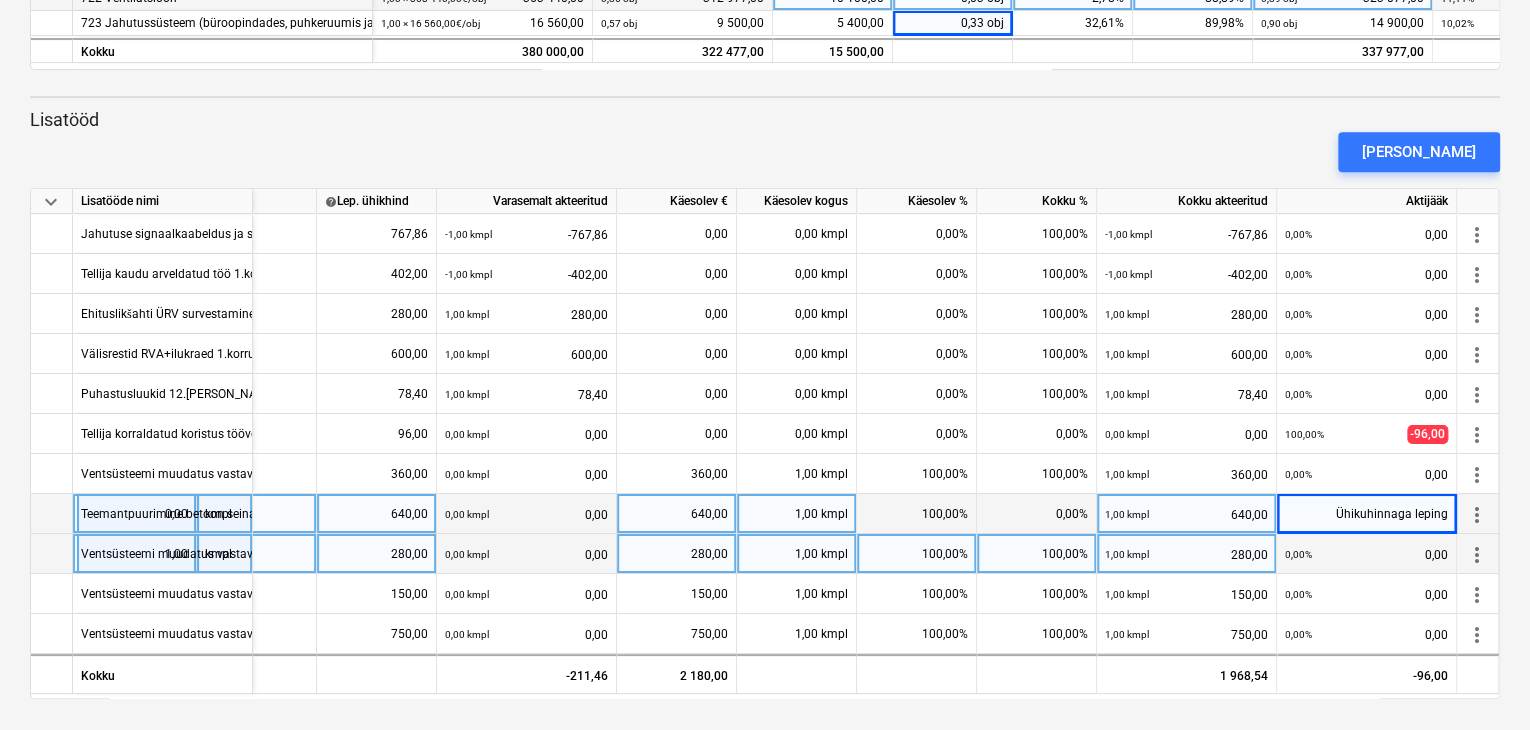 drag, startPoint x: 1436, startPoint y: 505, endPoint x: 1424, endPoint y: 507, distance: 12.165525 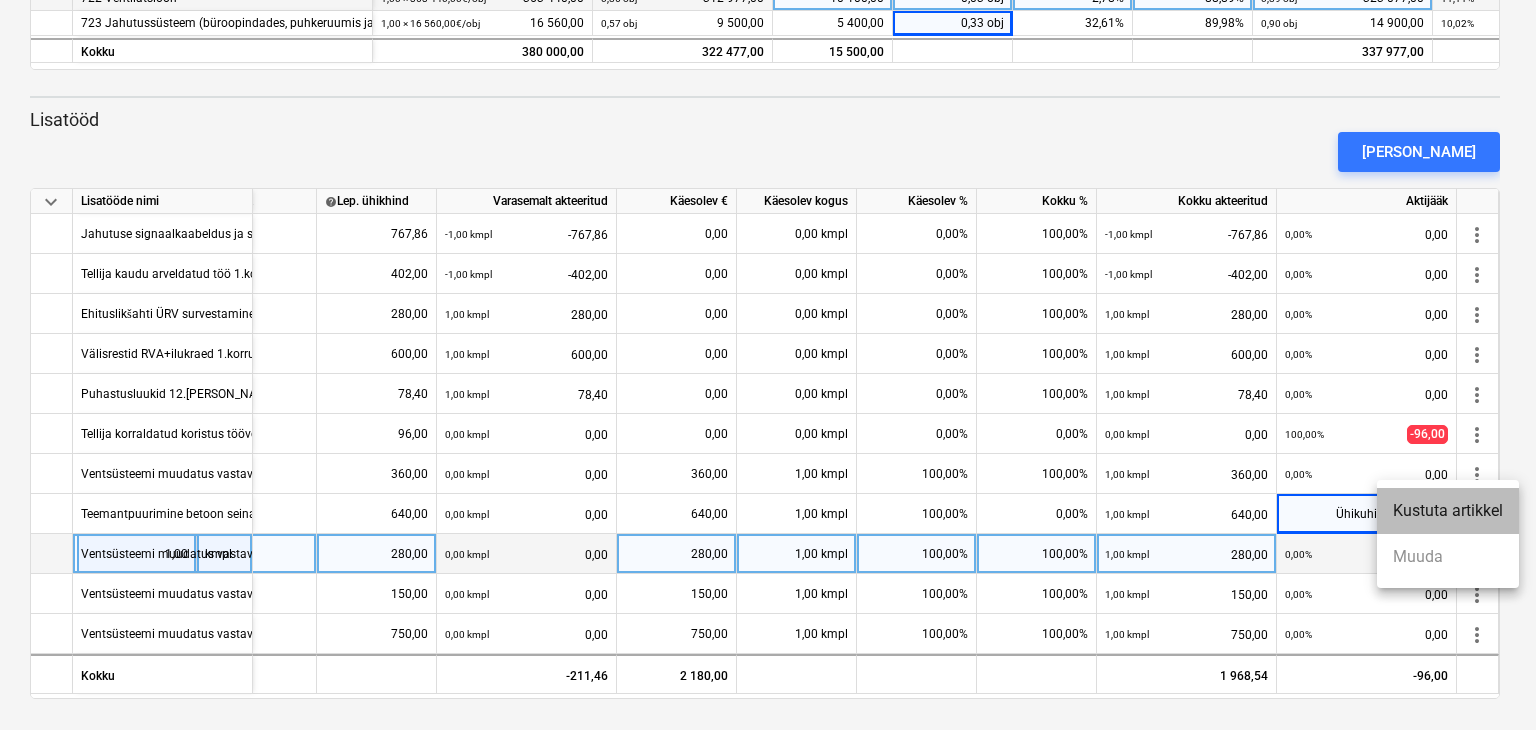 click on "Kustuta artikkel" at bounding box center (1448, 511) 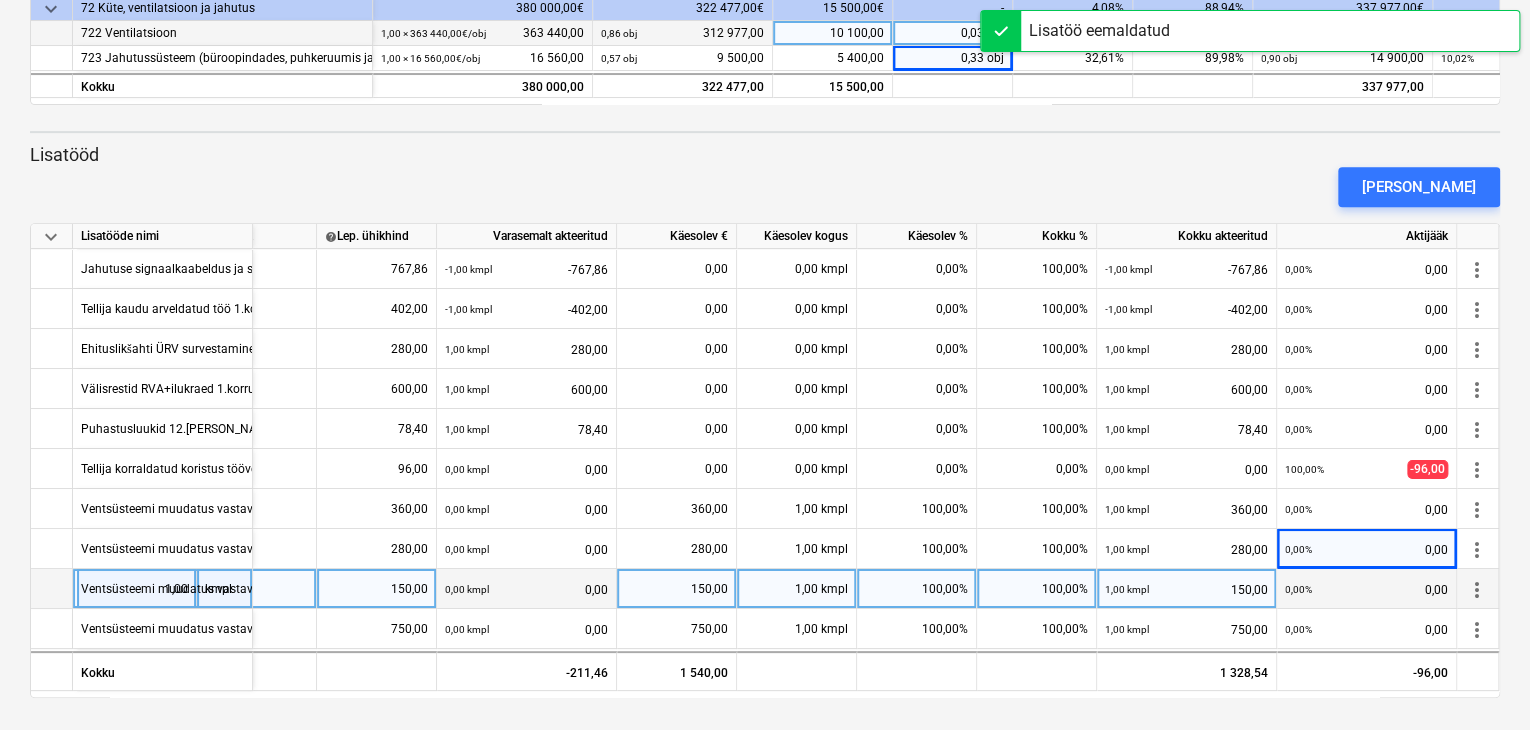 scroll, scrollTop: 332, scrollLeft: 0, axis: vertical 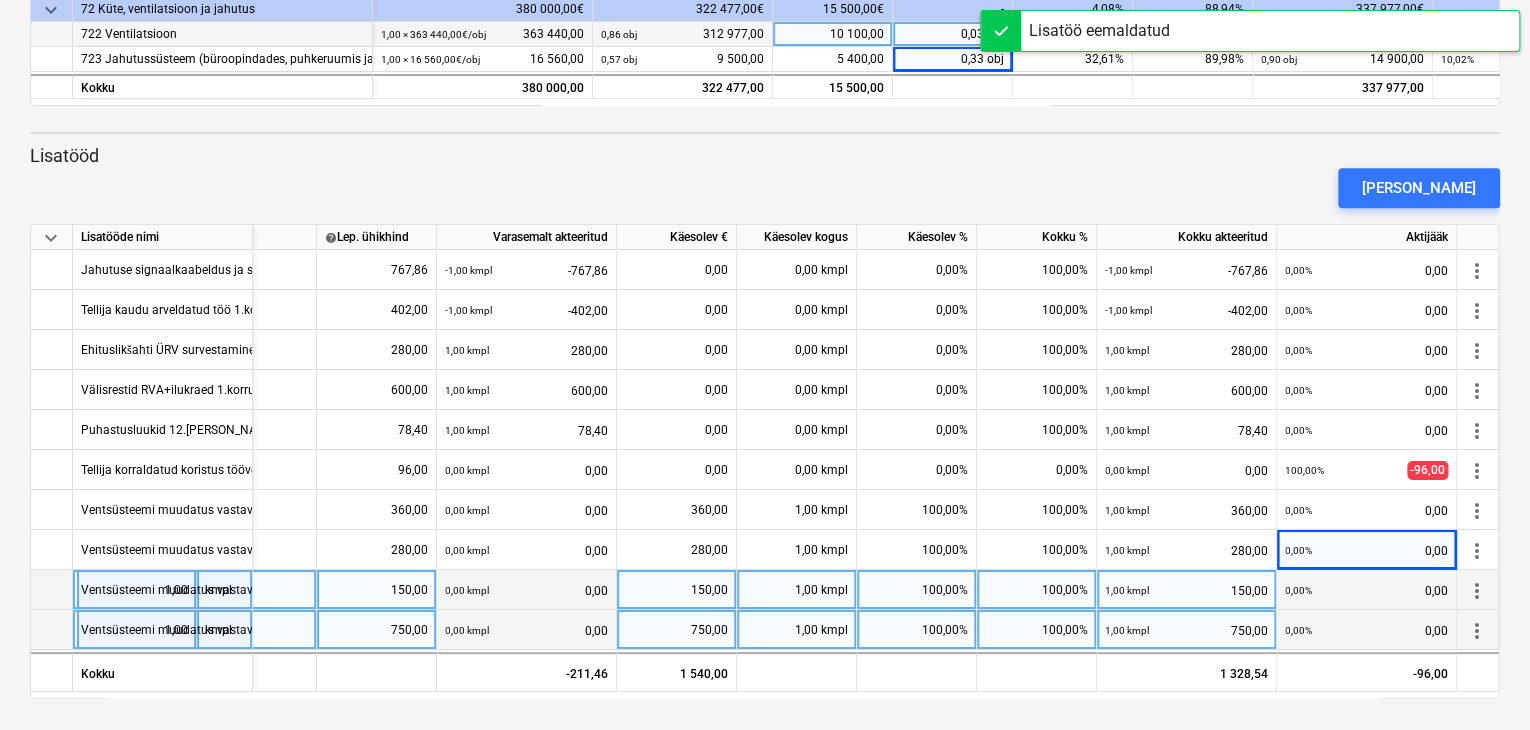 click on "750,00" at bounding box center (376, 630) 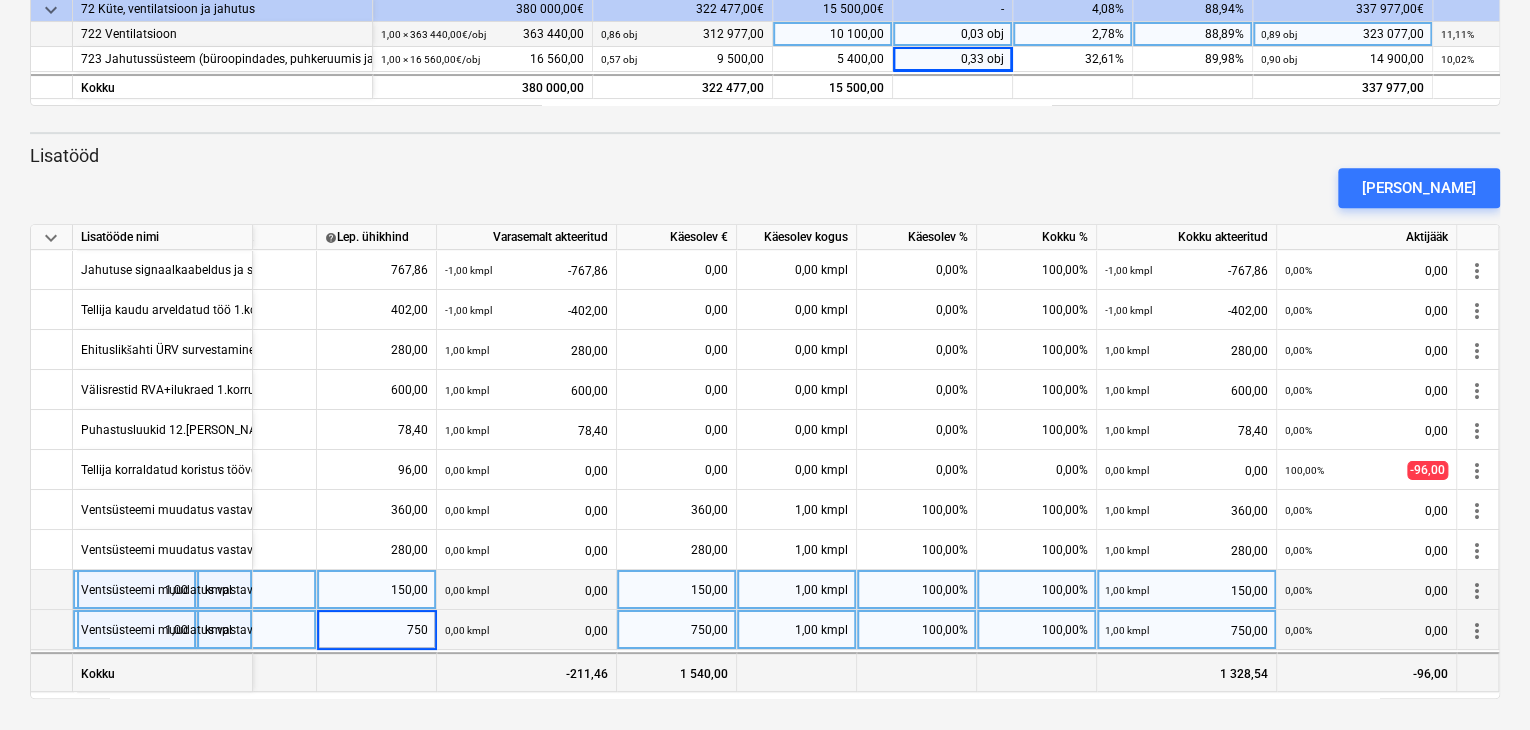 click on "Kokku" at bounding box center (163, 672) 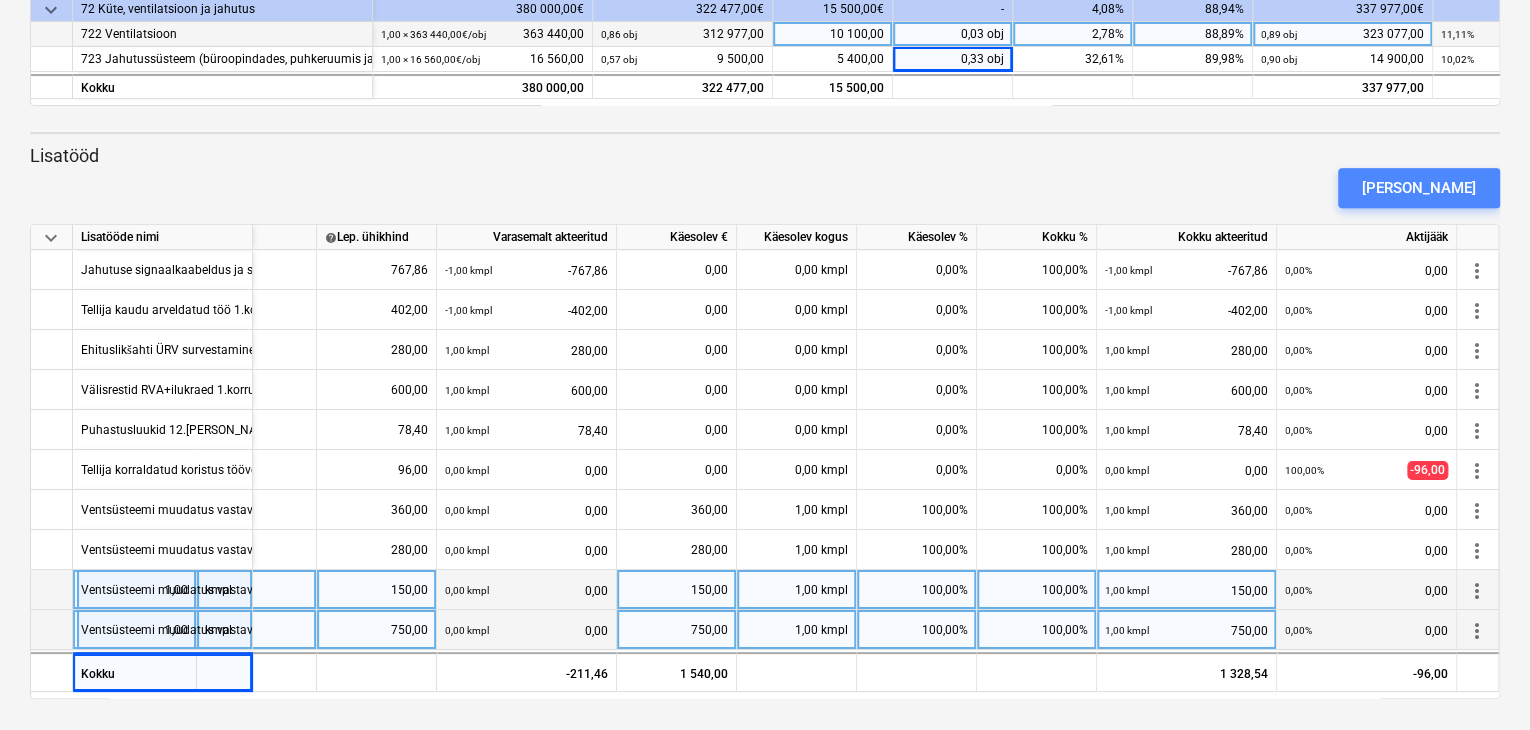 click on "[PERSON_NAME]" at bounding box center [1419, 188] 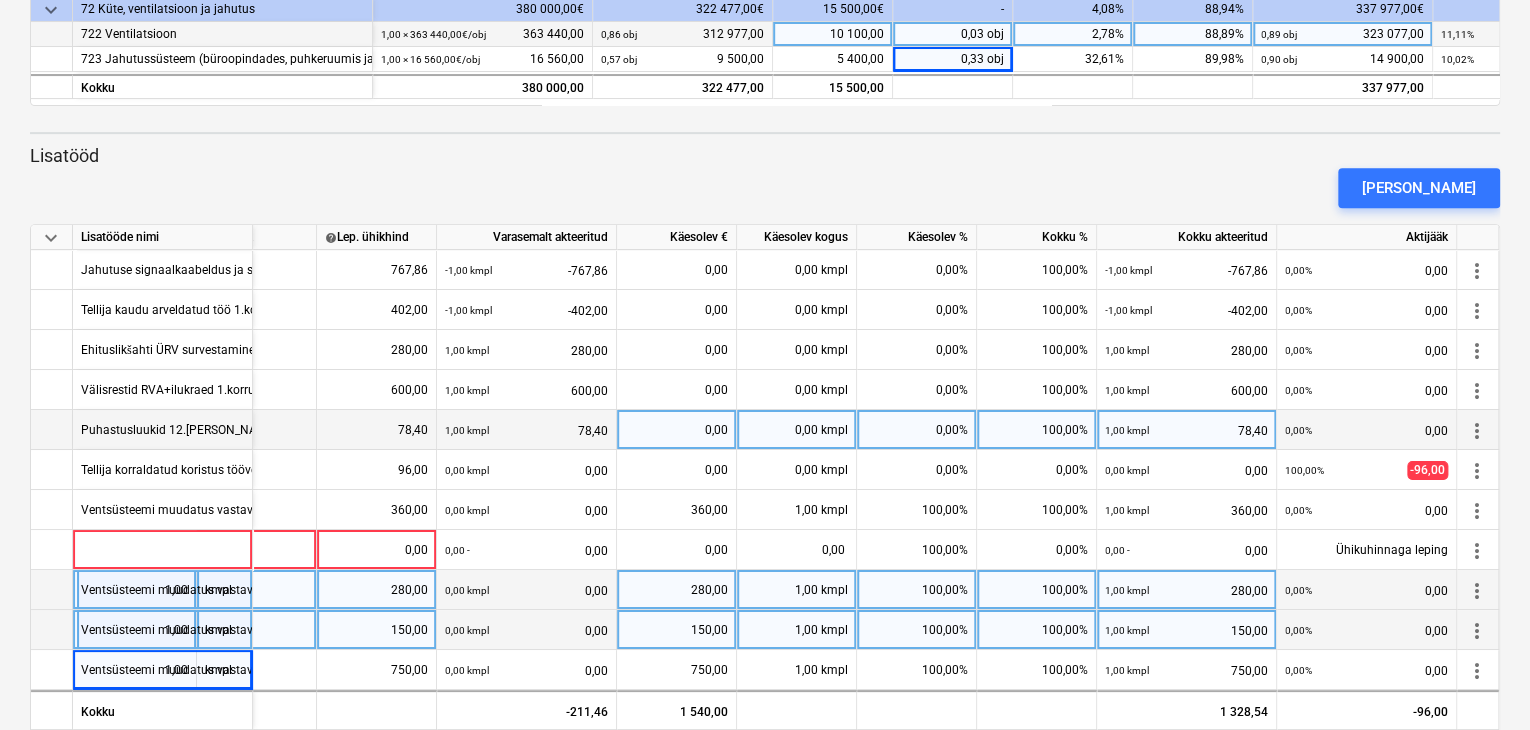 scroll, scrollTop: 2, scrollLeft: 176, axis: both 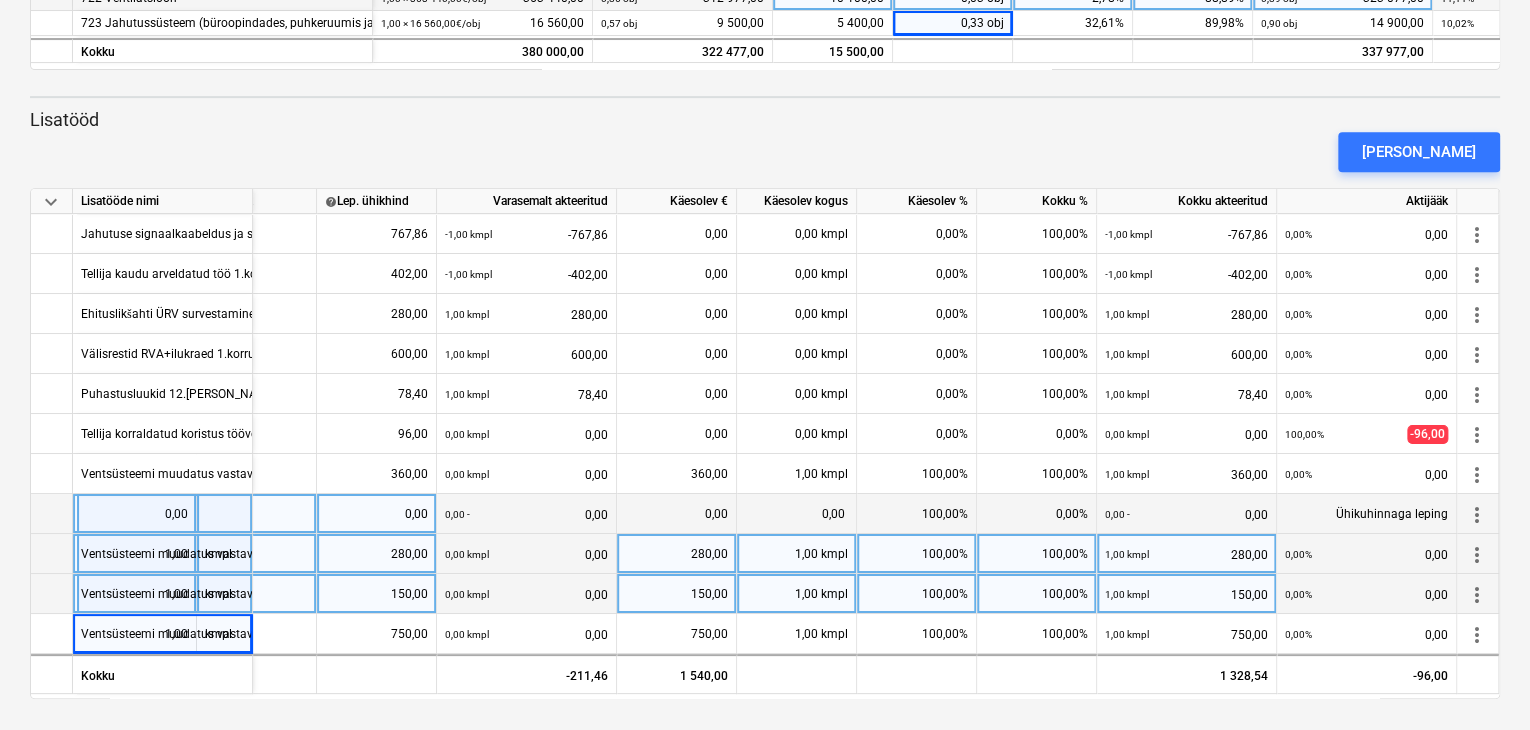 click on "more_vert" at bounding box center [1477, 515] 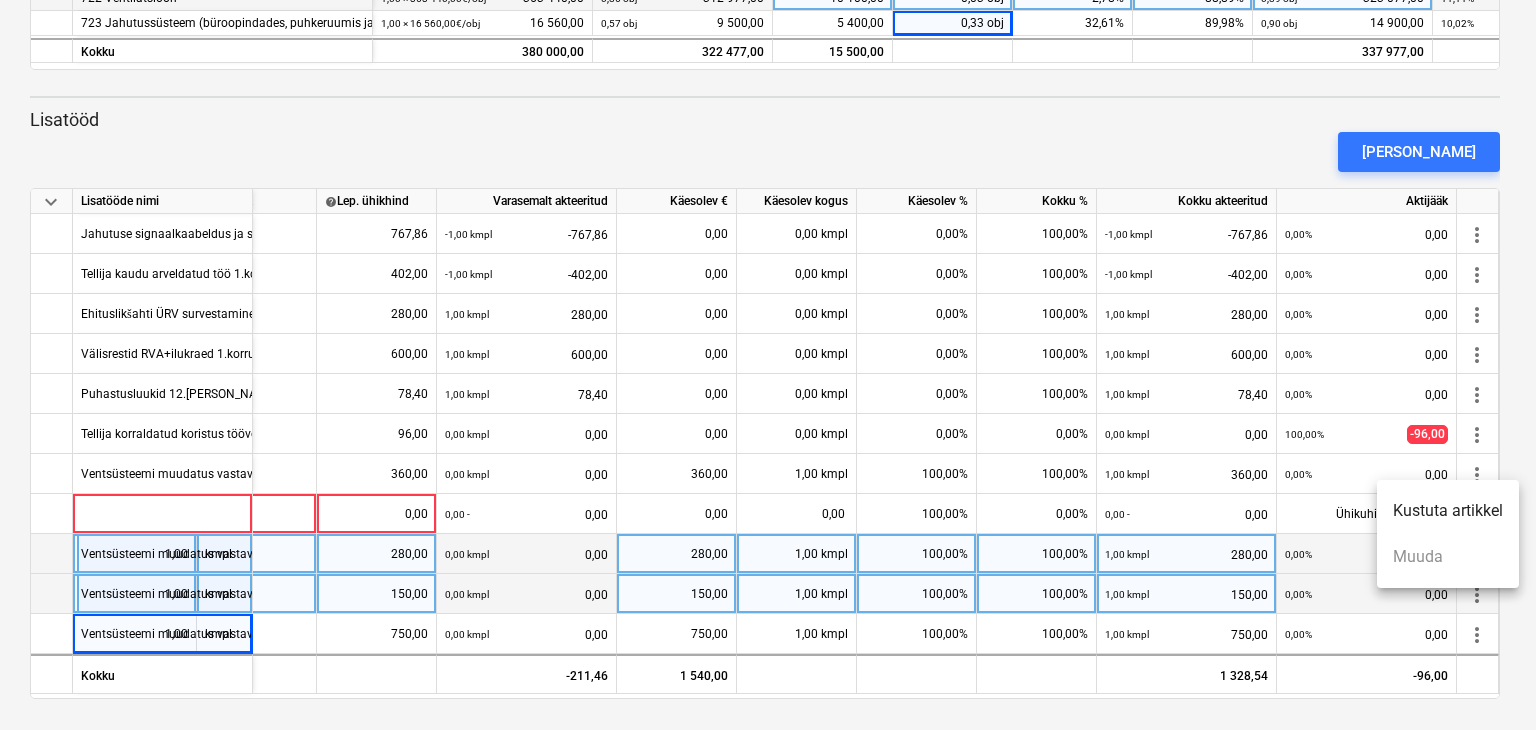 click on "Kustuta artikkel" at bounding box center [1448, 511] 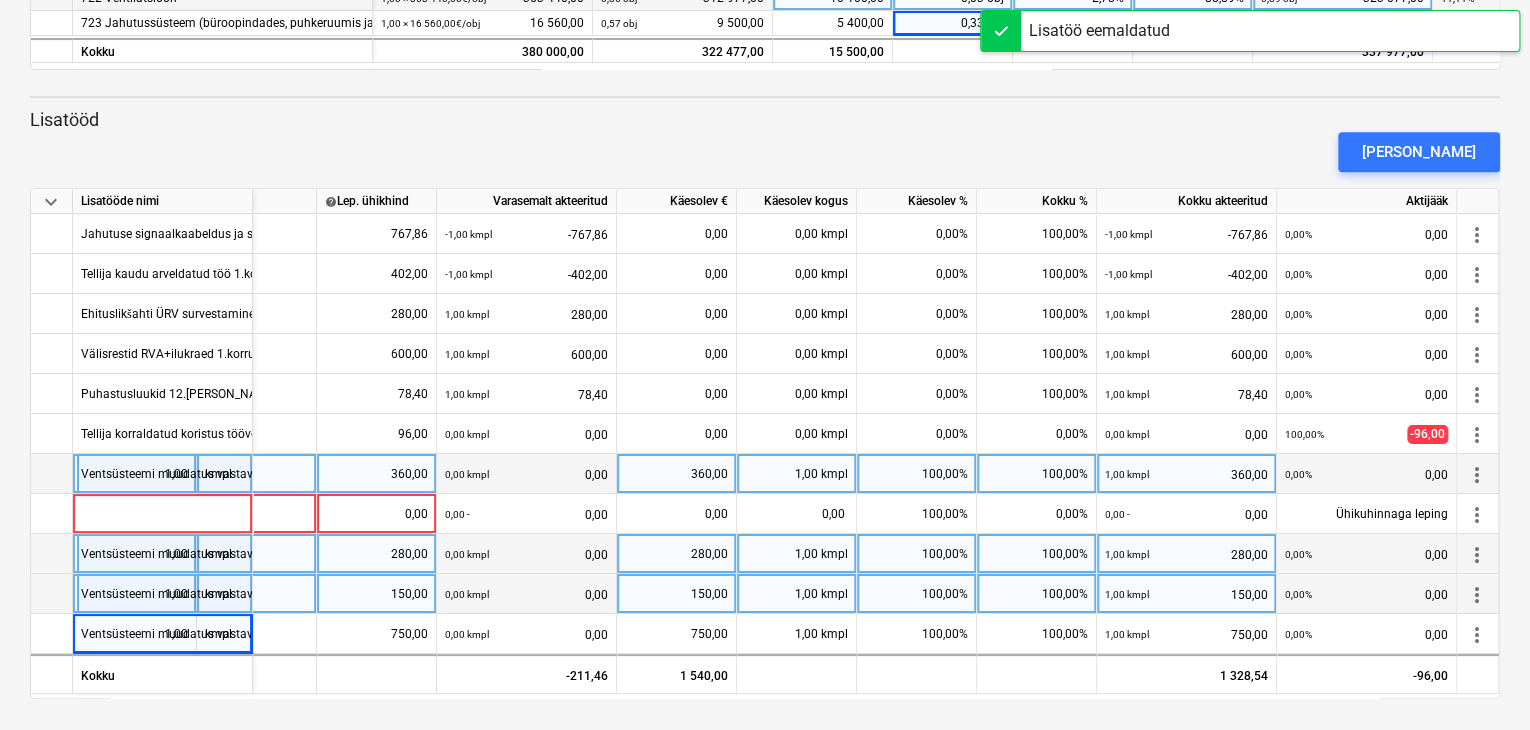 scroll, scrollTop: 332, scrollLeft: 0, axis: vertical 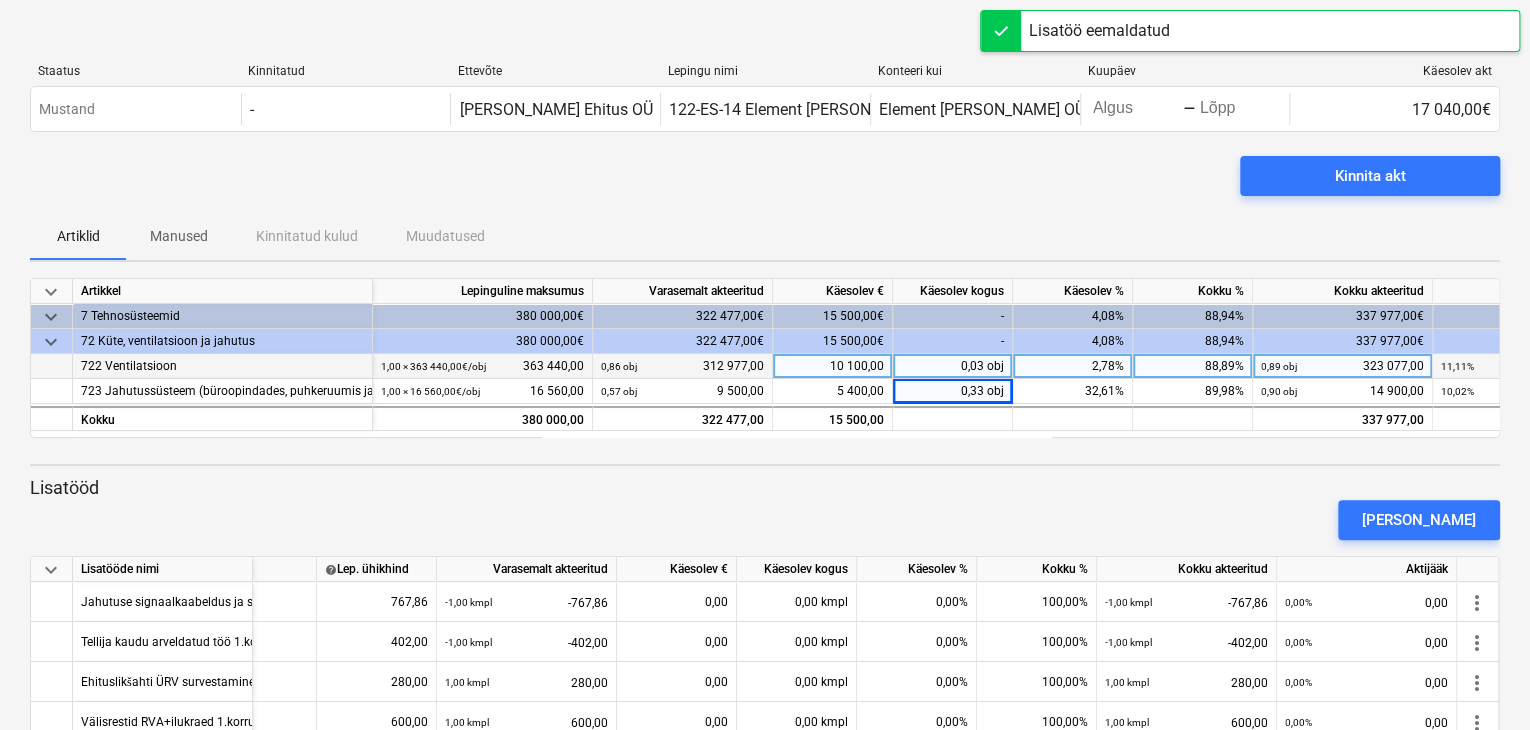 click on "Kinnita akt" at bounding box center (765, 184) 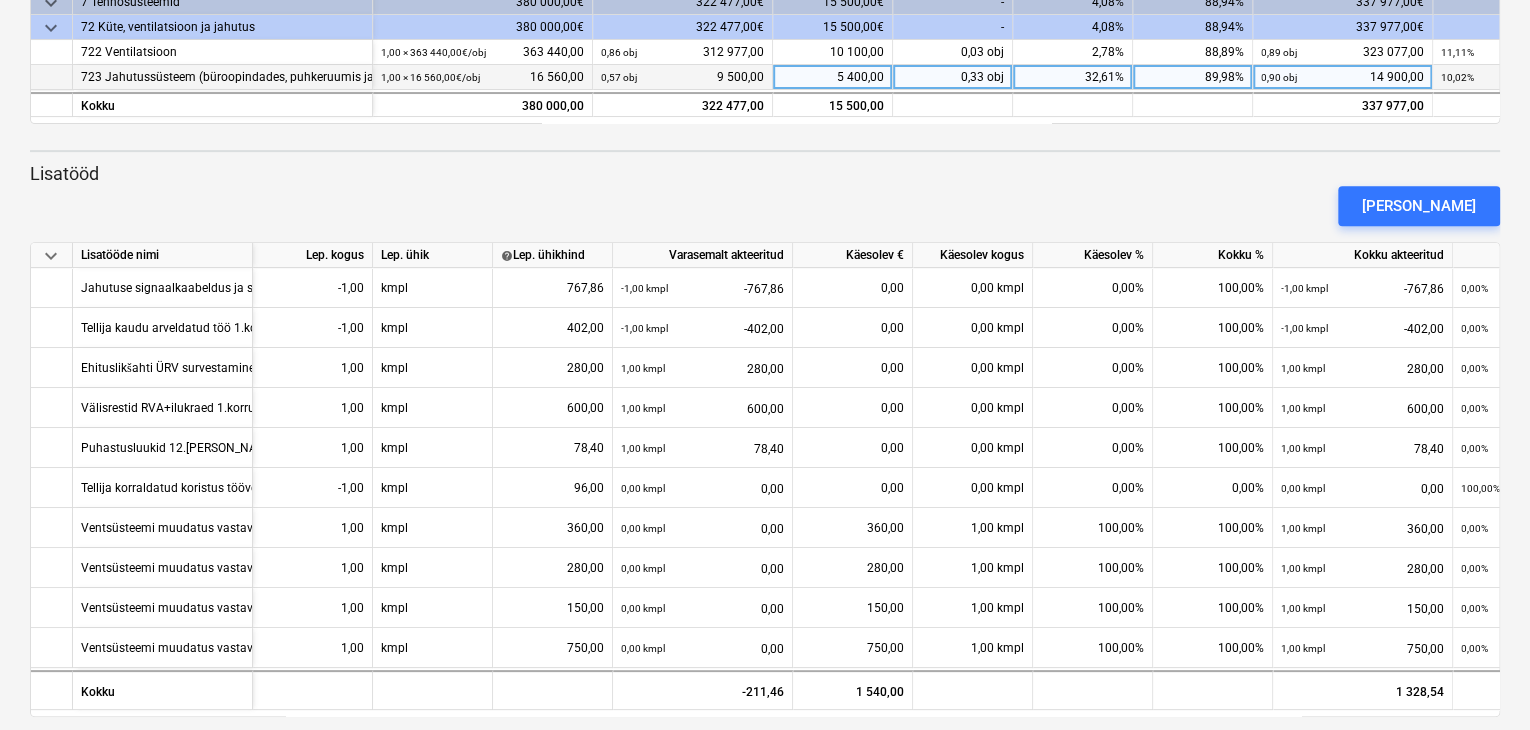 scroll, scrollTop: 332, scrollLeft: 0, axis: vertical 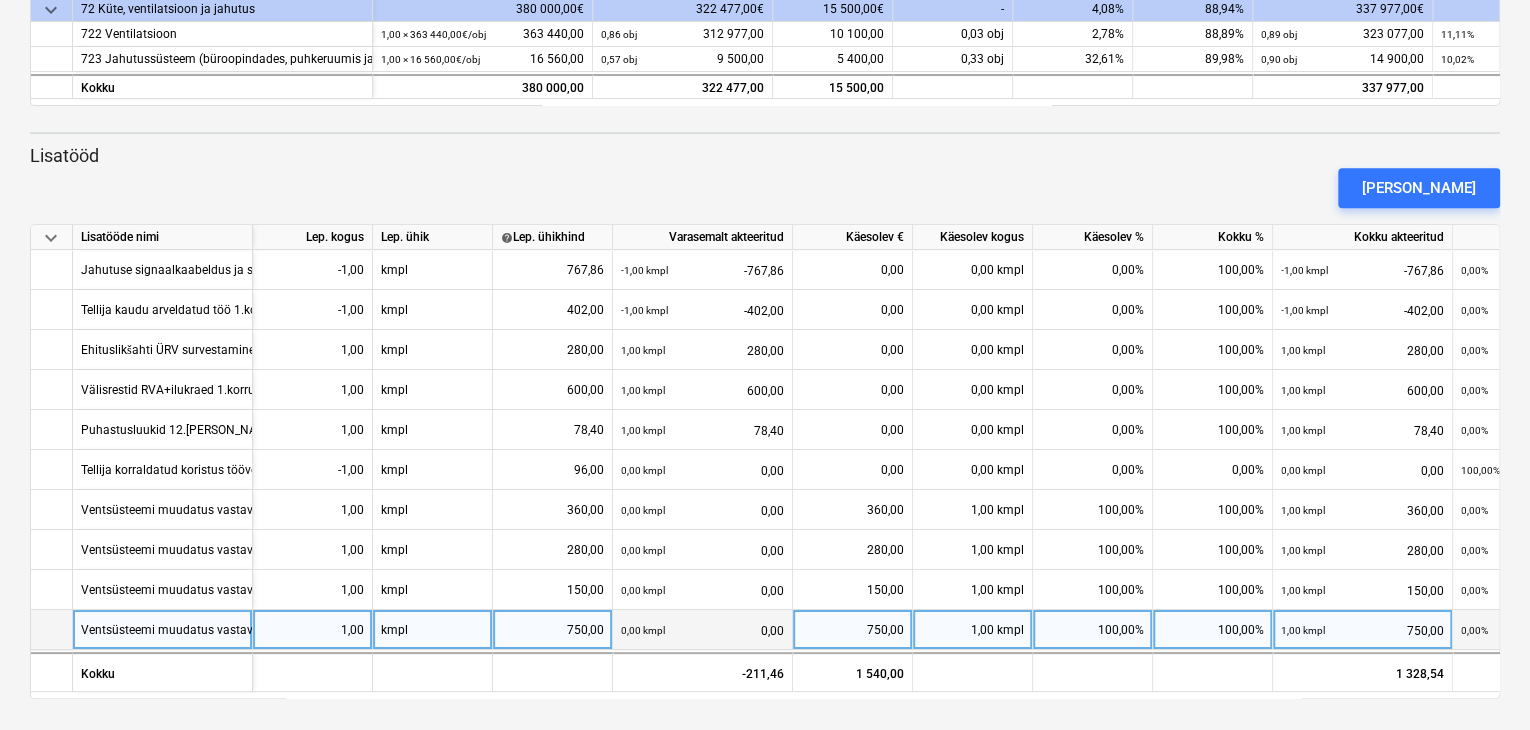 click at bounding box center [52, 630] 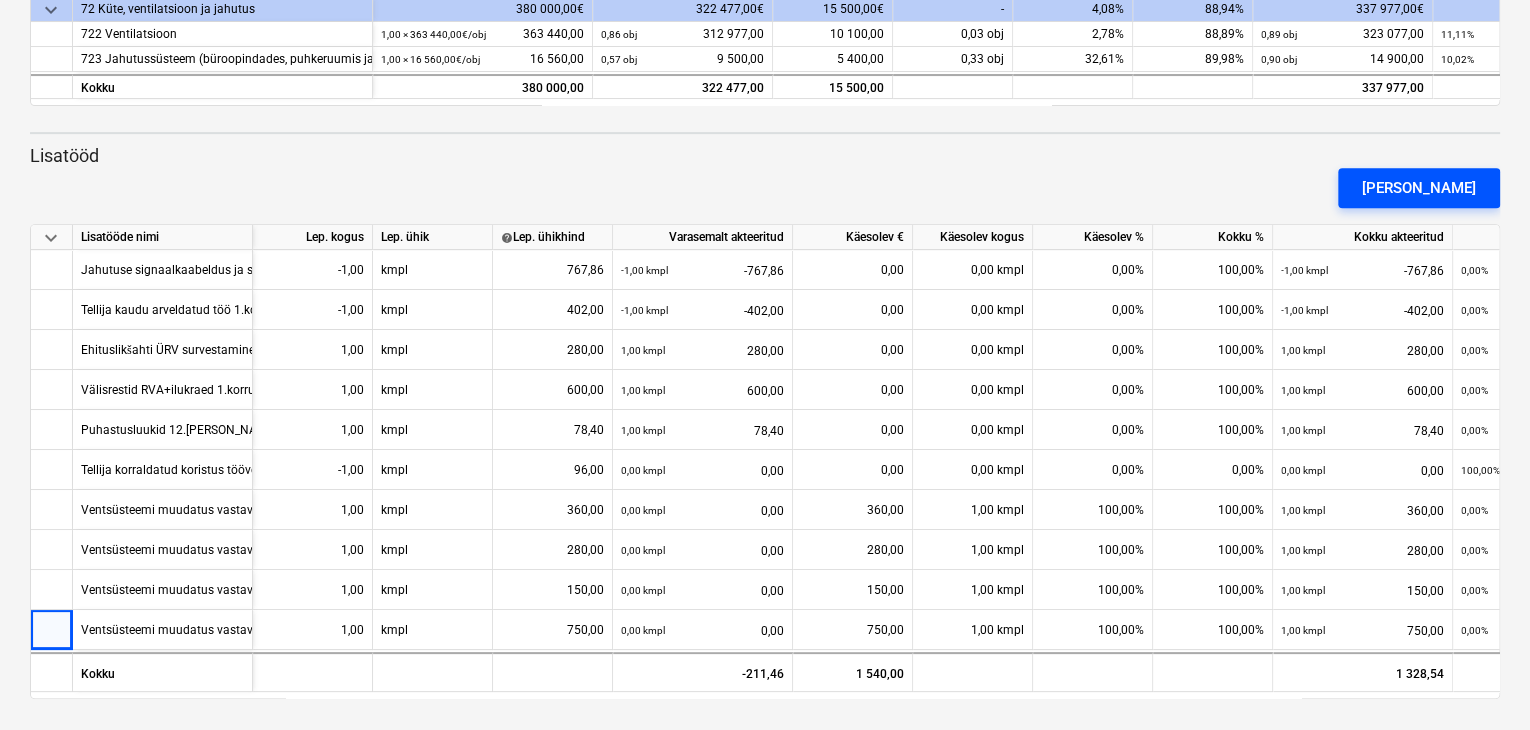 click on "[PERSON_NAME]" at bounding box center [1419, 188] 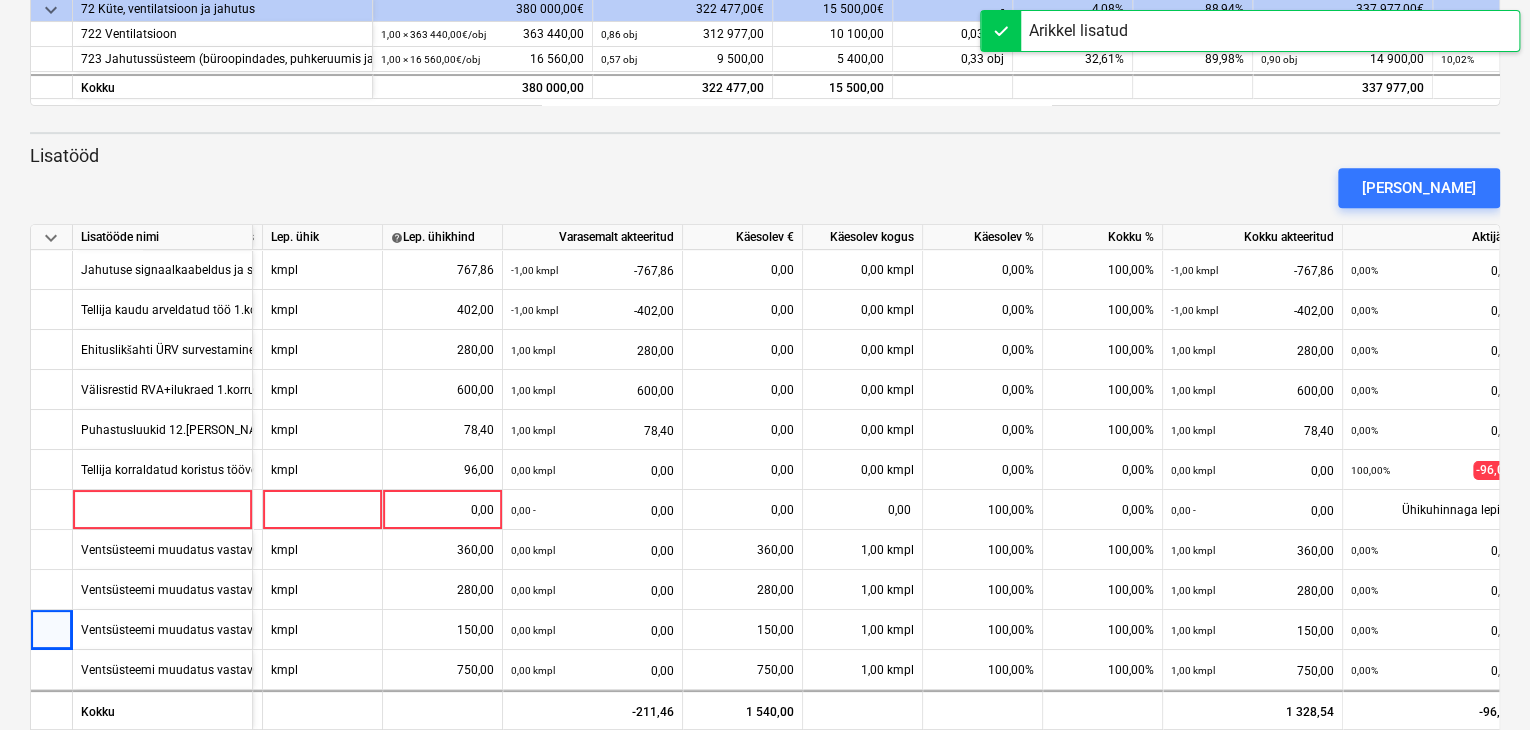scroll, scrollTop: 0, scrollLeft: 182, axis: horizontal 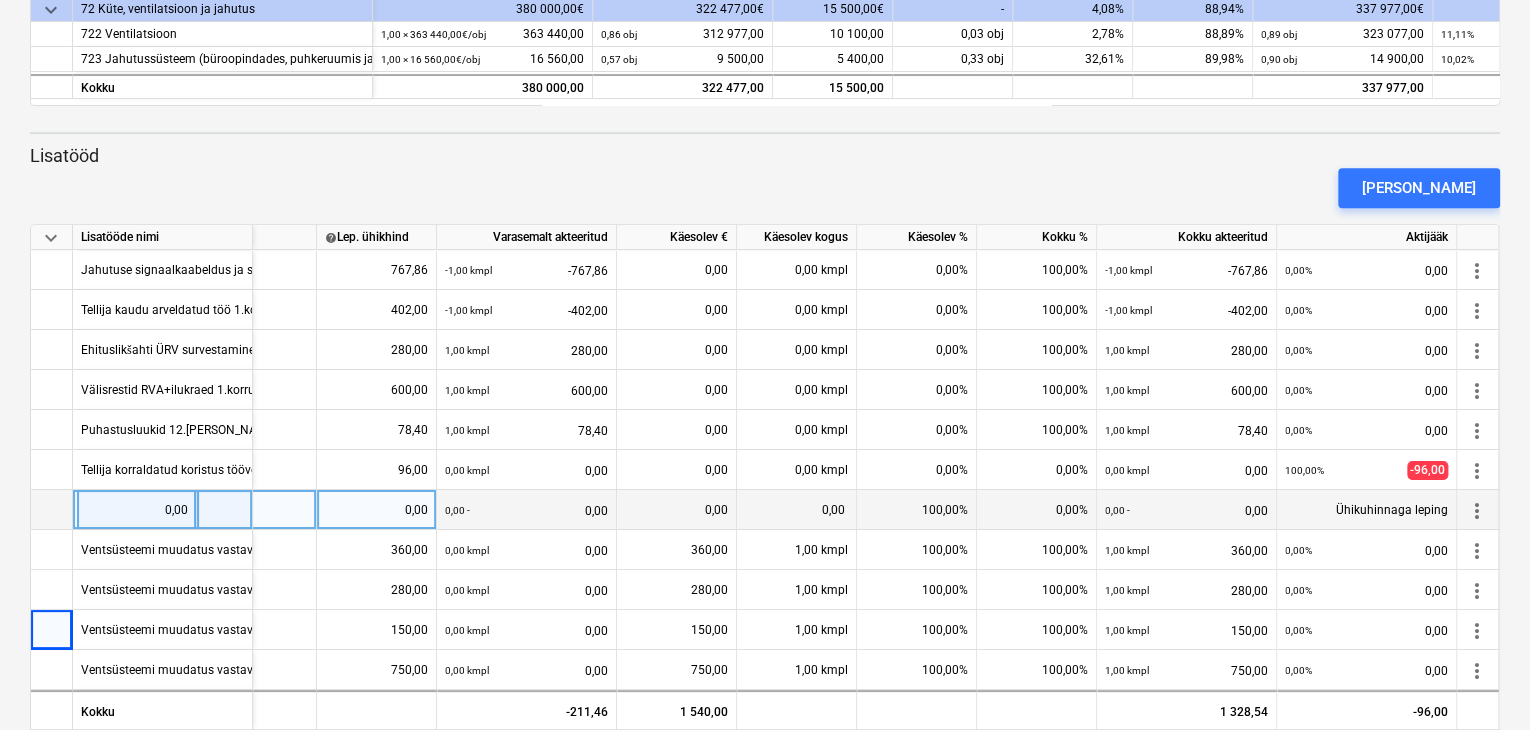 click on "Ühikuhinnaga leping" at bounding box center [1367, 510] 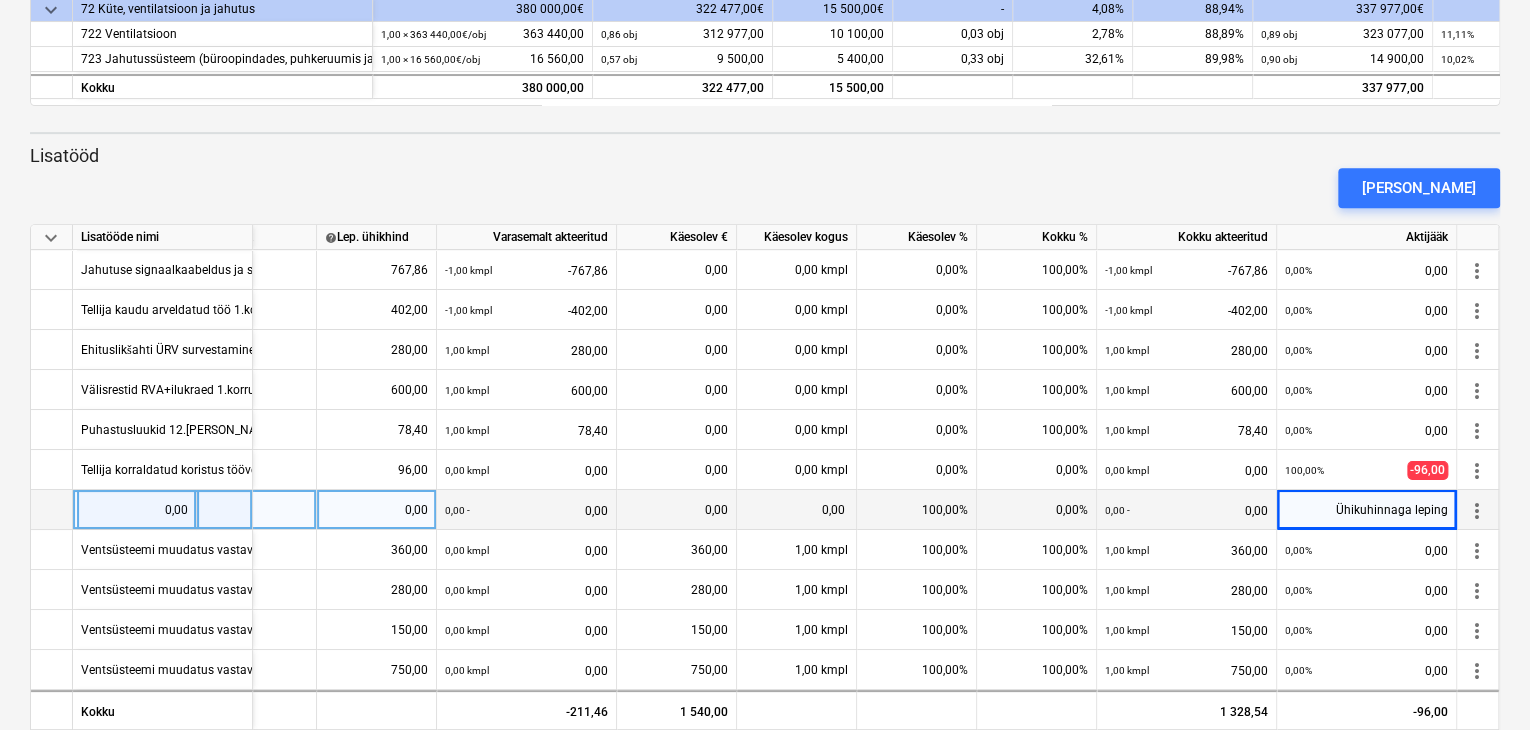 click on "Ühikuhinnaga leping" at bounding box center (1367, 510) 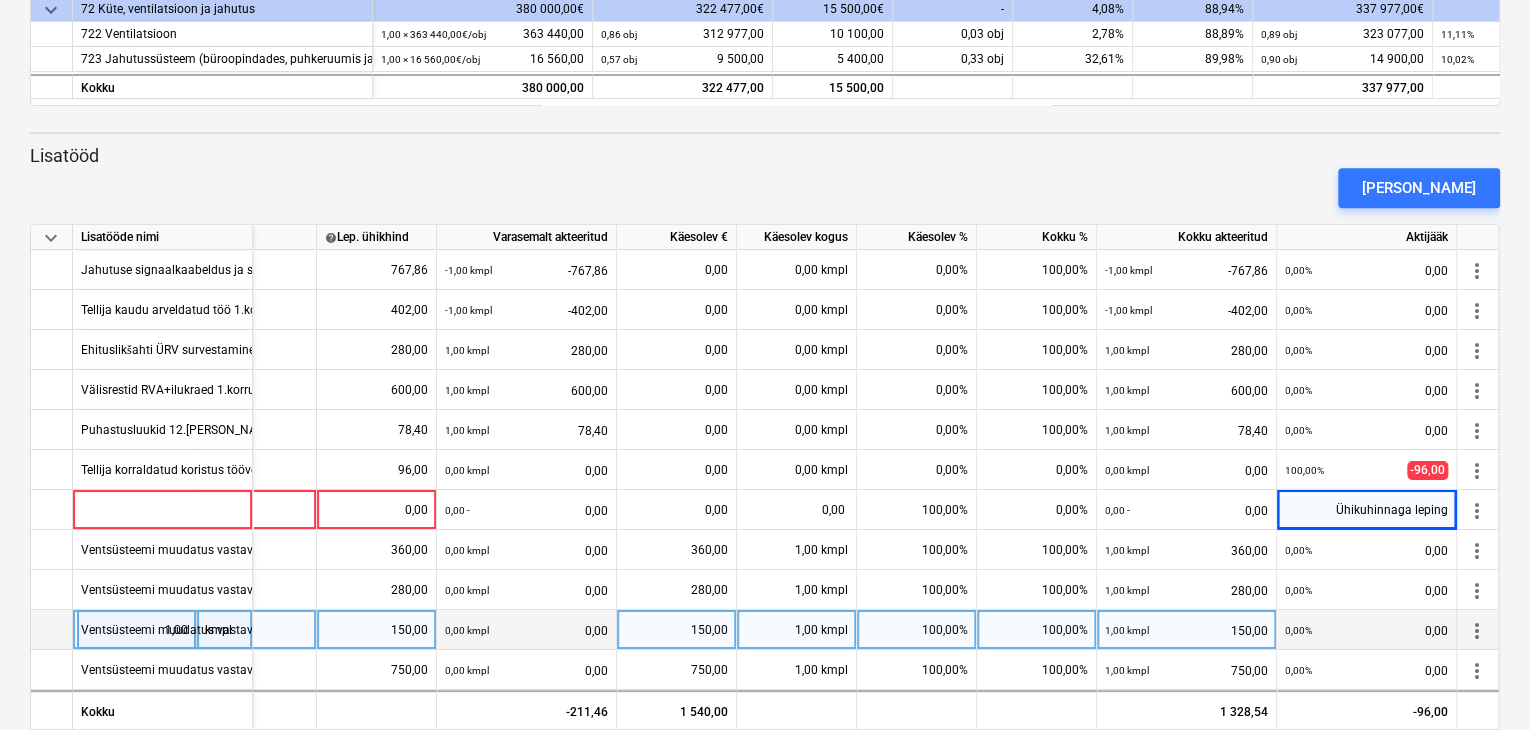 scroll, scrollTop: 2, scrollLeft: 182, axis: both 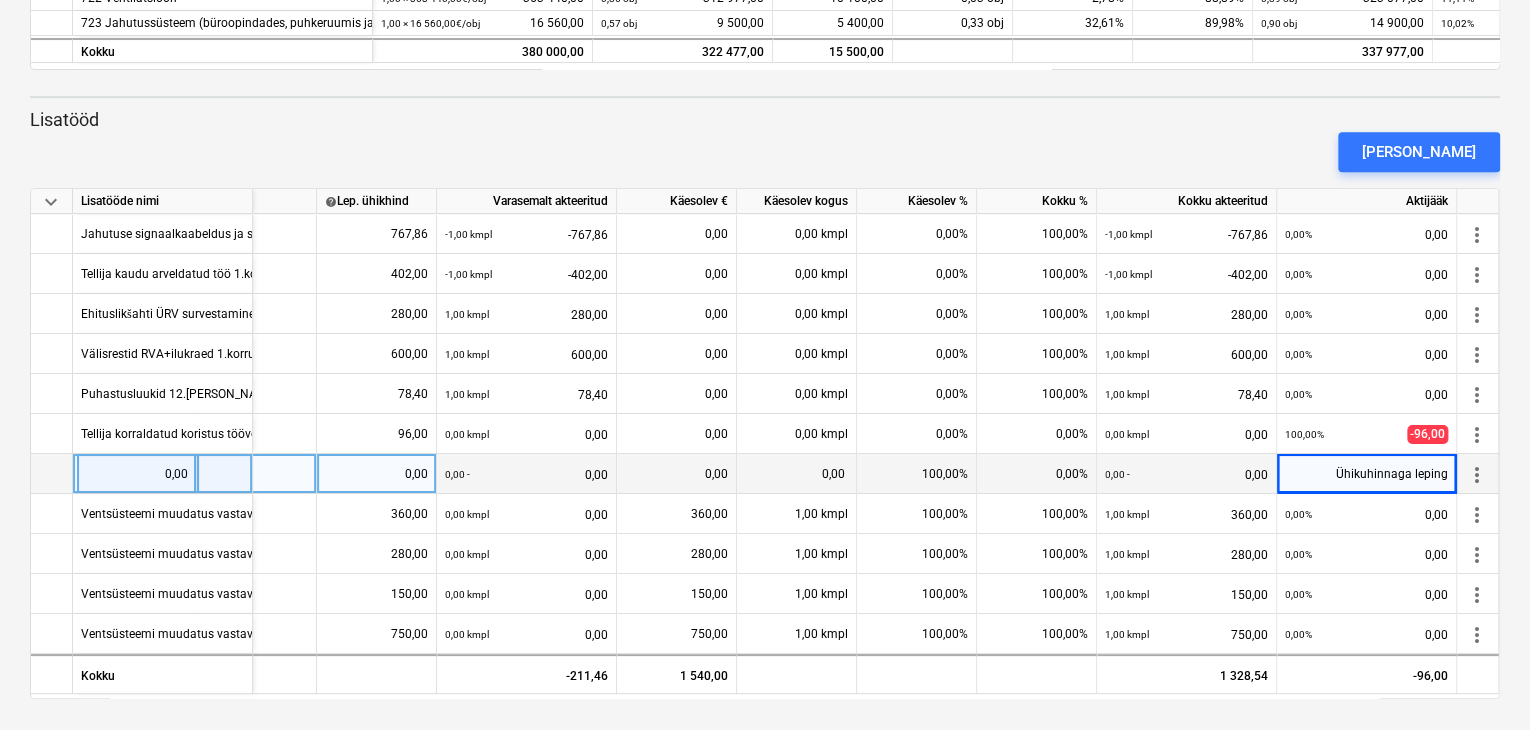 click at bounding box center [163, 474] 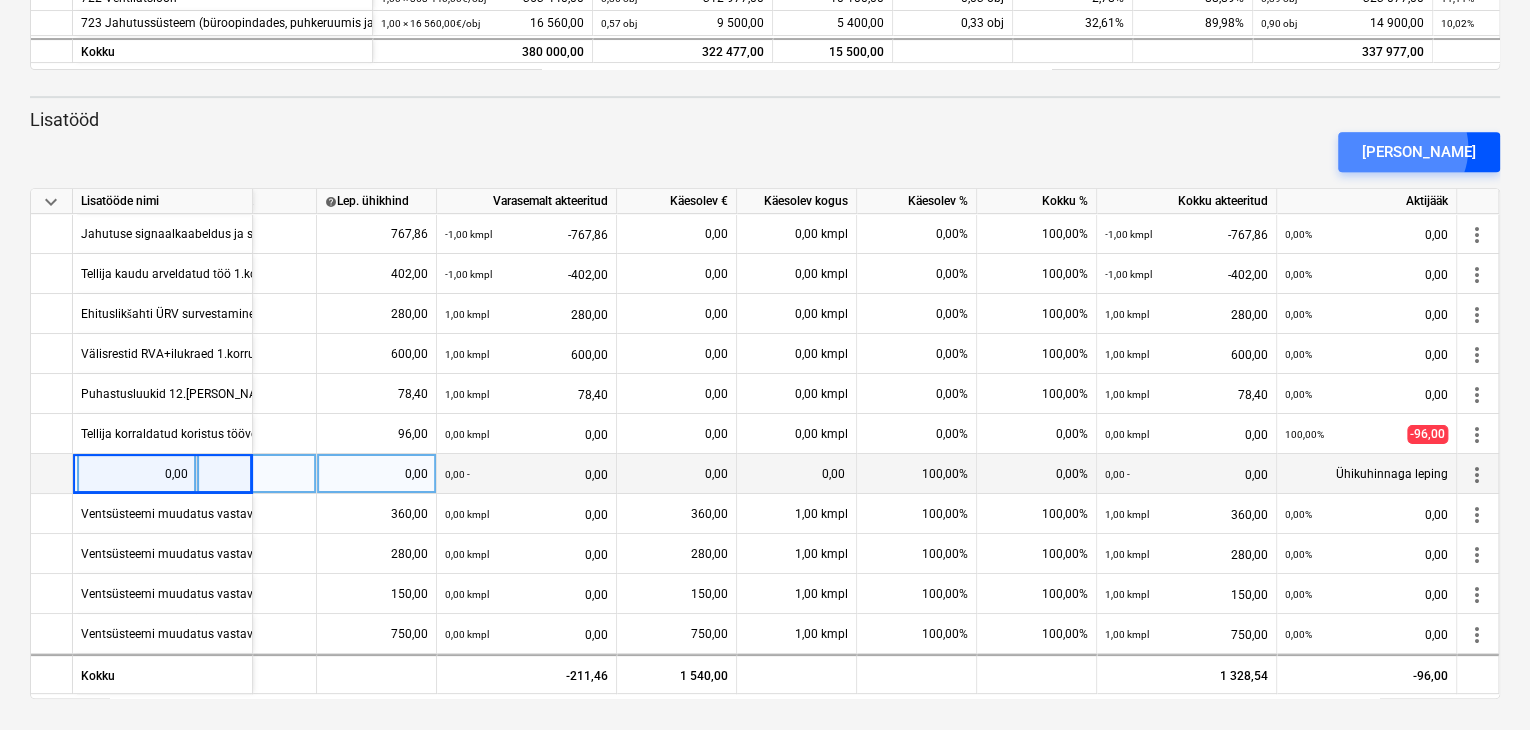click on "[PERSON_NAME]" at bounding box center (1419, 152) 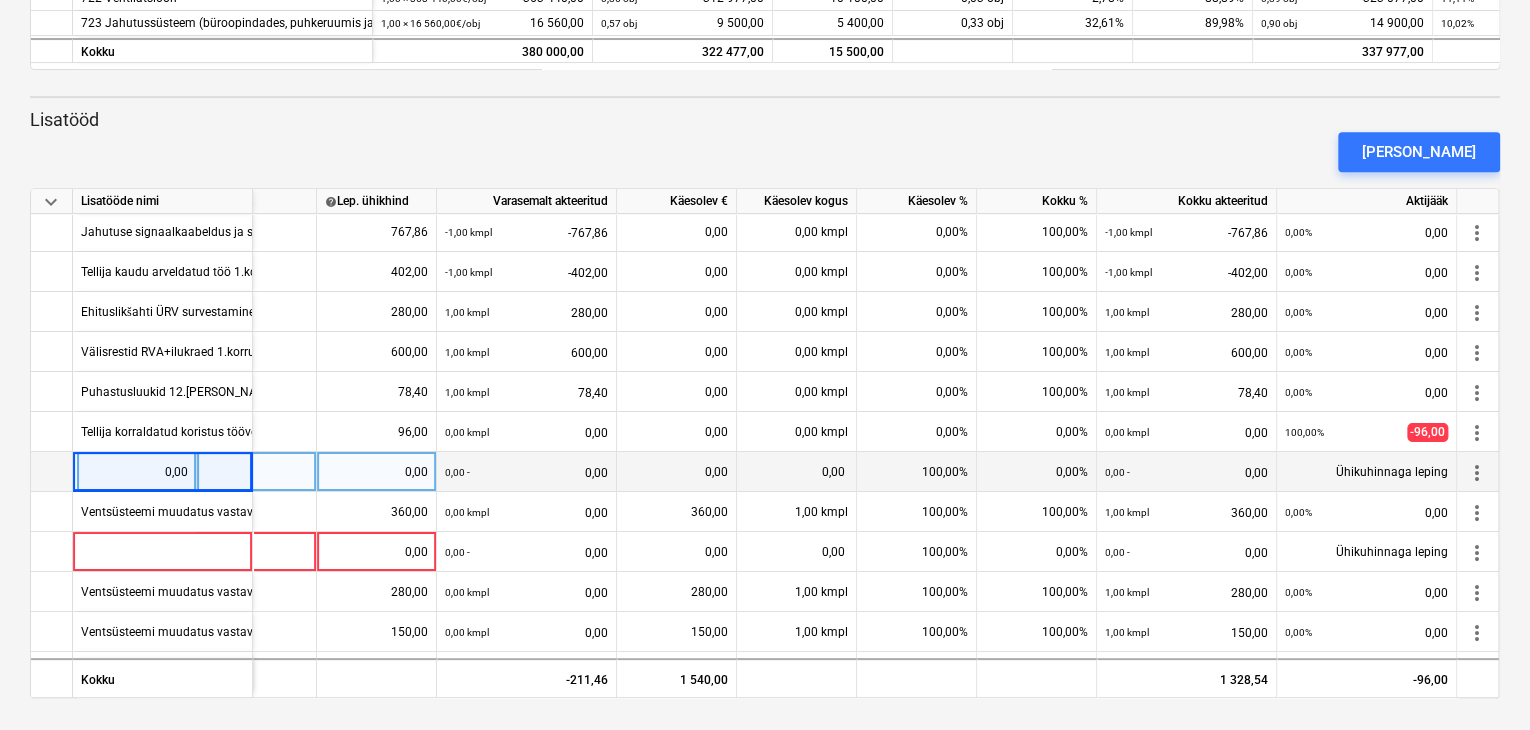 click at bounding box center (163, 472) 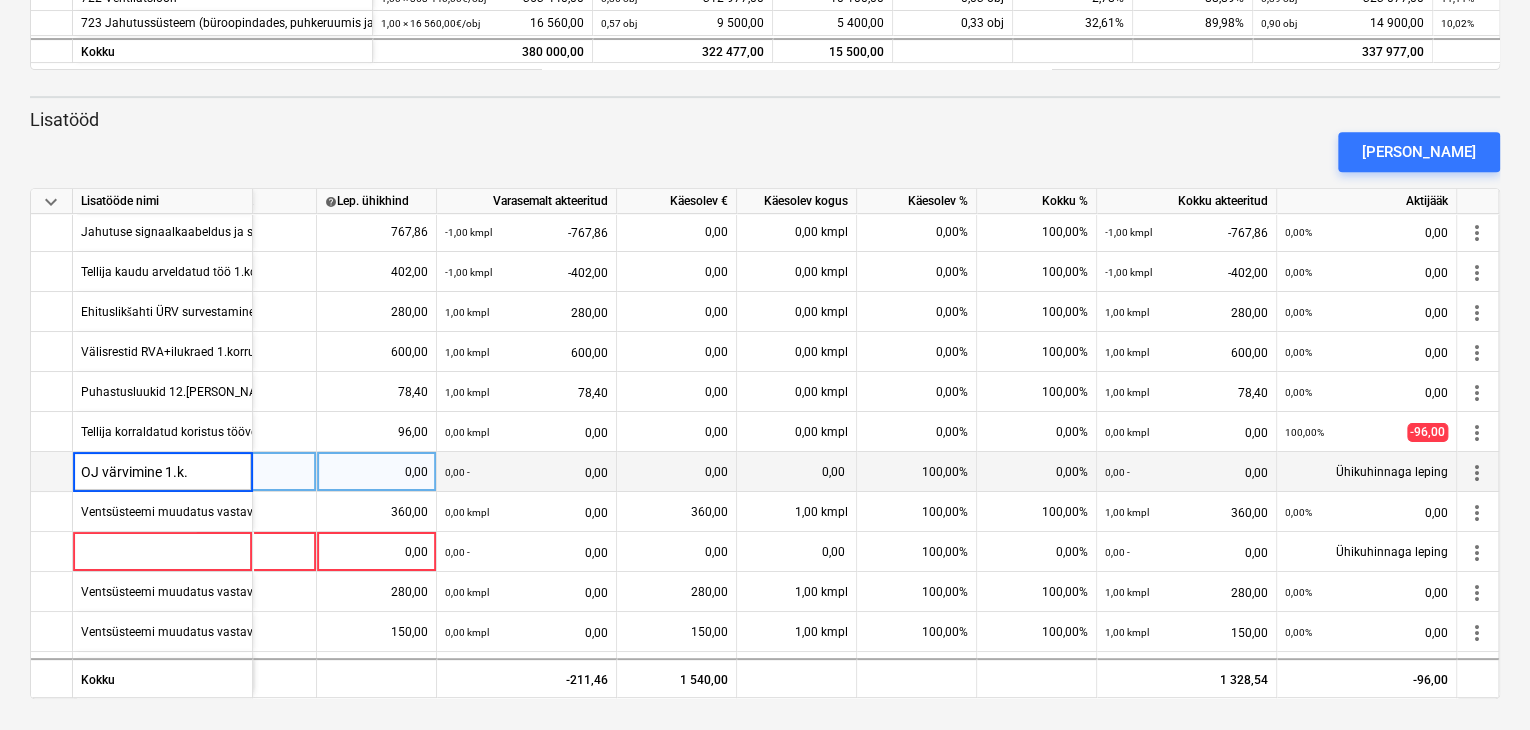 drag, startPoint x: 92, startPoint y: 472, endPoint x: 91, endPoint y: 485, distance: 13.038404 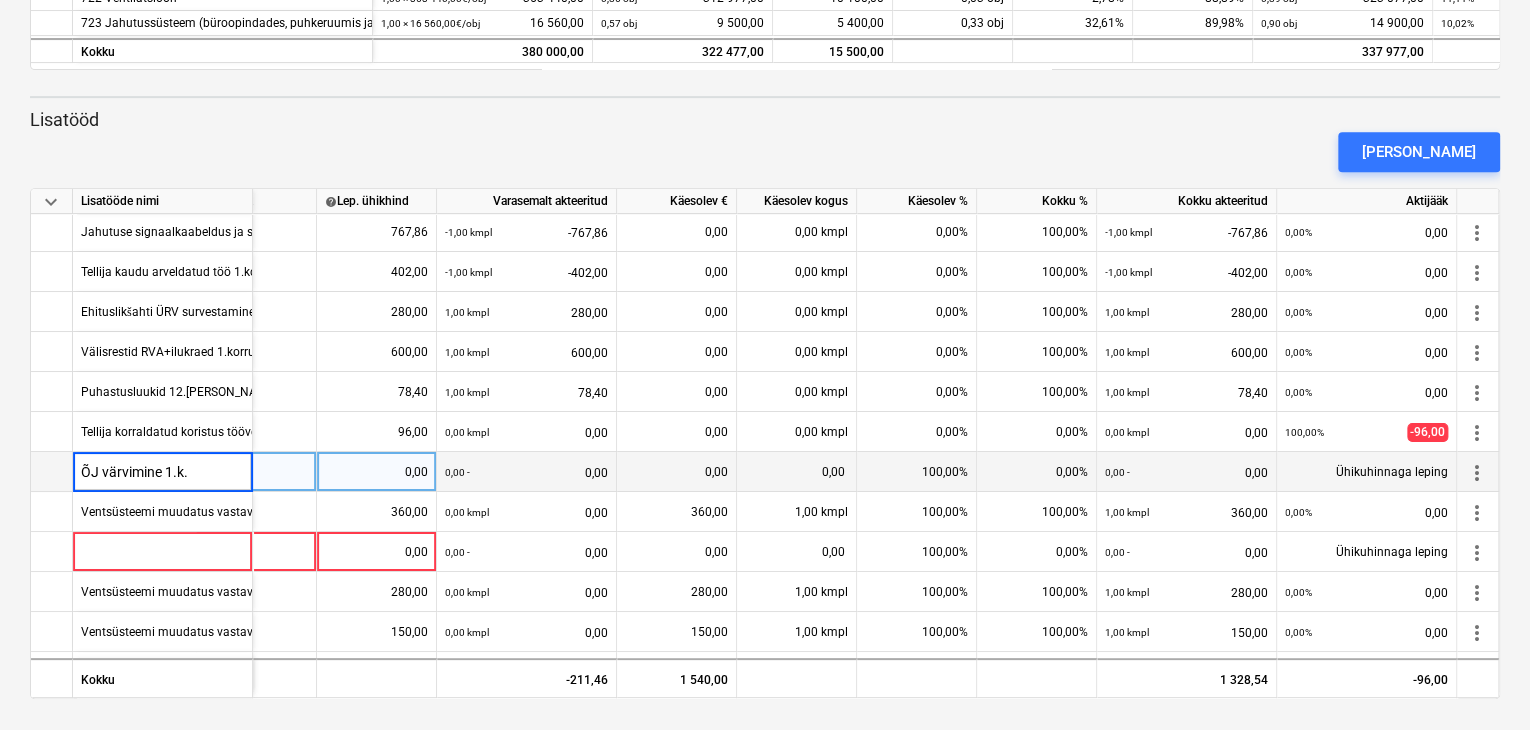 click on "ÕJ värvimine 1.k." at bounding box center [162, 471] 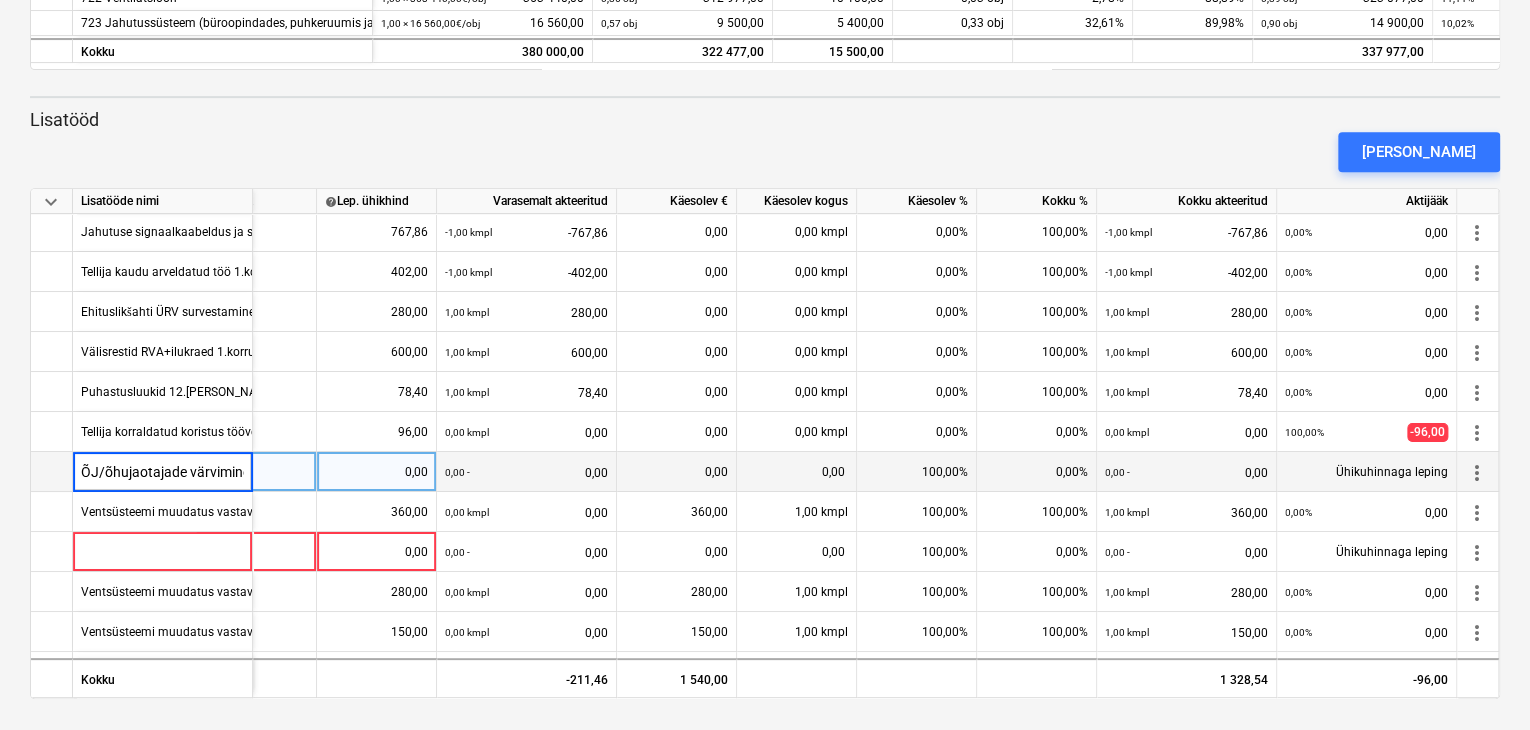 type on "ÕJ/õhujaotajade/ värvimine 1.k." 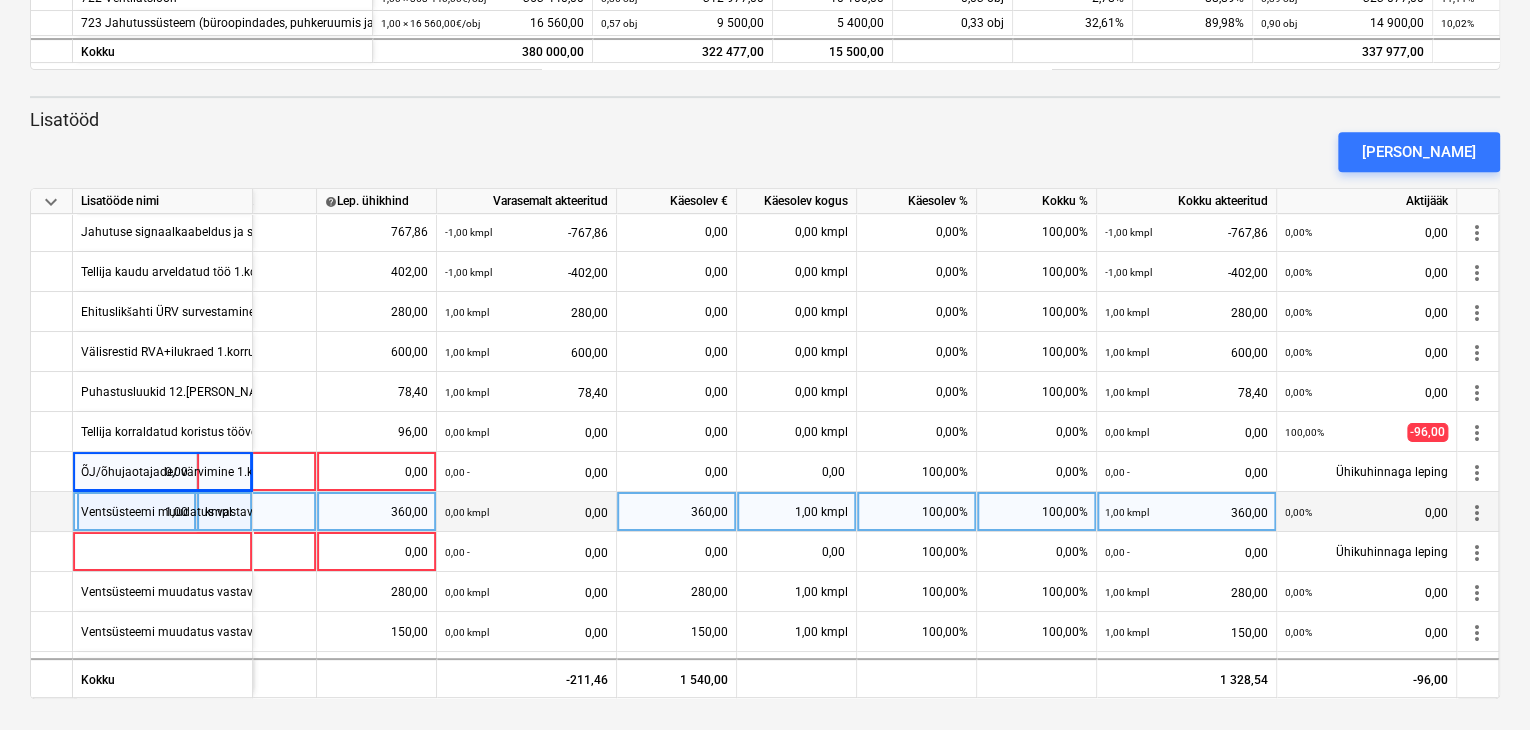 click on "360,00" at bounding box center (376, 512) 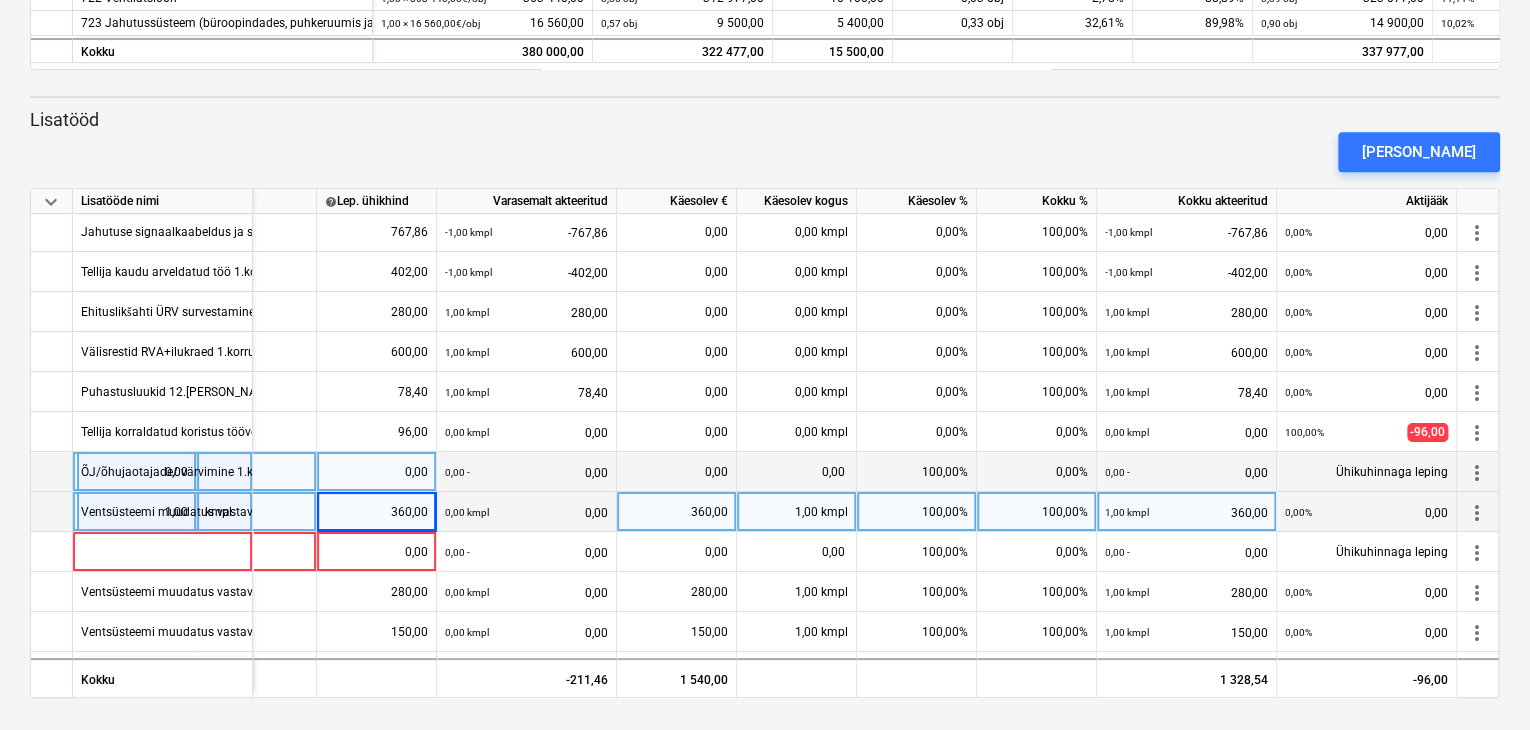 click on "0,00" at bounding box center (376, 472) 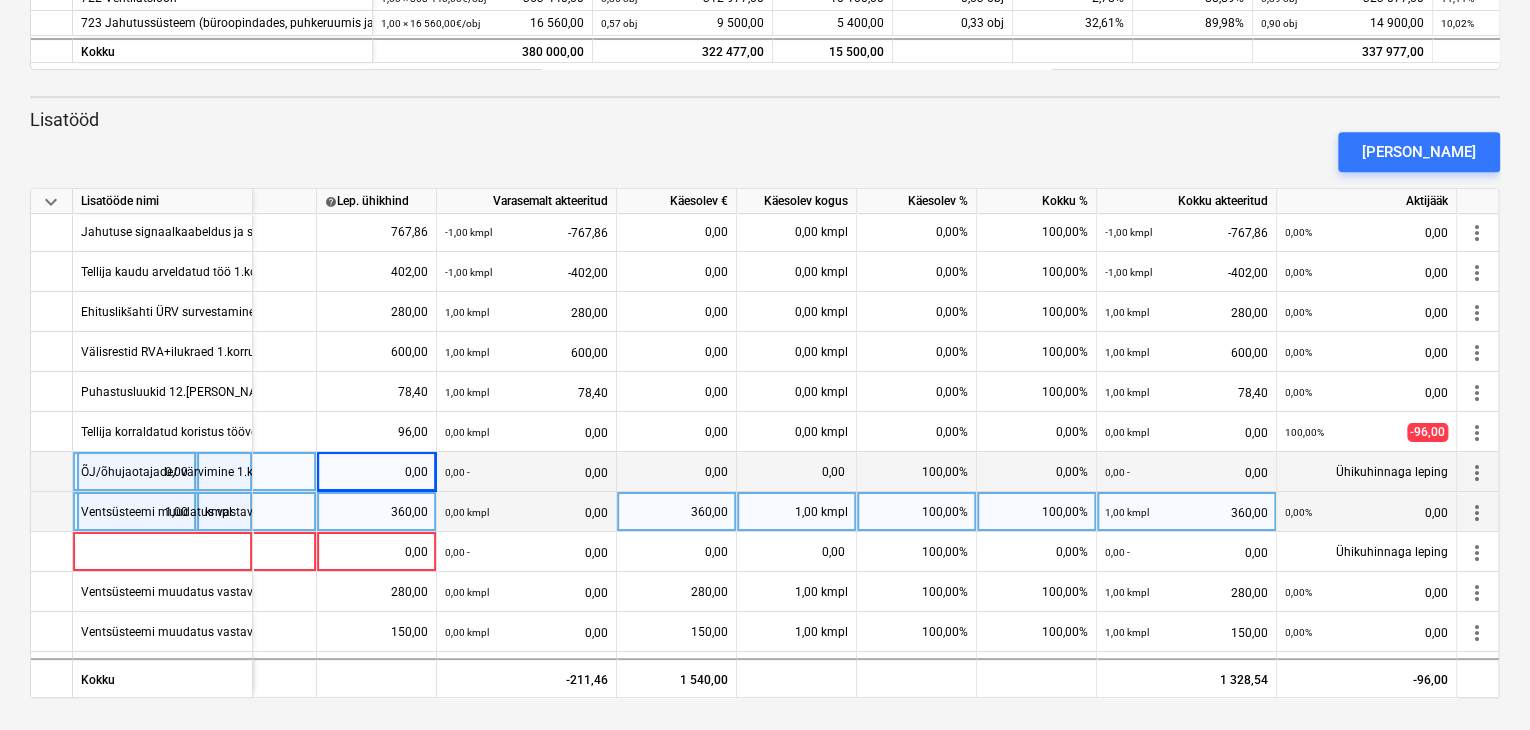 click on "0,00" at bounding box center (376, 472) 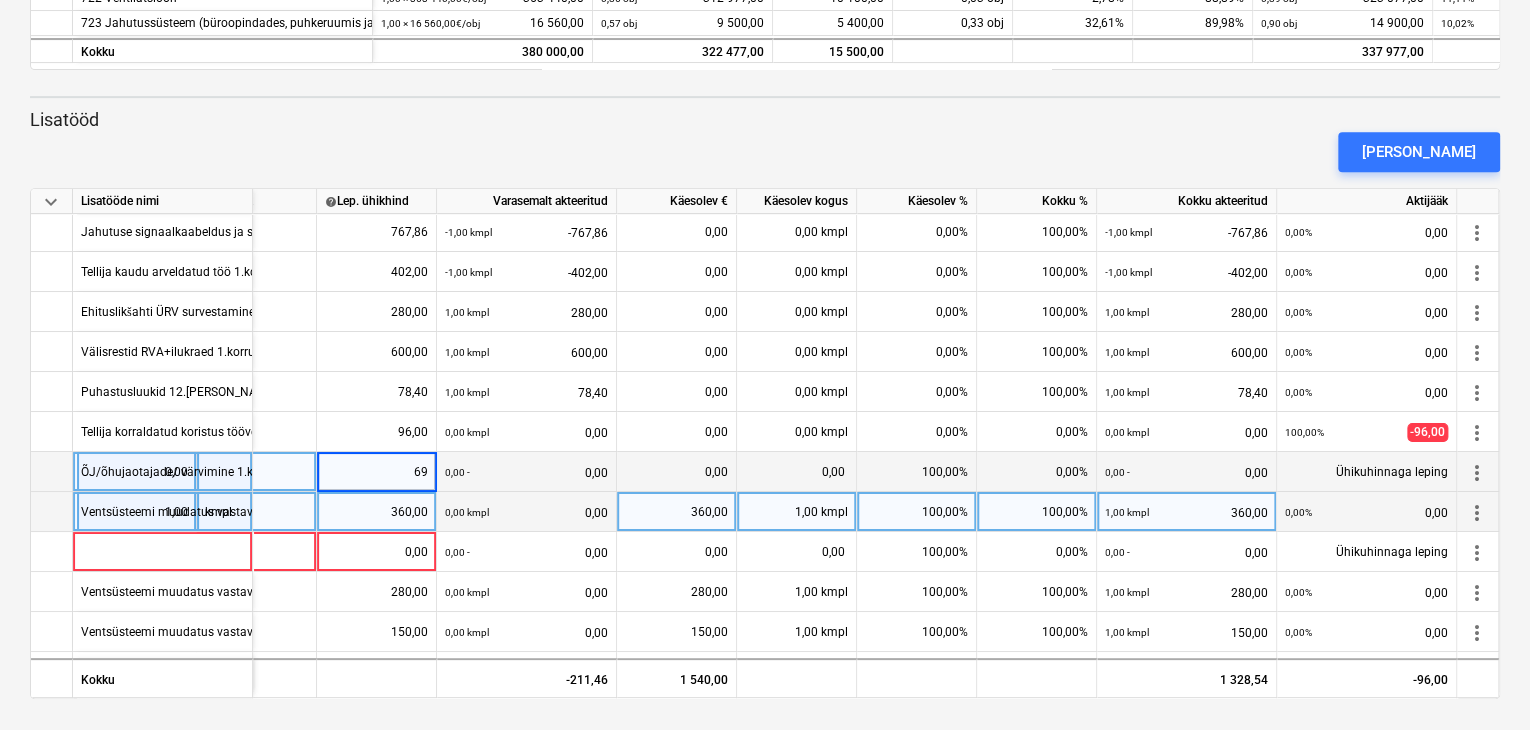 type on "695" 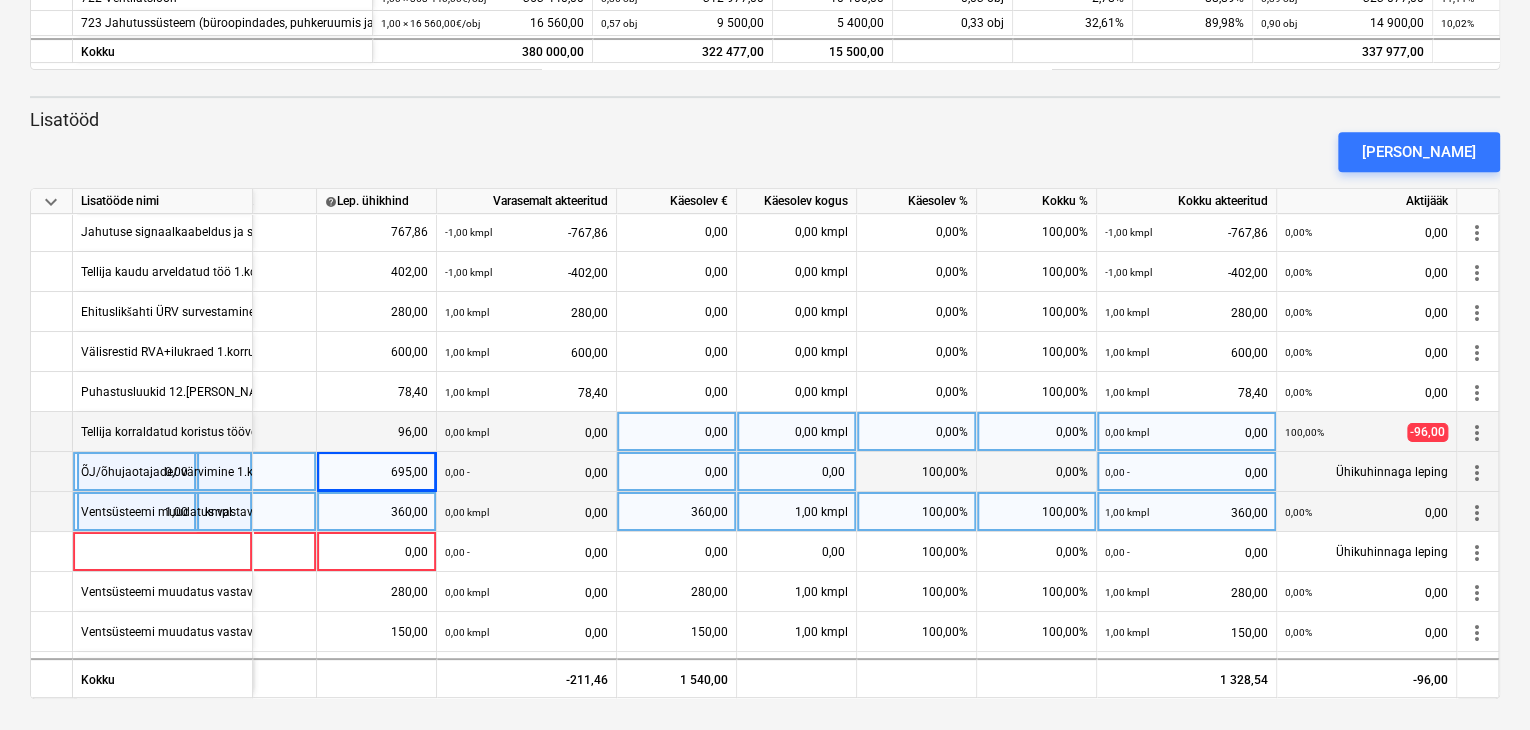 click on "0,00   kmpl 0,00" at bounding box center [526, 432] 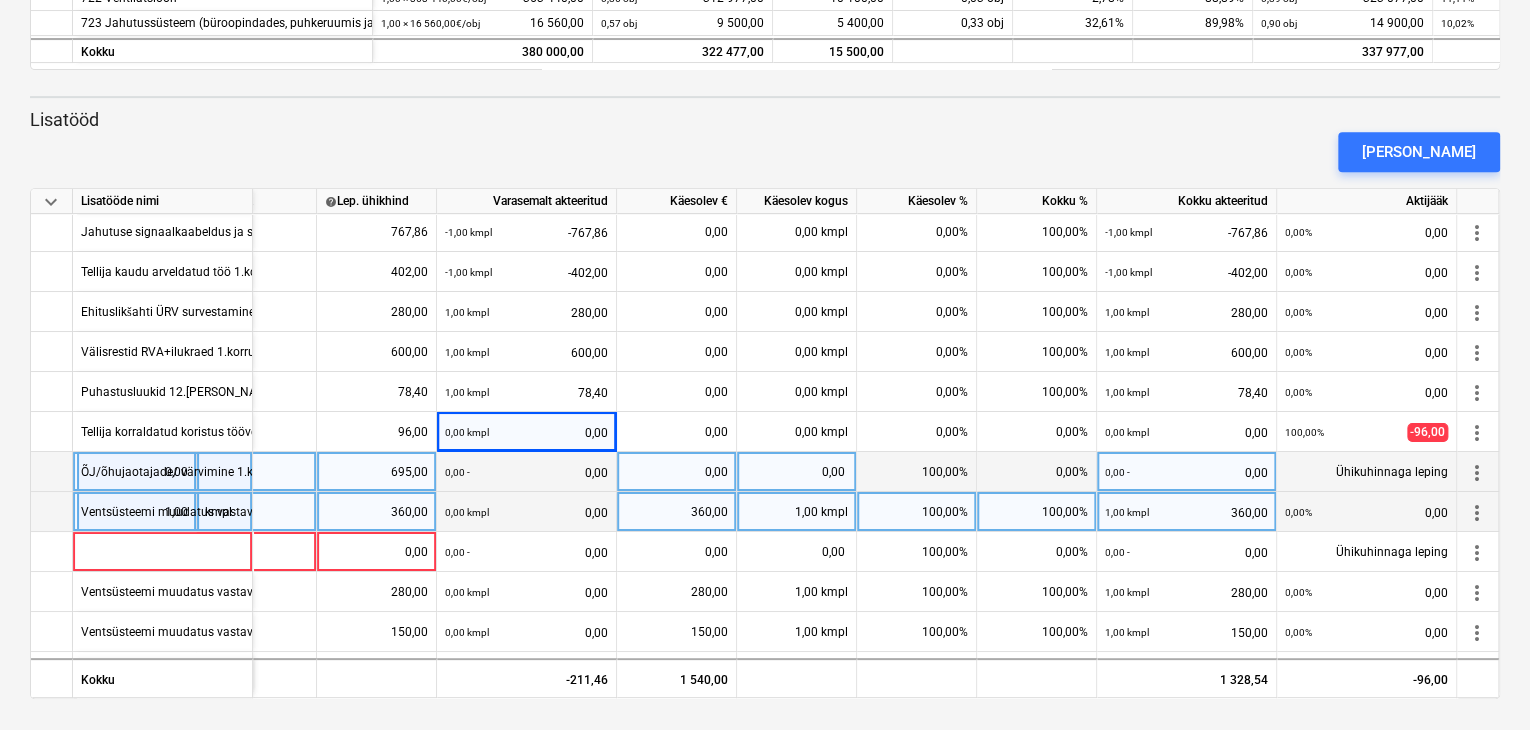 click on "0,00" at bounding box center (676, 472) 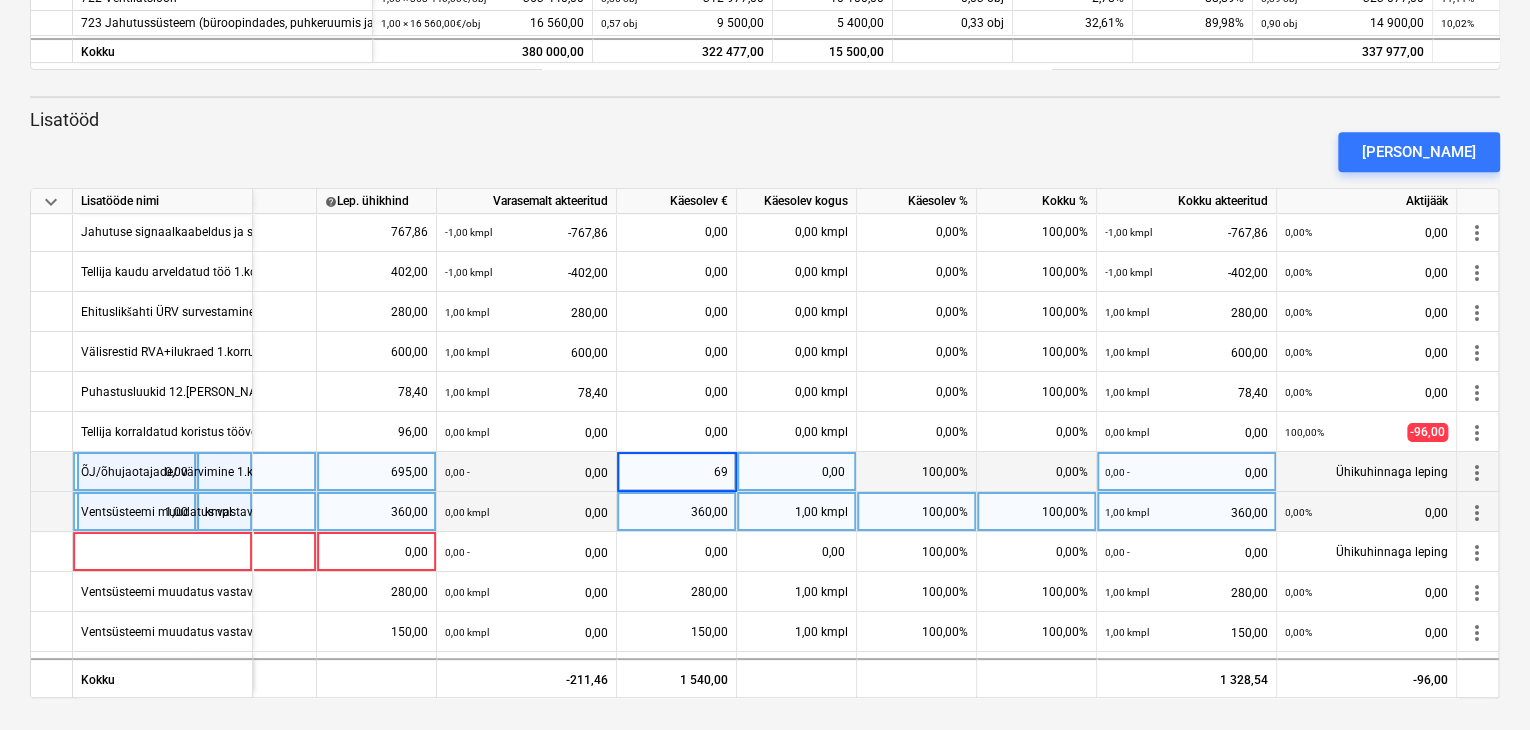 type on "695" 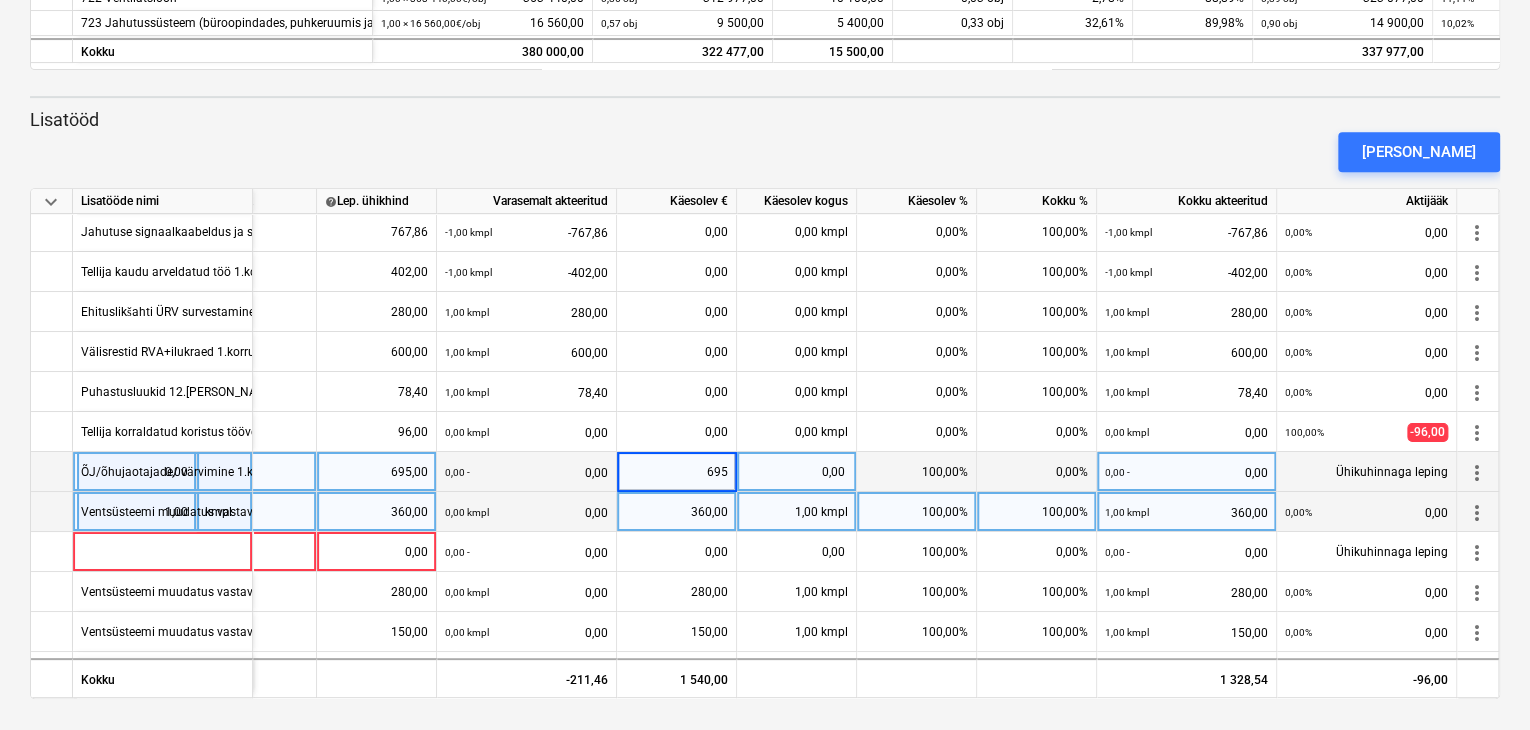 click on "360,00" at bounding box center [676, 512] 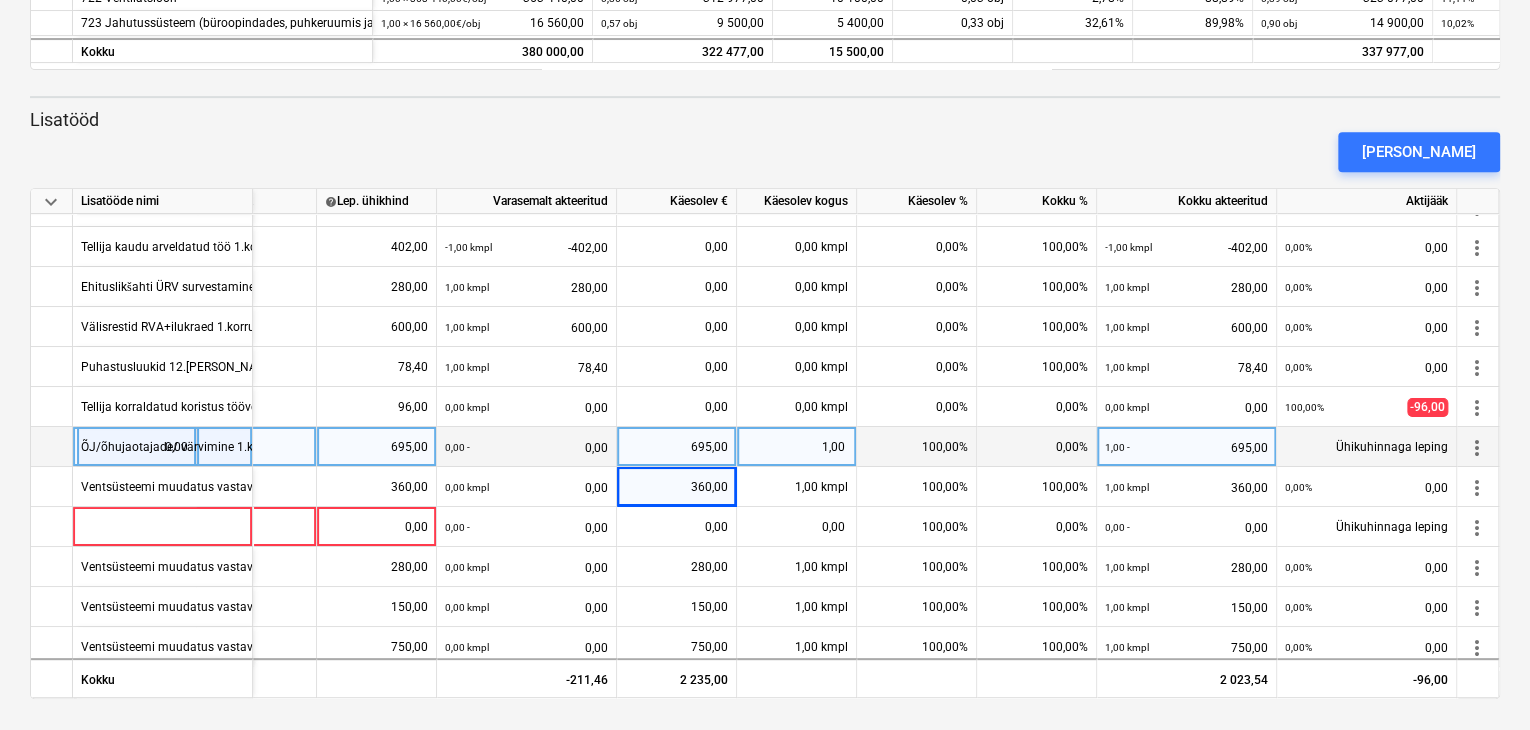 scroll, scrollTop: 42, scrollLeft: 182, axis: both 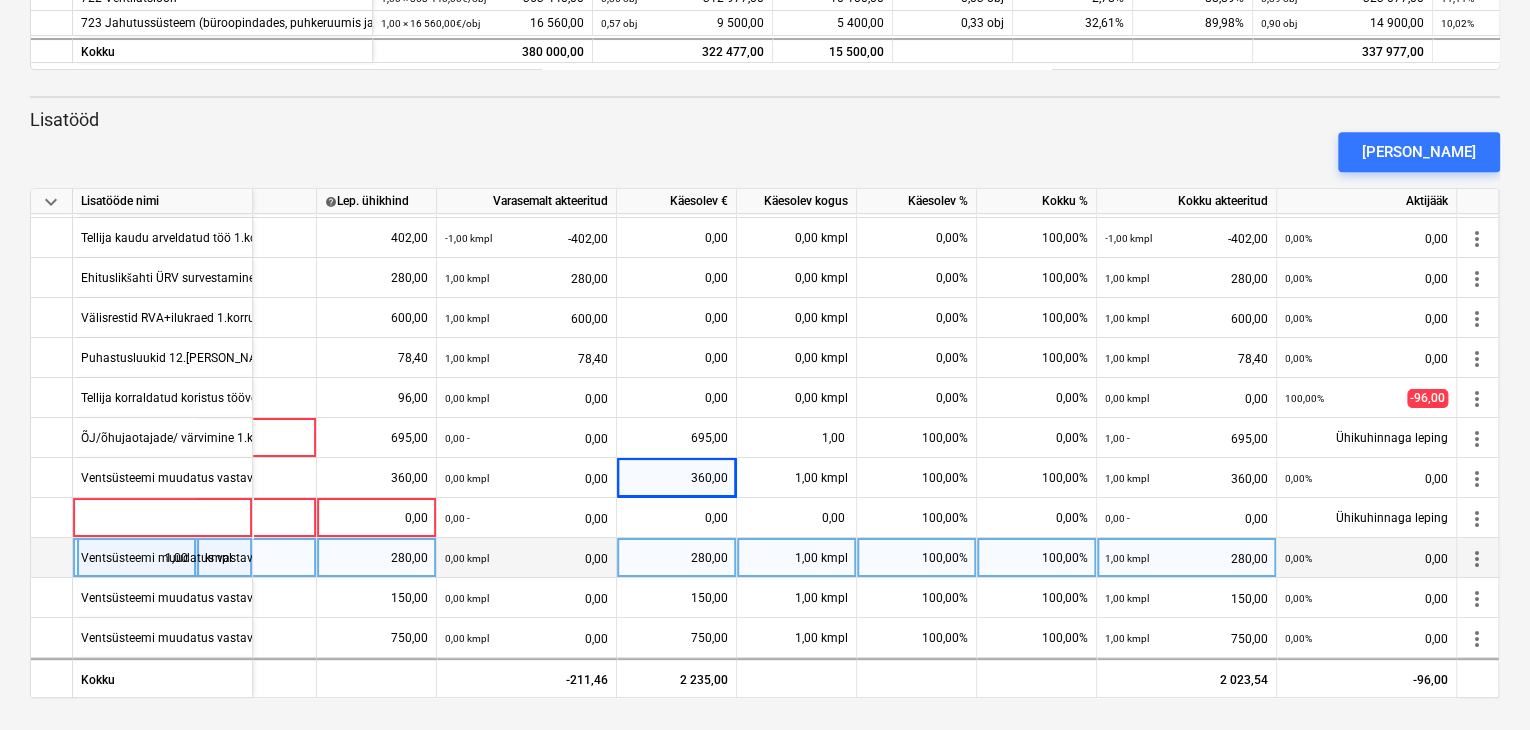 click on "kmpl" at bounding box center (257, 558) 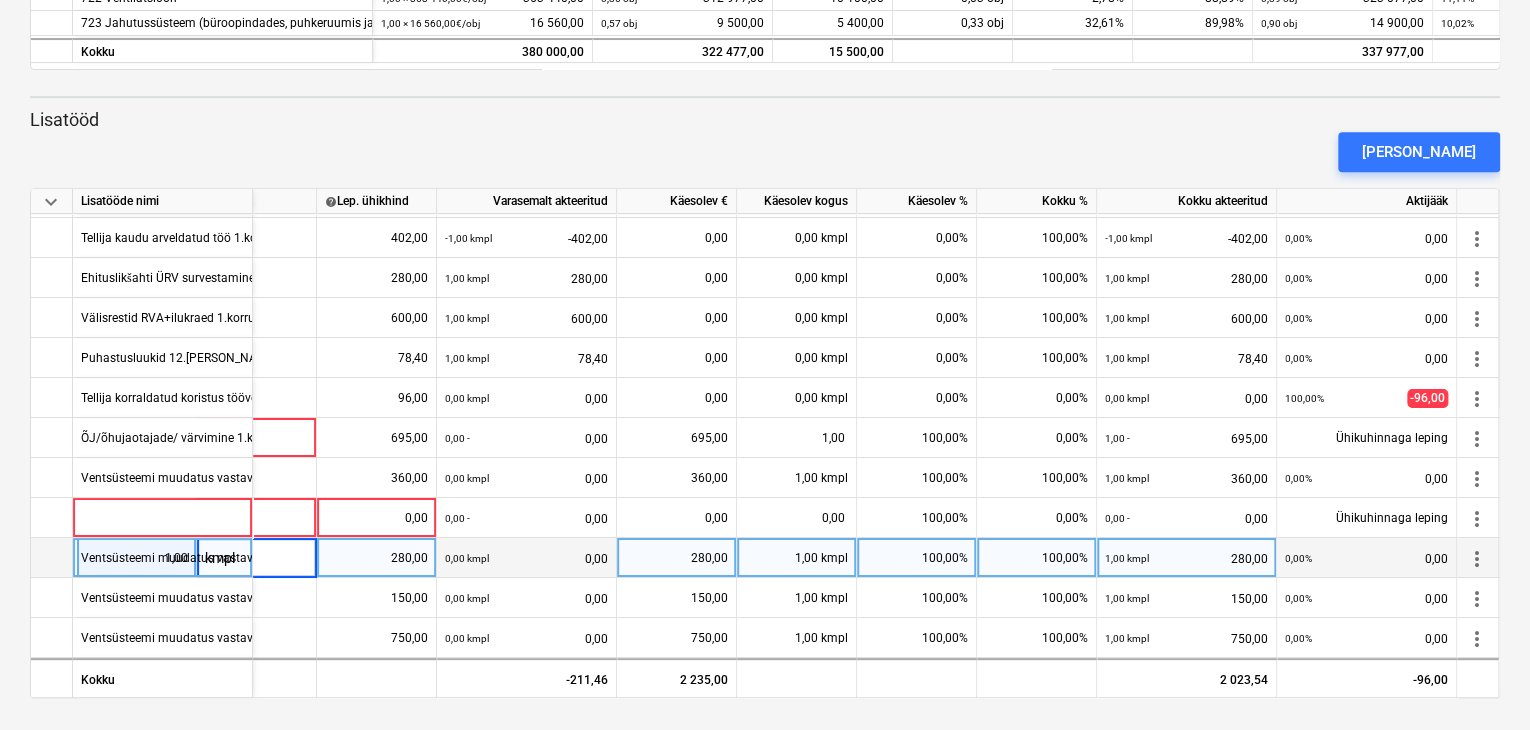 scroll, scrollTop: 42, scrollLeft: 120, axis: both 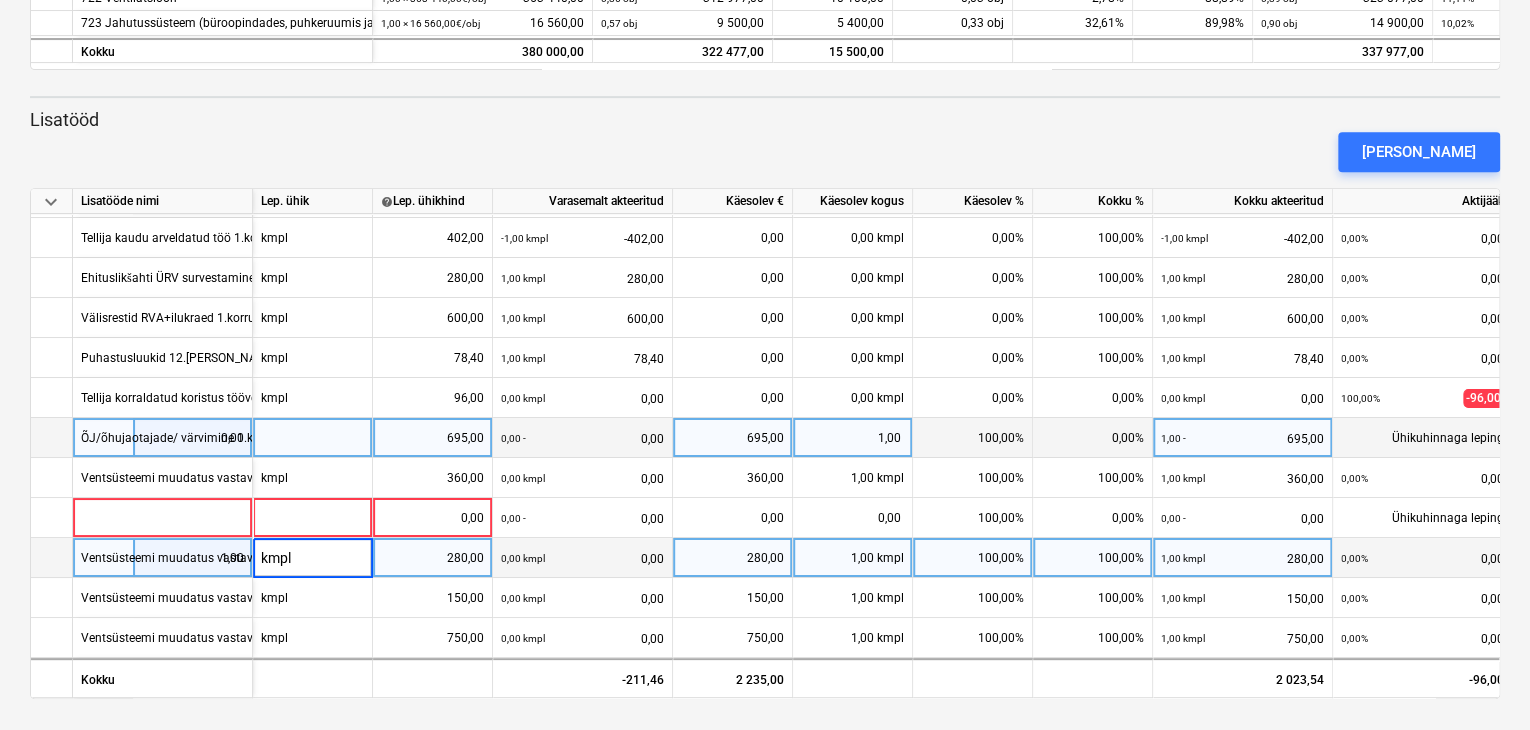click at bounding box center (313, 438) 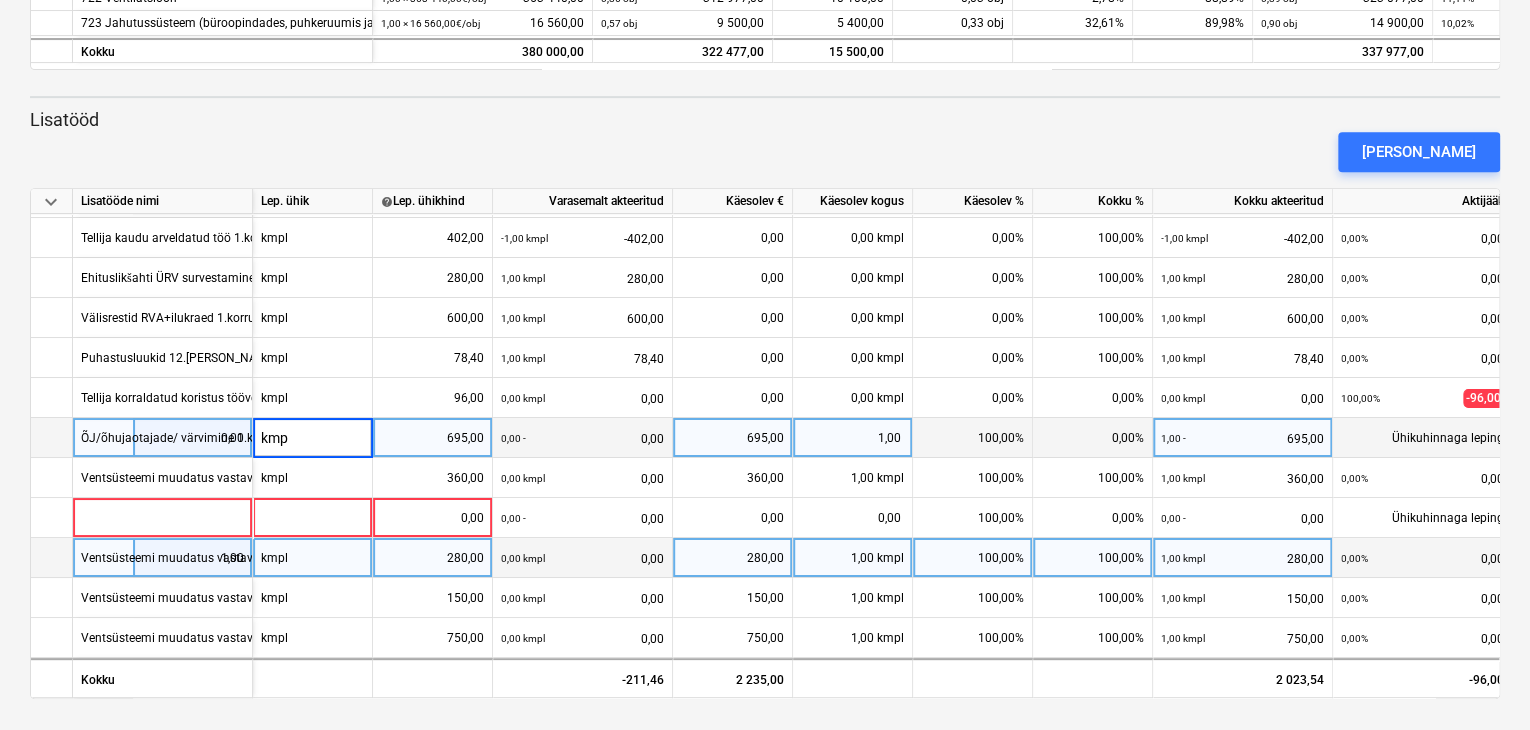 type on "kmpl" 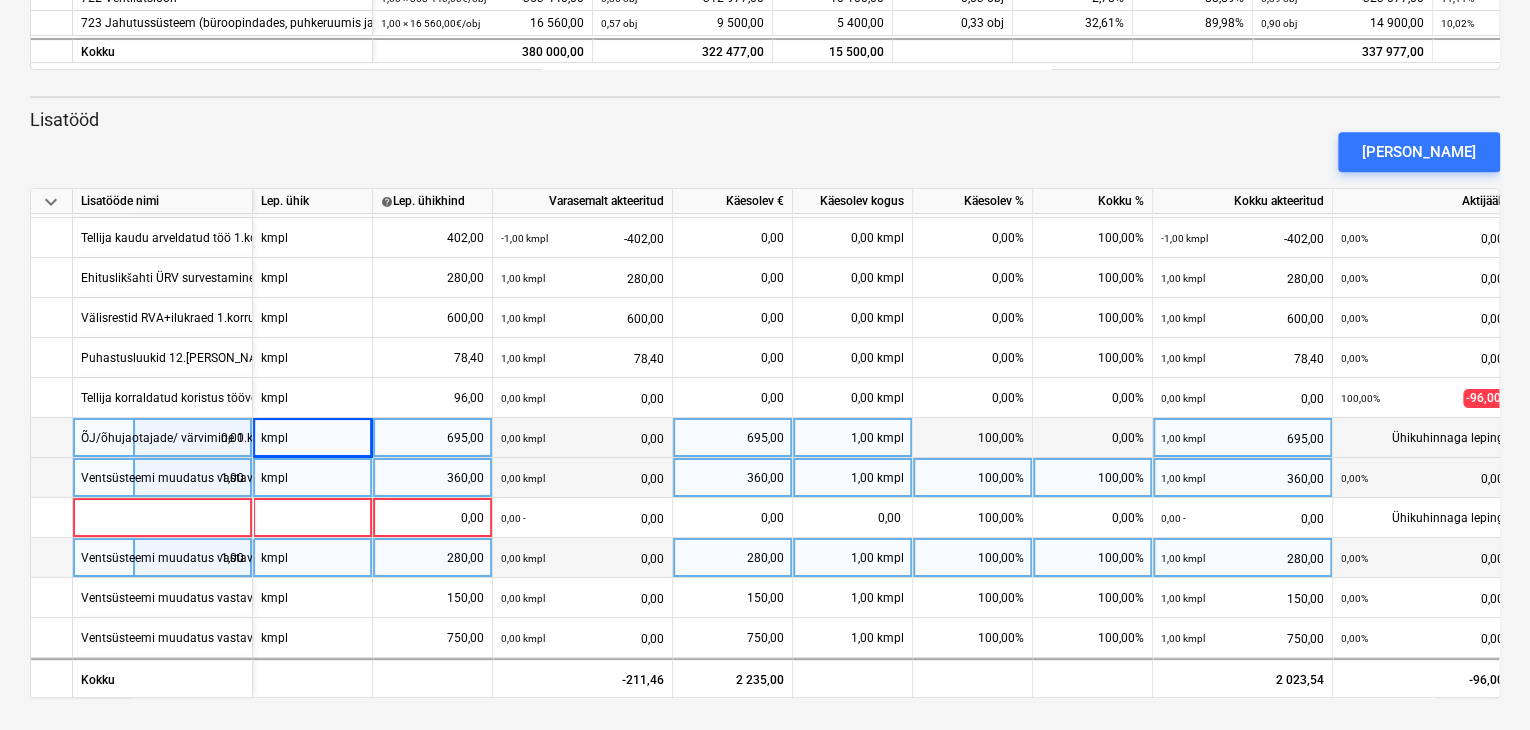 click on "kmpl" at bounding box center [313, 478] 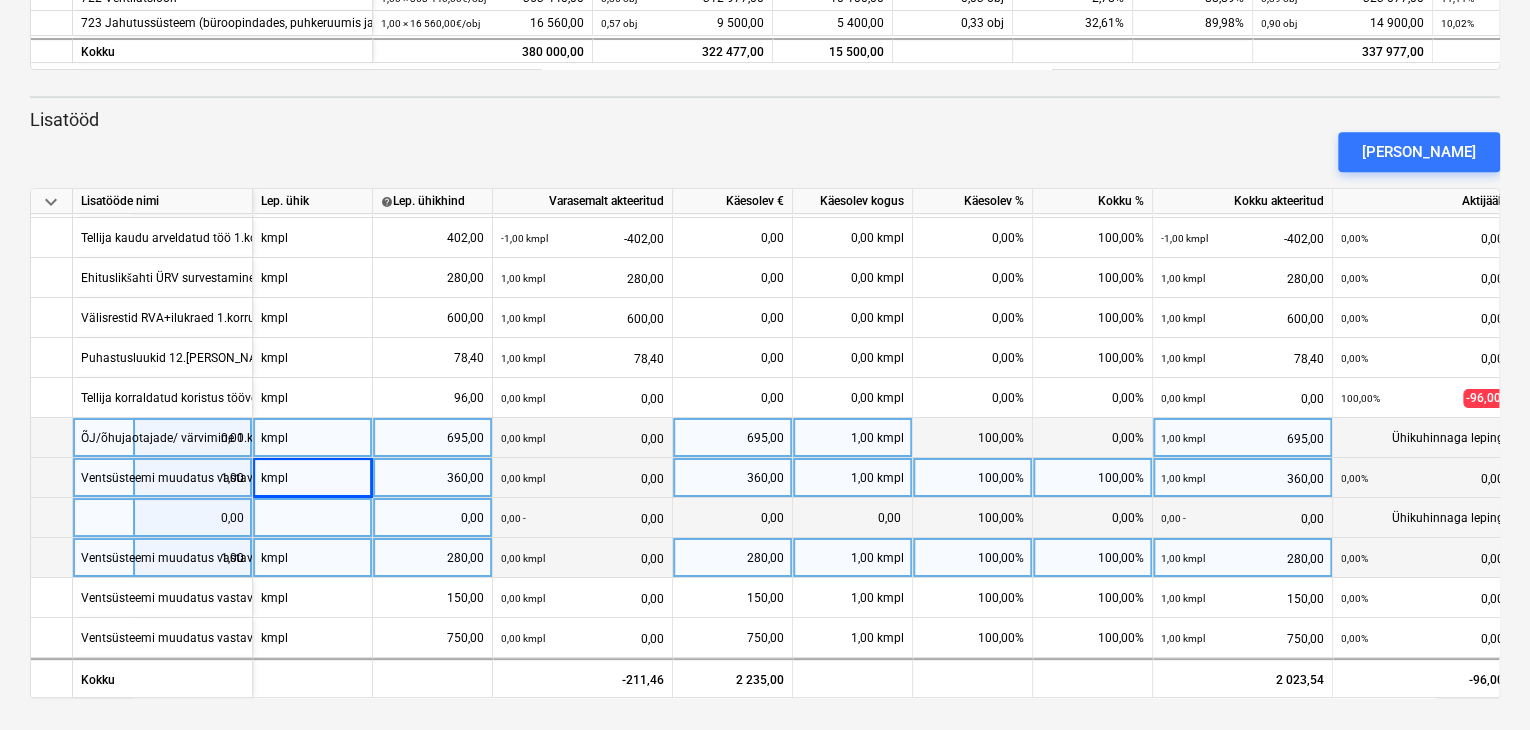 click at bounding box center [163, 518] 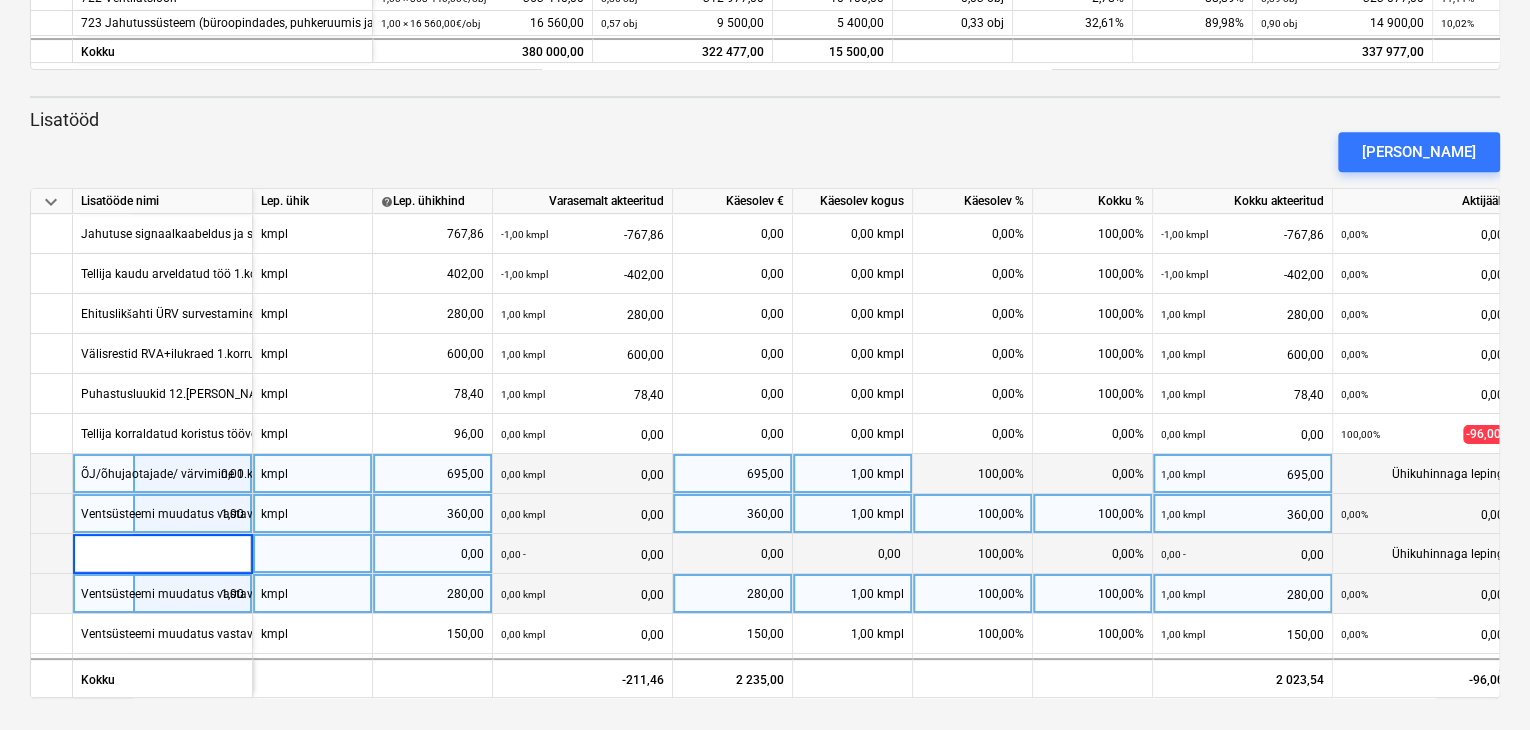 scroll, scrollTop: 42, scrollLeft: 120, axis: both 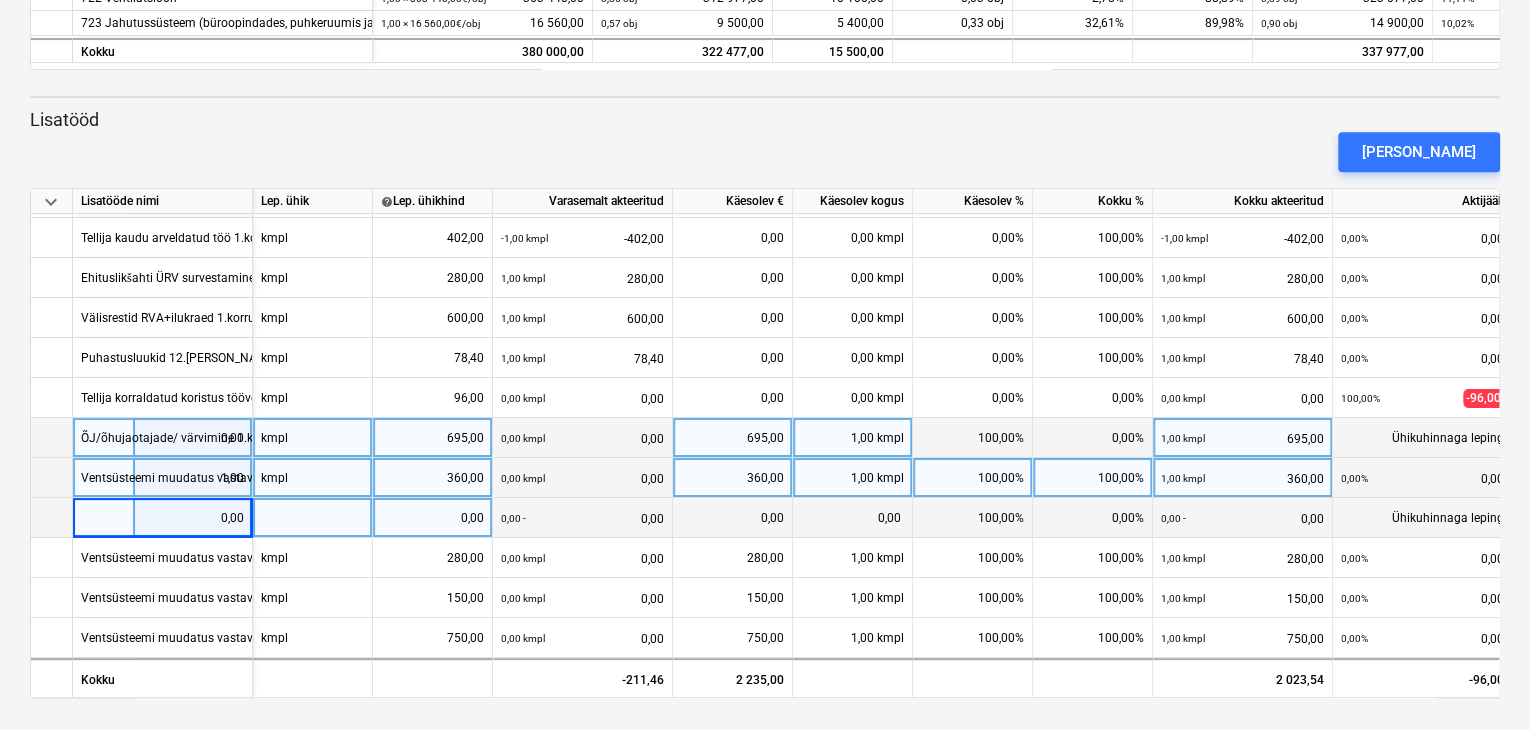 click at bounding box center (163, 518) 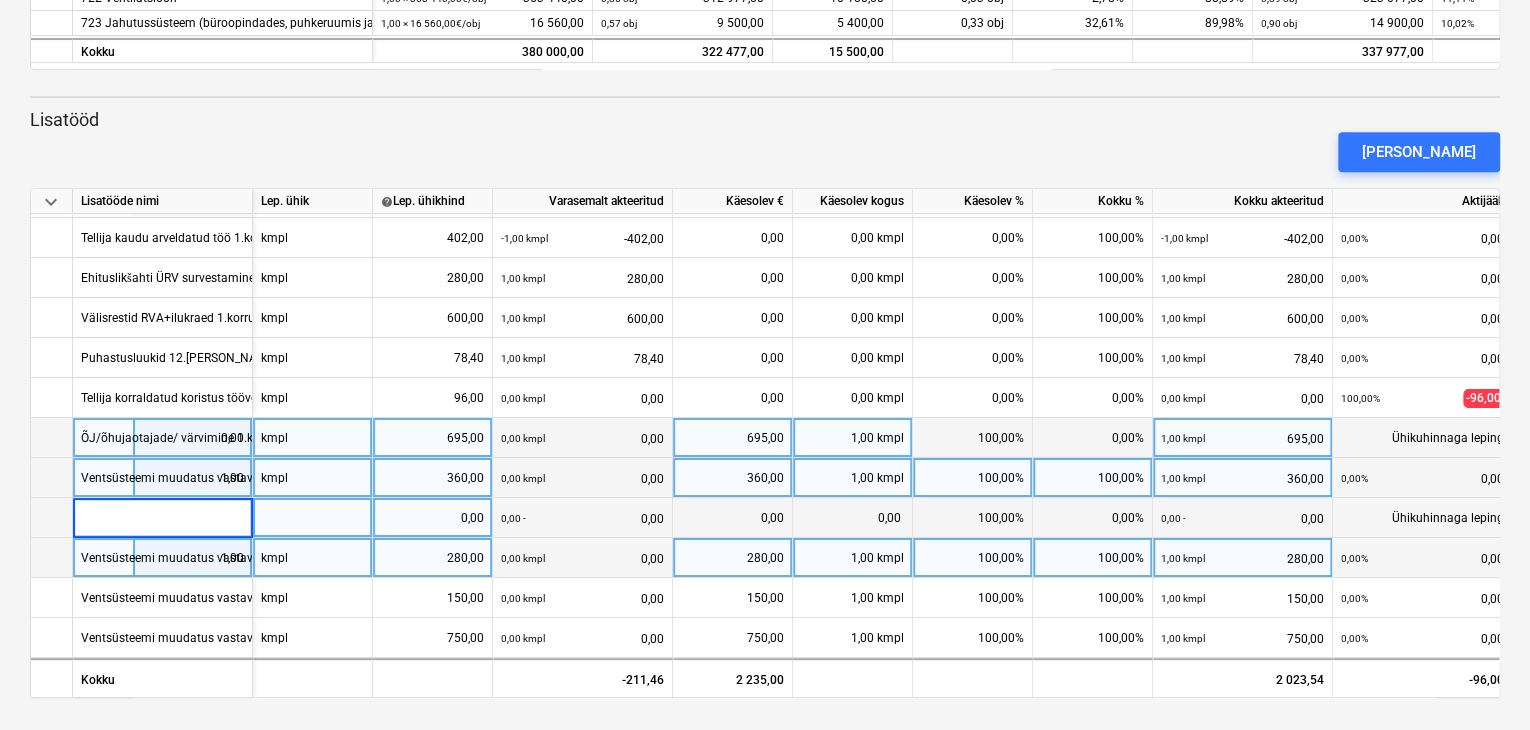 type on "Teemantpuurimine betoon seinad" 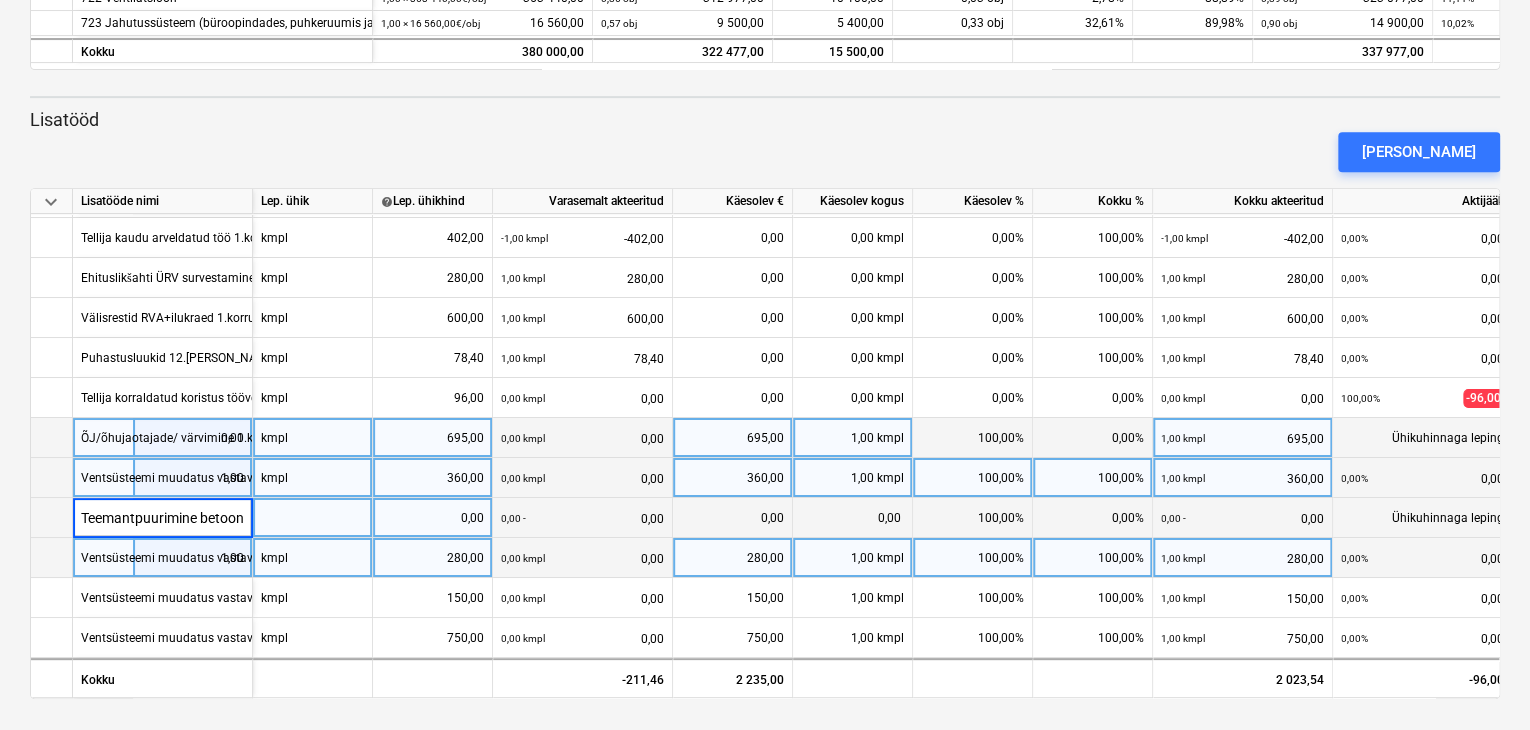 scroll, scrollTop: 0, scrollLeft: 44, axis: horizontal 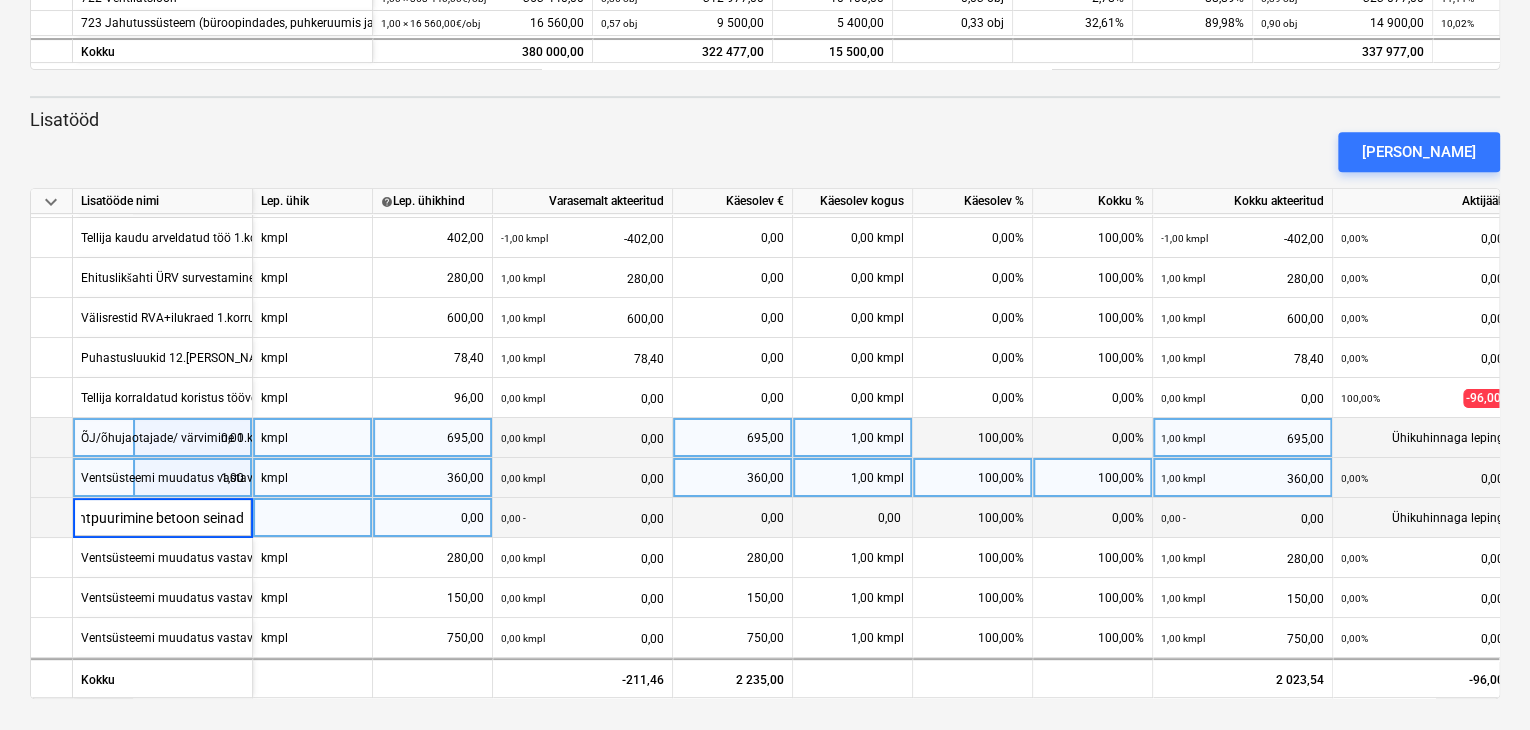 click on "kmpl" at bounding box center [313, 478] 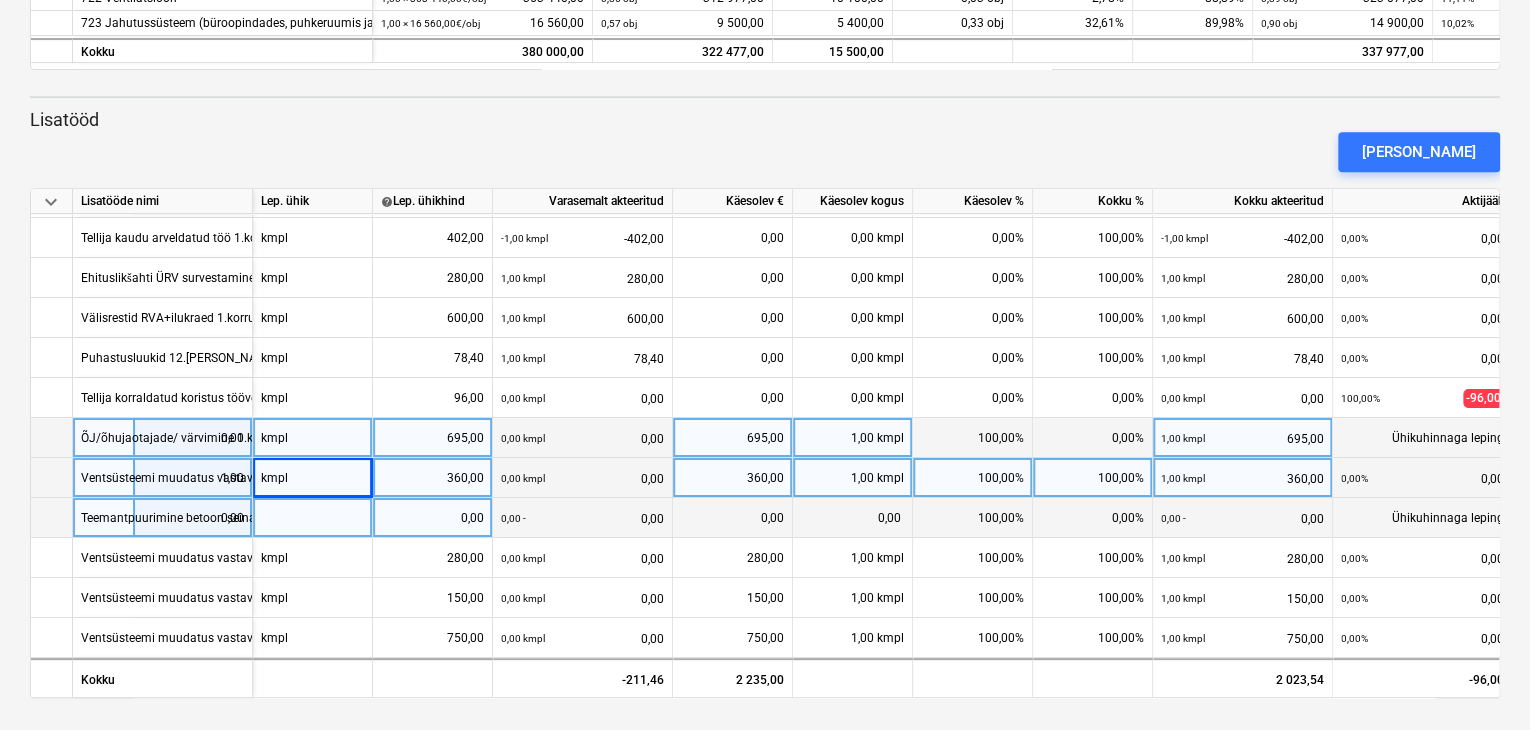 click at bounding box center [313, 518] 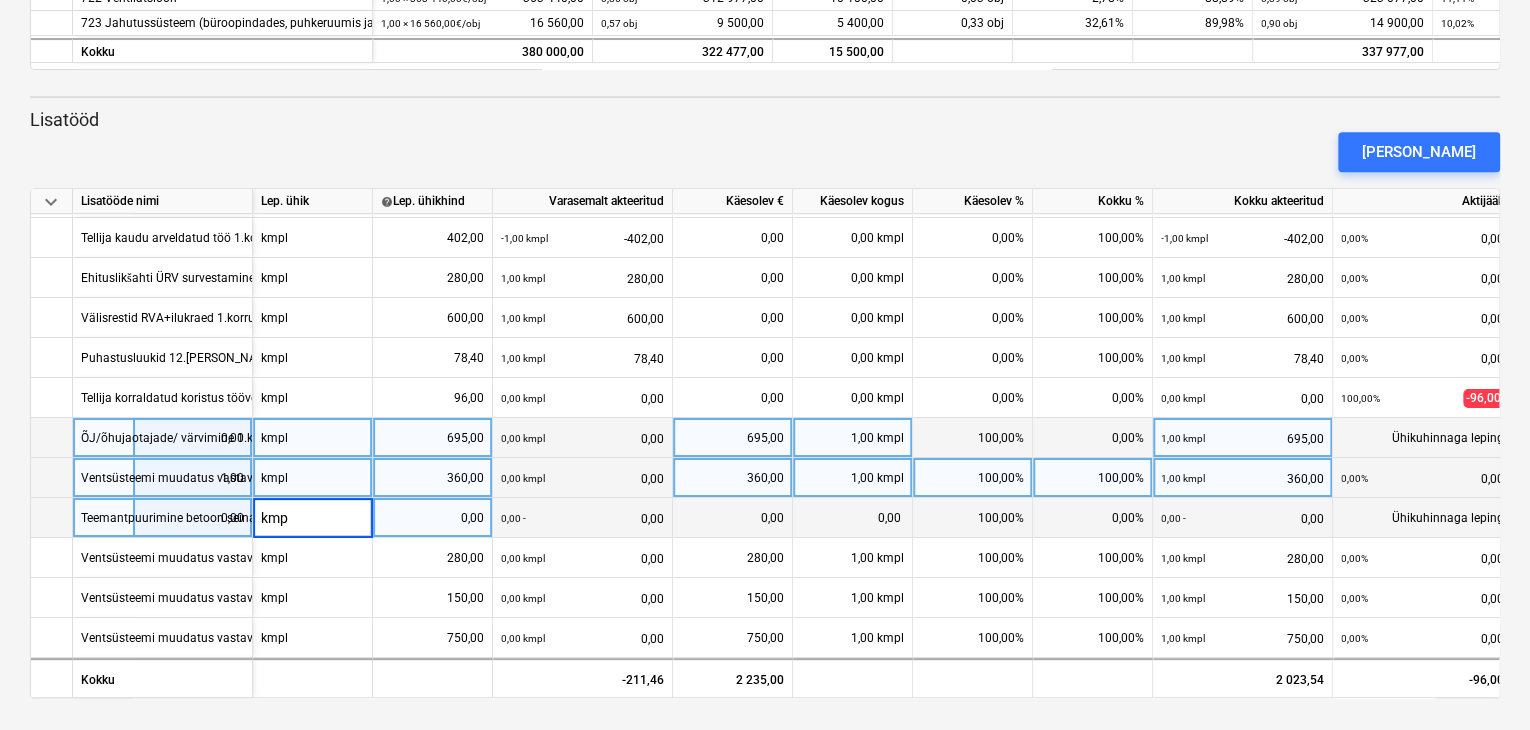 type on "kmpl" 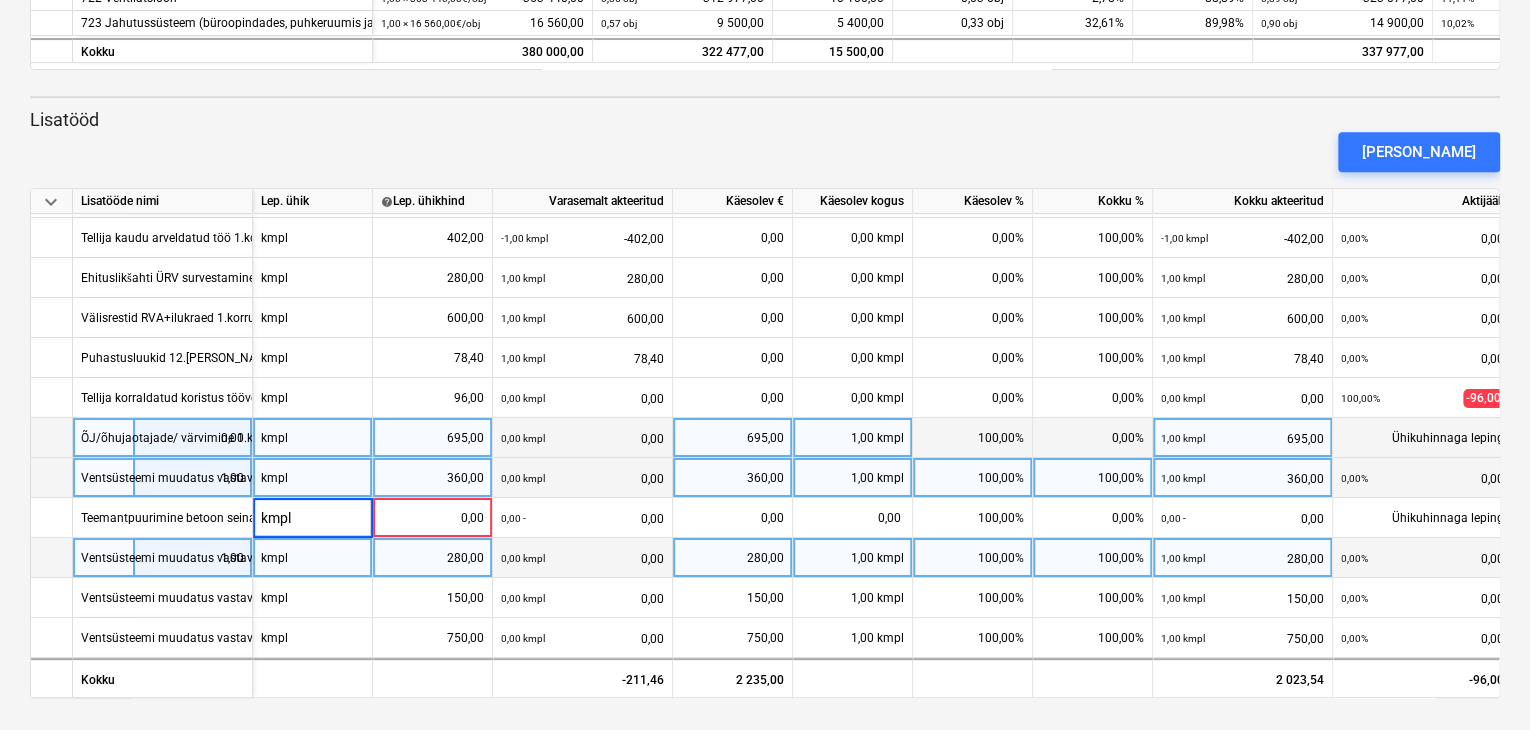 click on "kmpl" at bounding box center [313, 558] 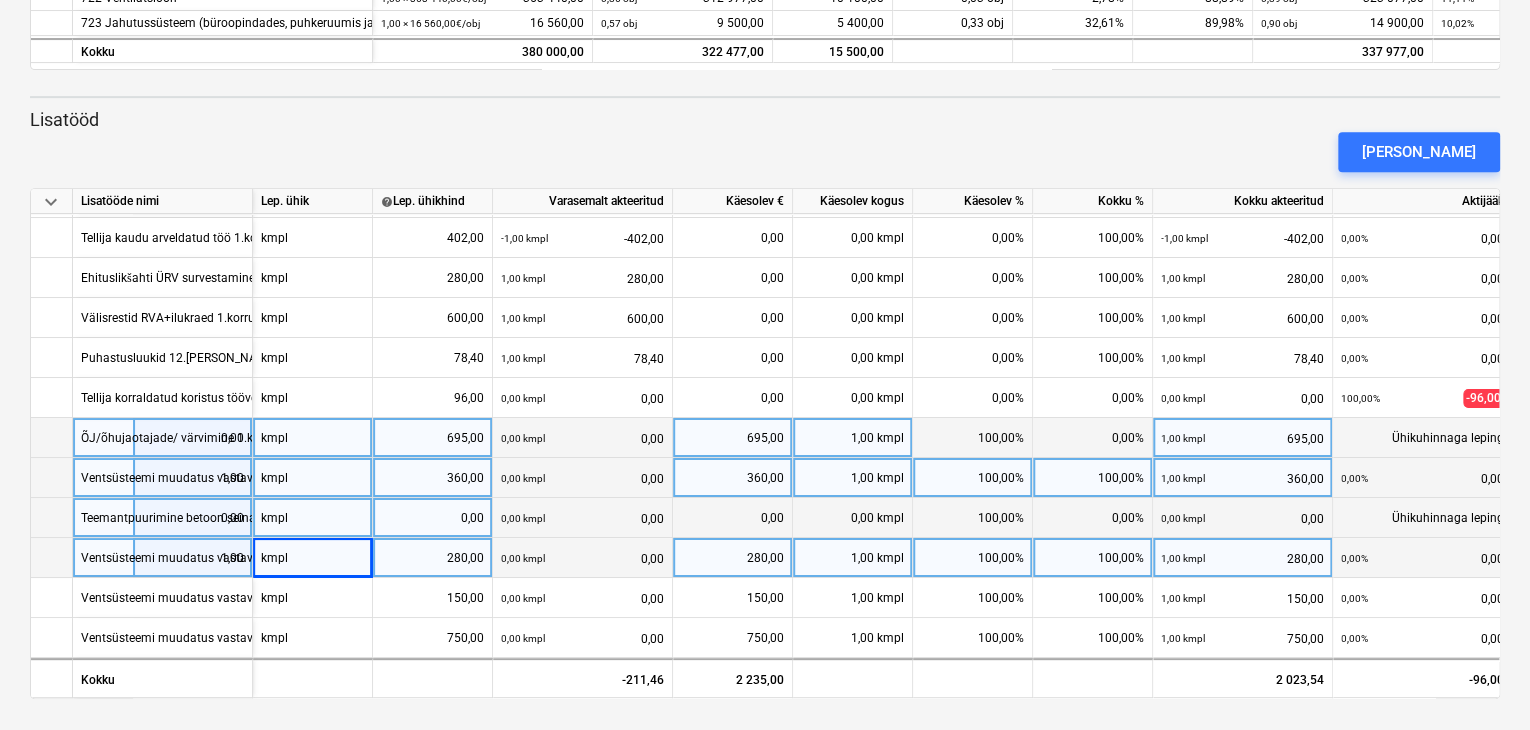 click on "0,00" at bounding box center (432, 518) 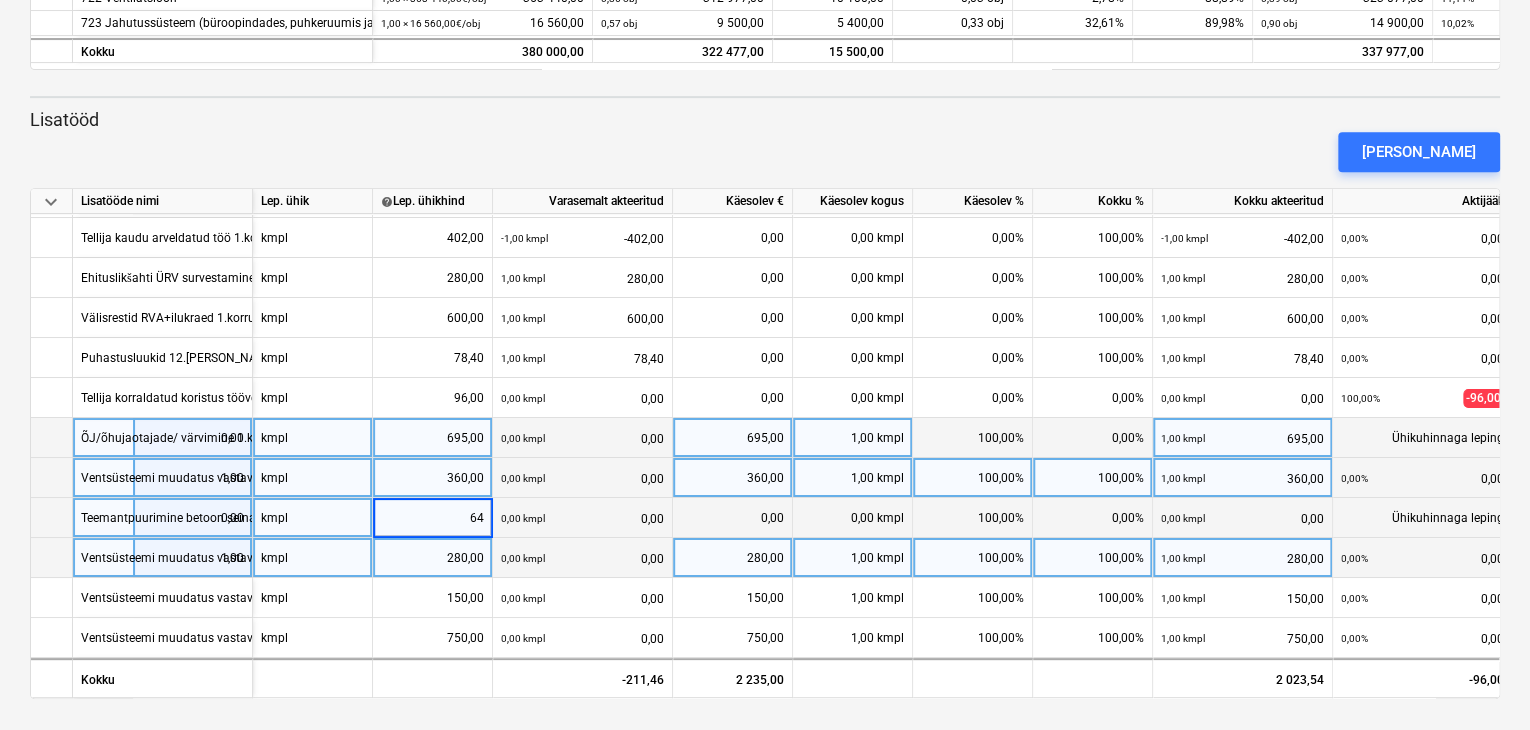 type on "640" 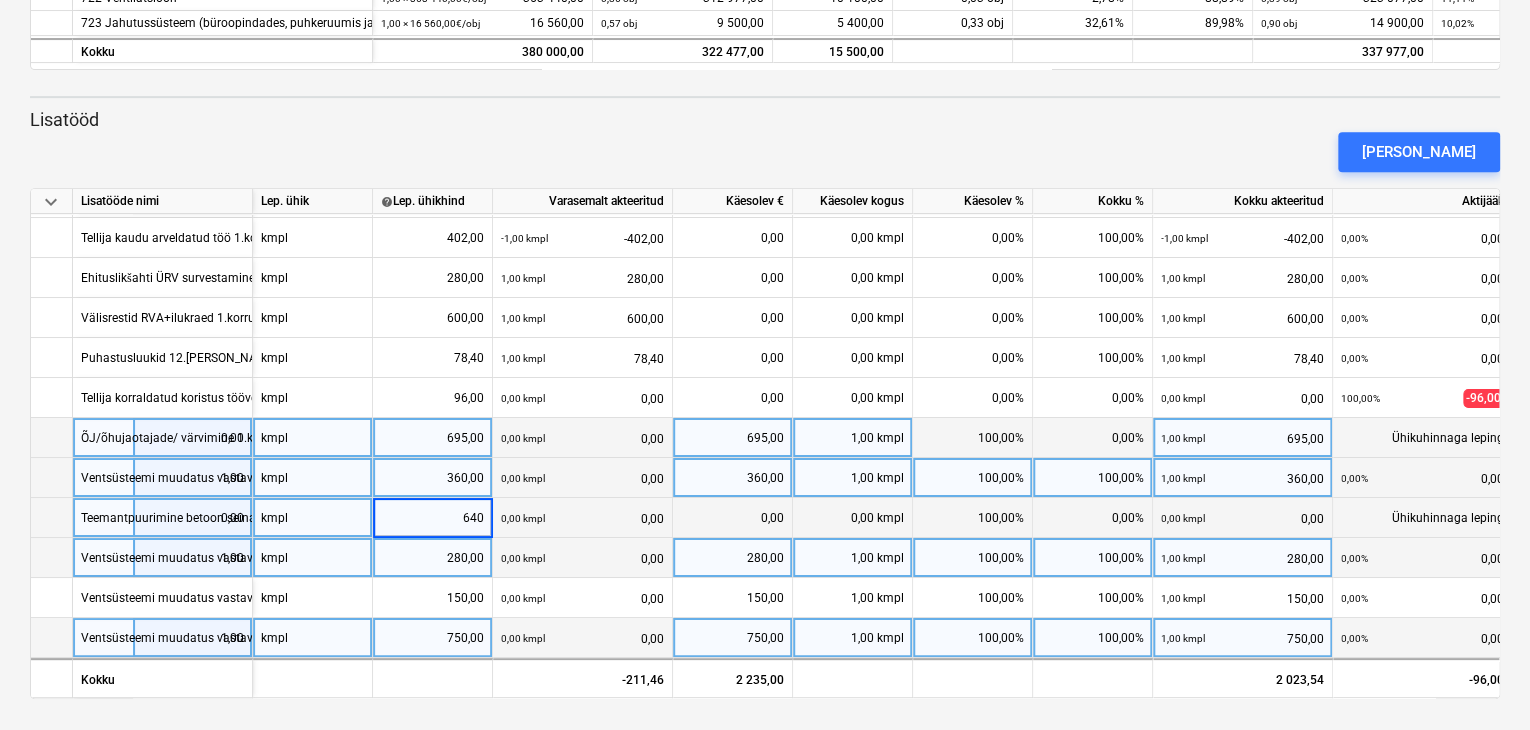 click on "100,00%" at bounding box center (973, 638) 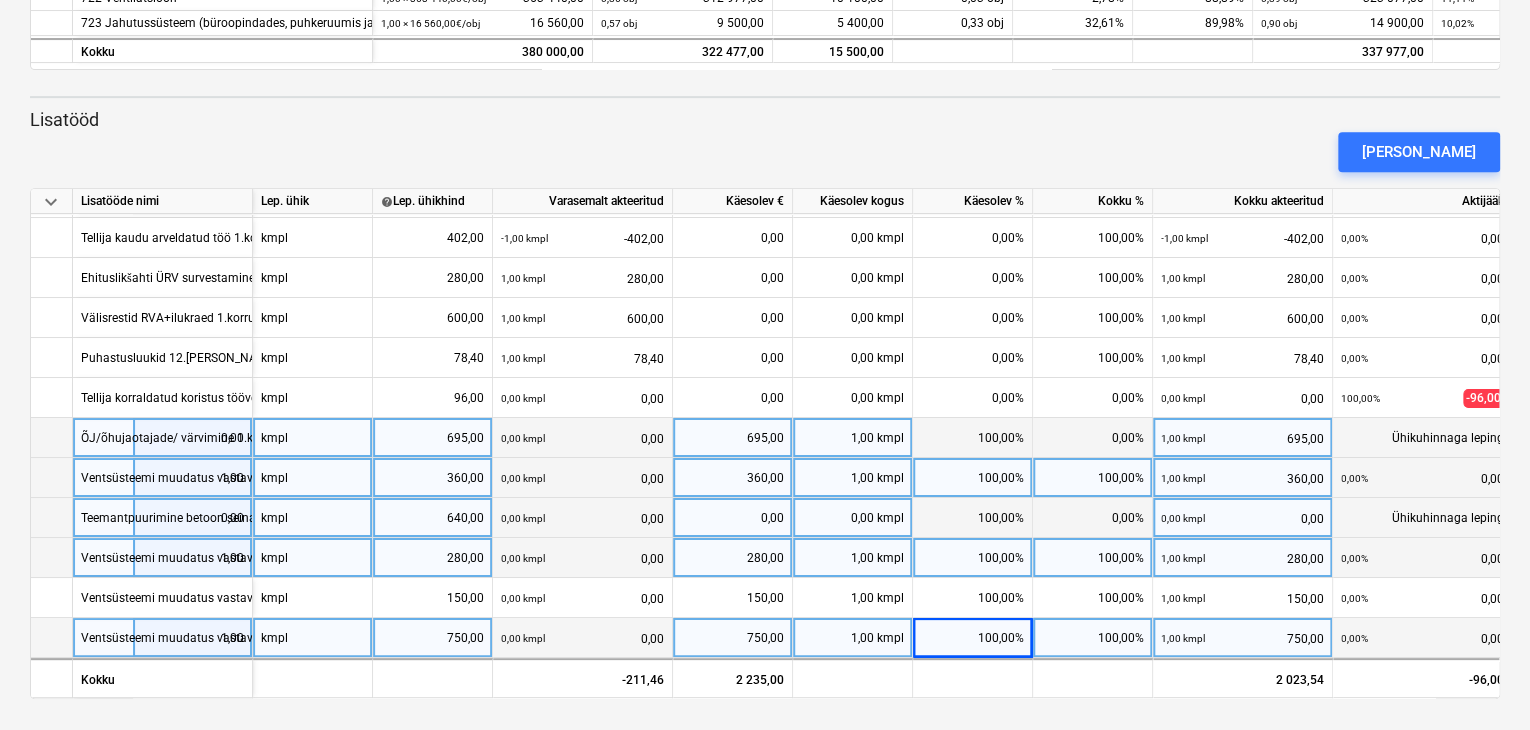 click on "0,00" at bounding box center [732, 518] 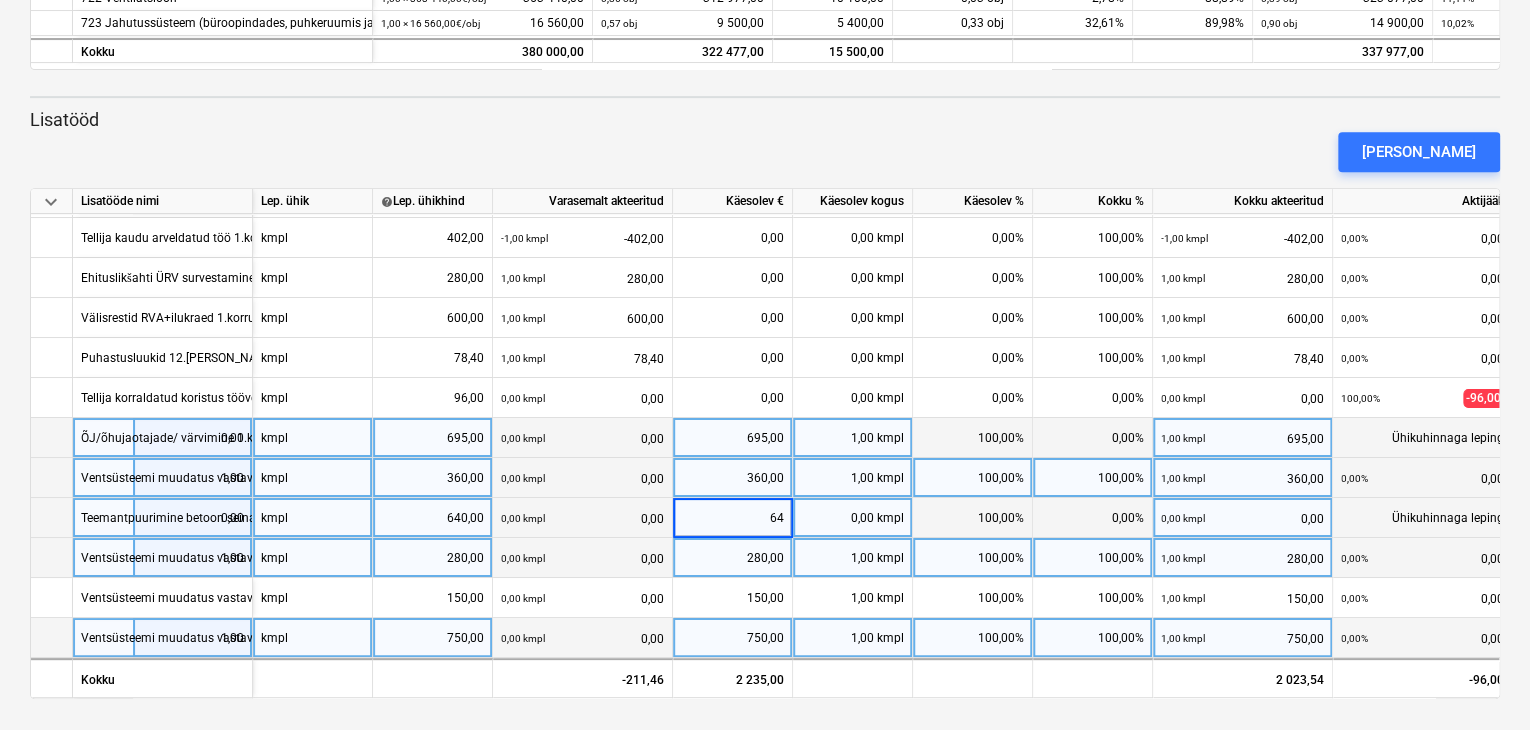 type on "640" 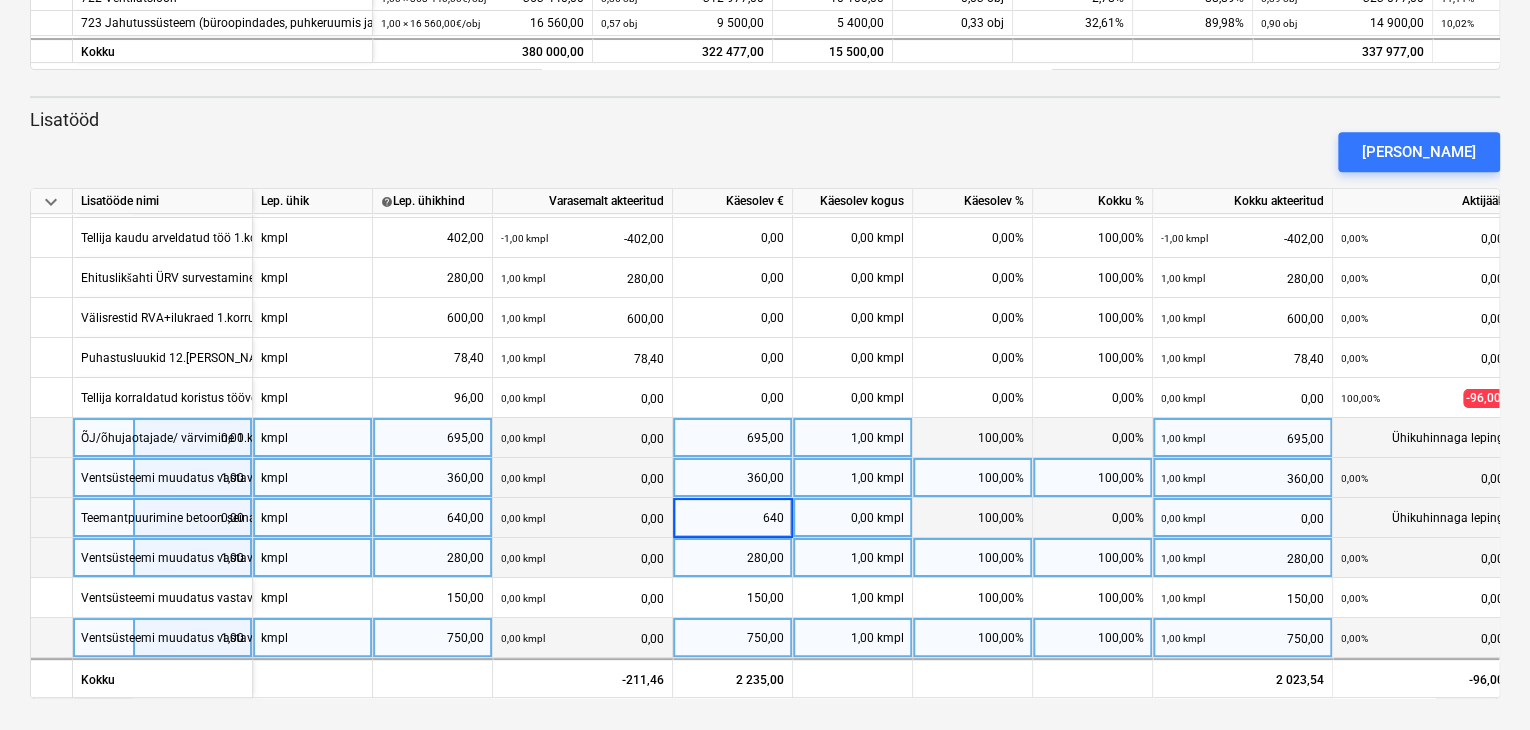 click on "360,00" at bounding box center (732, 478) 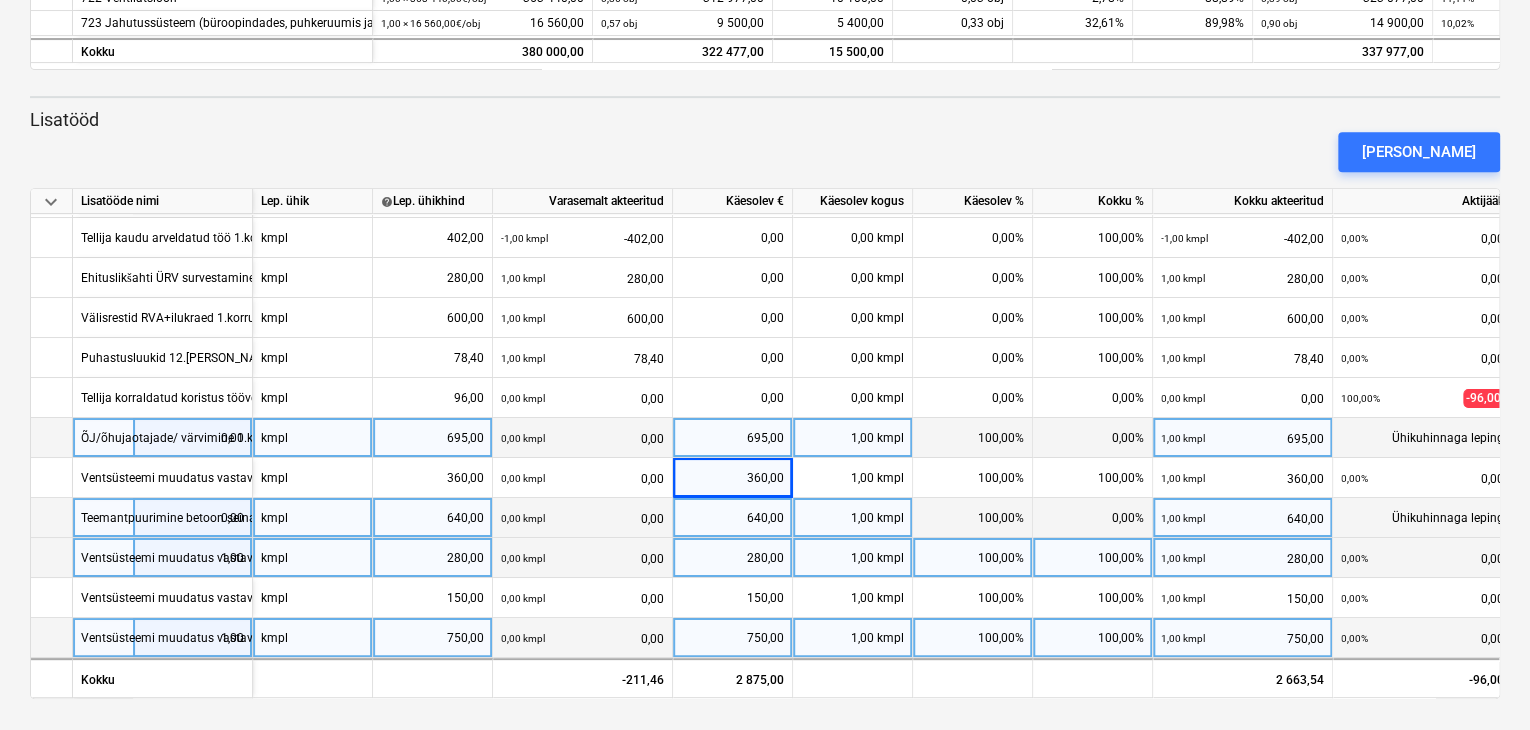 click at bounding box center [52, 638] 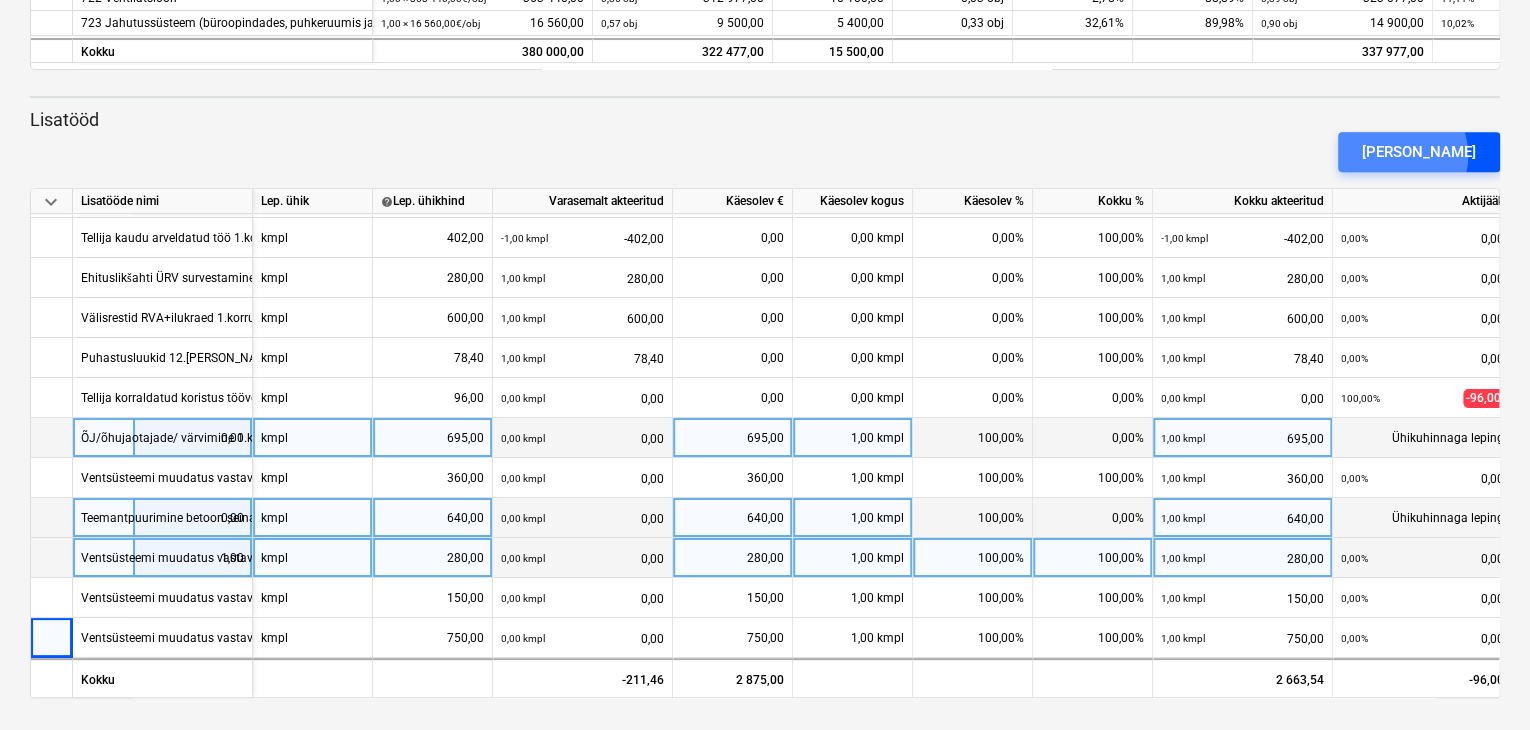 click on "[PERSON_NAME]" at bounding box center [1419, 152] 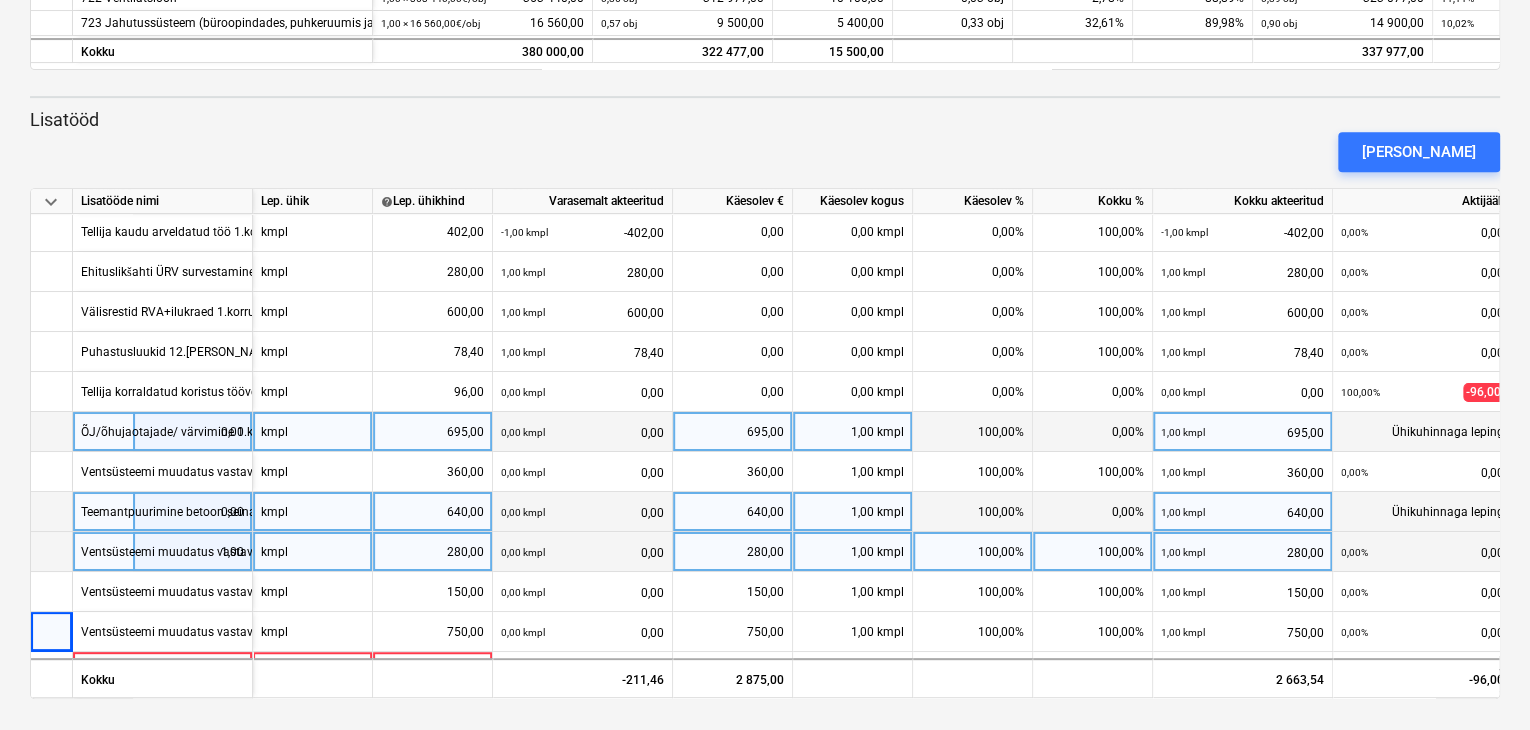 scroll, scrollTop: 82, scrollLeft: 120, axis: both 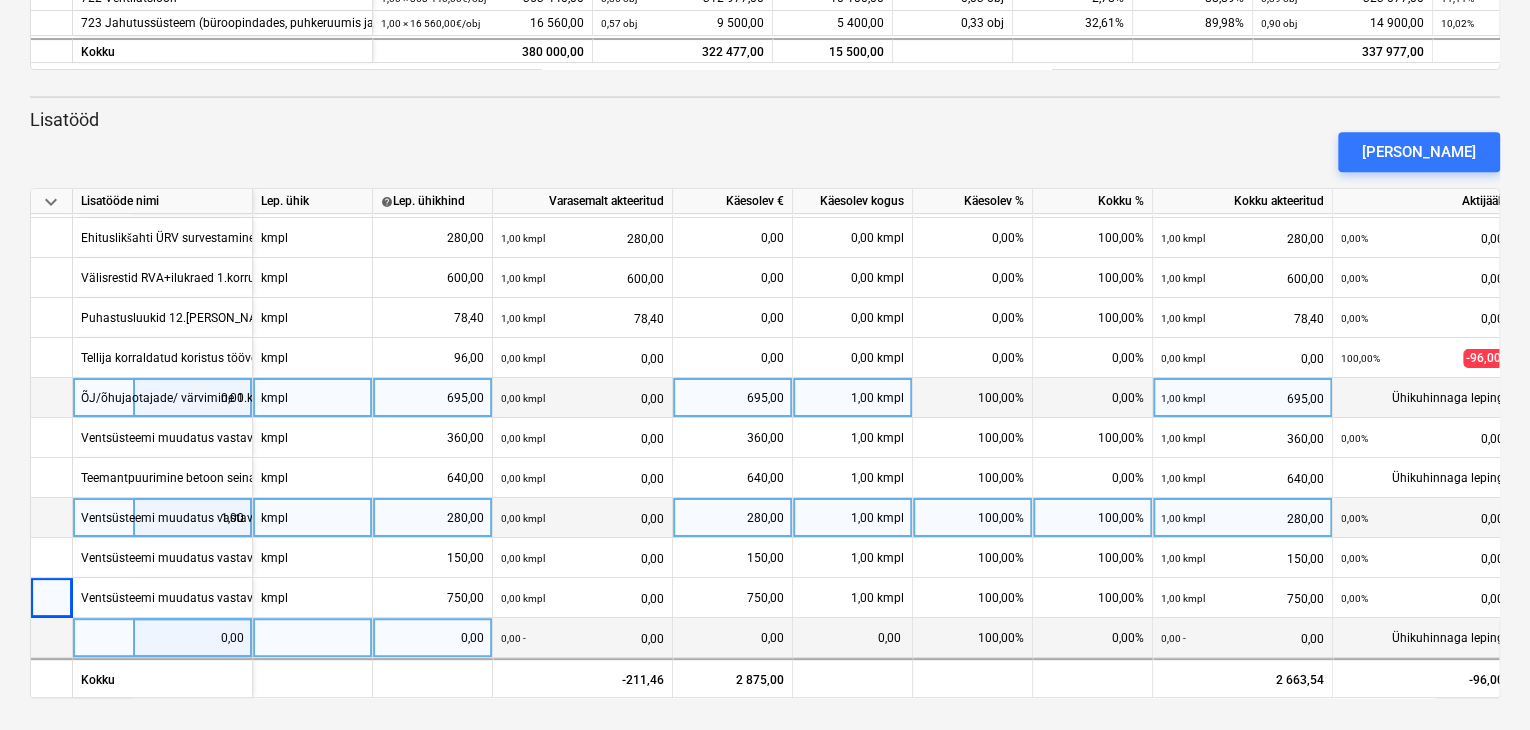 click at bounding box center (163, 638) 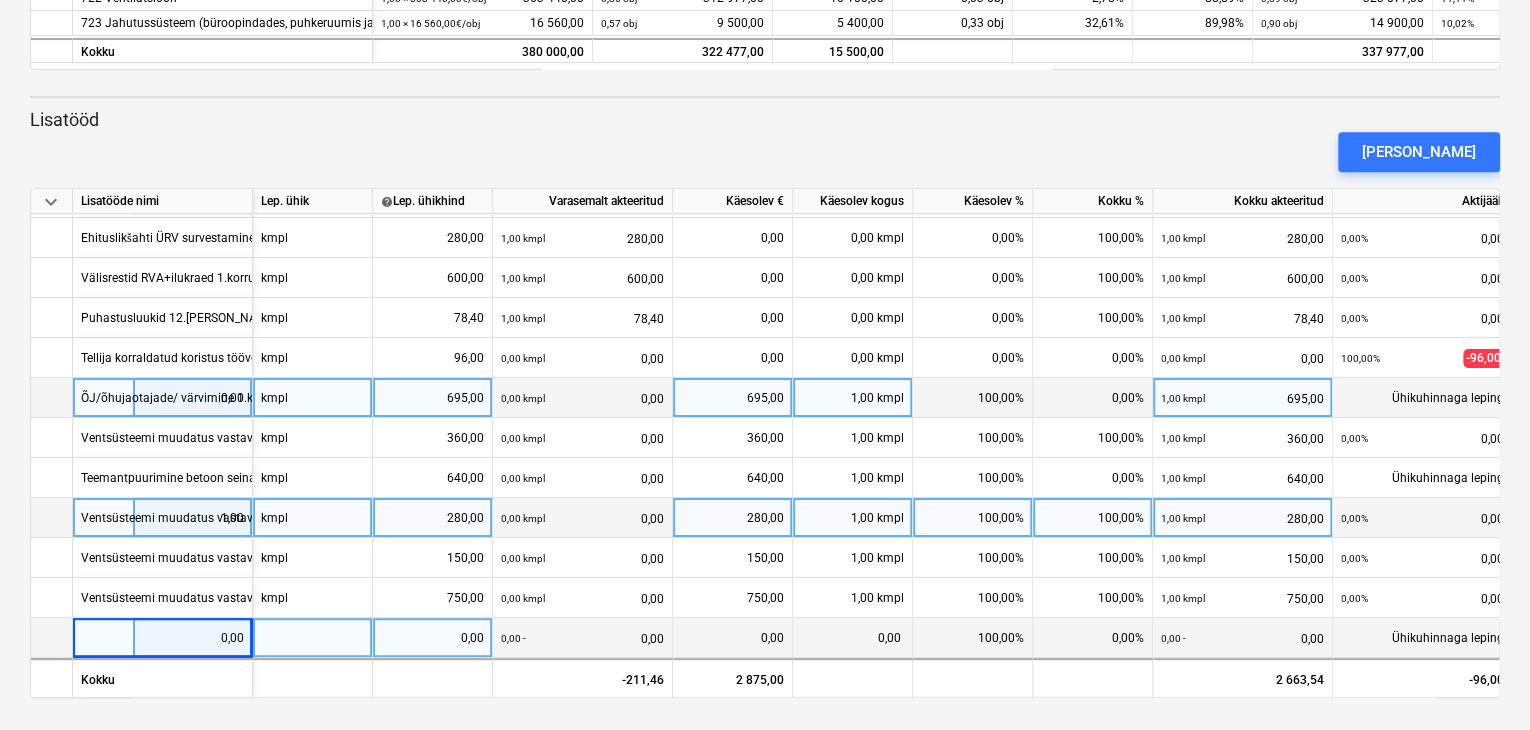 click at bounding box center [163, 638] 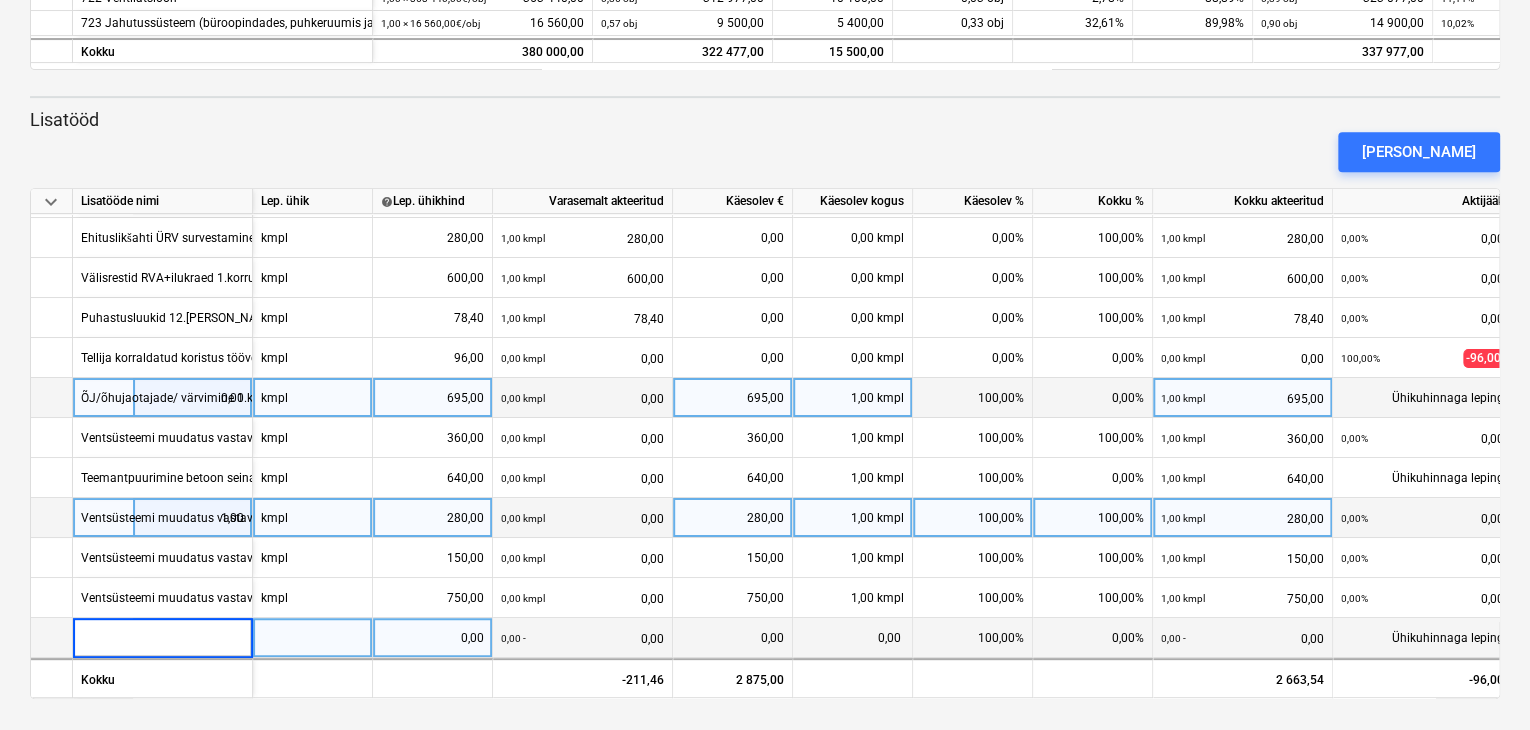 type on "1.k.  Ventagregaadide hulk muudatus/oli 2tk.-PP muudatus -3kompl." 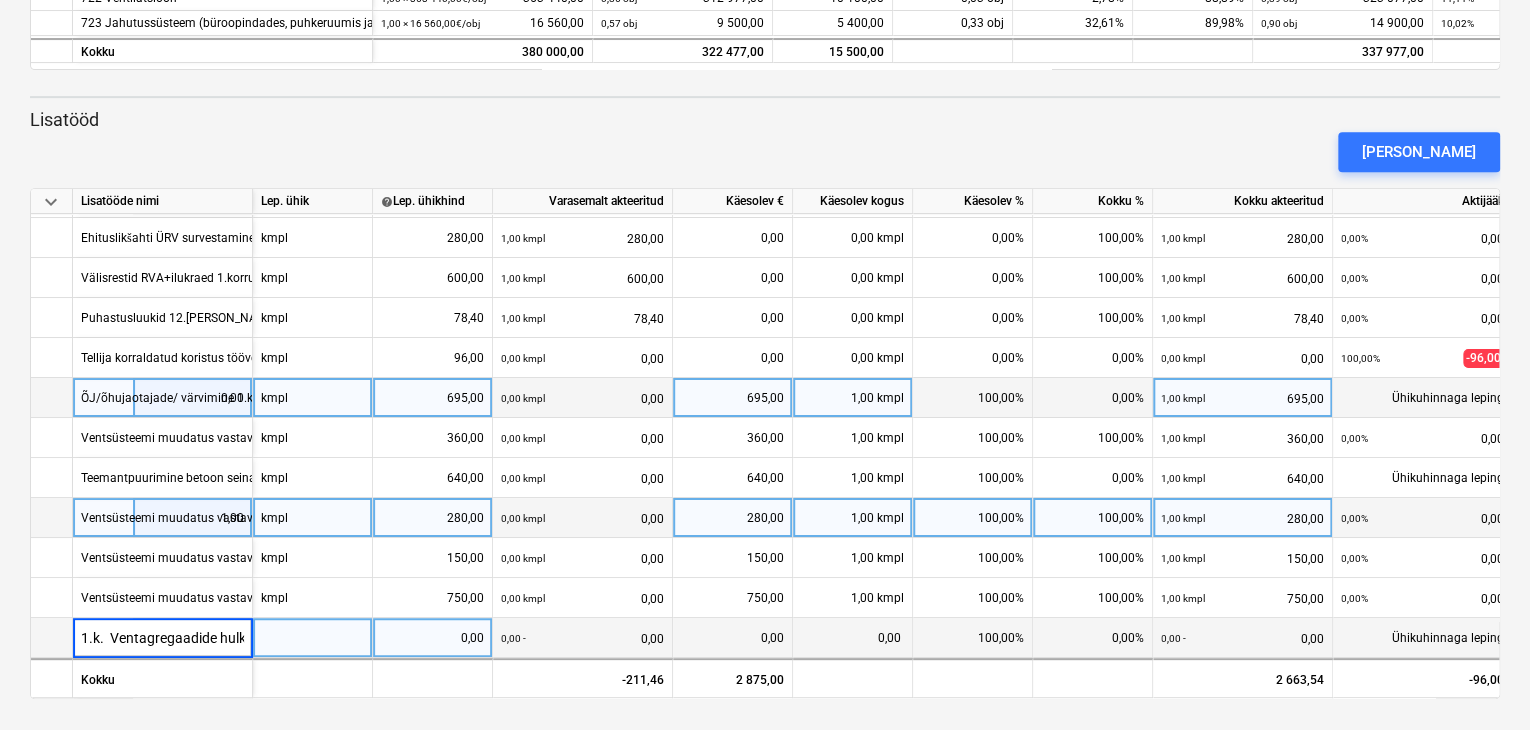 scroll, scrollTop: 0, scrollLeft: 259, axis: horizontal 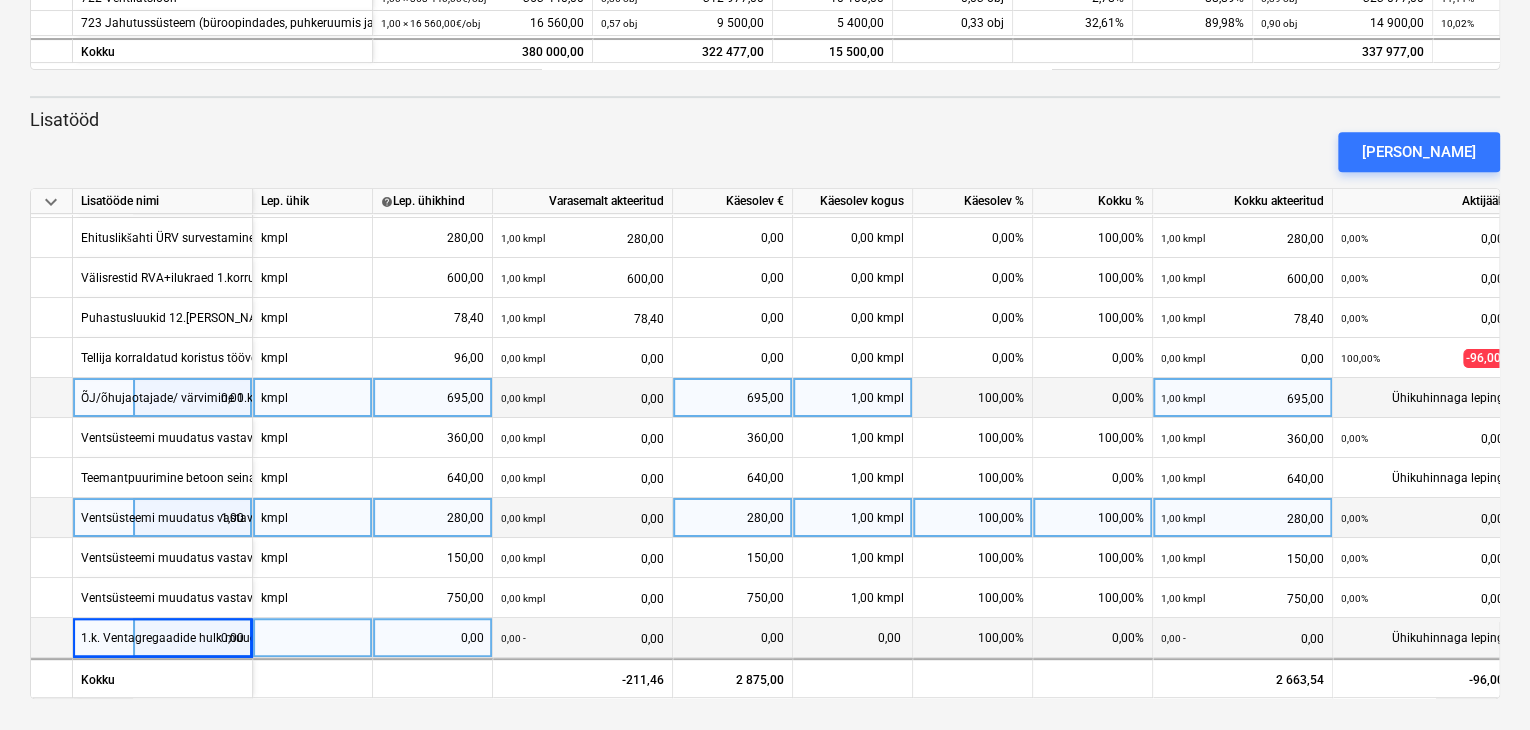 click at bounding box center (313, 638) 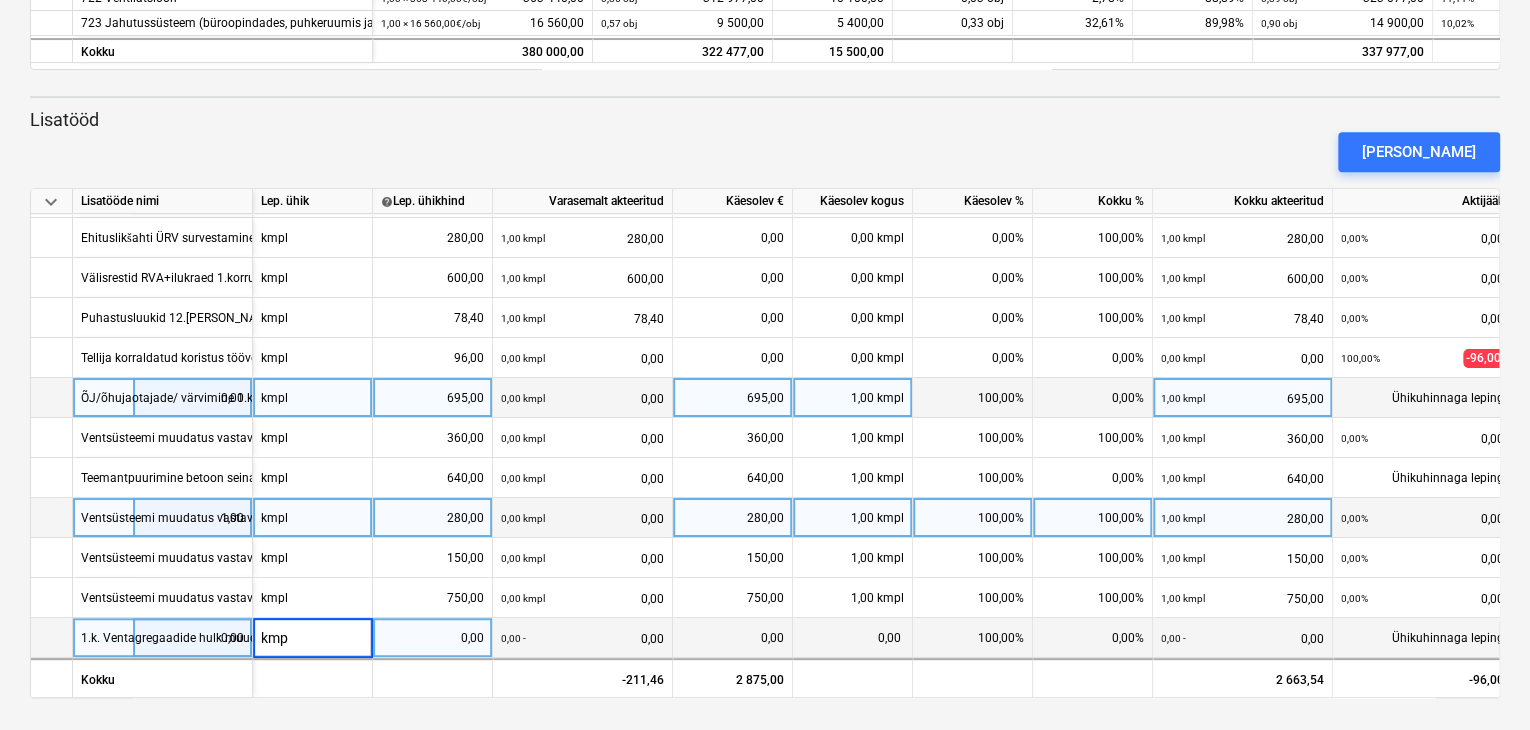 type on "kmpl" 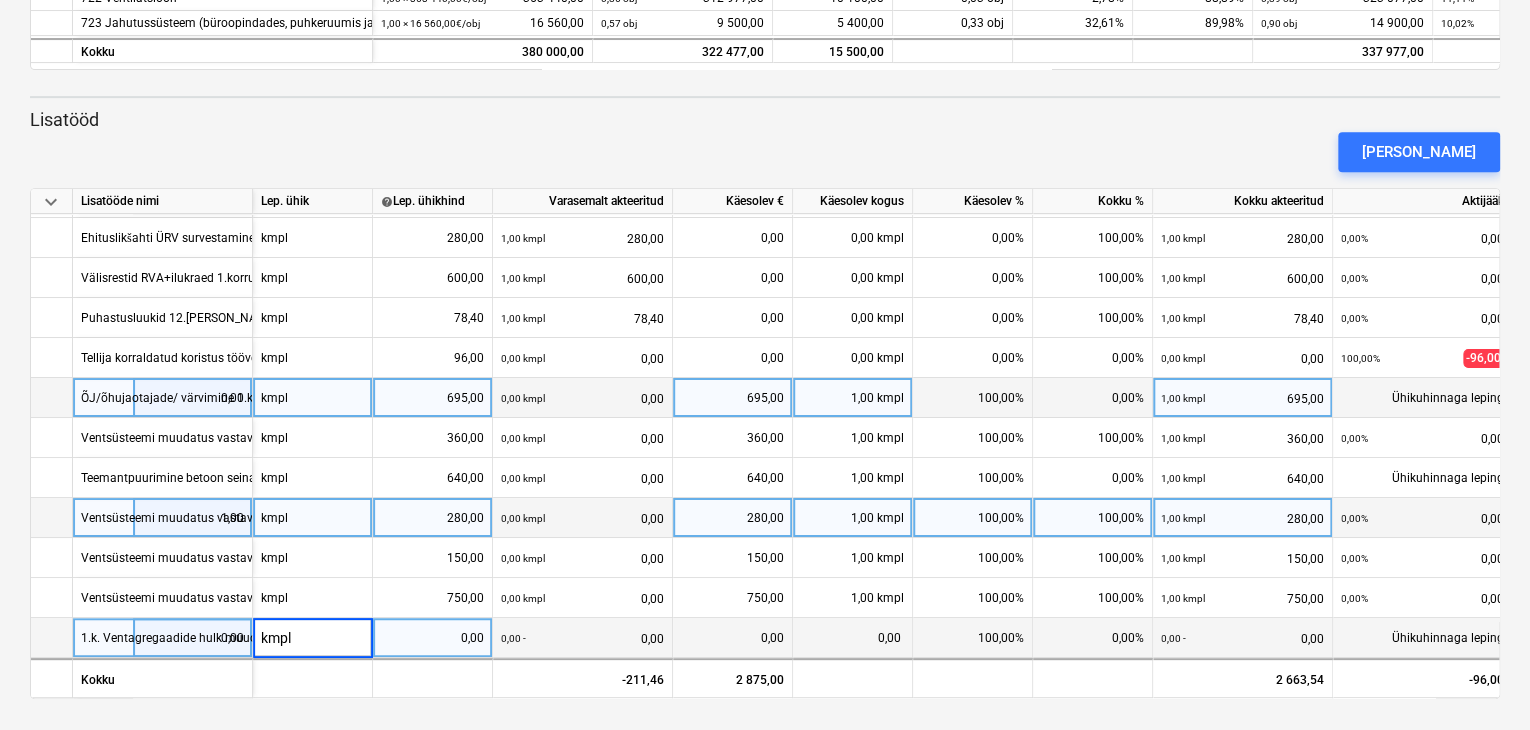 click on "0,00" at bounding box center [432, 638] 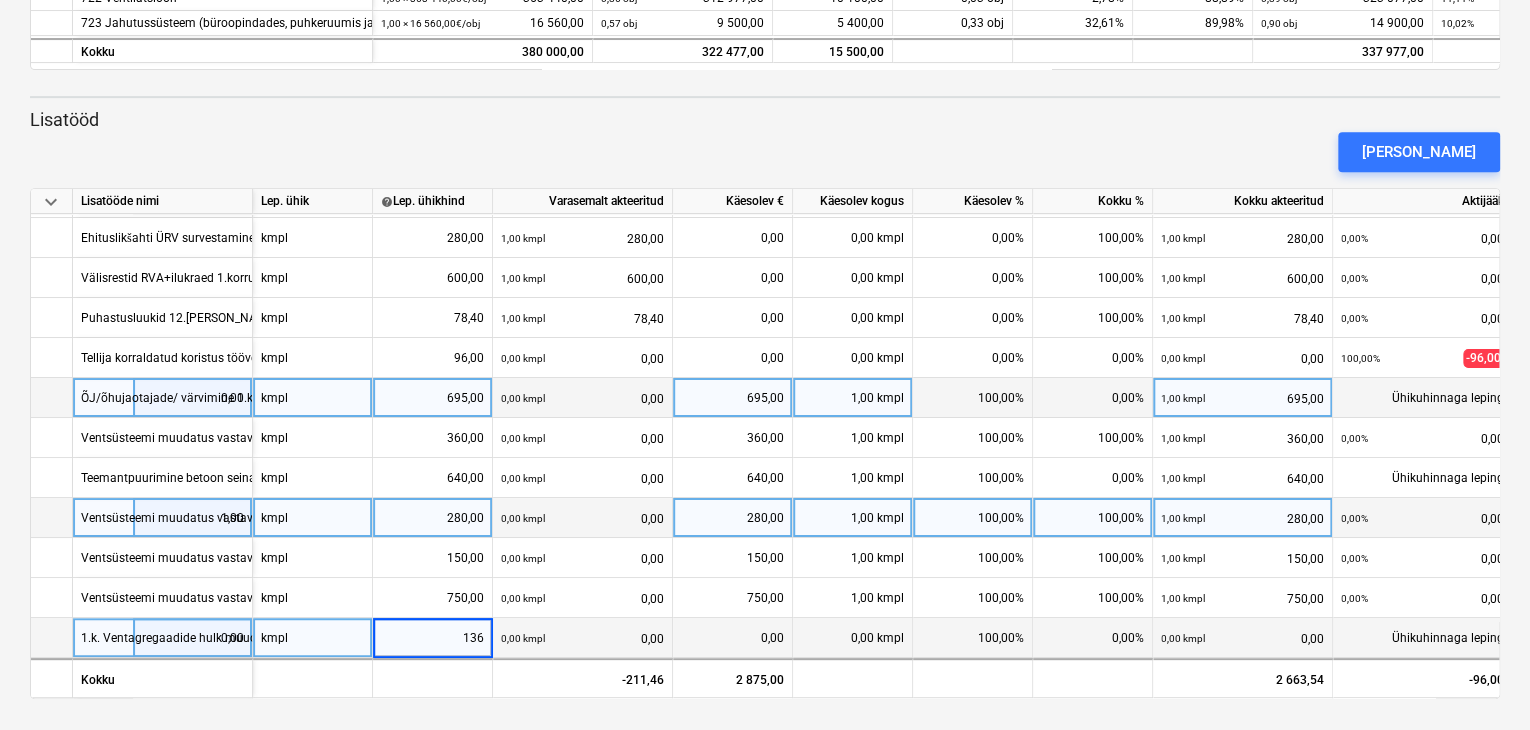 type on "1360" 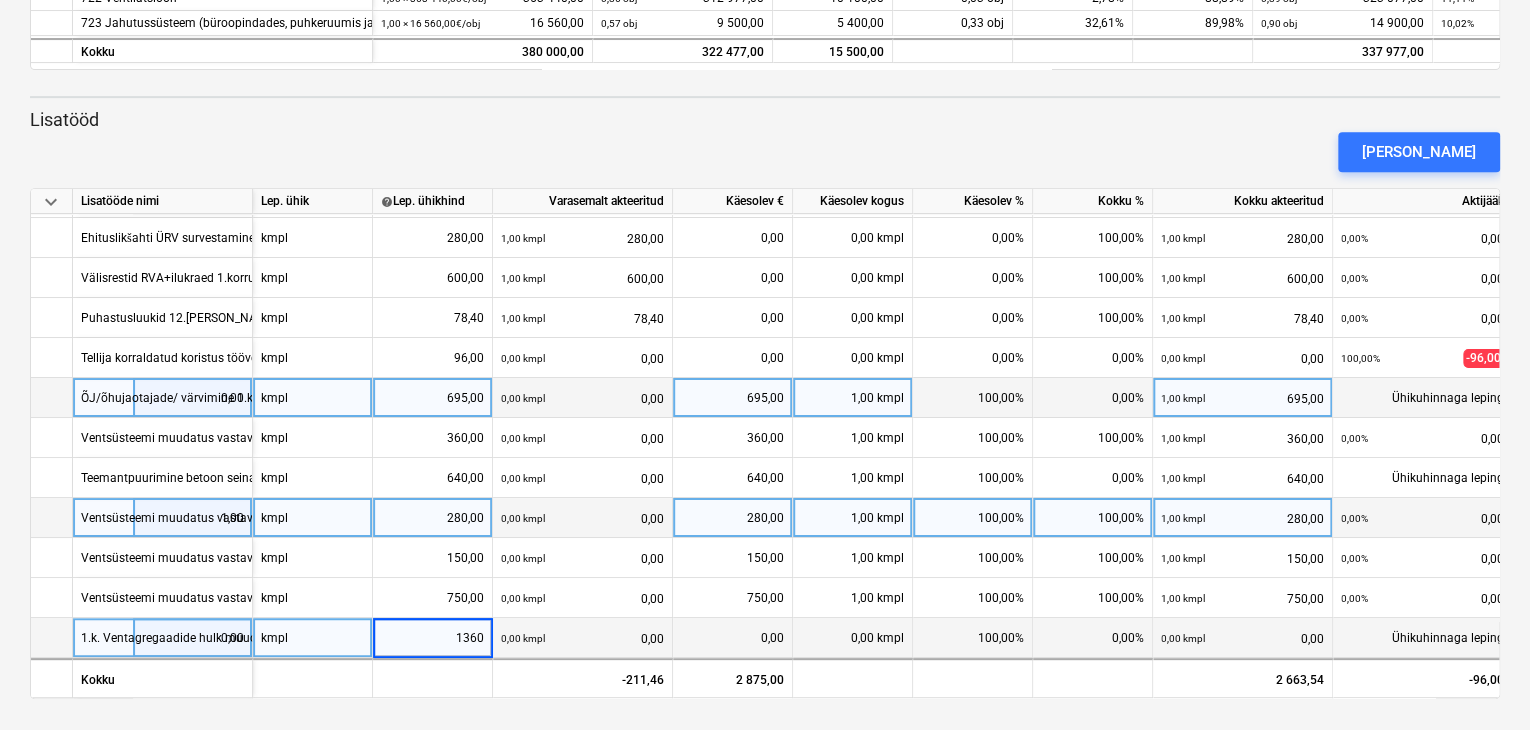 click on "0,00   kmpl 0,00" at bounding box center (582, 638) 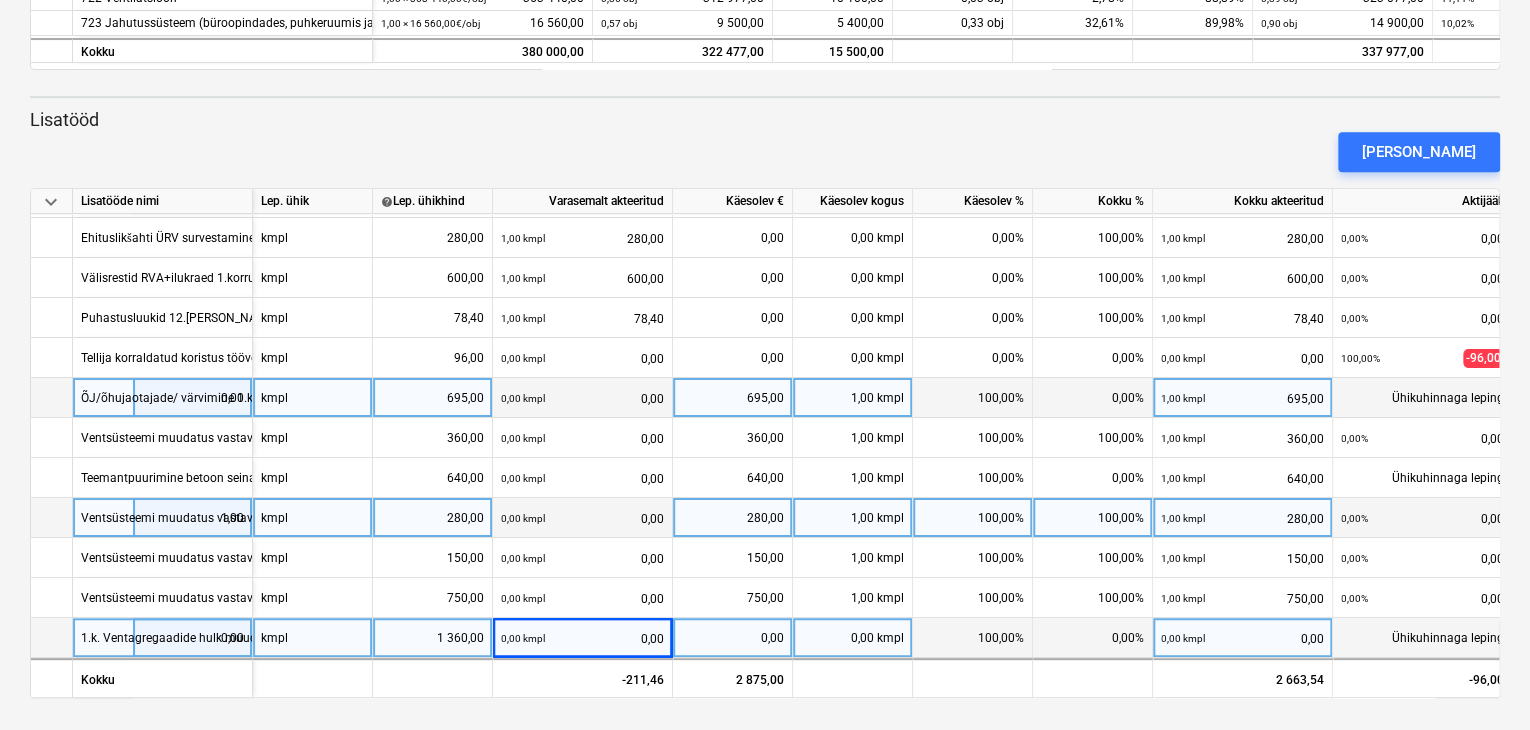 click on "0,00" at bounding box center [732, 638] 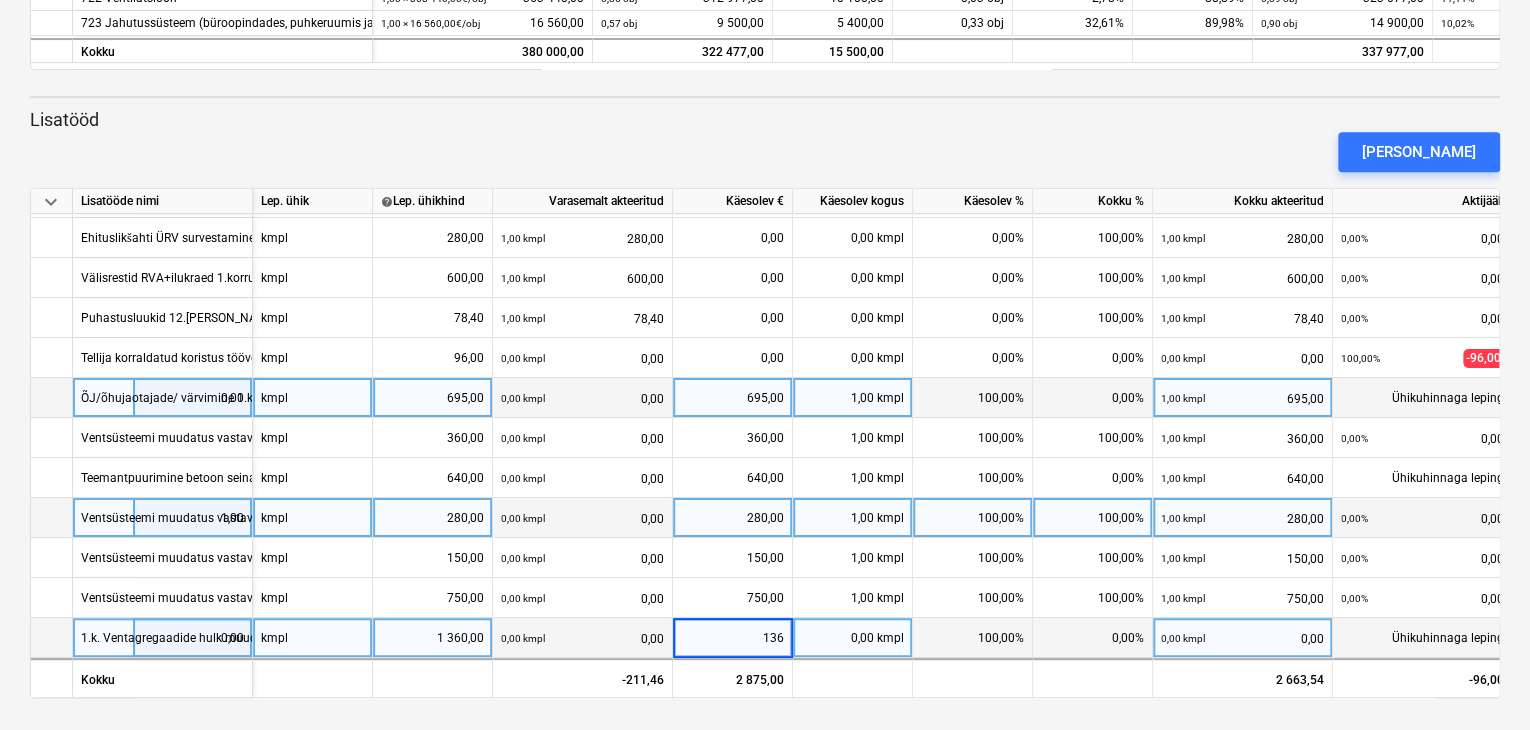type on "1360" 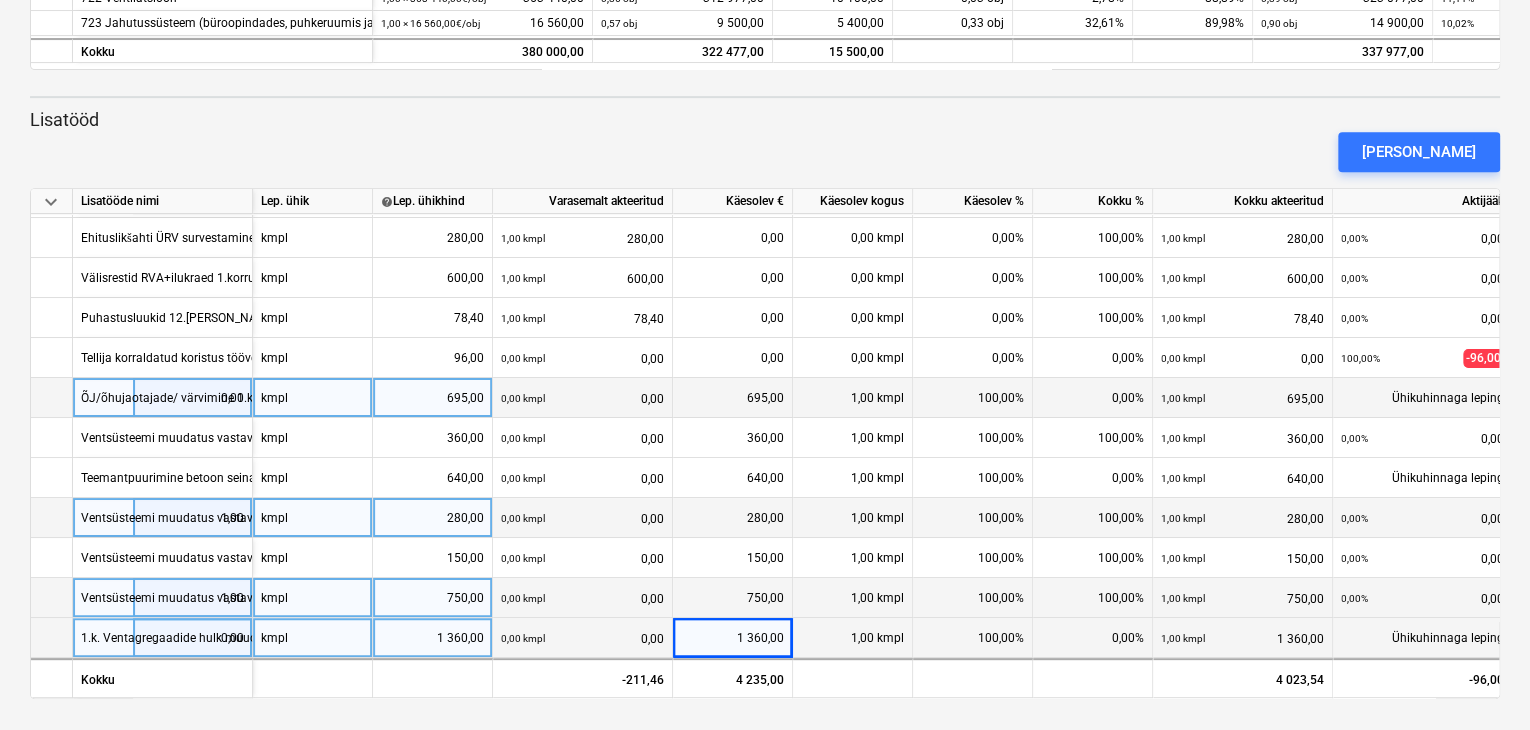click on "750,00" at bounding box center [733, 598] 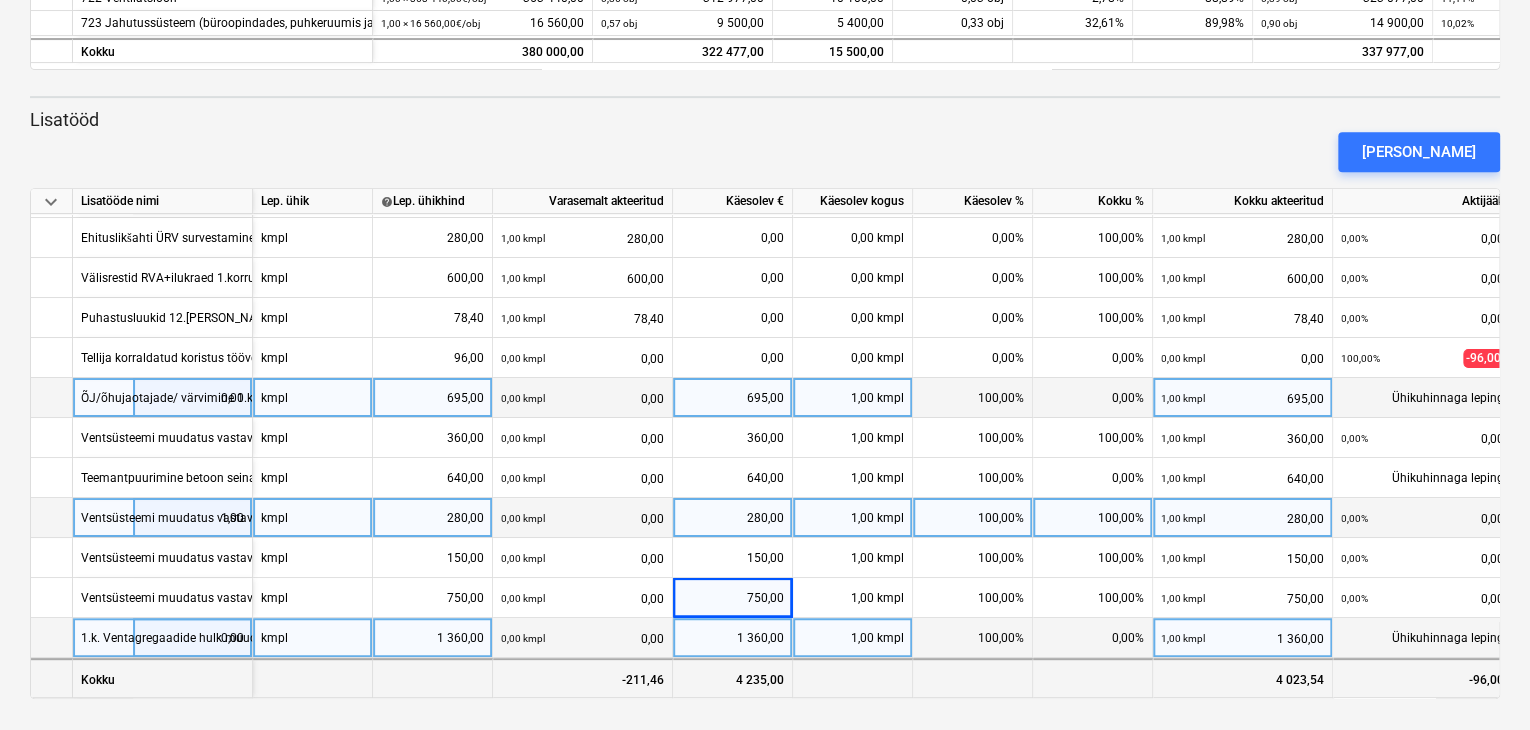 scroll, scrollTop: 0, scrollLeft: 120, axis: horizontal 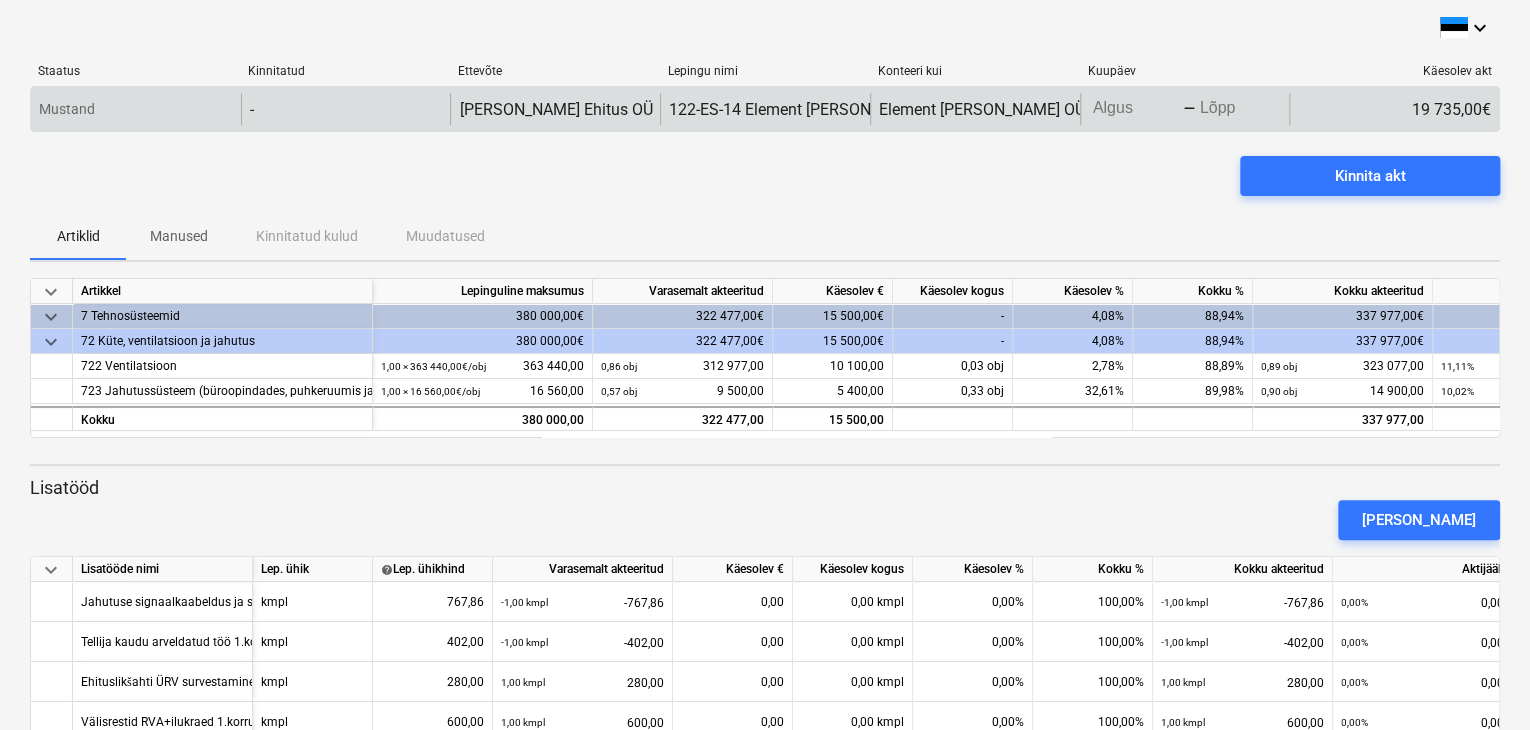 click on "keyboard_arrow_down Staatus Kinnitatud Ettevõte Lepingu nimi Konteeri kui Kuupäev Käesolev akt Mustand - Hausers Ehitus OÜ 122-ES-14 Element [PERSON_NAME] Element [PERSON_NAME] OÜ Press the down arrow key to interact with the calendar and
select a date. Press the question mark key to get the keyboard shortcuts for changing dates. - Press the down arrow key to interact with the calendar and
select a date. Press the question mark key to get the keyboard shortcuts for changing dates. 19 735,00€ Please wait 122-ES-14 Element [PERSON_NAME] Kinnita akt Artiklid Manused Kinnitatud kulud Muudatused keyboard_arrow_down Artikkel Lepinguline maksumus Varasemalt akteeritud Käesolev € Käesolev kogus Käesolev % Kokku % Kokku akteeritud Aktijääk keyboard_arrow_down 7 Tehnosüsteemid  380 000,00€ 322 477,00€ 15 500,00€ - 4,08% 88,94% 337 977,00€ 42 023,00€ keyboard_arrow_down 72 Küte, ventilatsioon ja jahutus  380 000,00€ 322 477,00€ 15 500,00€ - 4,08% 88,94% 337 977,00€ 42 023,00€ 722 Ventilatsioon" at bounding box center [765, 365] 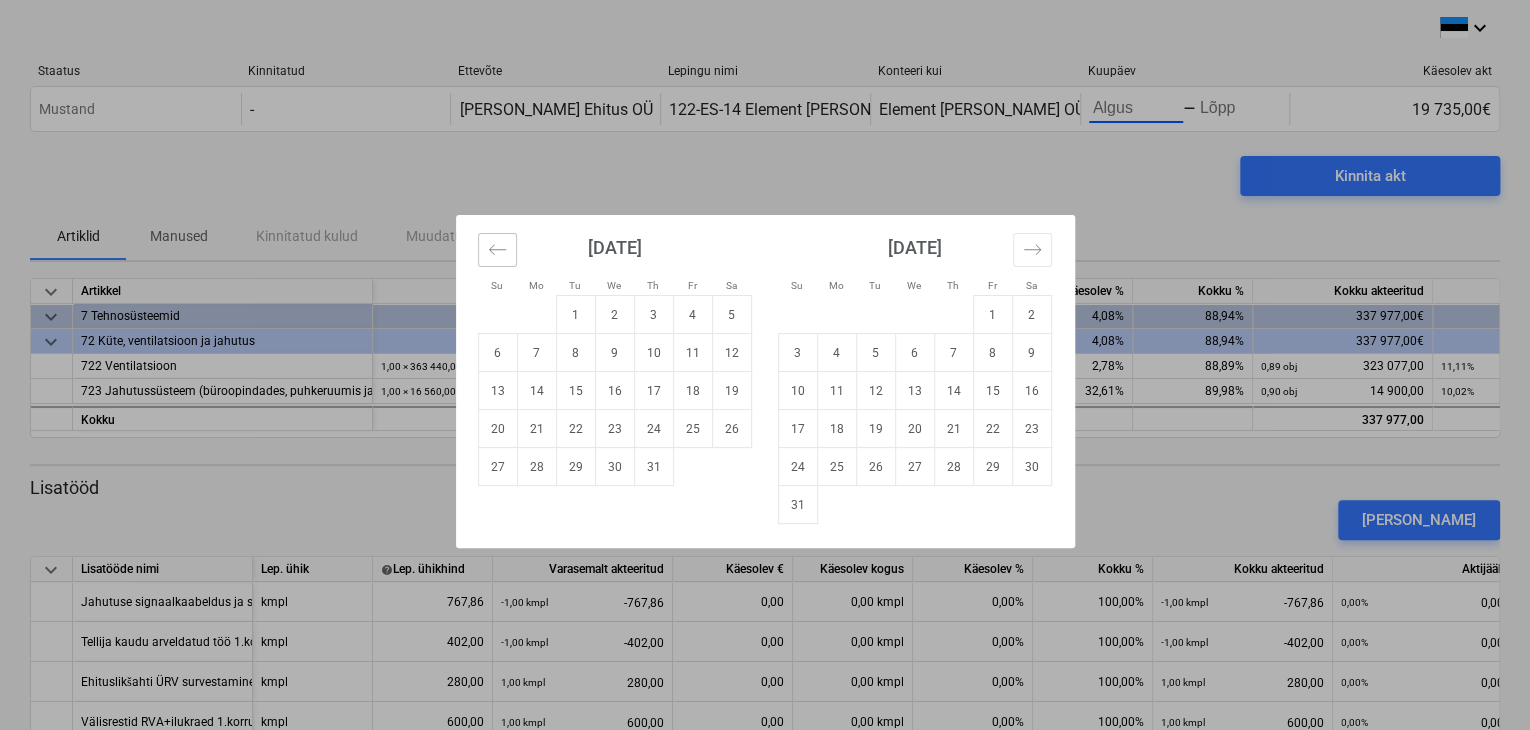 click at bounding box center [497, 250] 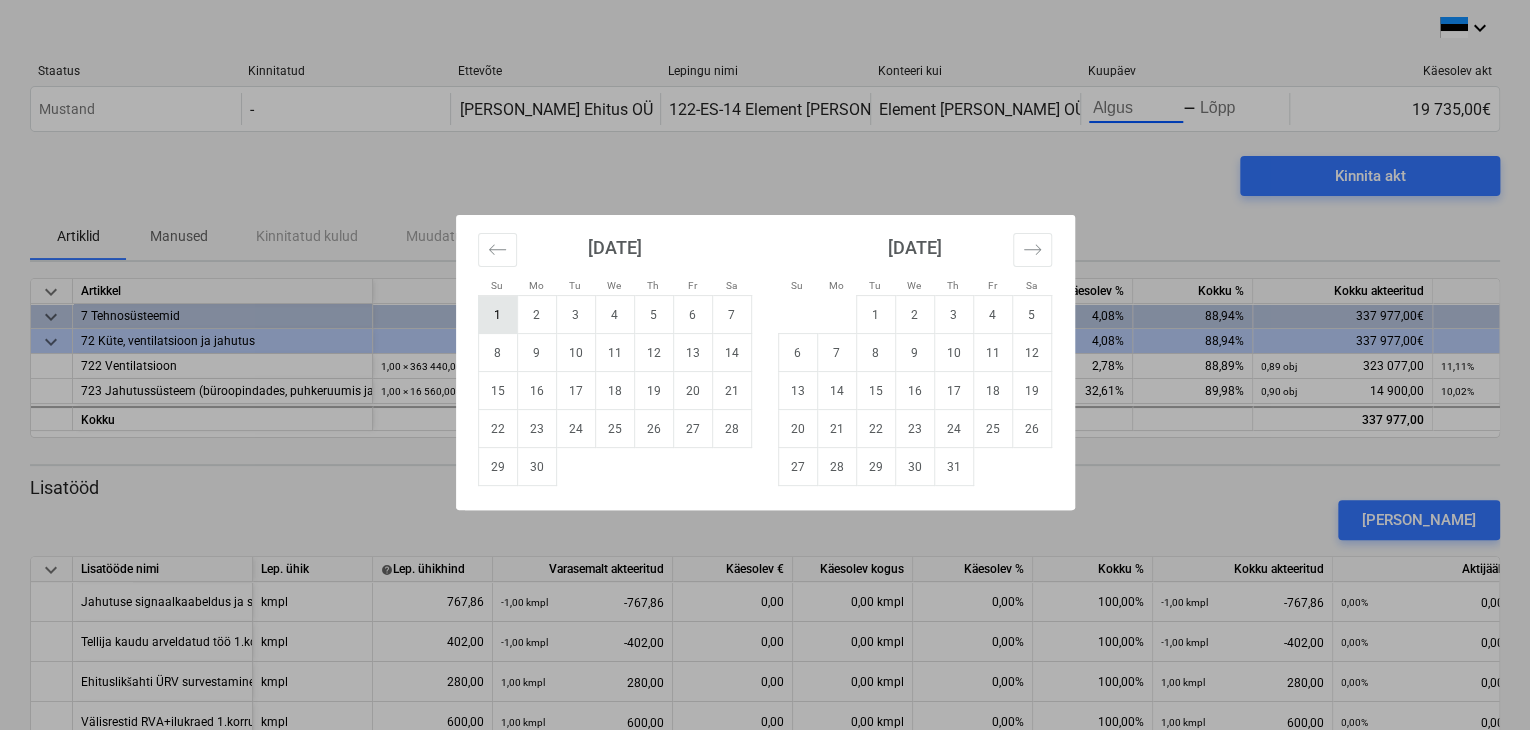 click on "1" at bounding box center (497, 315) 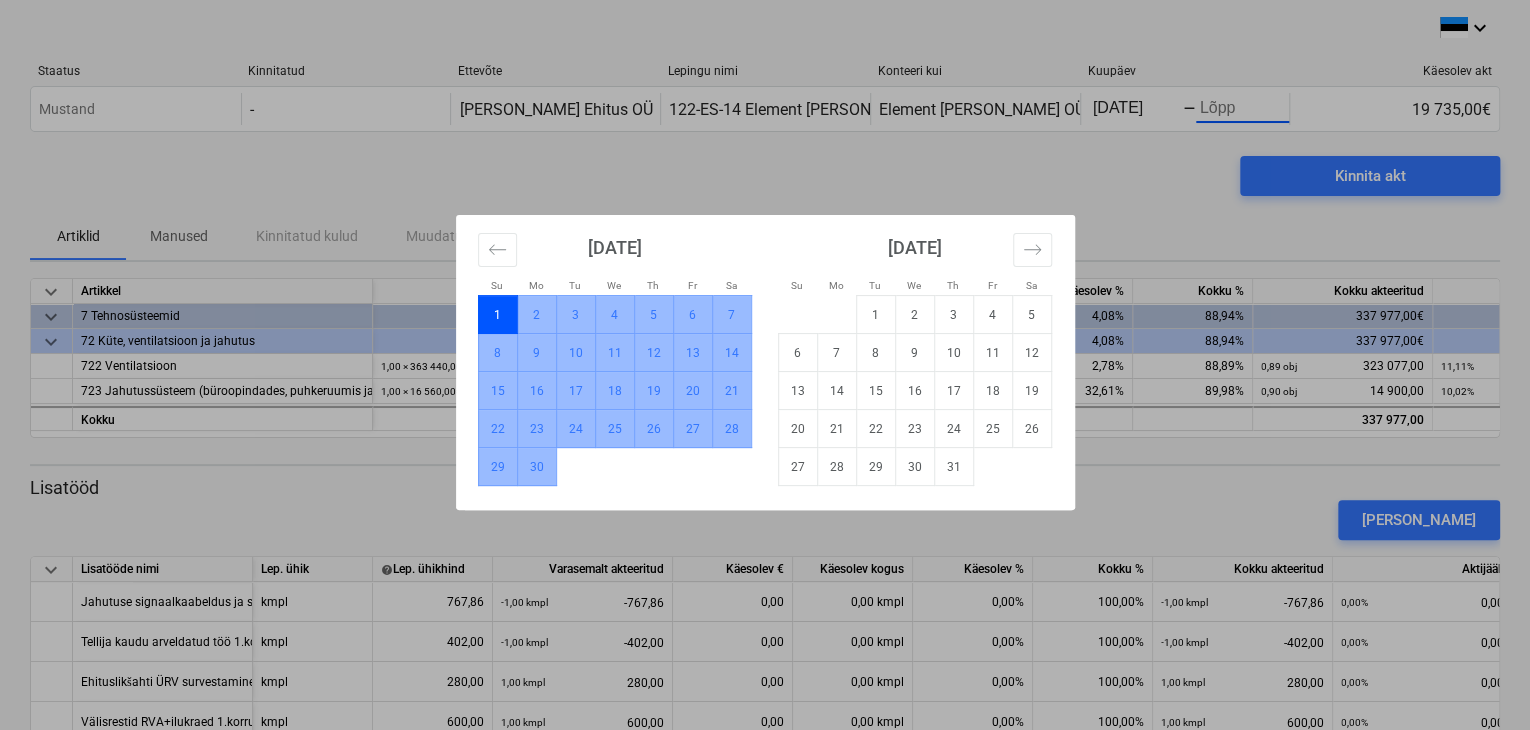 click on "30" at bounding box center (536, 467) 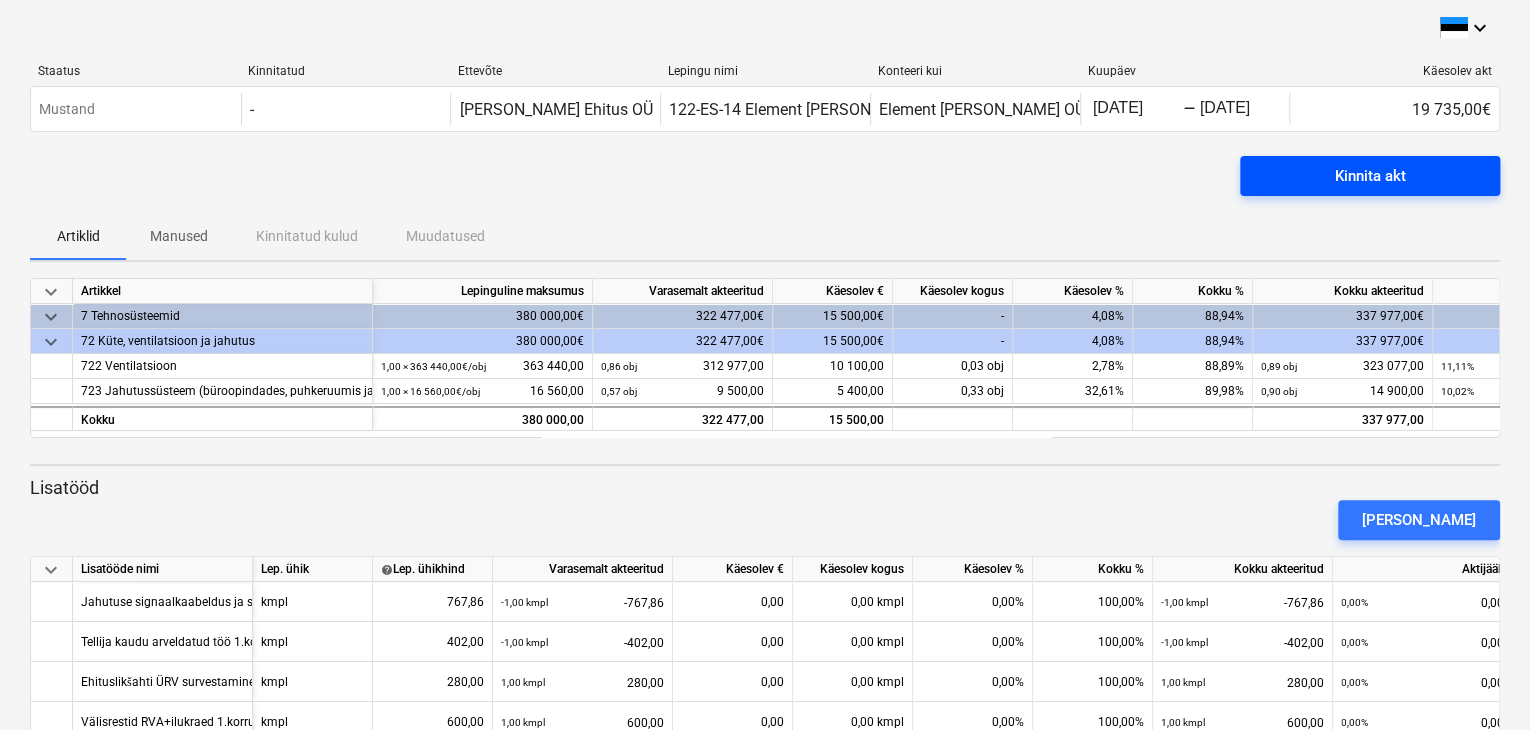 click on "Kinnita akt" at bounding box center [1370, 176] 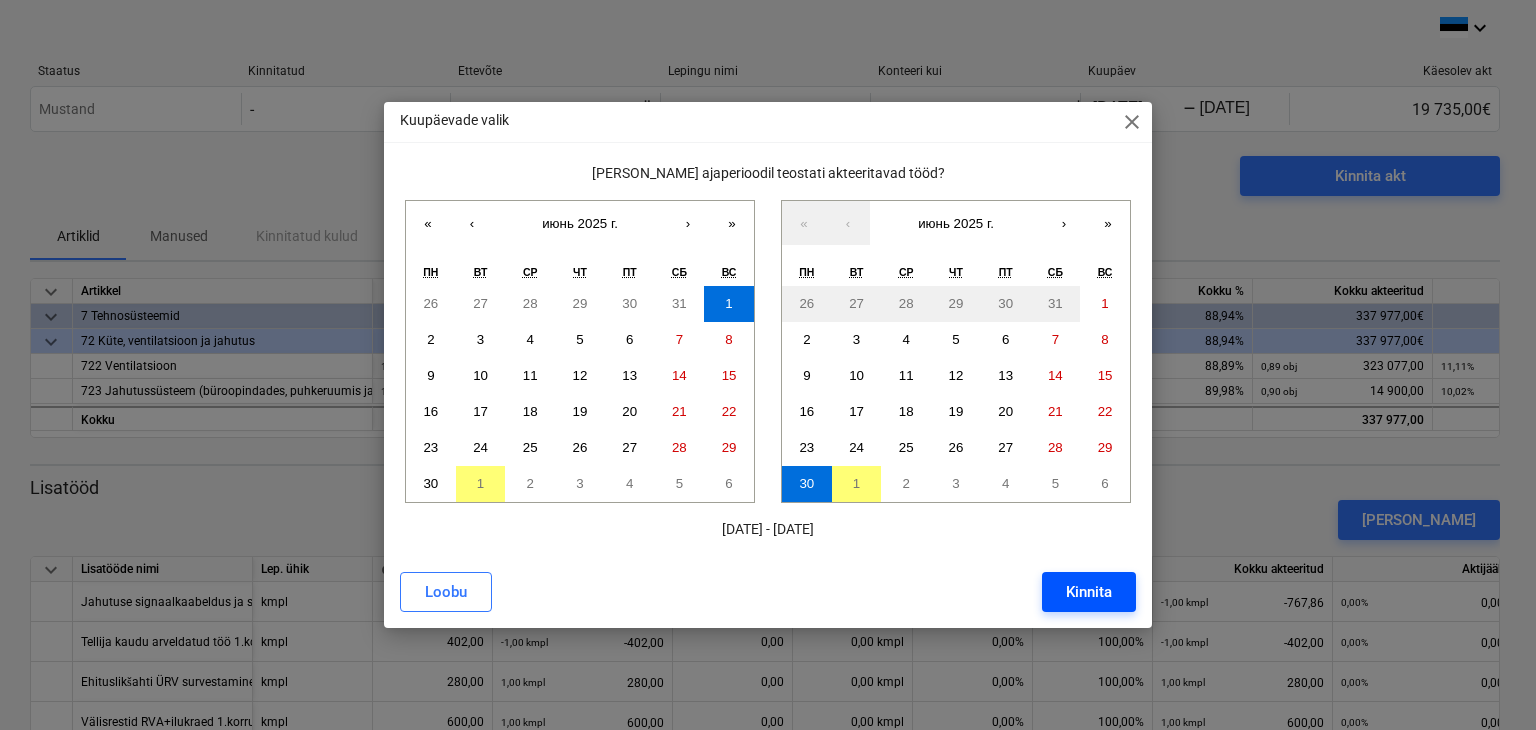 click on "Kinnita" at bounding box center [1089, 592] 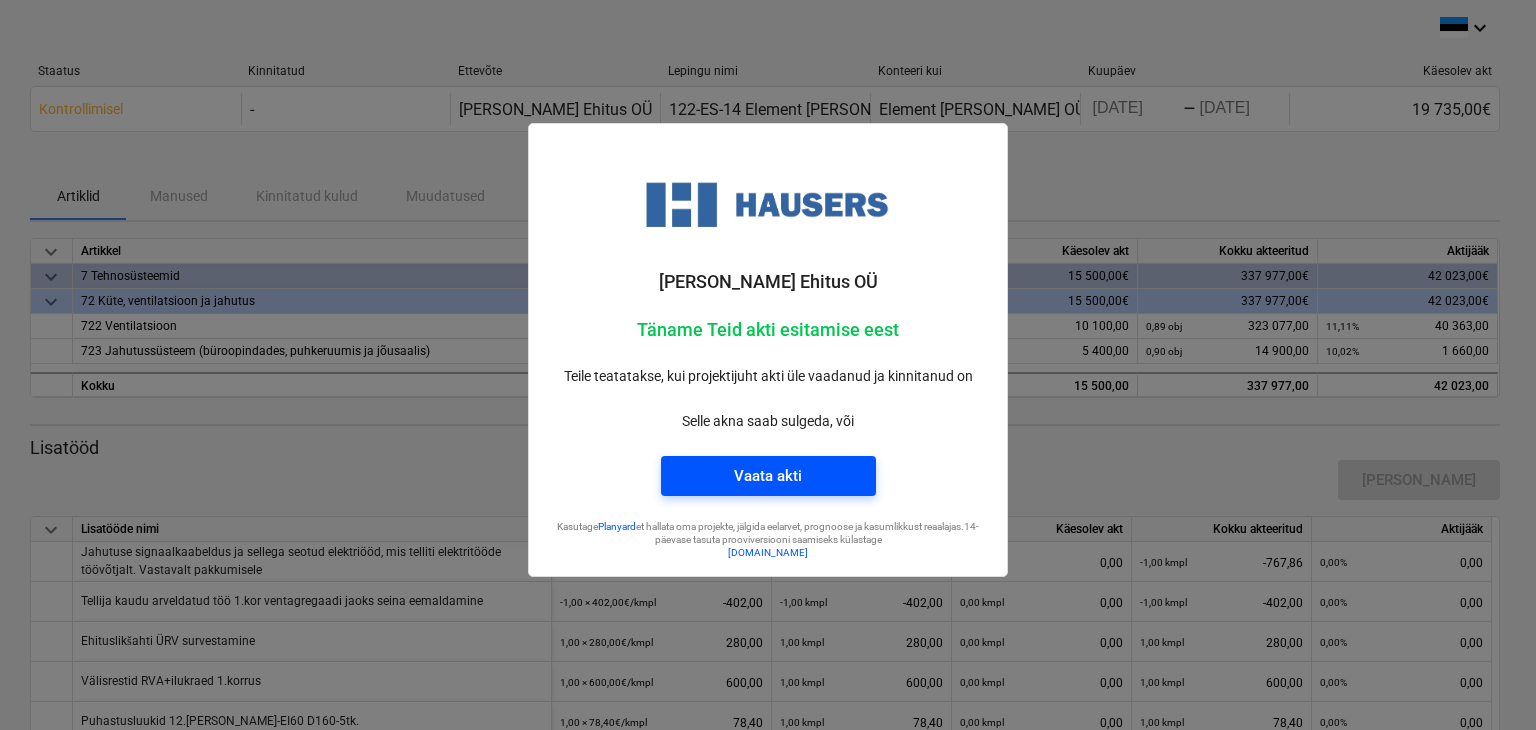 click on "Vaata akti" at bounding box center [768, 476] 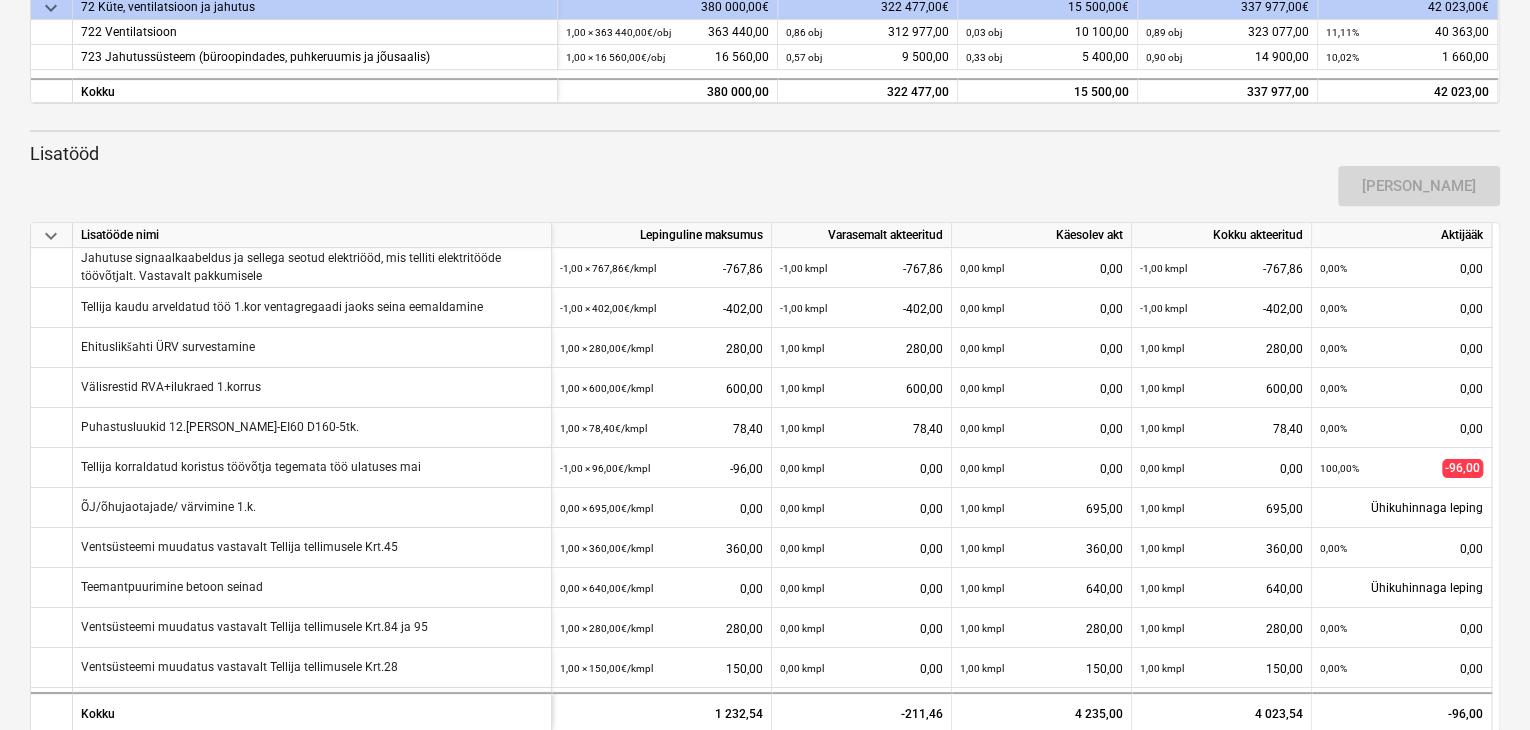 scroll, scrollTop: 328, scrollLeft: 0, axis: vertical 